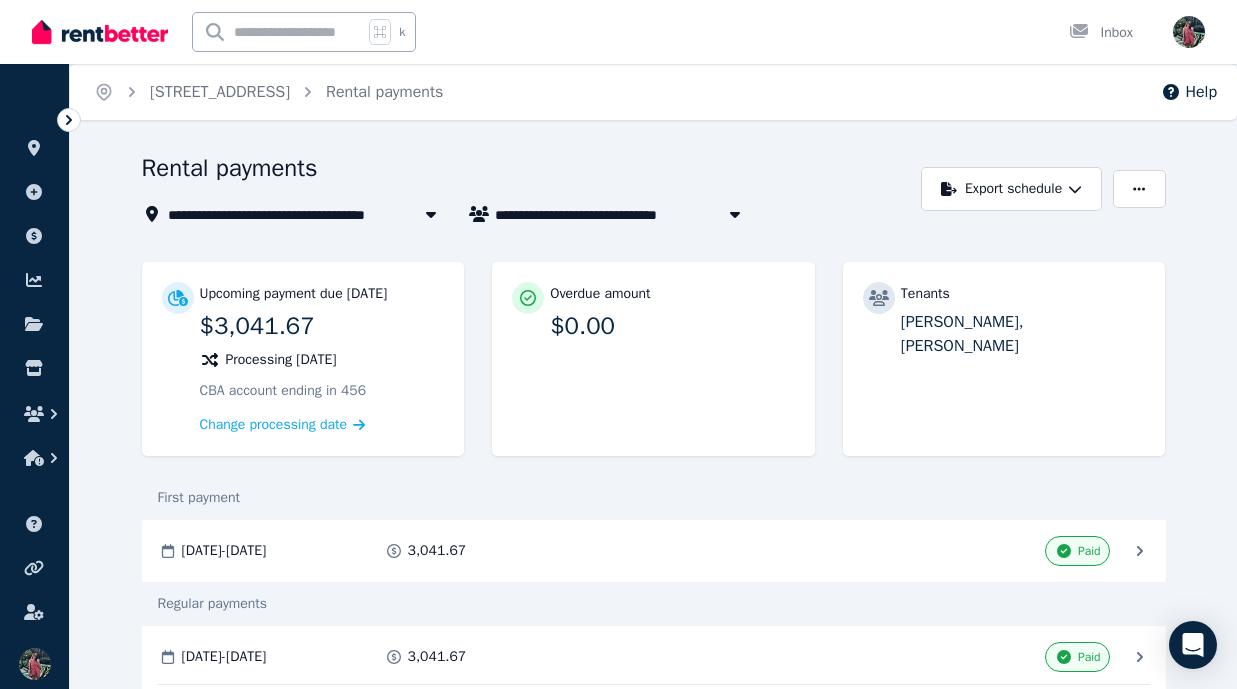 scroll, scrollTop: 0, scrollLeft: 0, axis: both 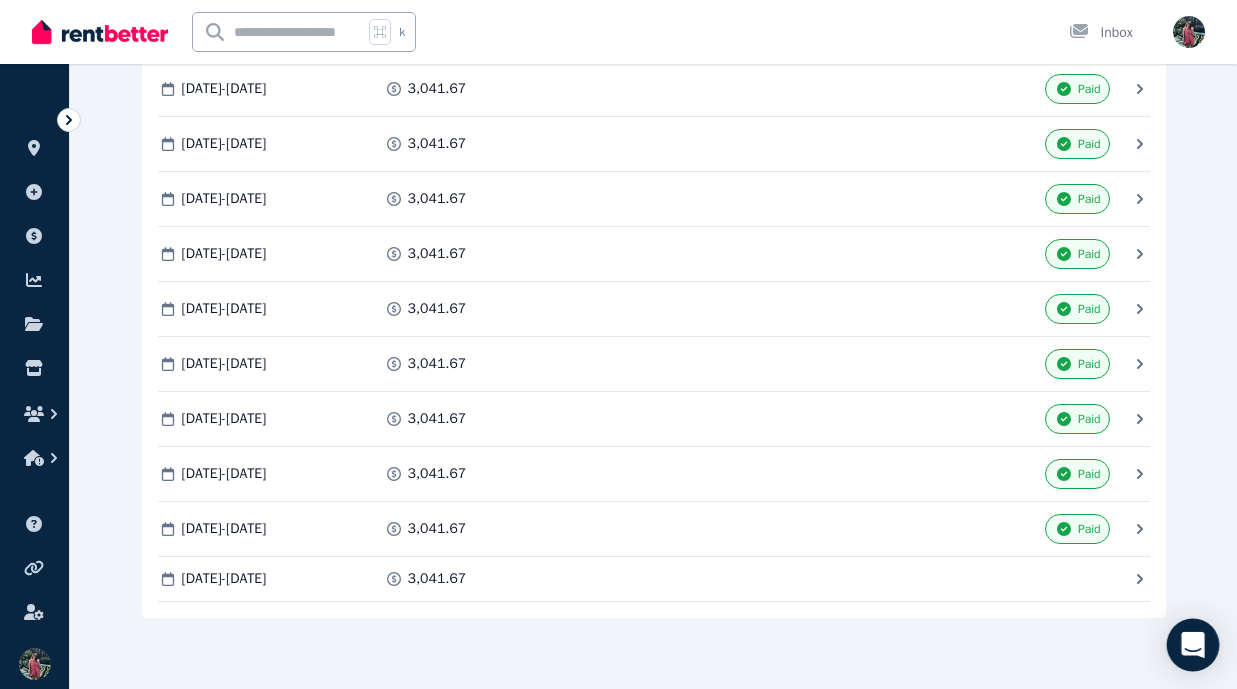 click 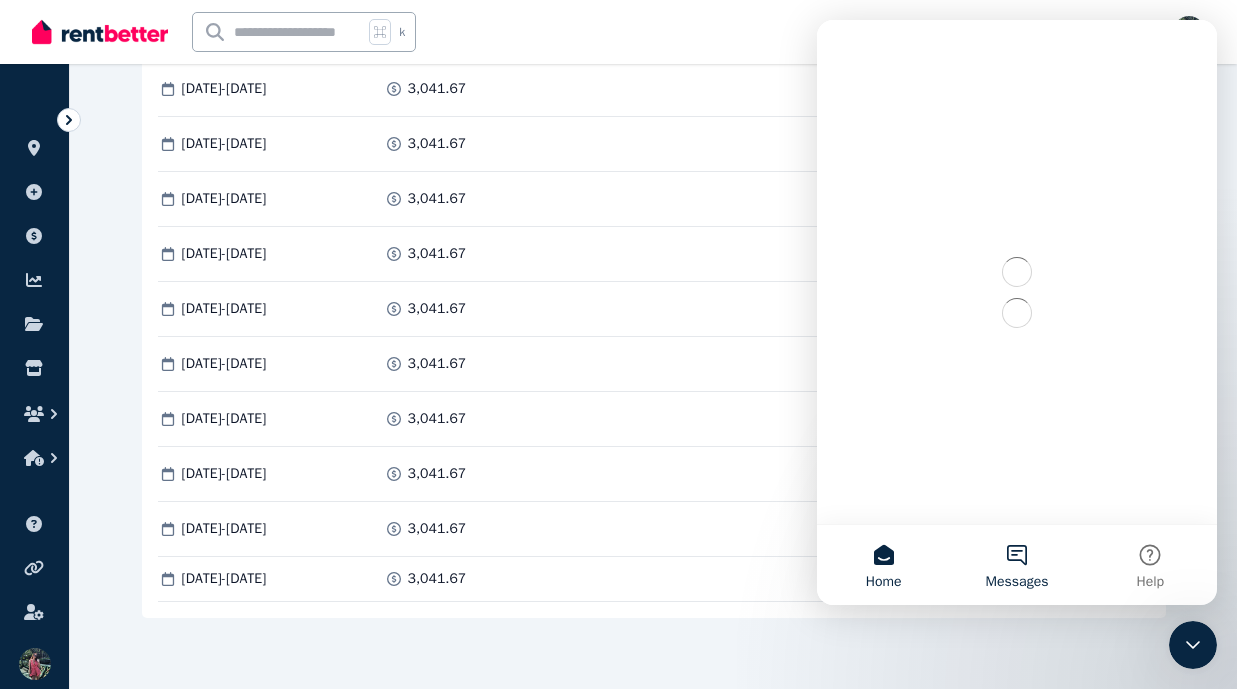 scroll, scrollTop: 0, scrollLeft: 0, axis: both 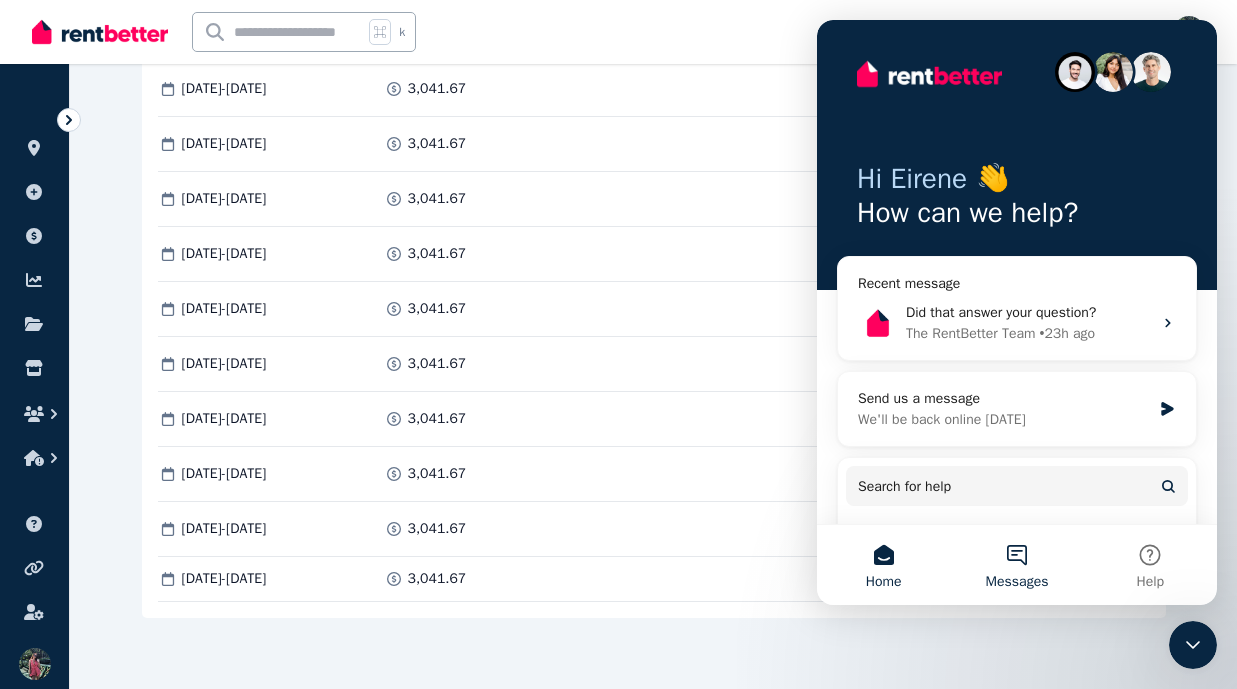 click on "Messages" at bounding box center (1016, 565) 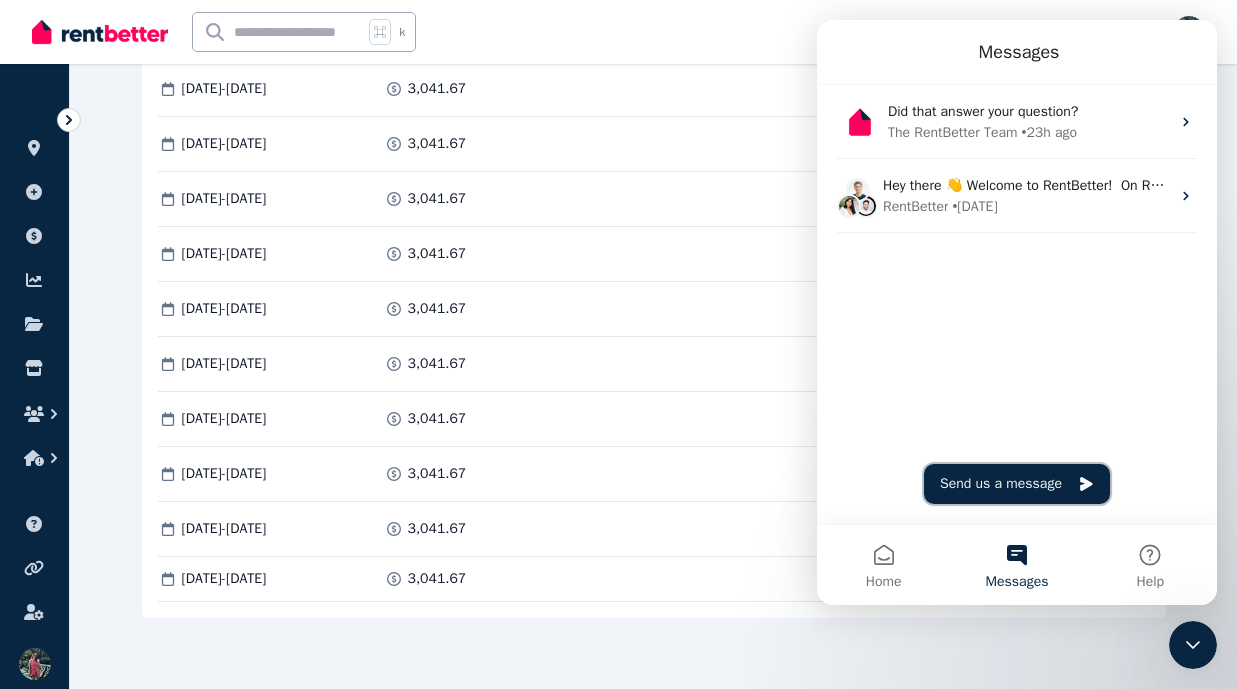 click on "Send us a message" at bounding box center [1017, 484] 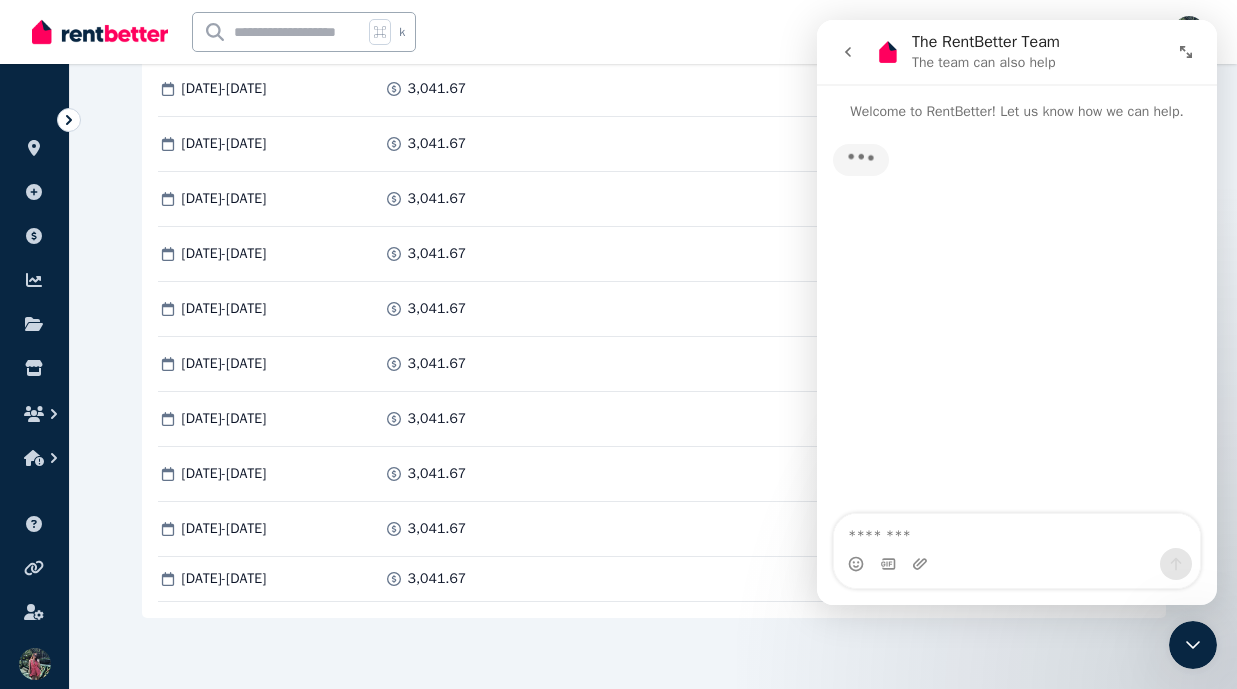 click at bounding box center (1017, 531) 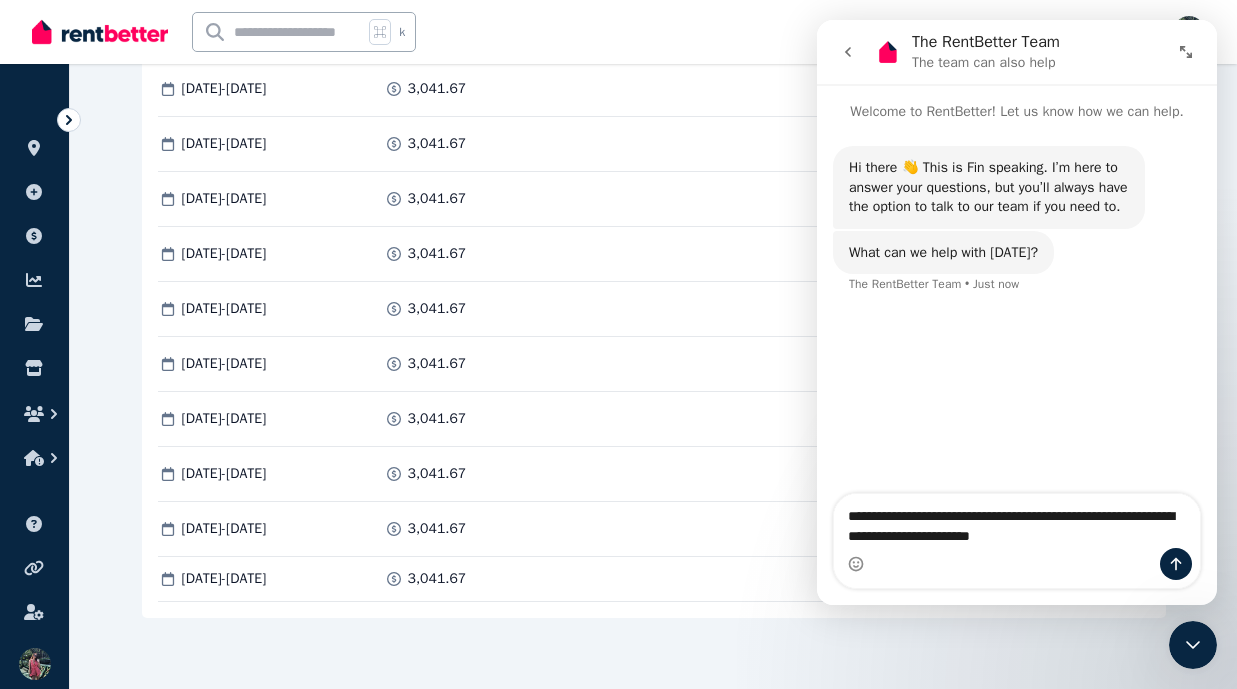 click on "**********" at bounding box center (1017, 521) 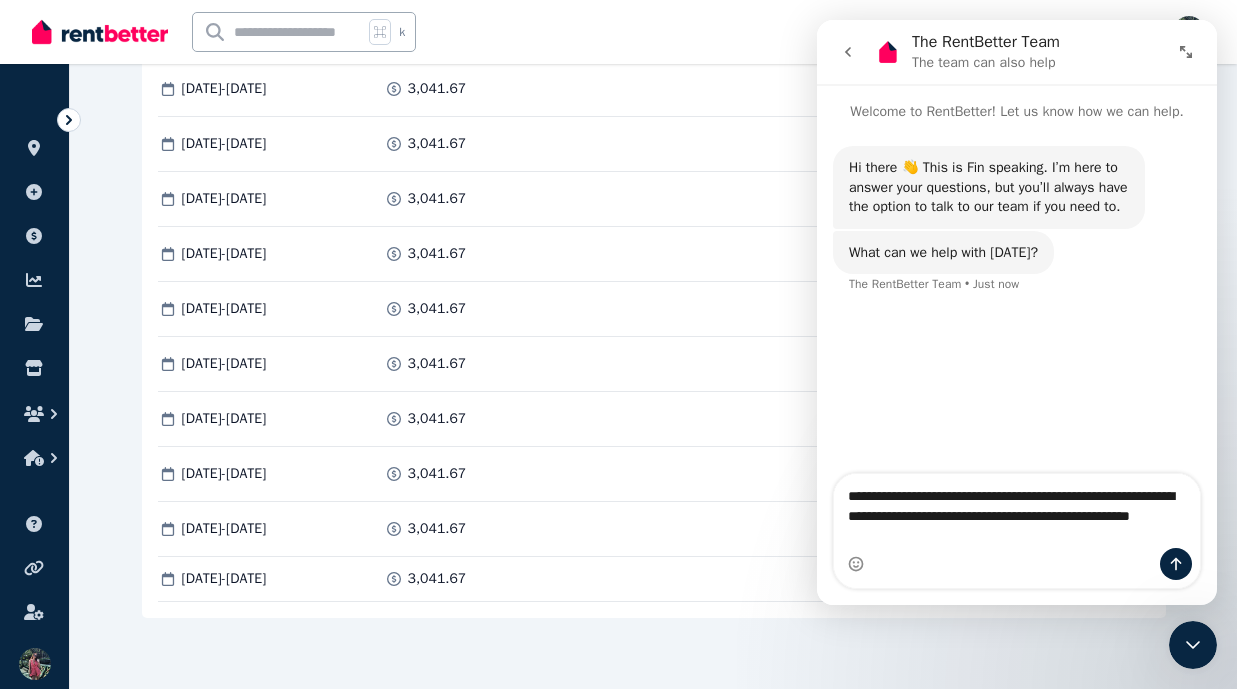 type on "**********" 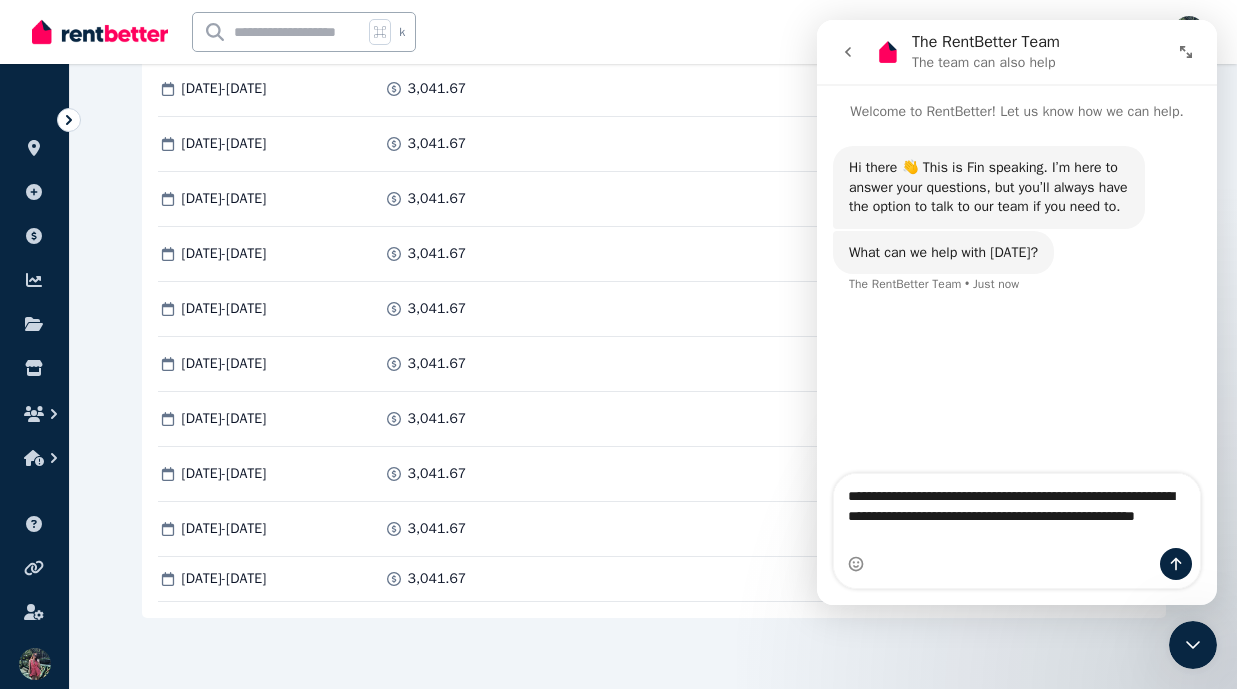 type 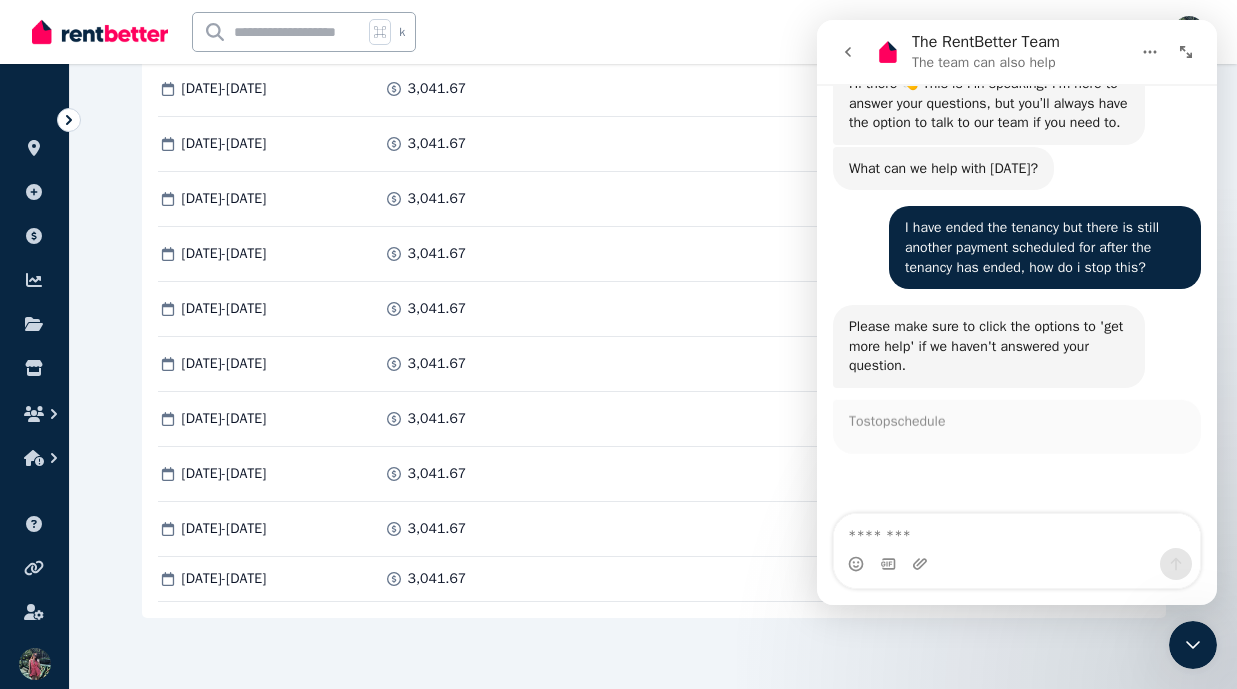 scroll, scrollTop: 84, scrollLeft: 0, axis: vertical 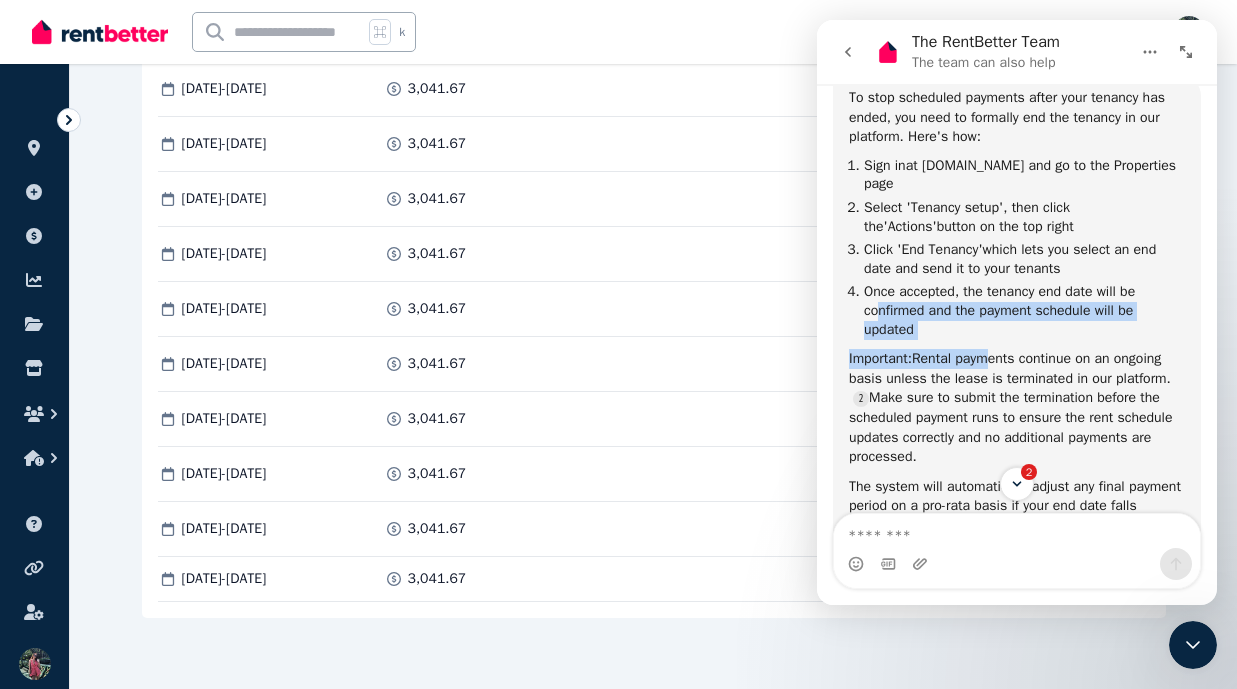 drag, startPoint x: 877, startPoint y: 334, endPoint x: 991, endPoint y: 373, distance: 120.48651 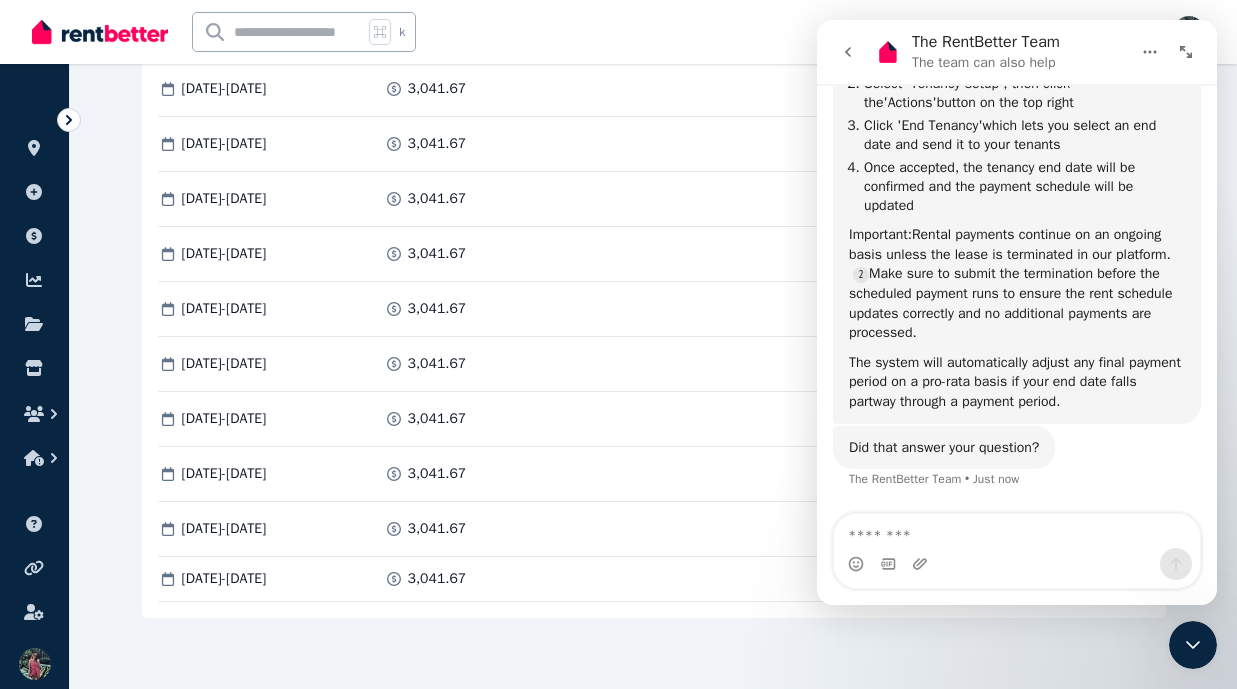scroll, scrollTop: 572, scrollLeft: 0, axis: vertical 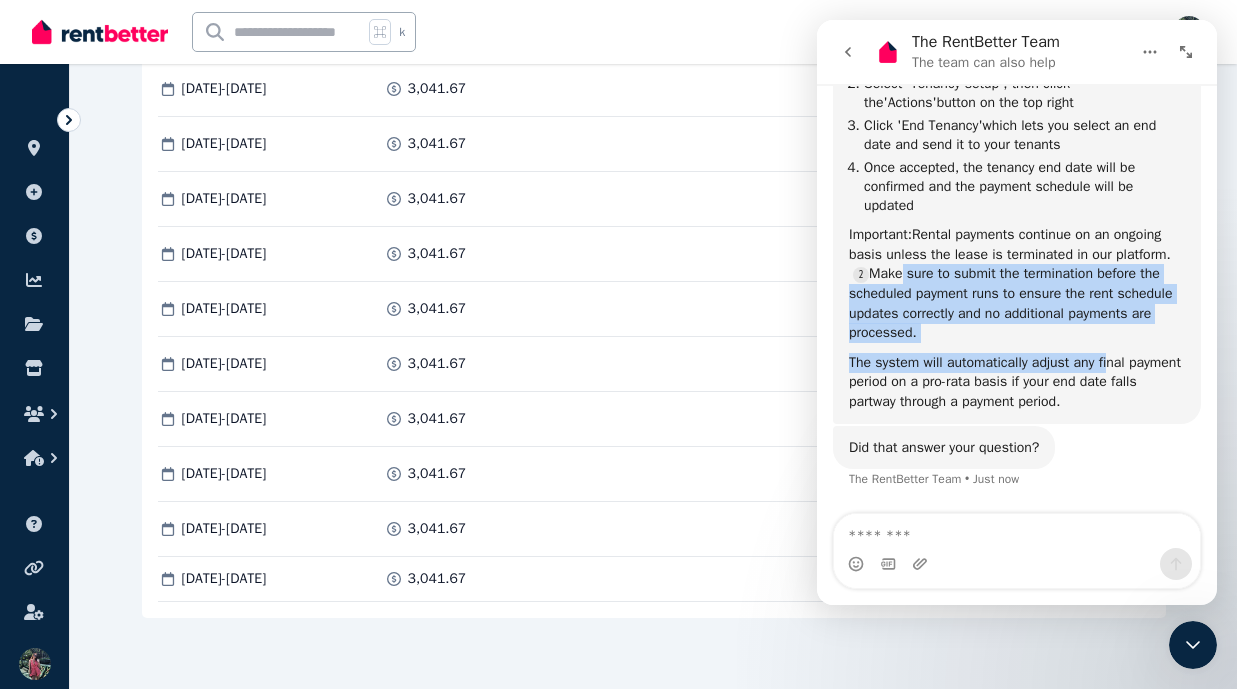 drag, startPoint x: 956, startPoint y: 277, endPoint x: 1120, endPoint y: 370, distance: 188.53381 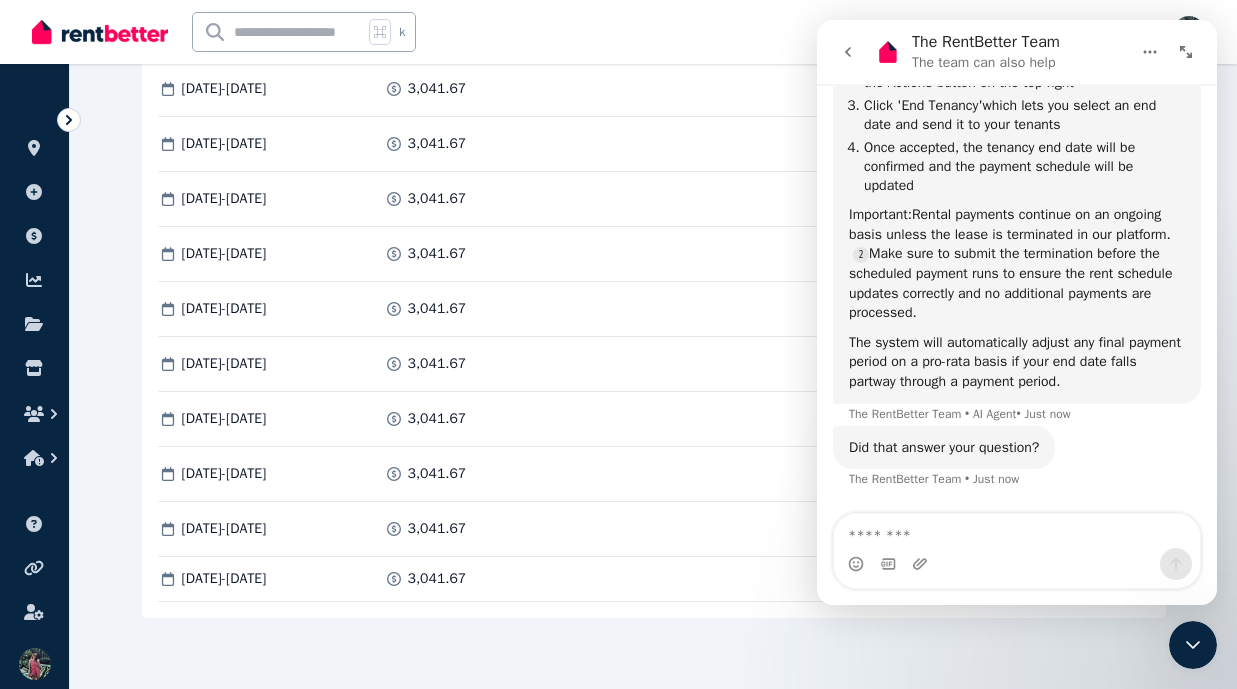 click on "The system will automatically adjust any final payment period on a pro-rata basis if your end date falls partway through a payment period." at bounding box center (1017, 362) 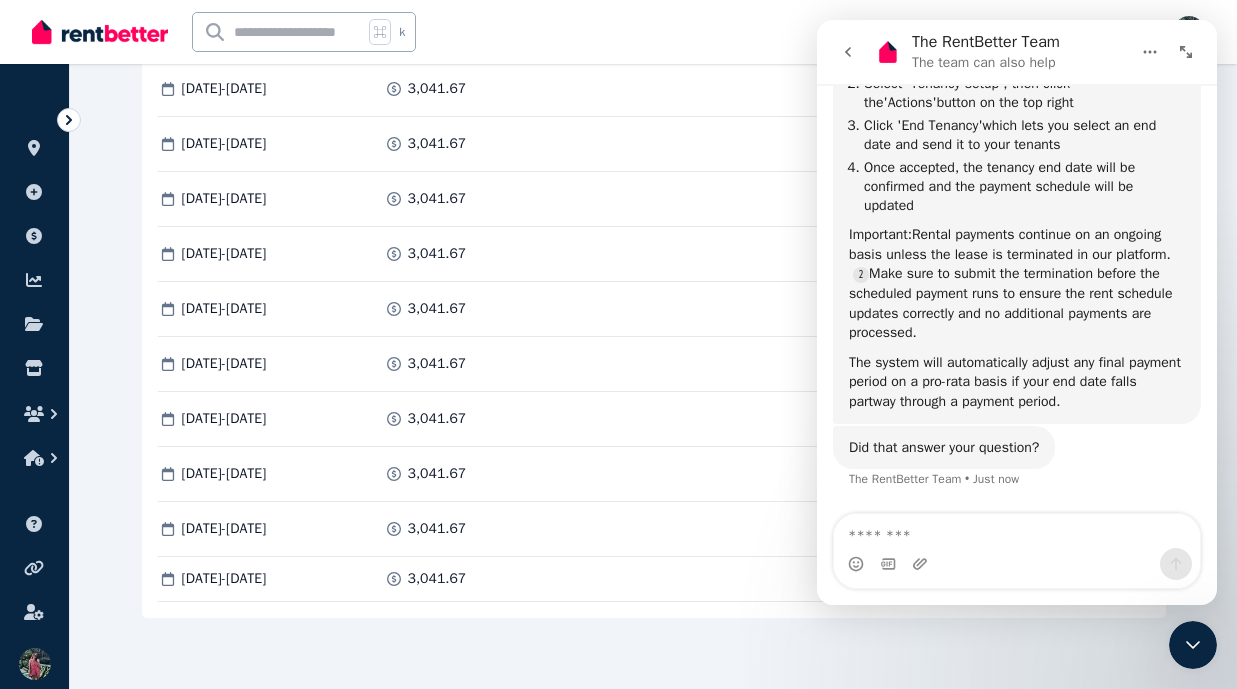scroll, scrollTop: 572, scrollLeft: 0, axis: vertical 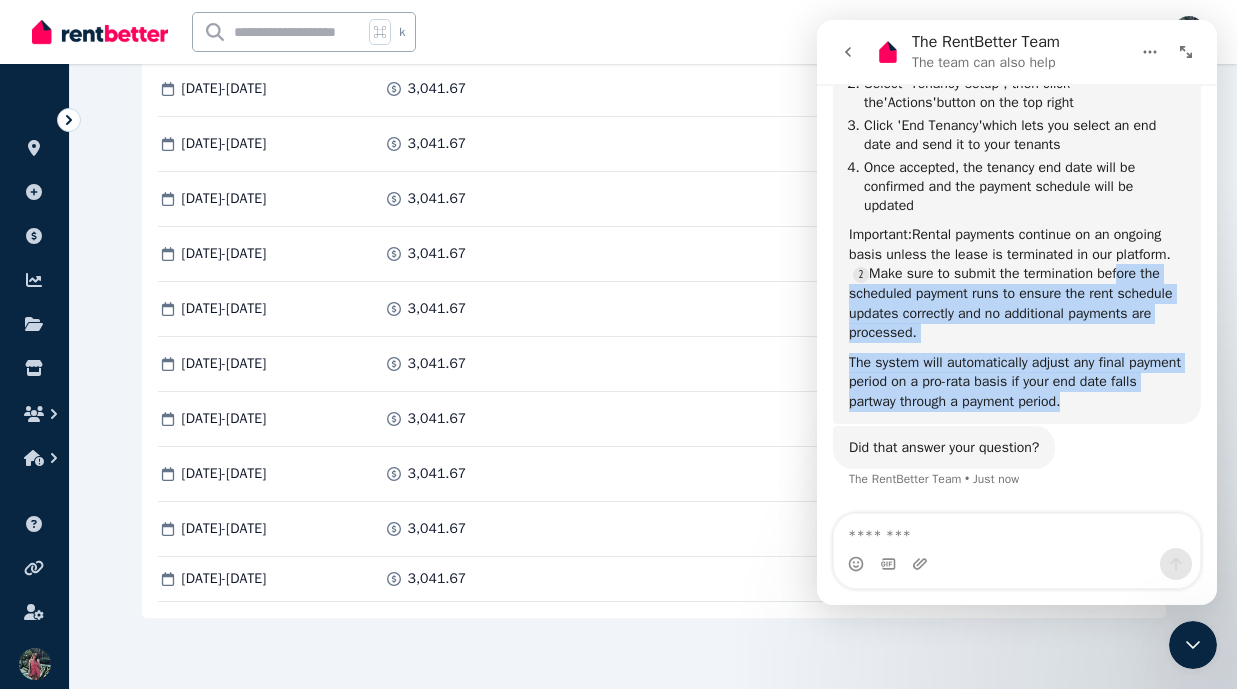 drag, startPoint x: 863, startPoint y: 299, endPoint x: 1118, endPoint y: 410, distance: 278.11148 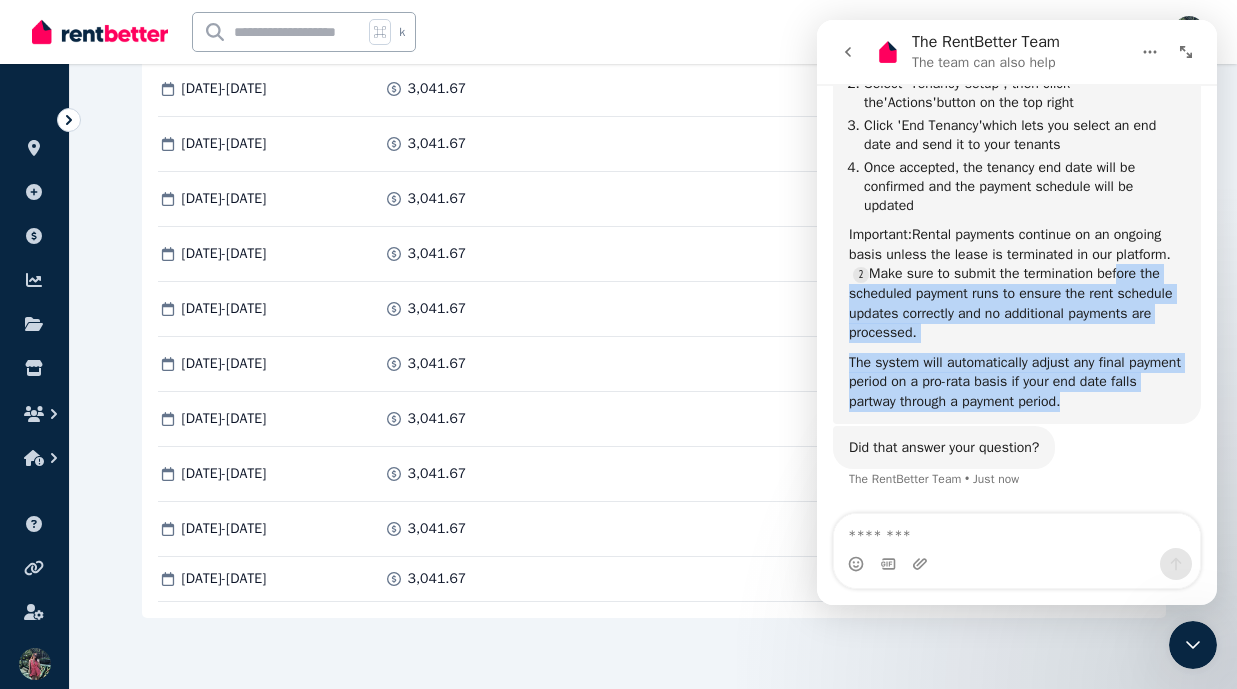 click on "To stop scheduled payments after your tenancy has ended, you need to formally end the tenancy in our platform. Here's how: Sign in  at [DOMAIN_NAME] and go to the Properties page Select 'Tenancy setup' , then click the  'Actions'  button on the top right Click 'End Tenancy'  which lets you select an end date and send it to your tenants Once accepted , the tenancy end date will be confirmed and the payment schedule will be updated Important:  Rental payments continue on an ongoing basis unless the lease is terminated in our platform.  Make sure to submit the termination before the scheduled payment runs to ensure the rent schedule updates correctly and no additional payments are processed. The system will automatically adjust any final payment period on a pro-rata basis if your end date falls partway through a payment period." at bounding box center (1017, 188) 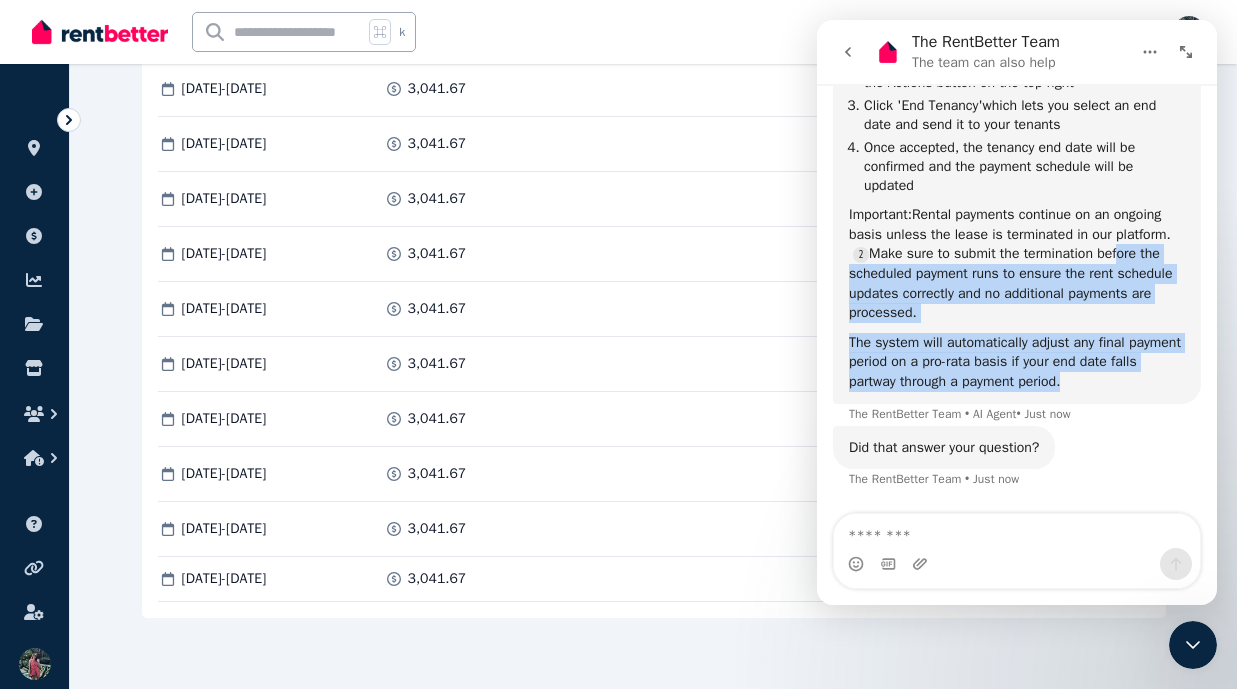 click on "To stop scheduled payments after your tenancy has ended, you need to formally end the tenancy in our platform. Here's how: Sign in  at [DOMAIN_NAME] and go to the Properties page Select 'Tenancy setup' , then click the  'Actions'  button on the top right Click 'End Tenancy'  which lets you select an end date and send it to your tenants Once accepted , the tenancy end date will be confirmed and the payment schedule will be updated Important:  Rental payments continue on an ongoing basis unless the lease is terminated in our platform.  Make sure to submit the termination before the scheduled payment runs to ensure the rent schedule updates correctly and no additional payments are processed. The system will automatically adjust any final payment period on a pro-rata basis if your end date falls partway through a payment period. The RentBetter Team   • AI Agent  •   Just now" at bounding box center [1017, 168] 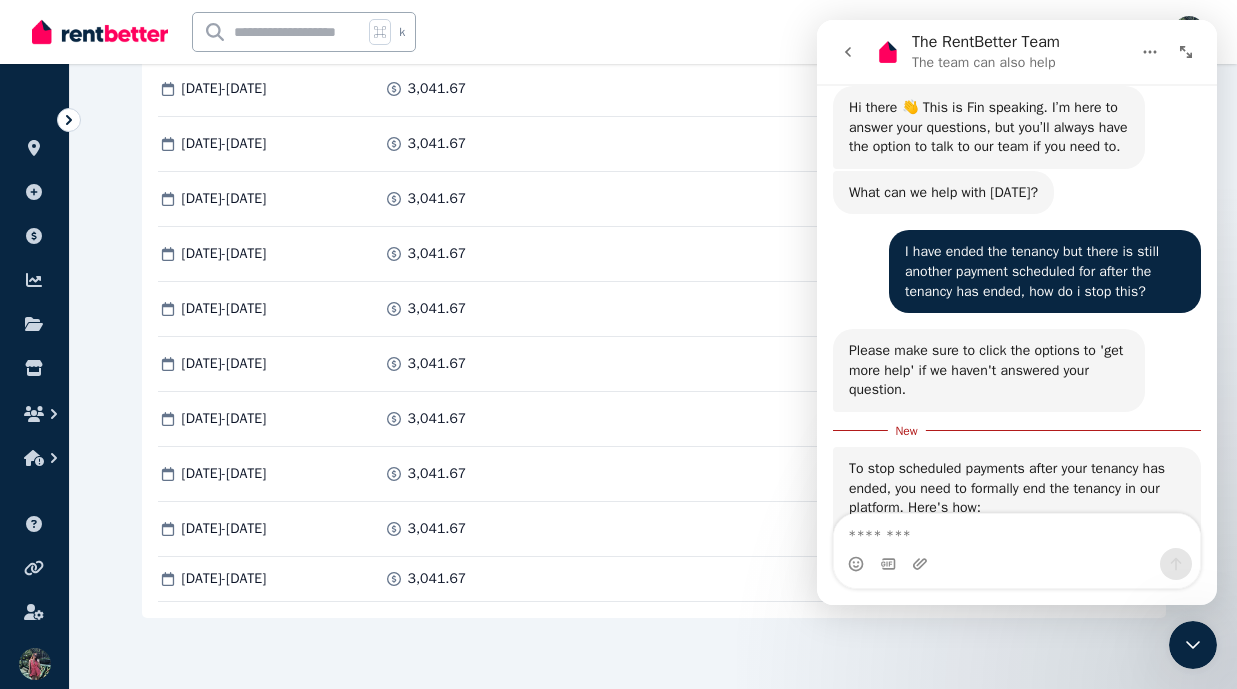 scroll, scrollTop: 0, scrollLeft: 0, axis: both 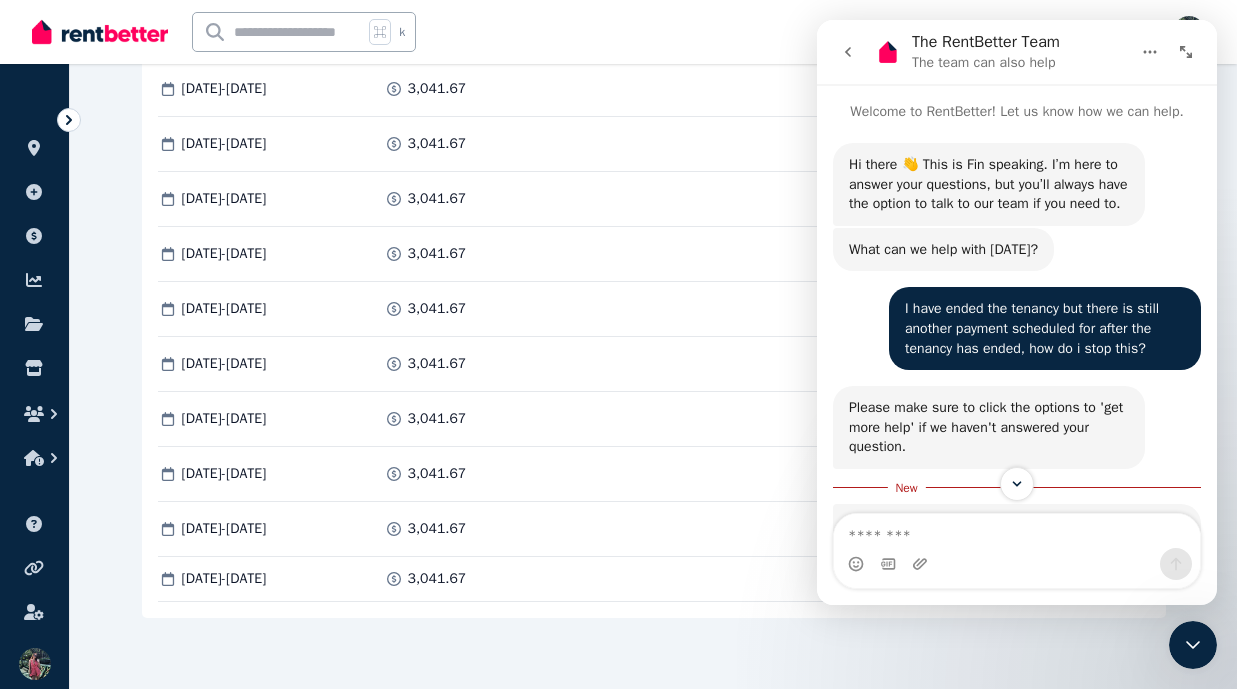 click 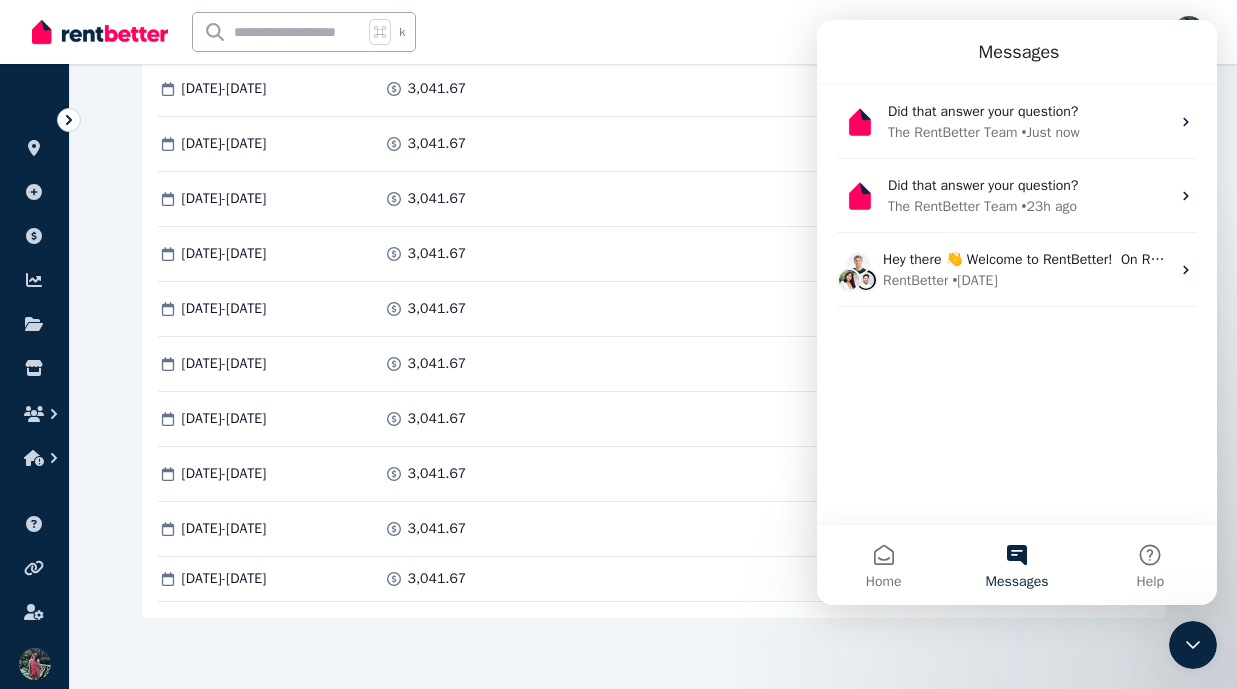 click on "**********" at bounding box center [653, 82] 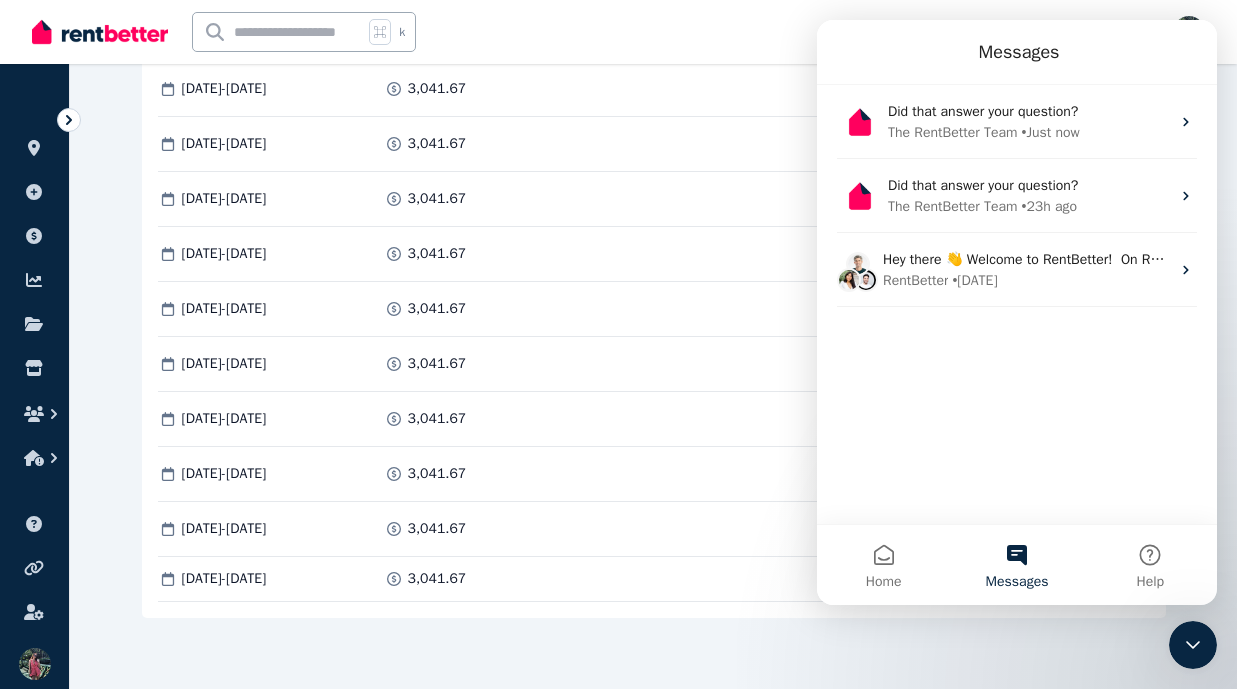 click 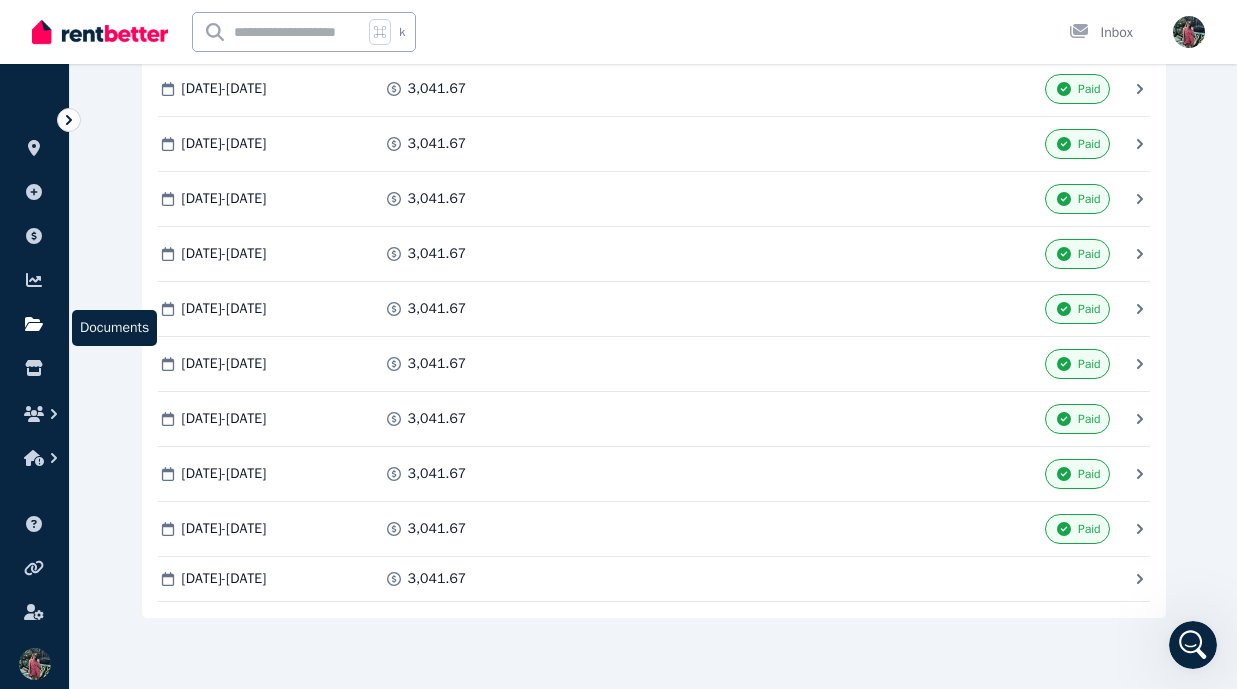 scroll, scrollTop: 0, scrollLeft: 0, axis: both 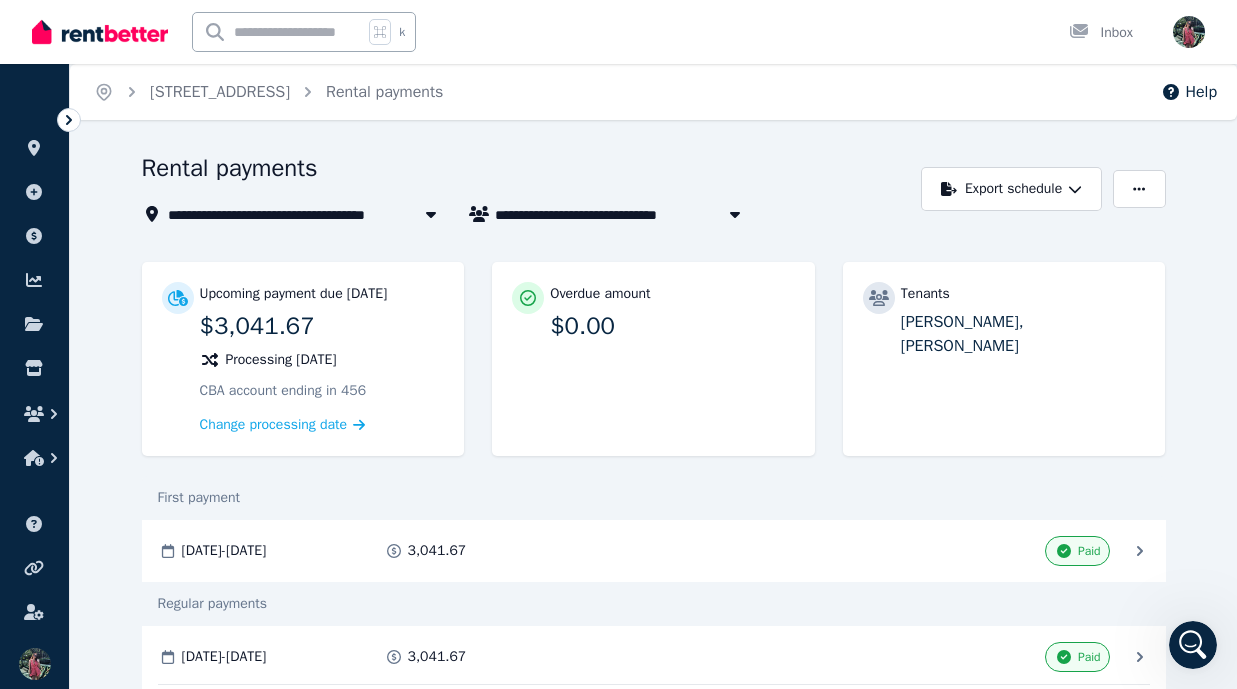 click 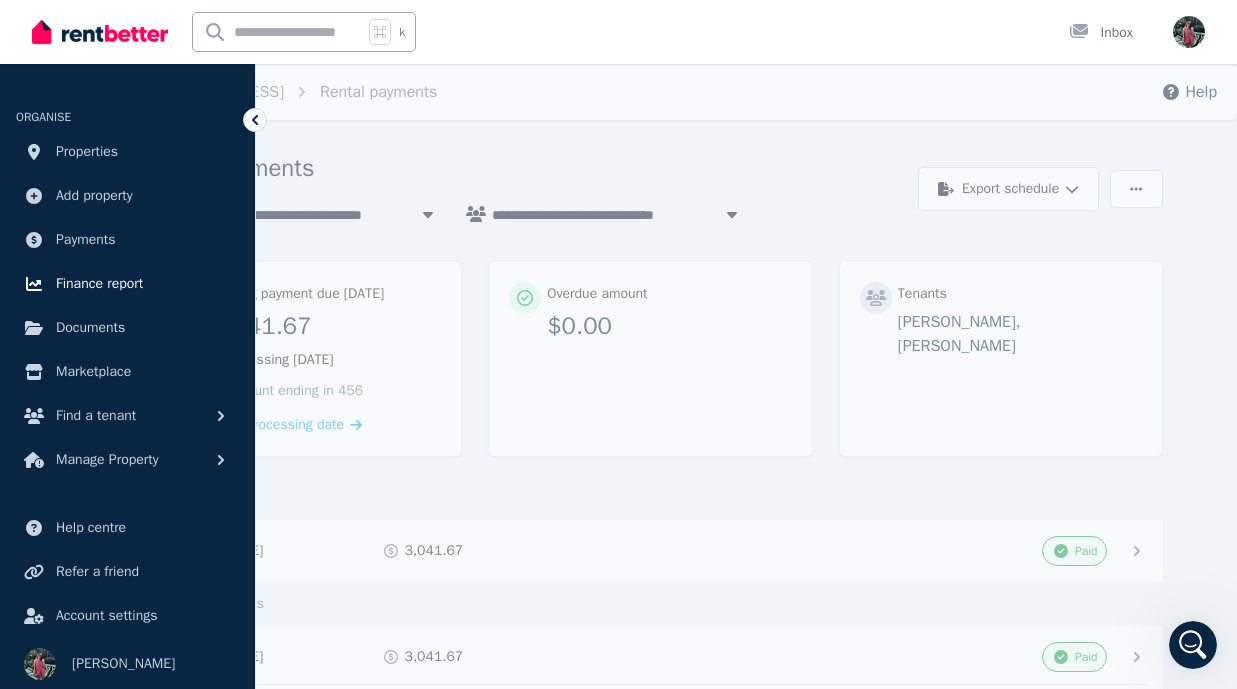 click on "Finance report" at bounding box center [99, 284] 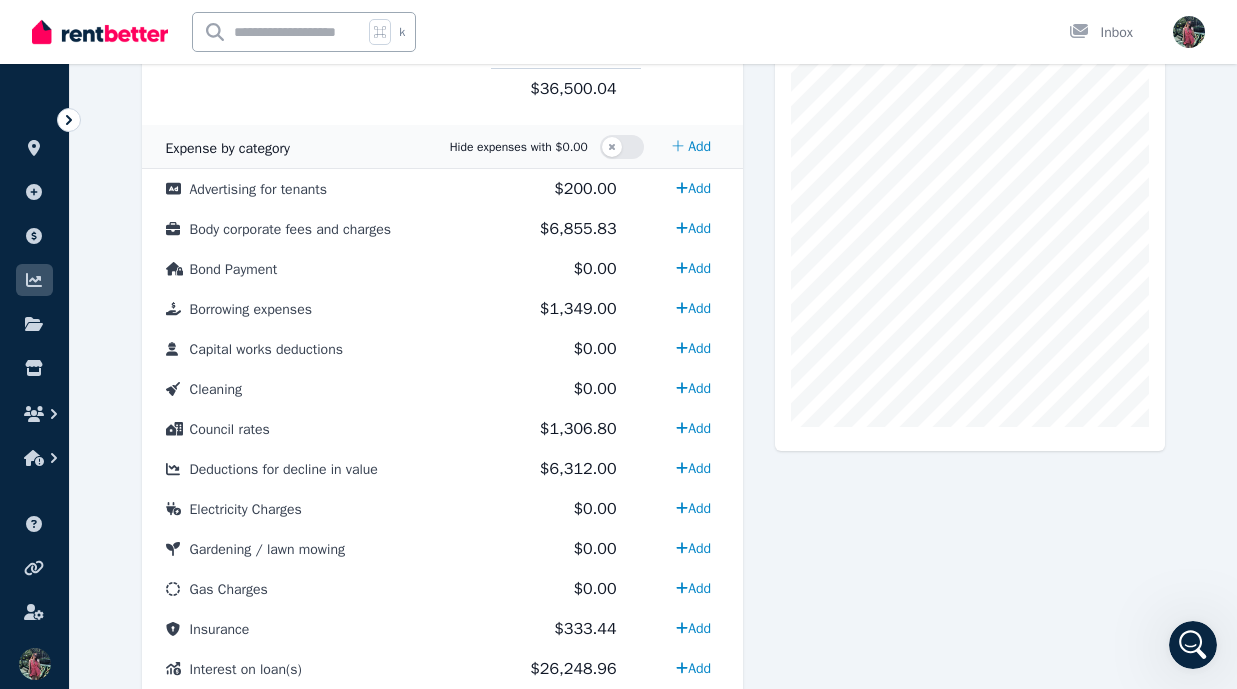 scroll, scrollTop: 502, scrollLeft: 0, axis: vertical 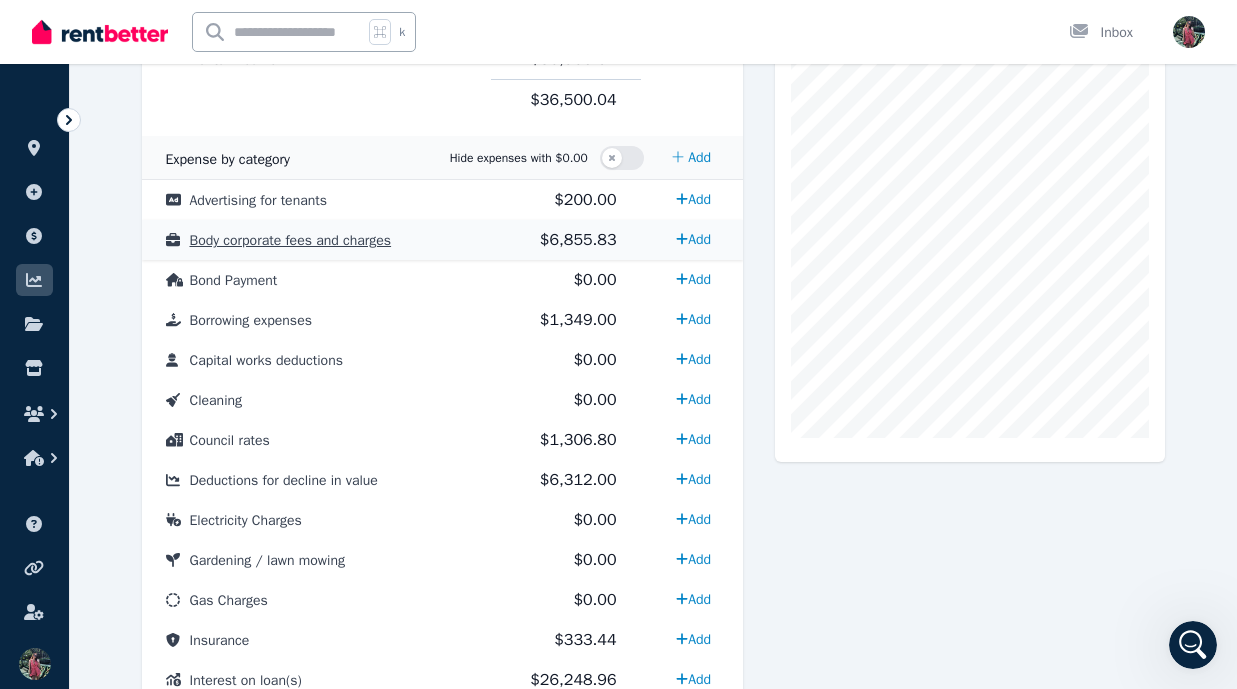 click on "Body corporate fees and charges" at bounding box center [316, 240] 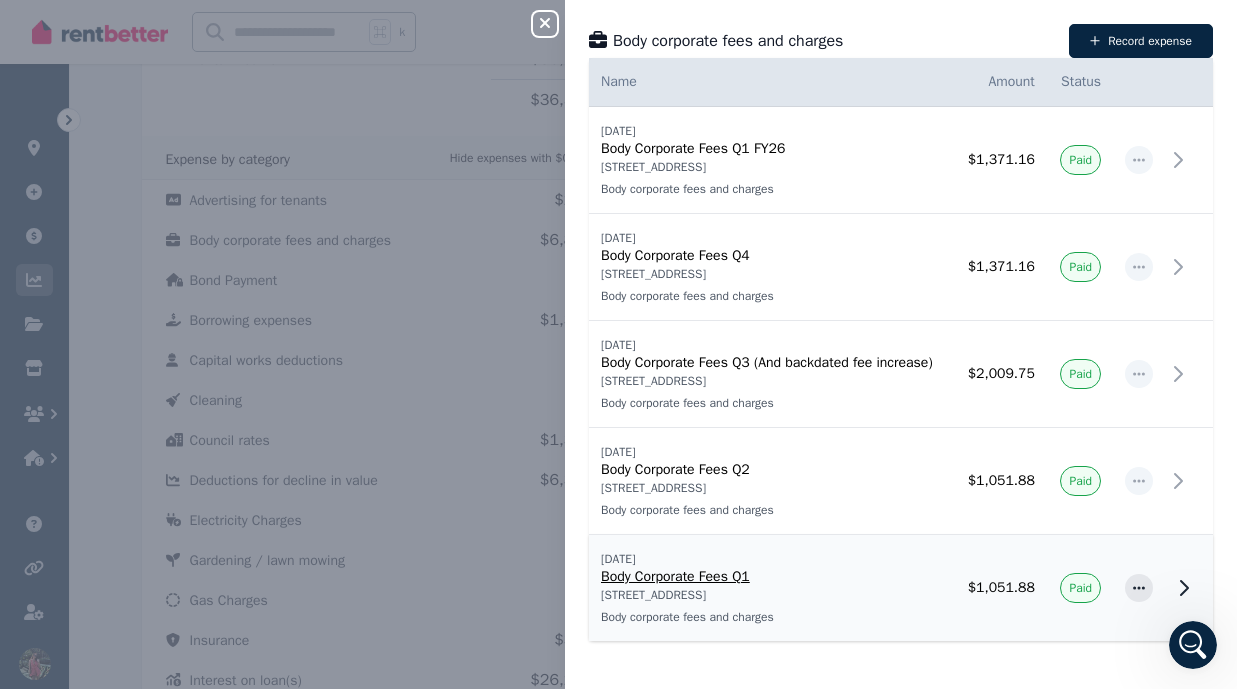 scroll, scrollTop: 32, scrollLeft: 0, axis: vertical 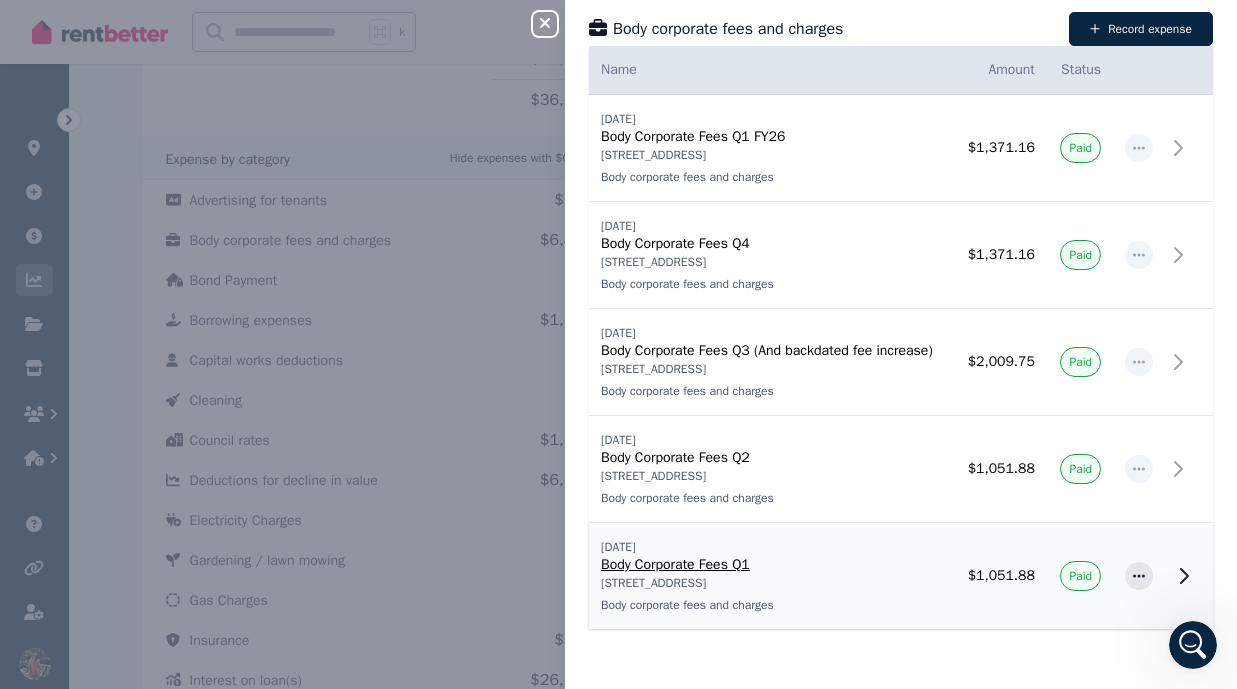click on "[STREET_ADDRESS]" at bounding box center [771, 583] 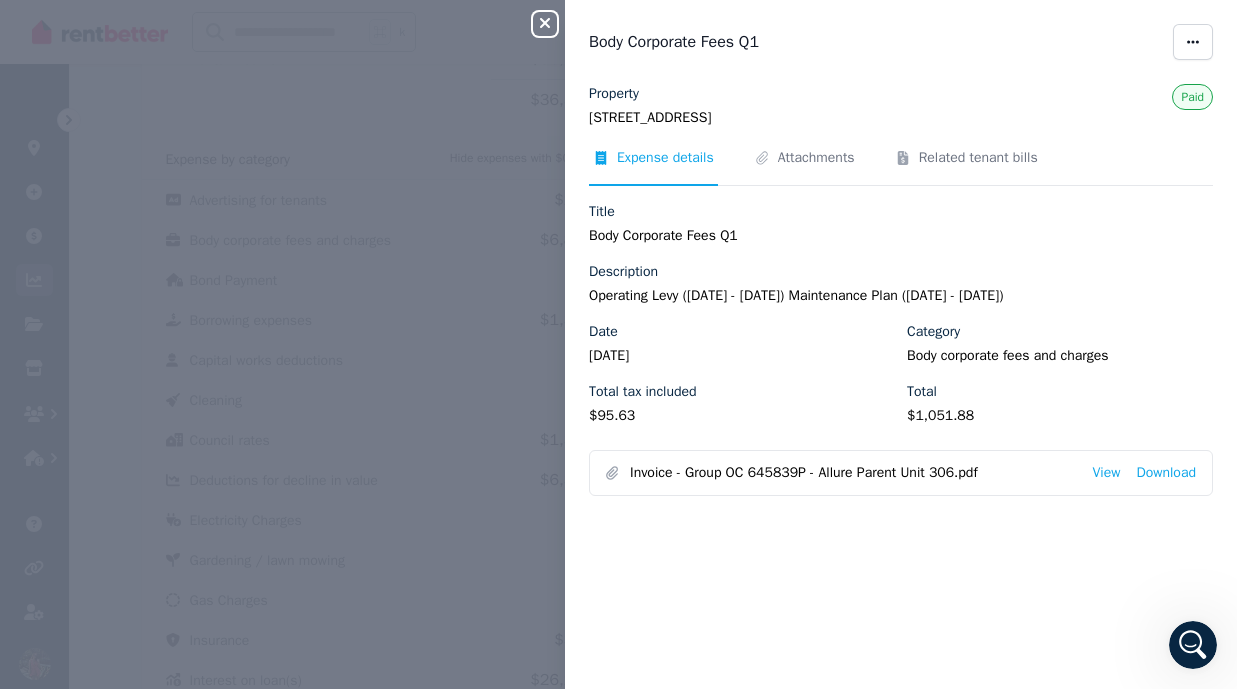 drag, startPoint x: 582, startPoint y: 354, endPoint x: 697, endPoint y: 349, distance: 115.10864 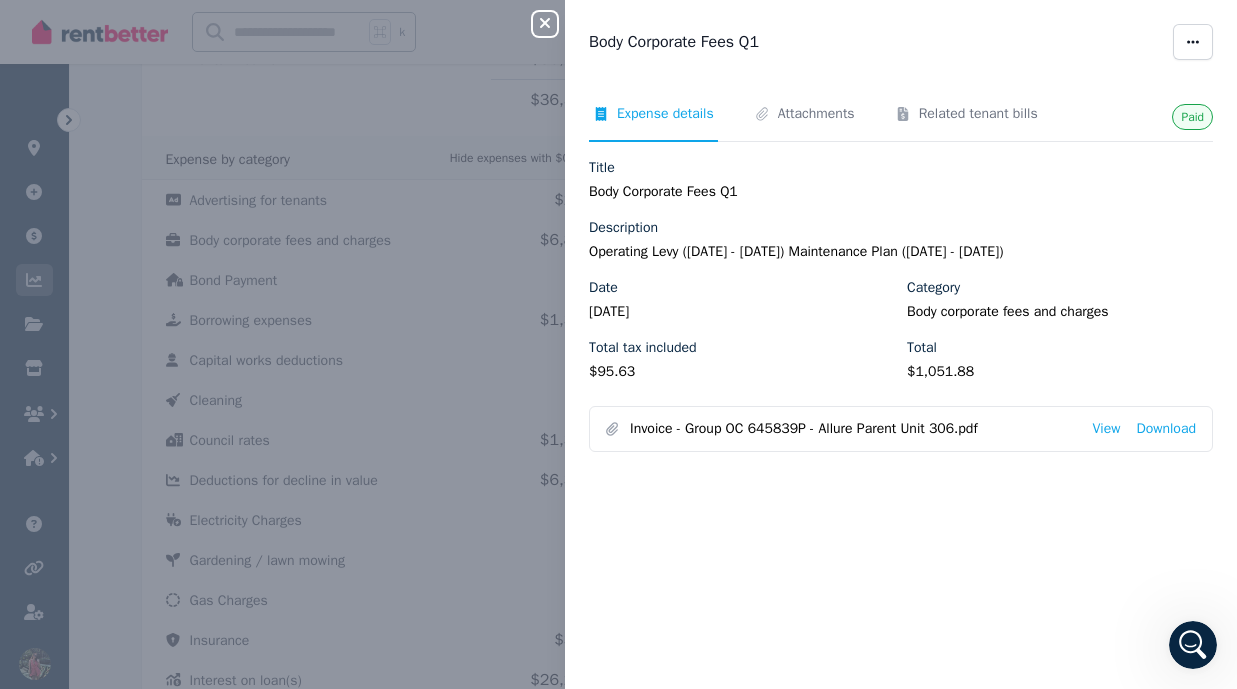 click on "Total tax included" at bounding box center (643, 348) 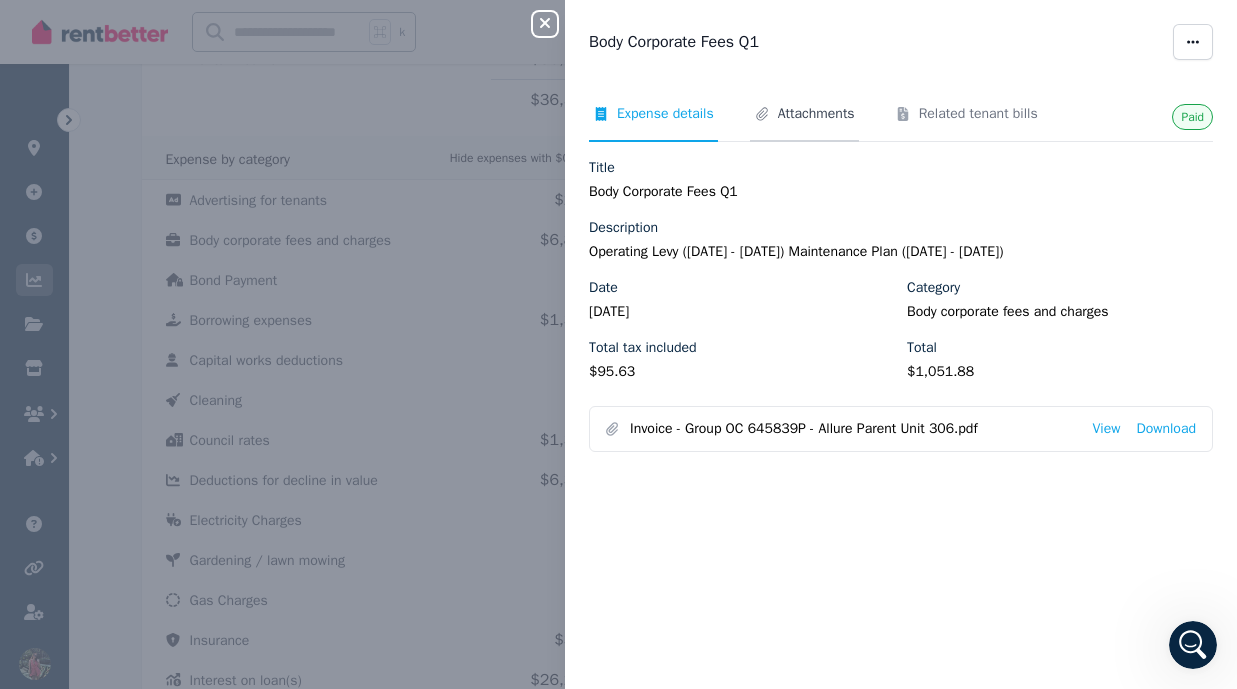 click on "Attachments" at bounding box center (816, 114) 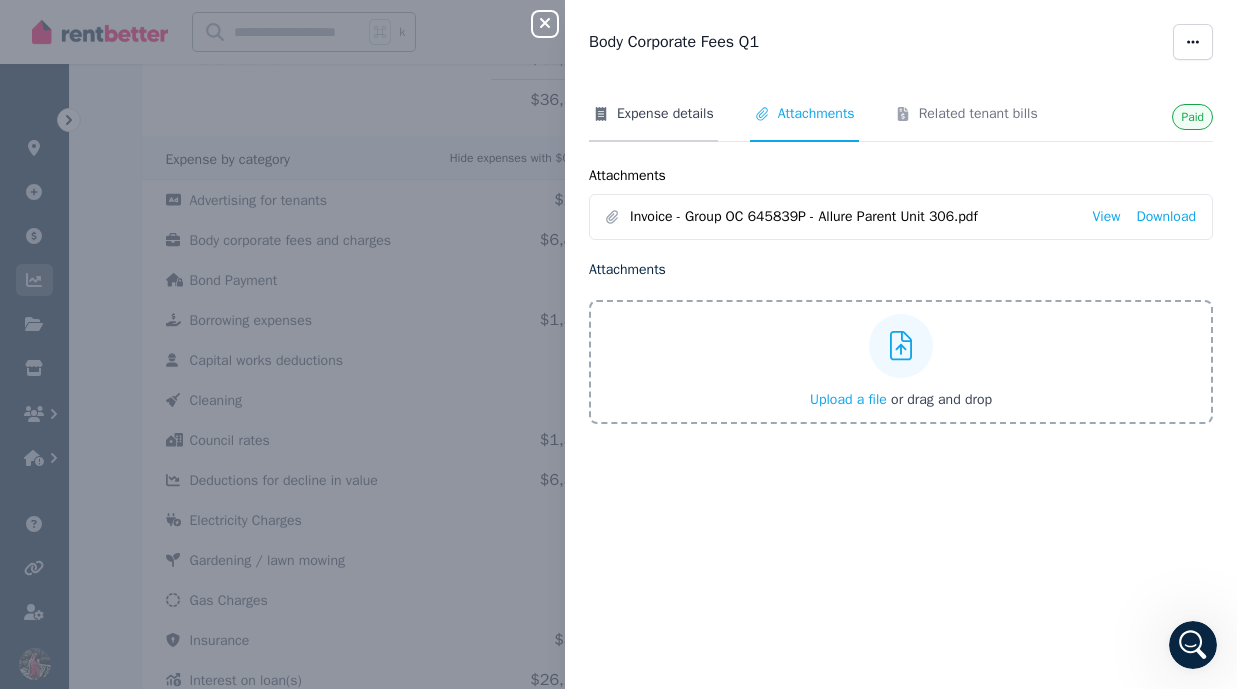 click on "Expense details" at bounding box center (665, 114) 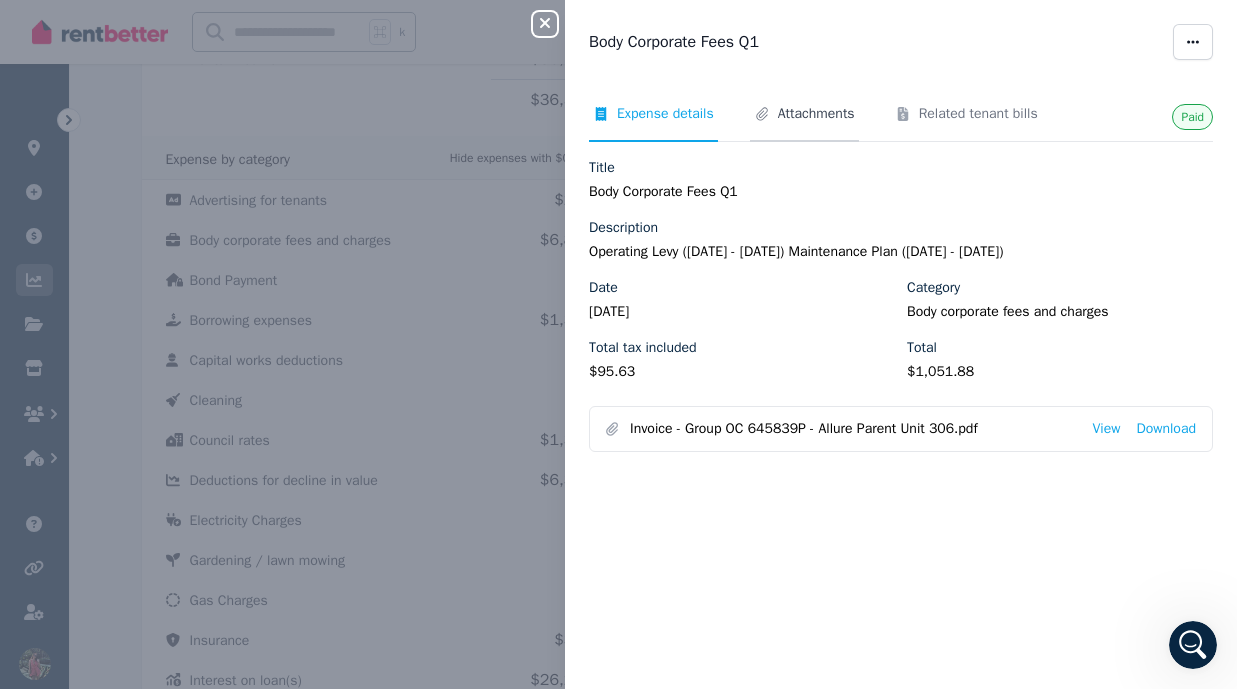 click on "Attachments" at bounding box center [816, 114] 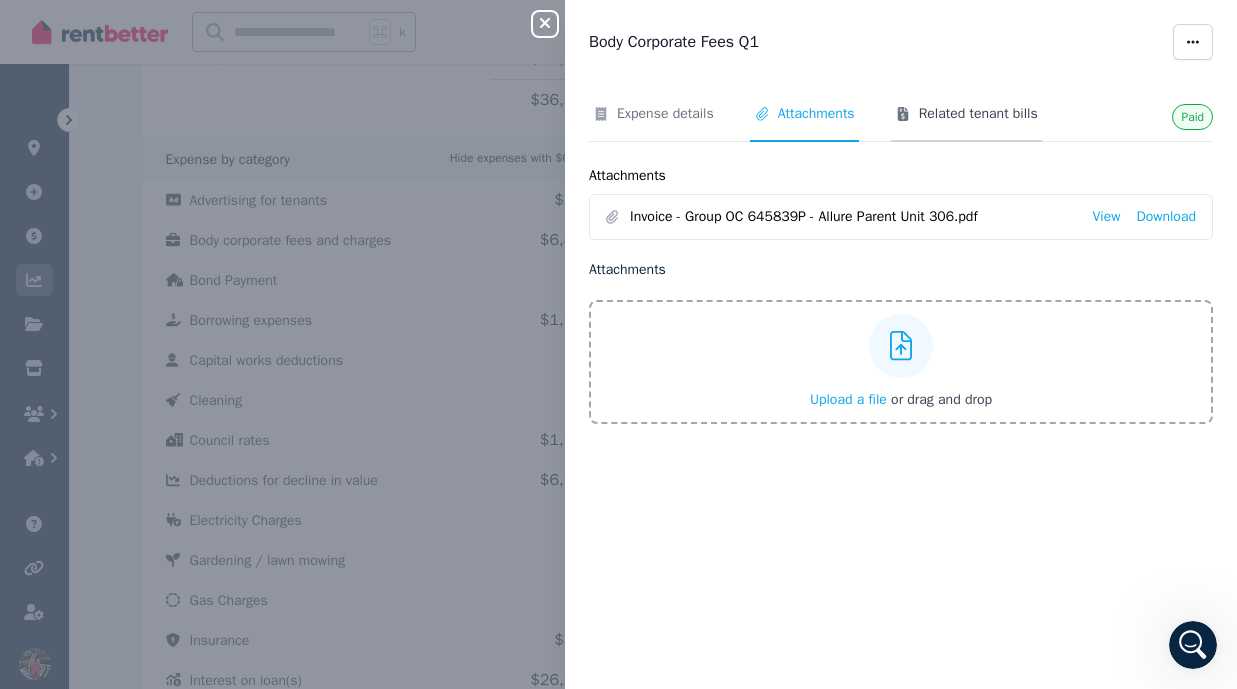 click on "Related tenant bills" at bounding box center [978, 114] 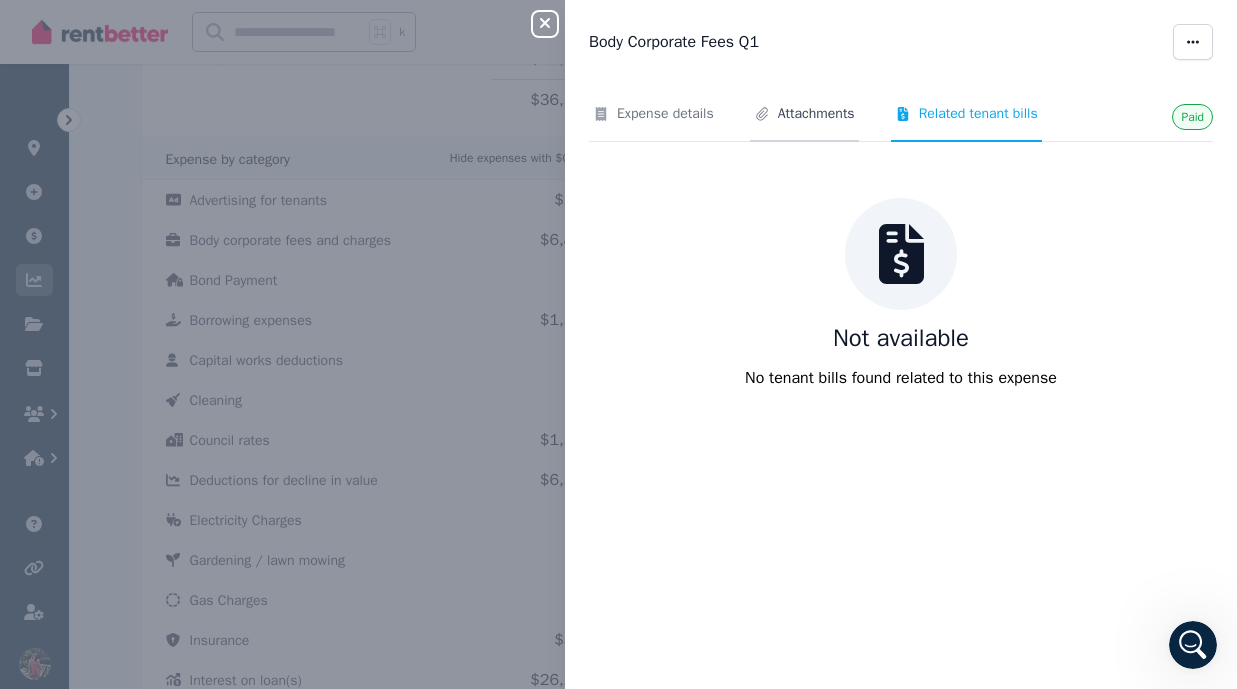 click on "Attachments" at bounding box center [816, 114] 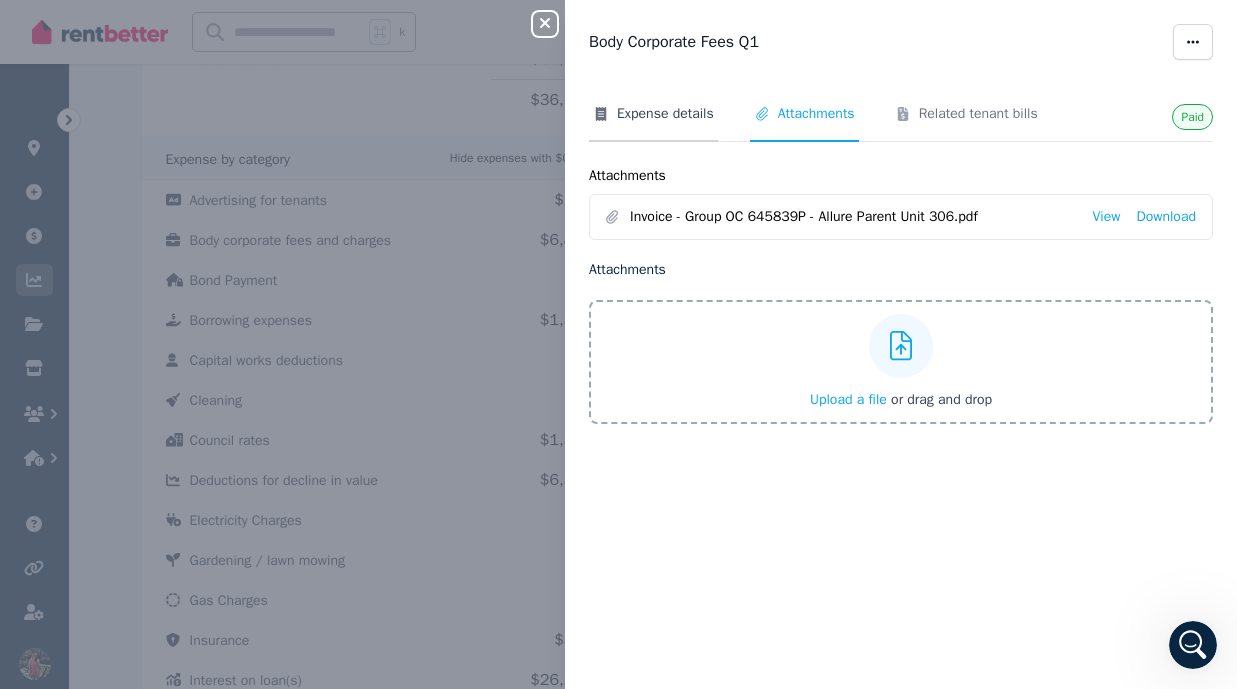 click on "Expense details" at bounding box center [665, 114] 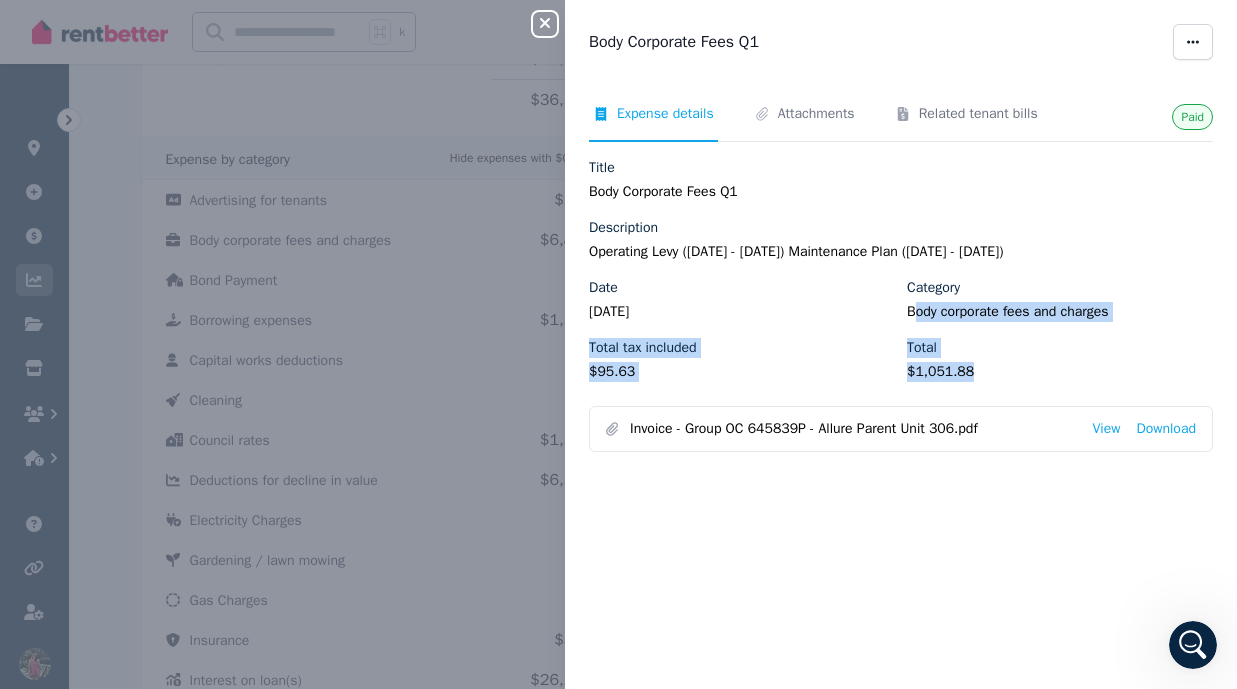 drag, startPoint x: 916, startPoint y: 307, endPoint x: 1066, endPoint y: 367, distance: 161.55495 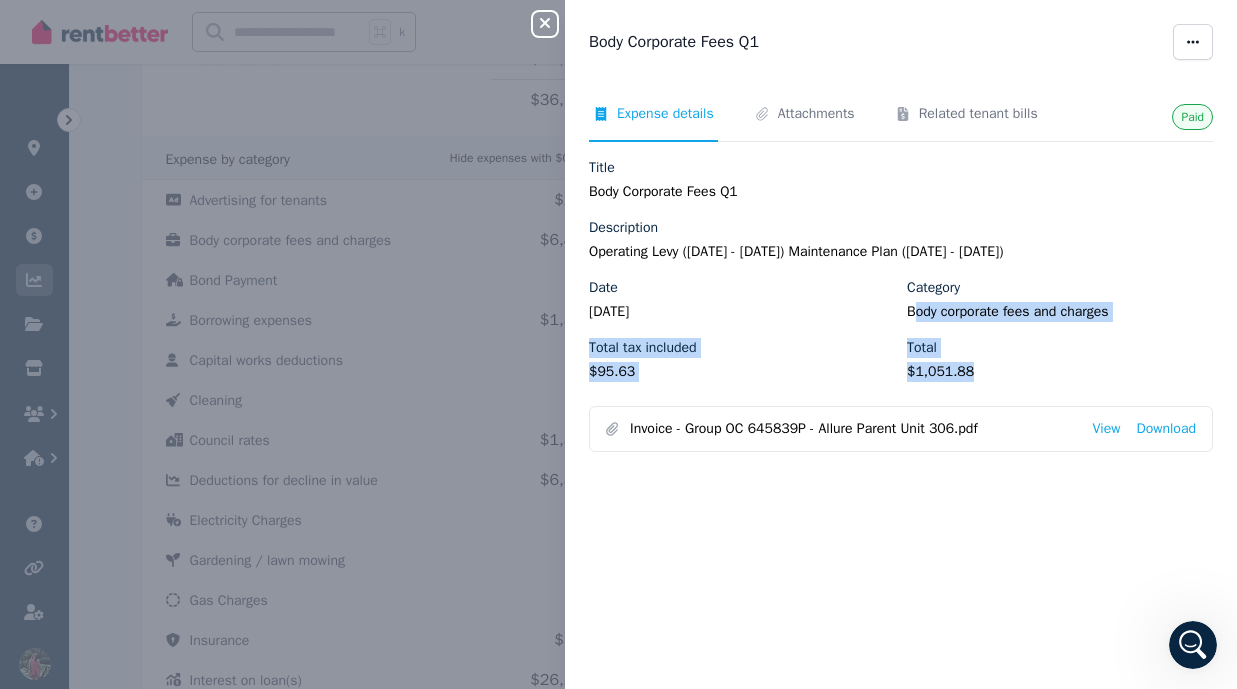 click on "Date [DATE] Category Body corporate fees and charges Total tax included $95.63 Total $1,051.88" at bounding box center [901, 338] 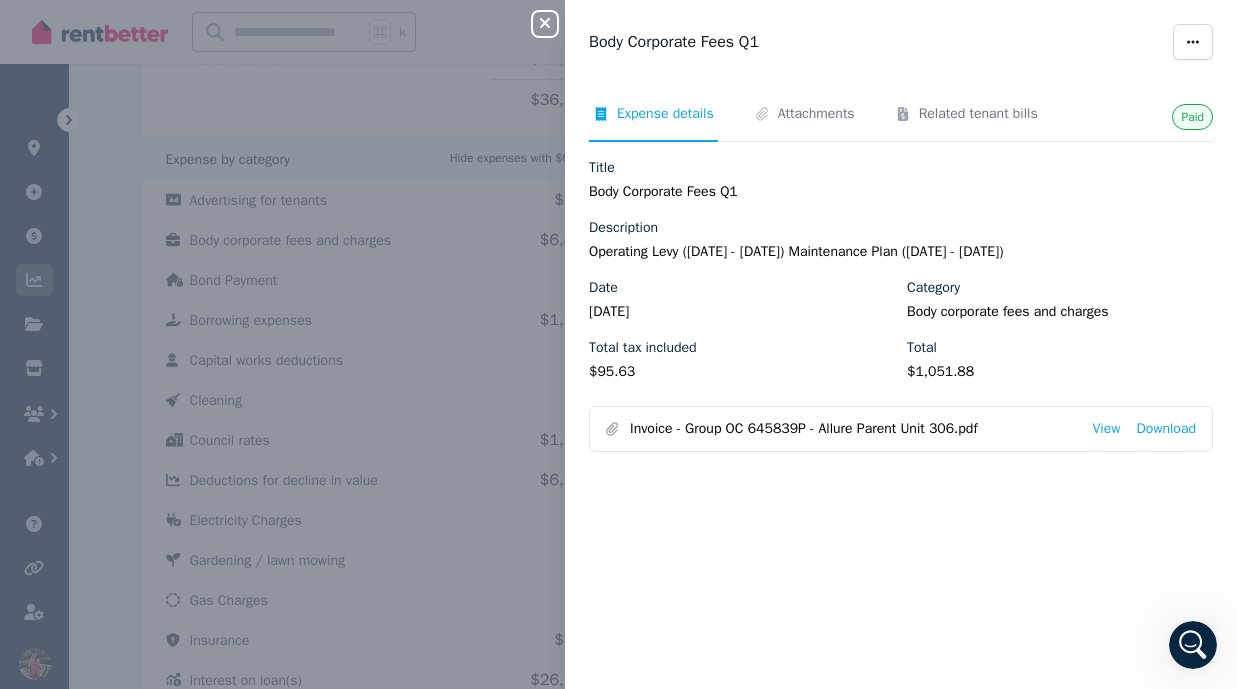 click on "Paid" at bounding box center [1192, 117] 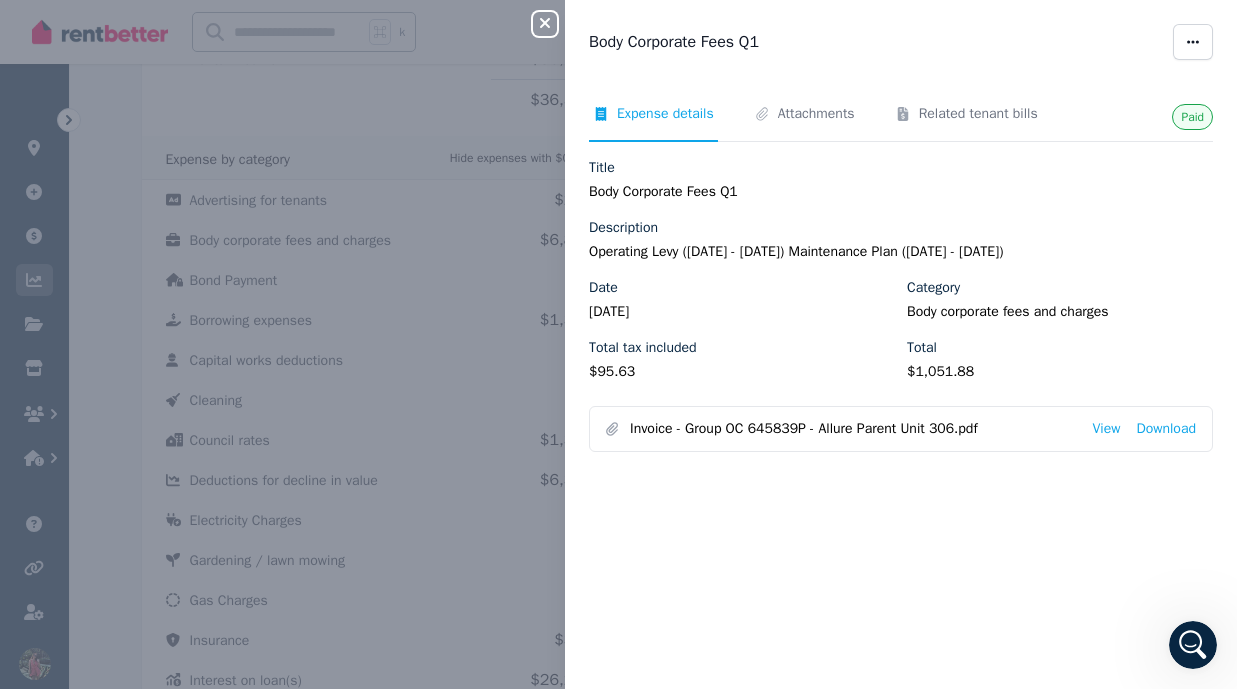 click on "$95.63" at bounding box center (742, 372) 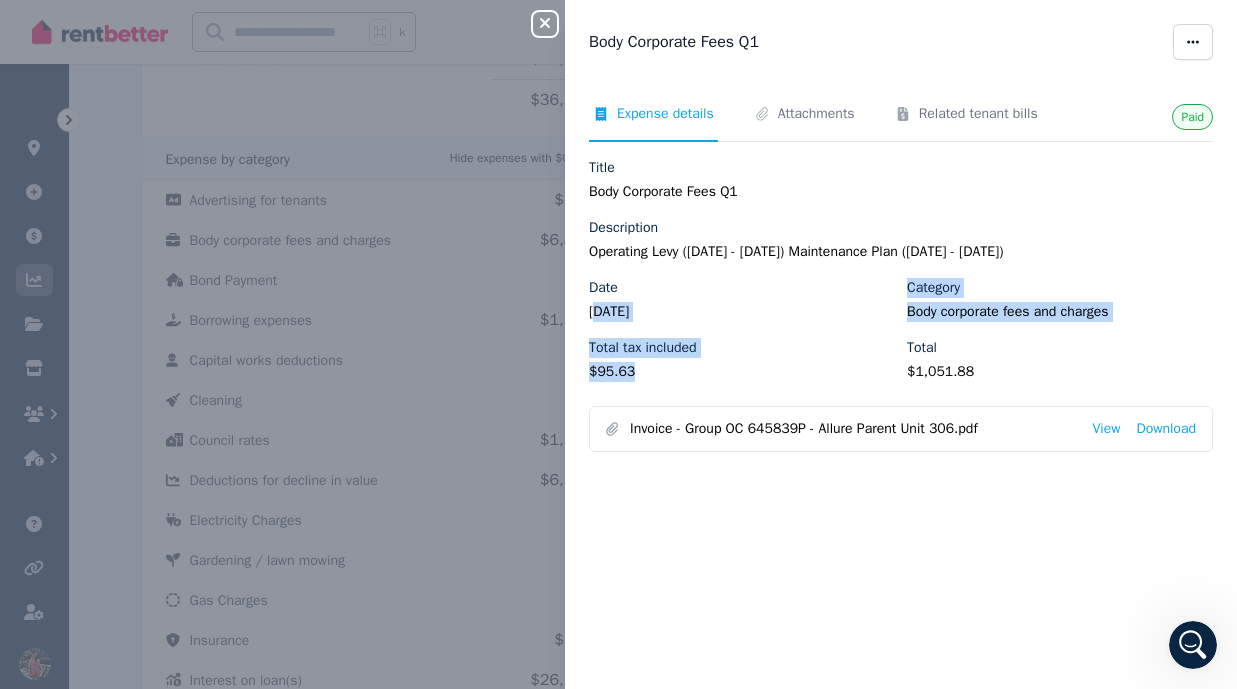 drag, startPoint x: 596, startPoint y: 309, endPoint x: 733, endPoint y: 386, distance: 157.15598 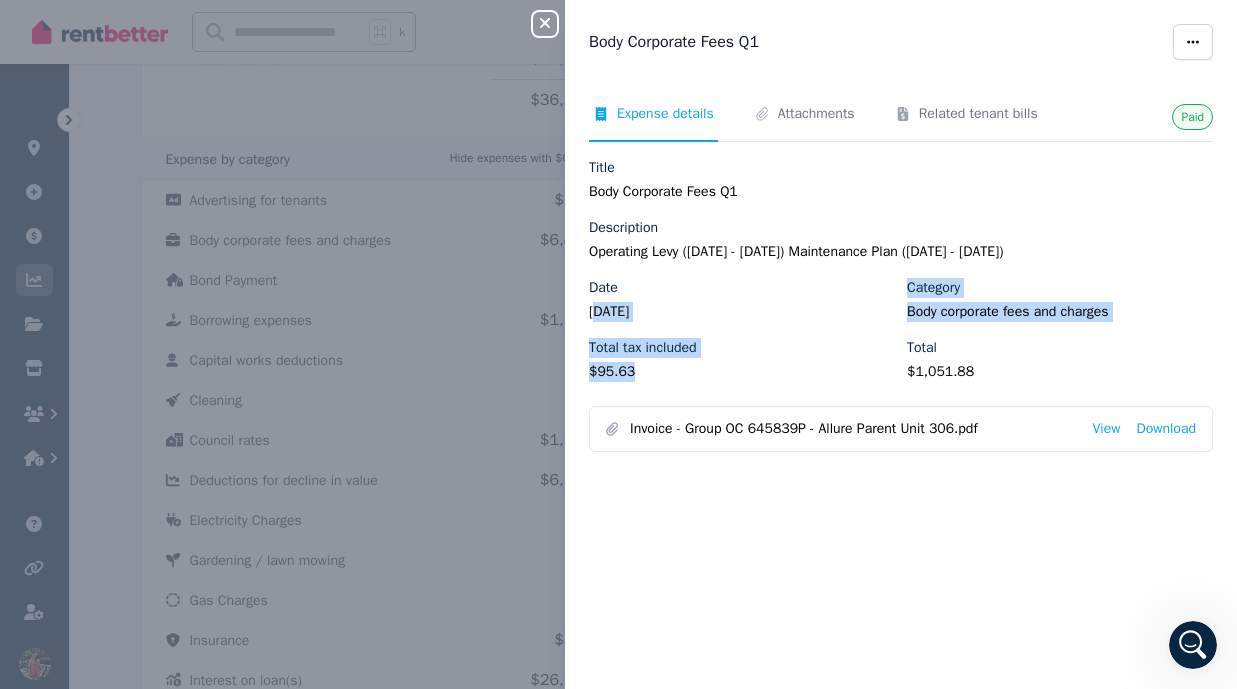click on "Date [DATE] Category Body corporate fees and charges Total tax included $95.63 Total $1,051.88" at bounding box center [901, 338] 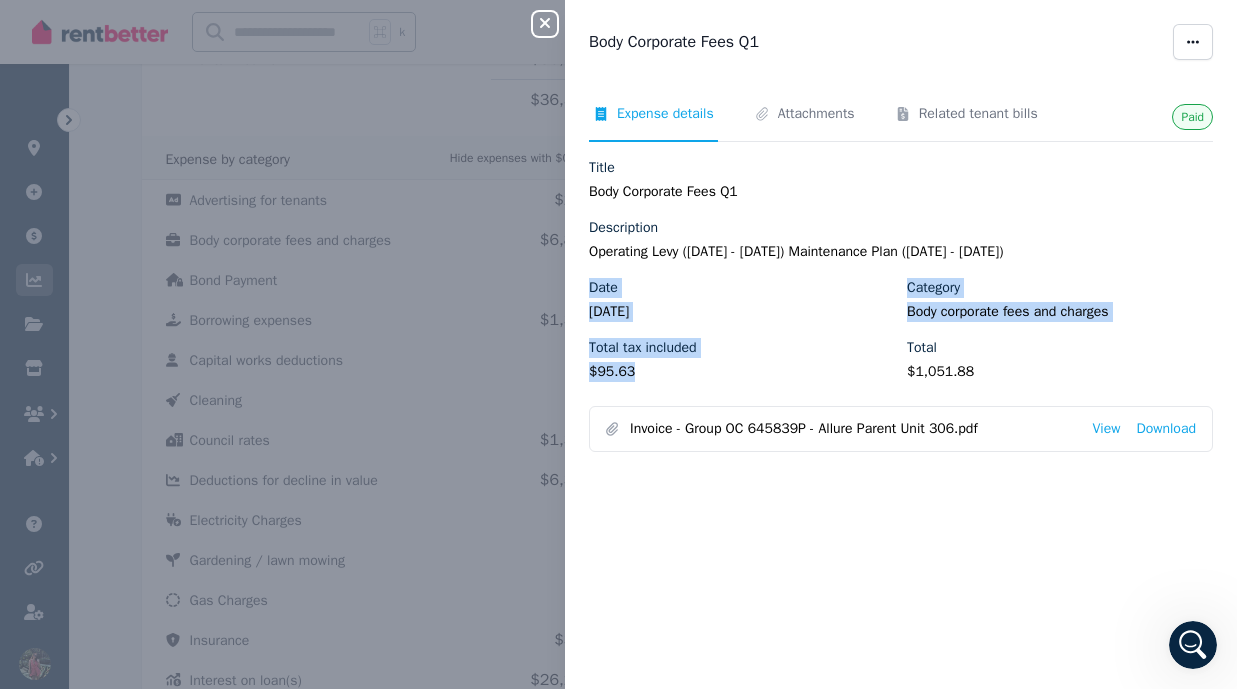 drag, startPoint x: 571, startPoint y: 295, endPoint x: 708, endPoint y: 373, distance: 157.64835 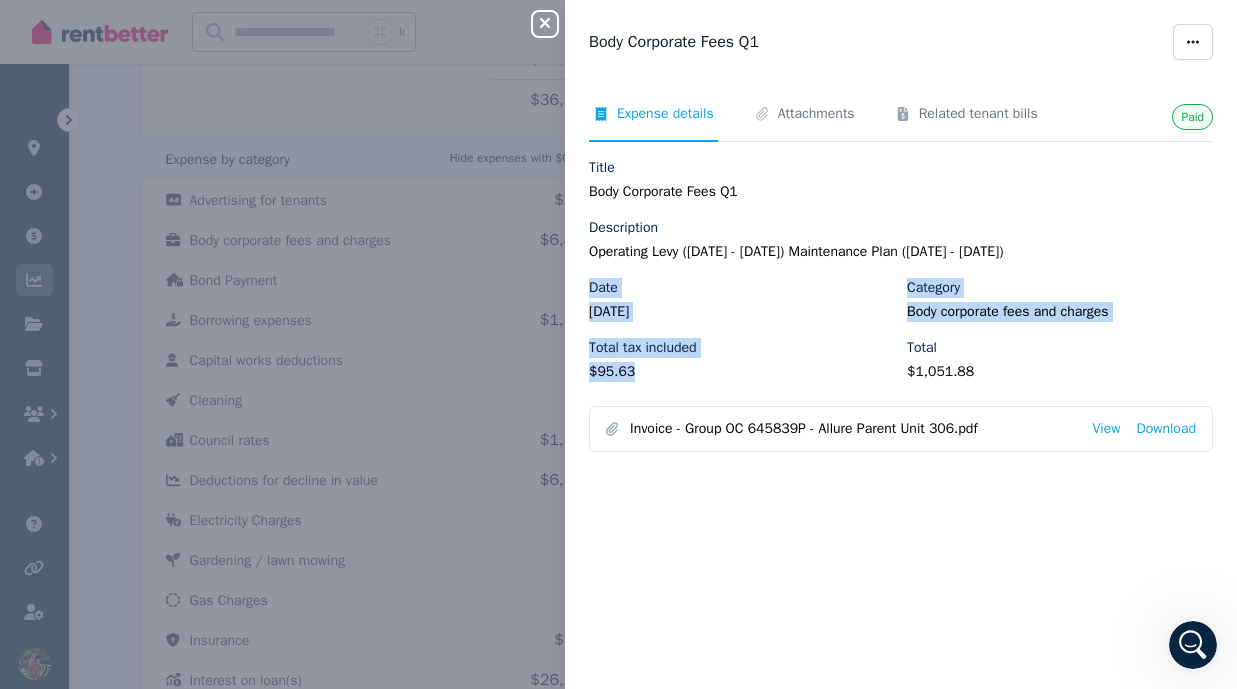 click on "Paid Expense details Attachments Related tenant bills Title Body Corporate Fees Q1 Description Operating Levy ([DATE] - [DATE])
Maintenance Plan ([DATE] - [DATE]) Date [DATE] Category Body corporate fees and charges Total tax included $95.63 Total $1,051.88 Invoice - Group OC 645839P - Allure Parent Unit 306.pdf View Download" at bounding box center [901, 374] 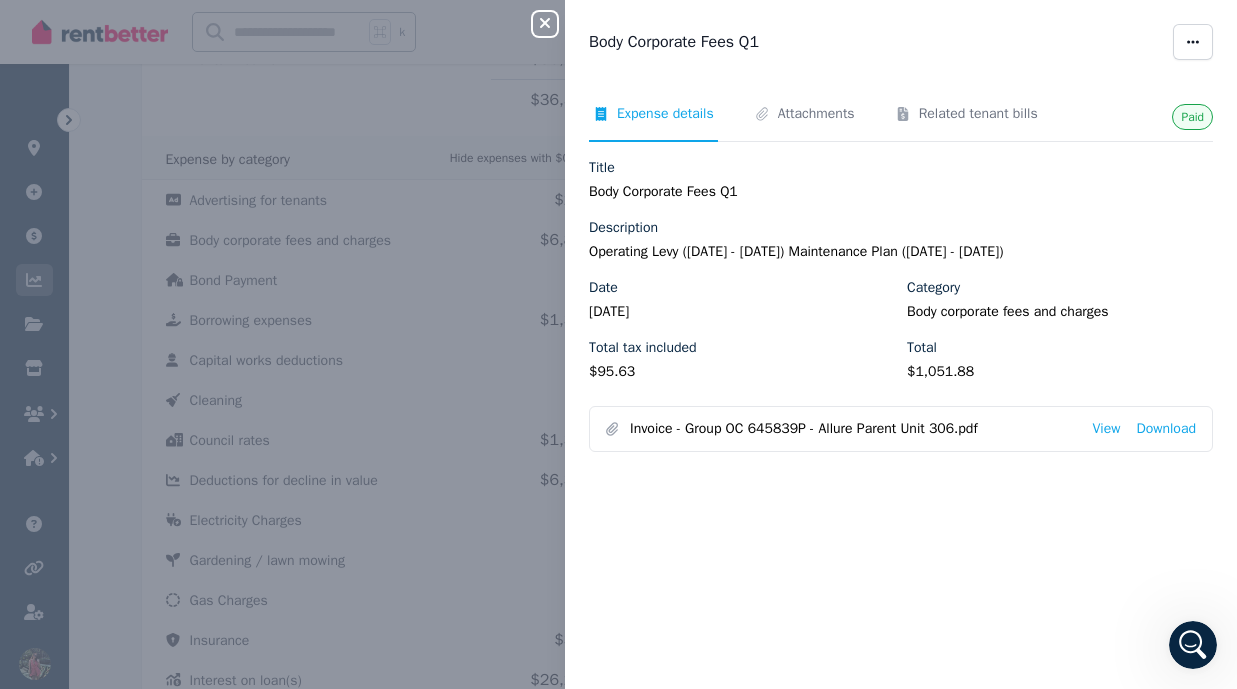 click 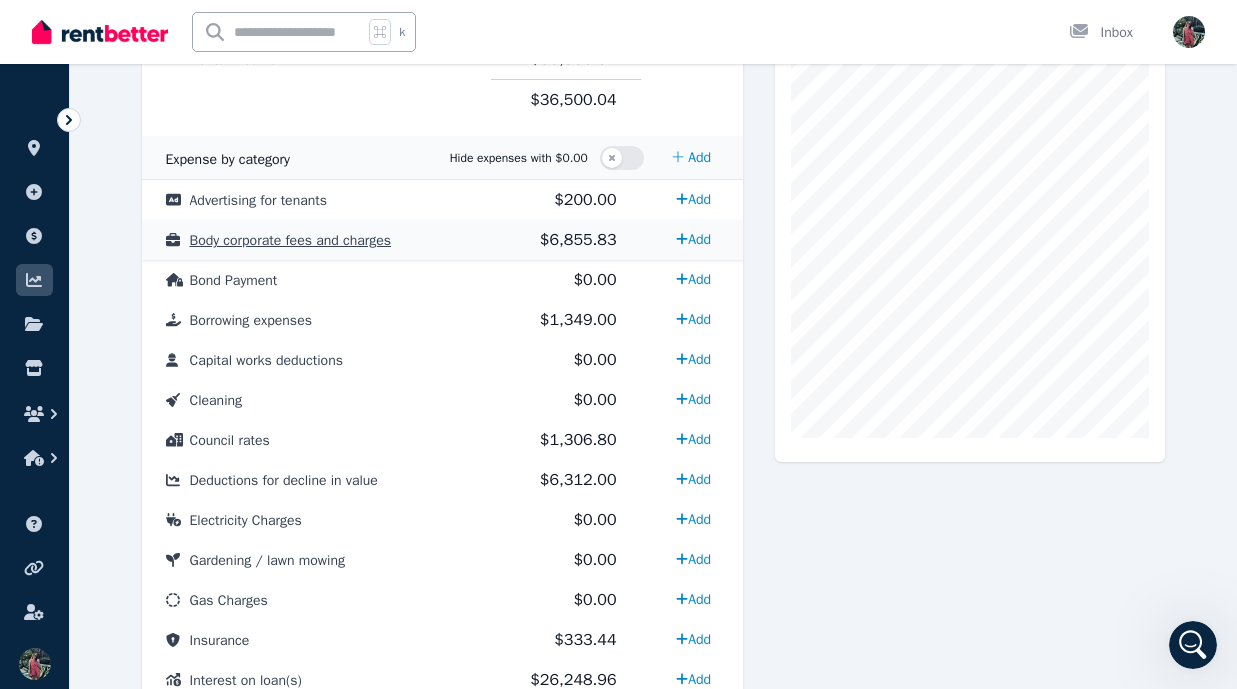 click on "Body corporate fees and charges" at bounding box center (316, 240) 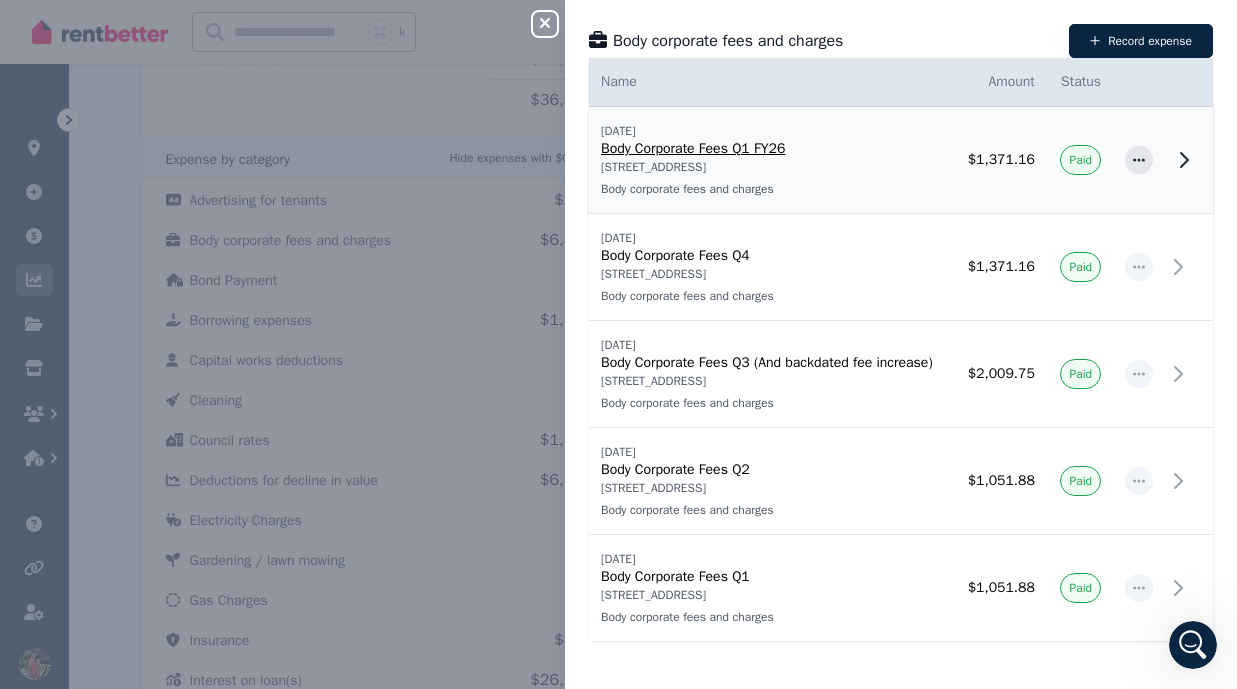 click on "[DATE] Body Corporate Fees Q1 FY26 [STREET_ADDRESS] Body corporate fees and charges" at bounding box center [771, 160] 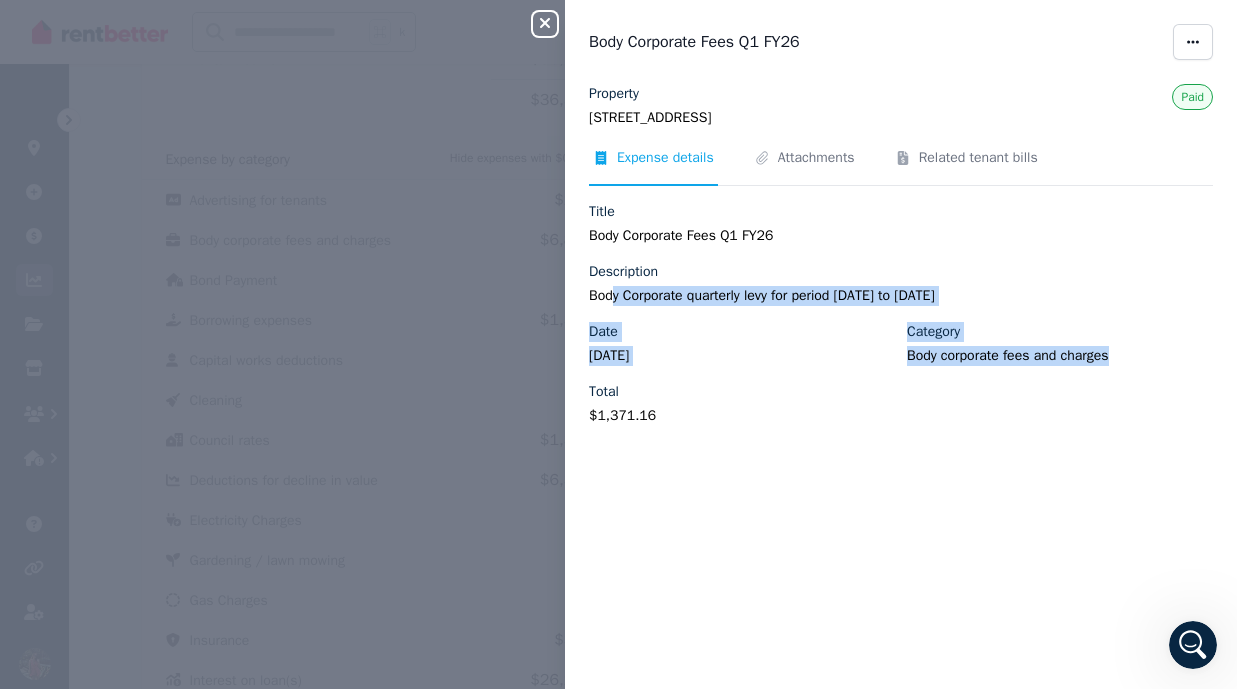 drag, startPoint x: 610, startPoint y: 294, endPoint x: 947, endPoint y: 415, distance: 358.06424 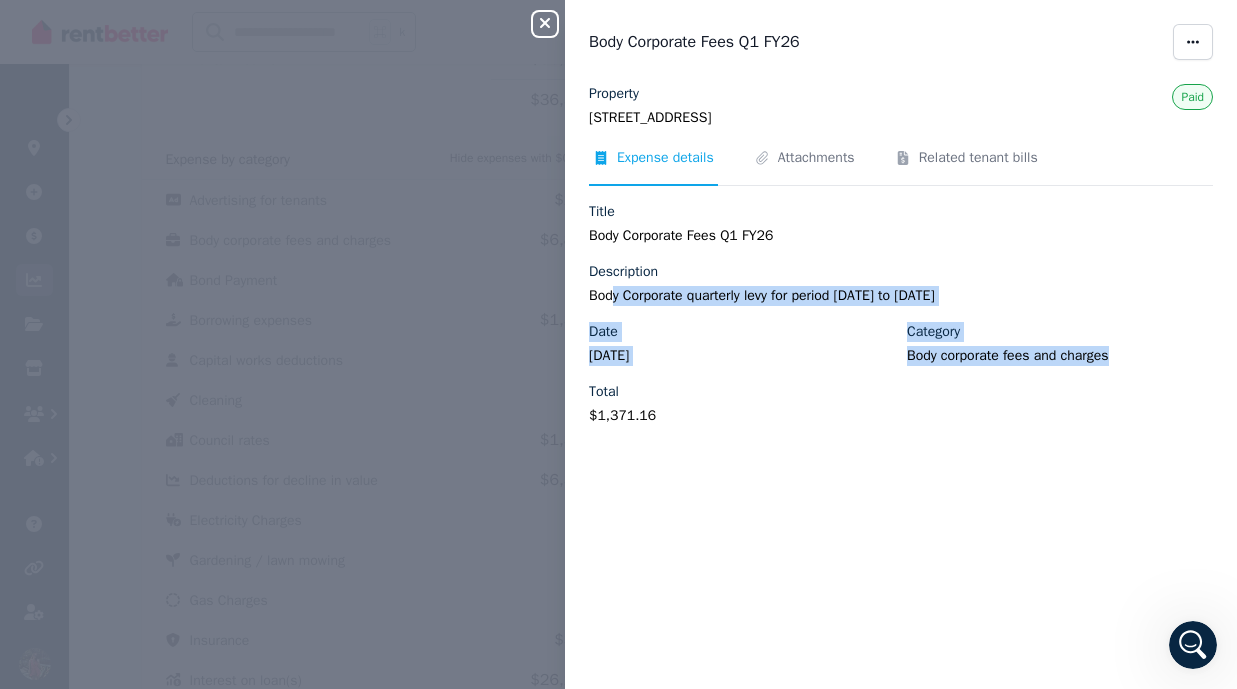 click on "Title Body Corporate Fees Q1 FY26 Description Body Corporate quarterly levy for period [DATE] to [DATE] Date [DATE] Category Body corporate fees and charges Total $1,371.16" at bounding box center (901, 322) 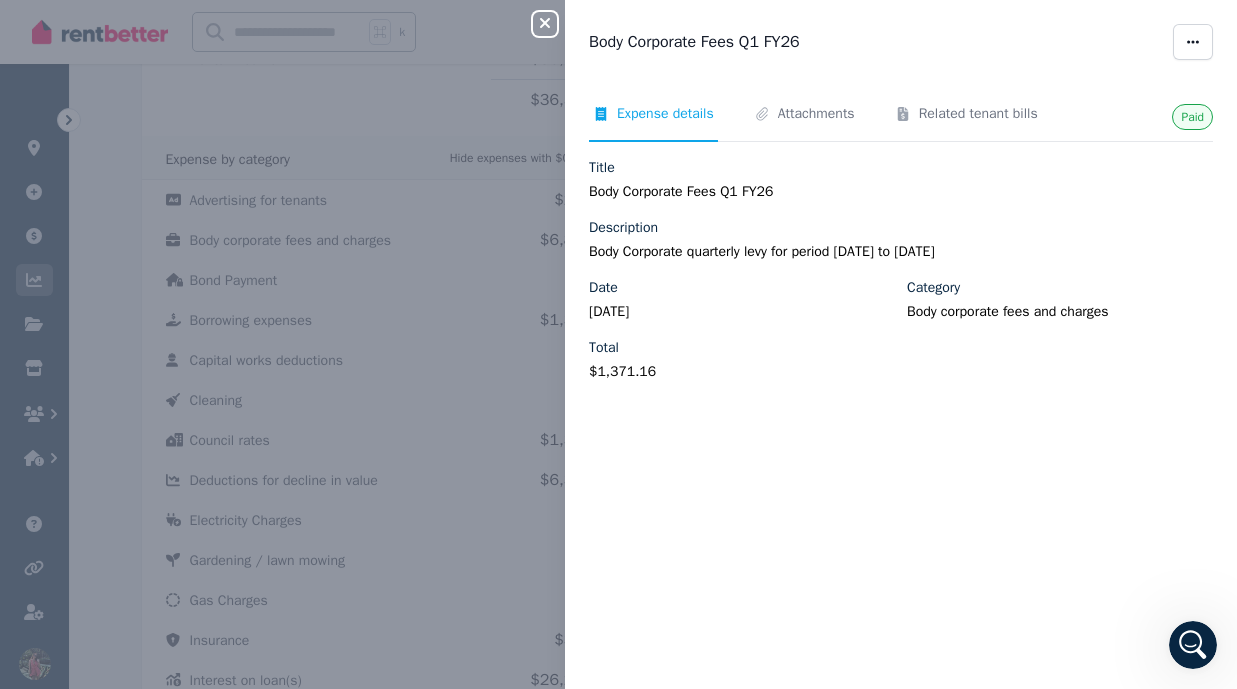 click on "Paid Expense details Attachments Related tenant bills Title Body Corporate Fees Q1 FY26 Description Body Corporate quarterly levy for period [DATE] to [DATE] Date [DATE] Category Body corporate fees and charges Total $1,371.16" at bounding box center (901, 374) 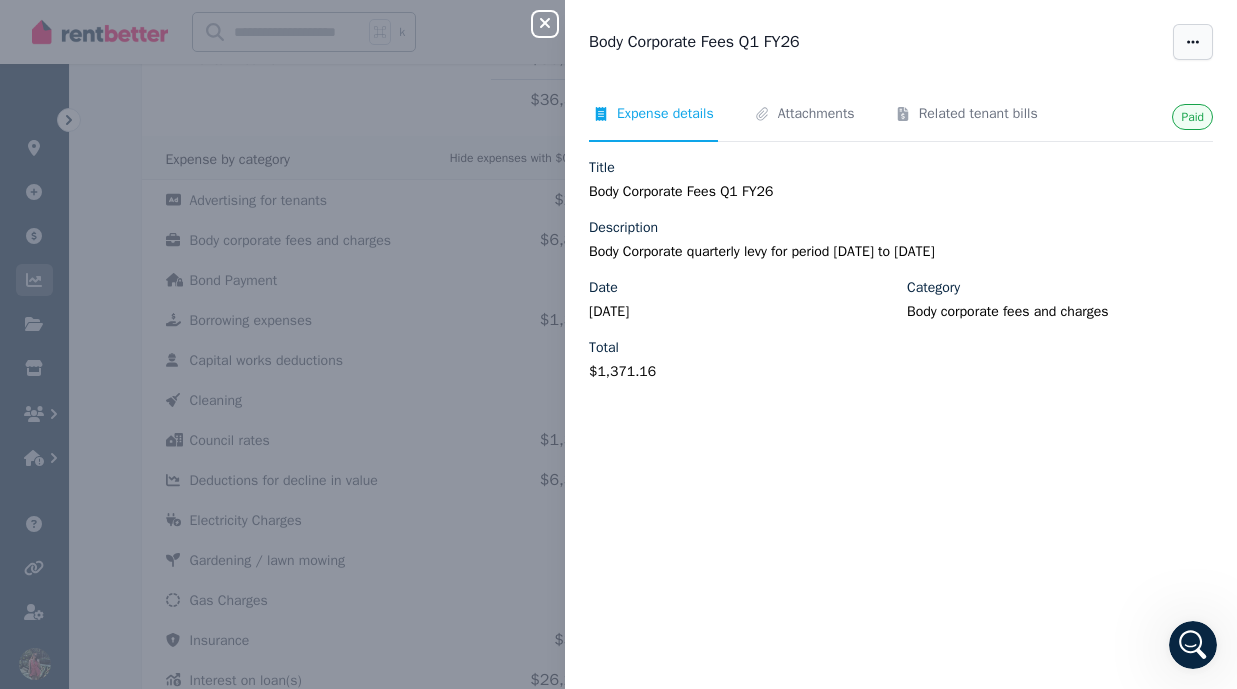 click 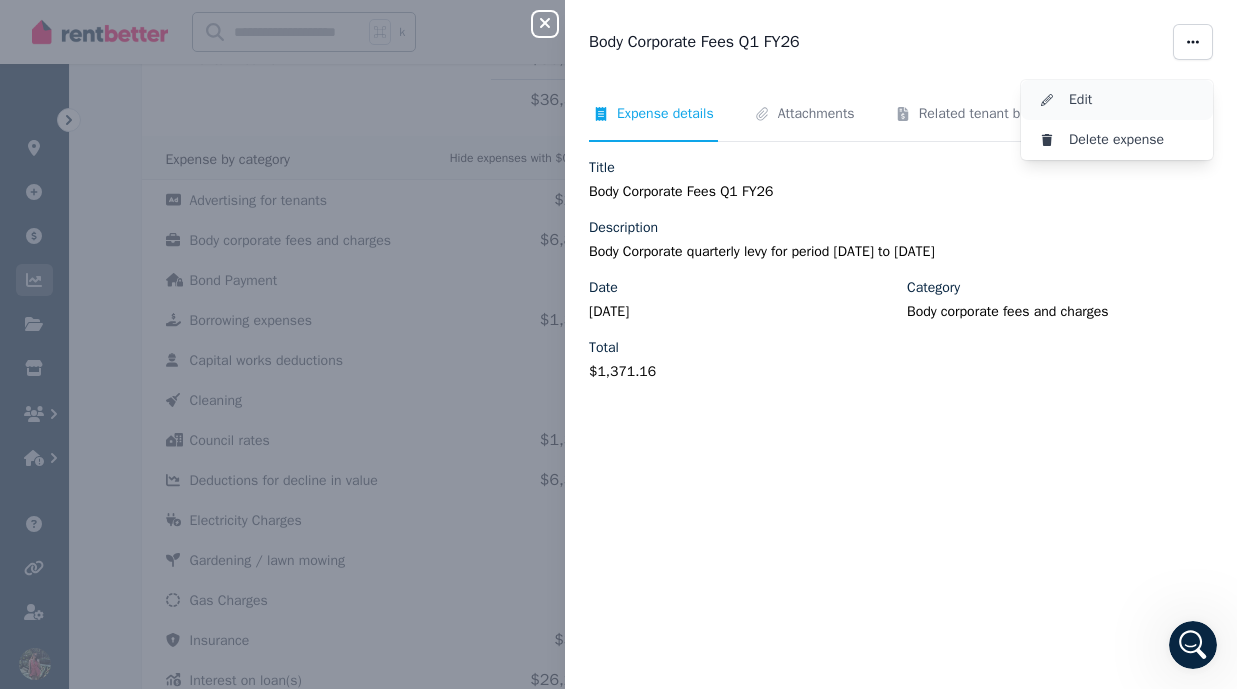 click on "Edit" at bounding box center (1133, 100) 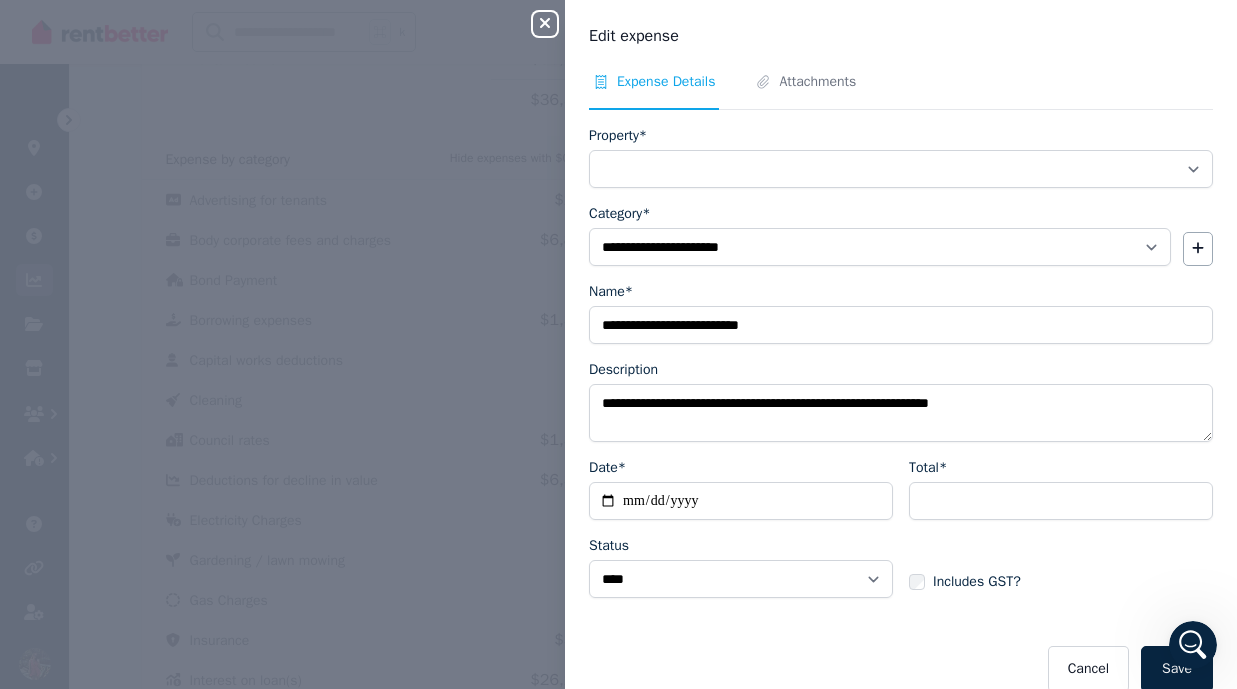 select on "**********" 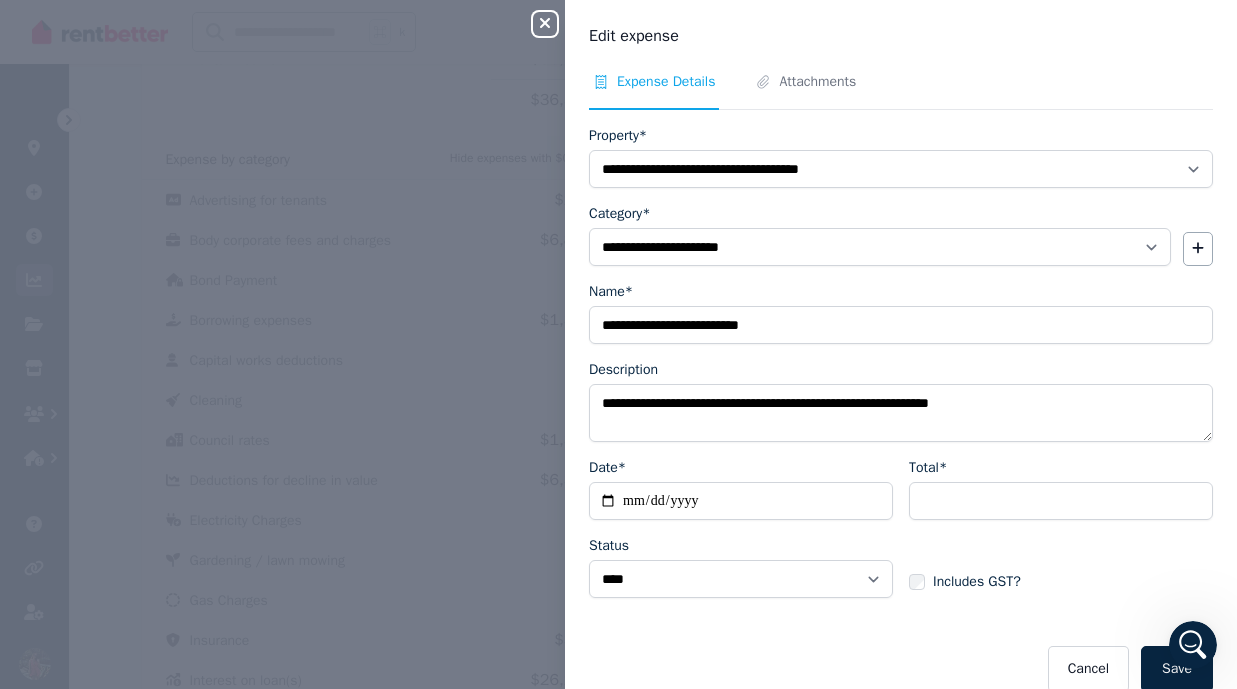 click on "**********" at bounding box center [741, 501] 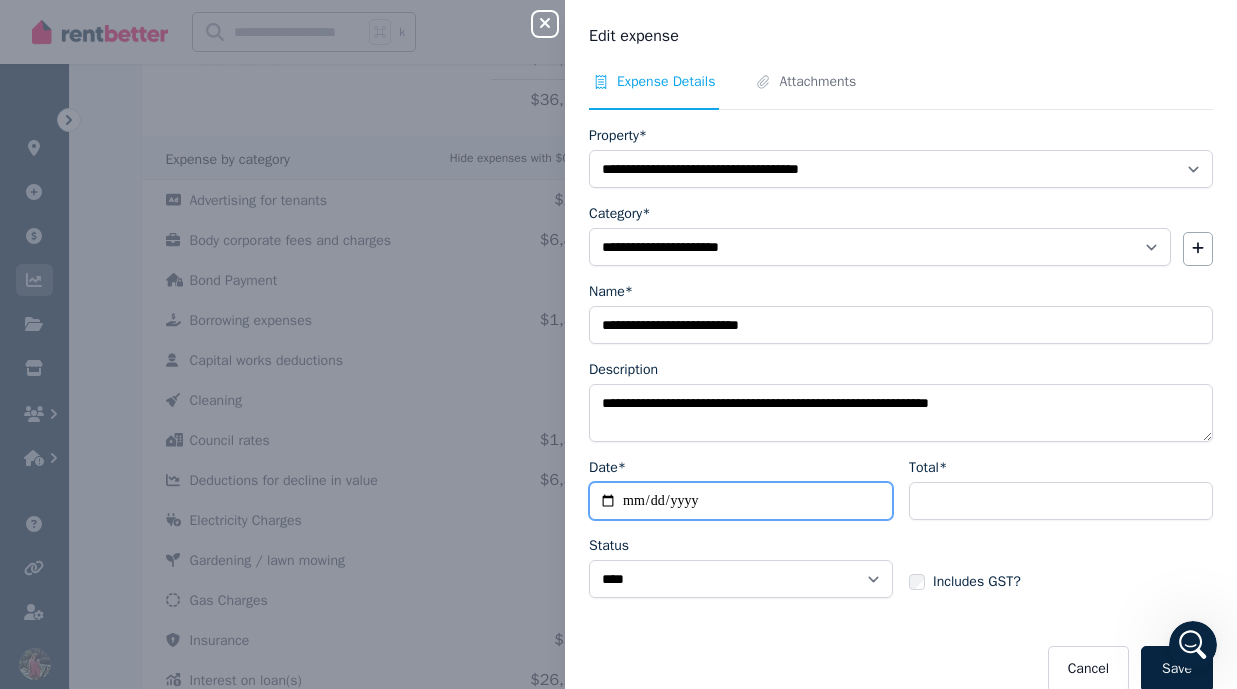 click on "**********" at bounding box center (741, 501) 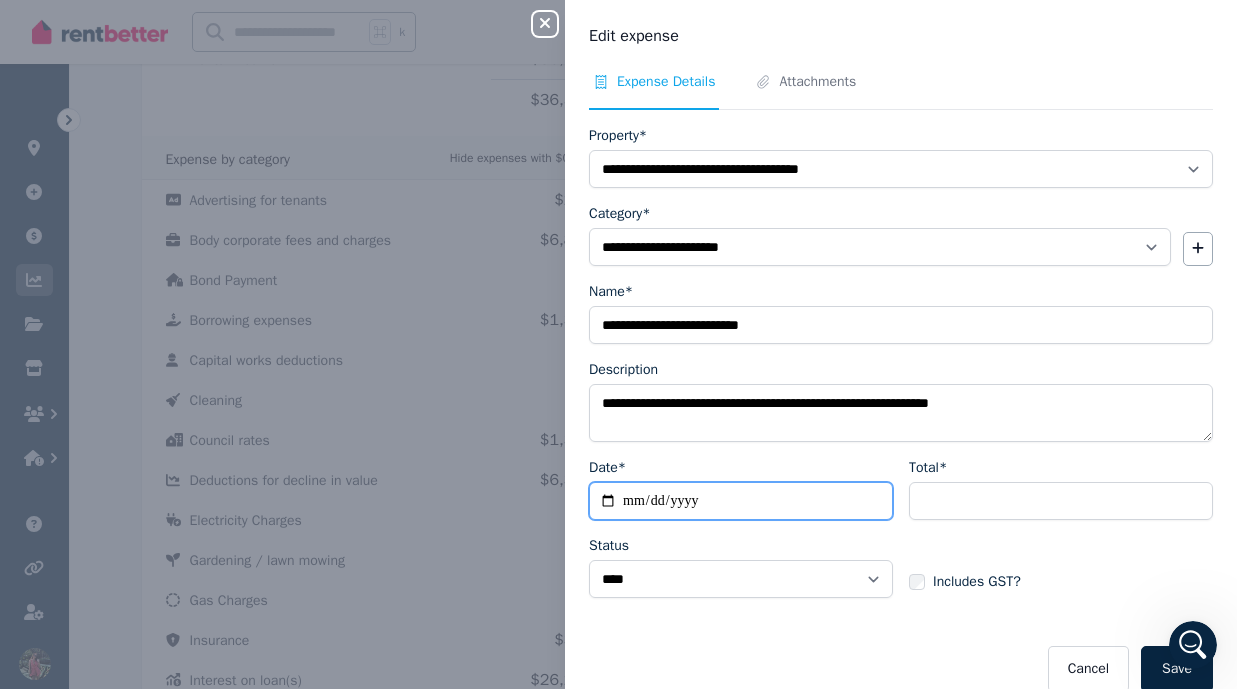 type on "**********" 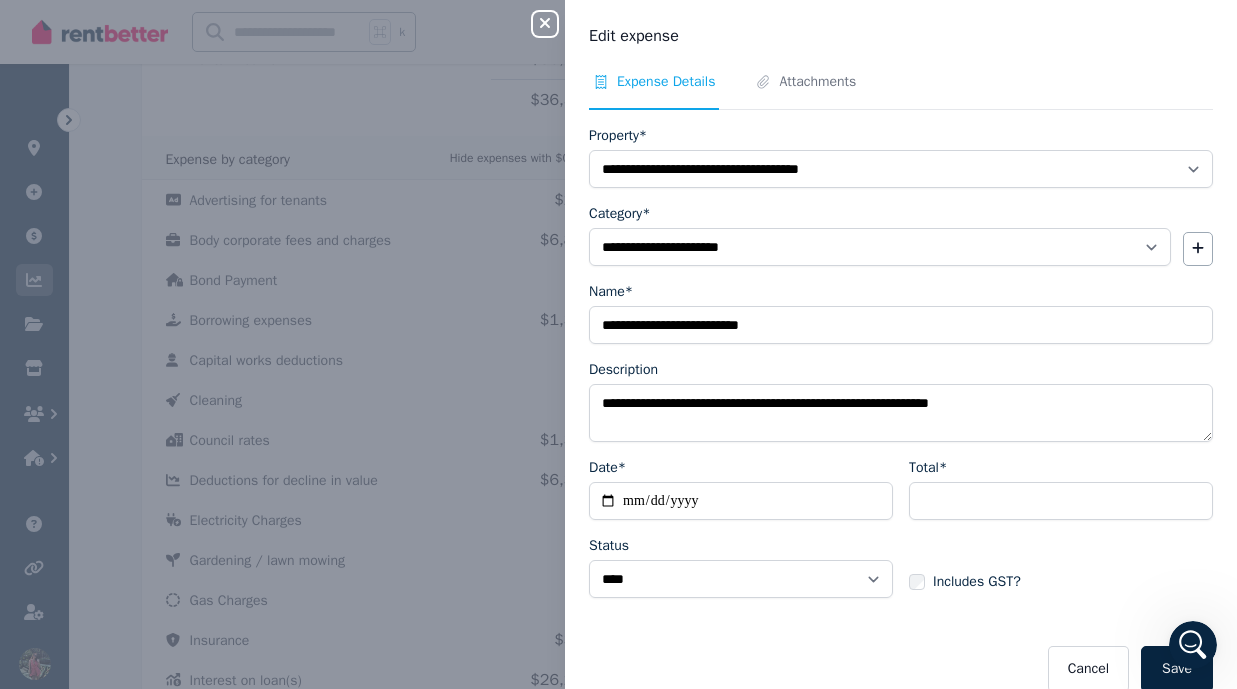 click on "Includes GST?" at bounding box center (1061, 564) 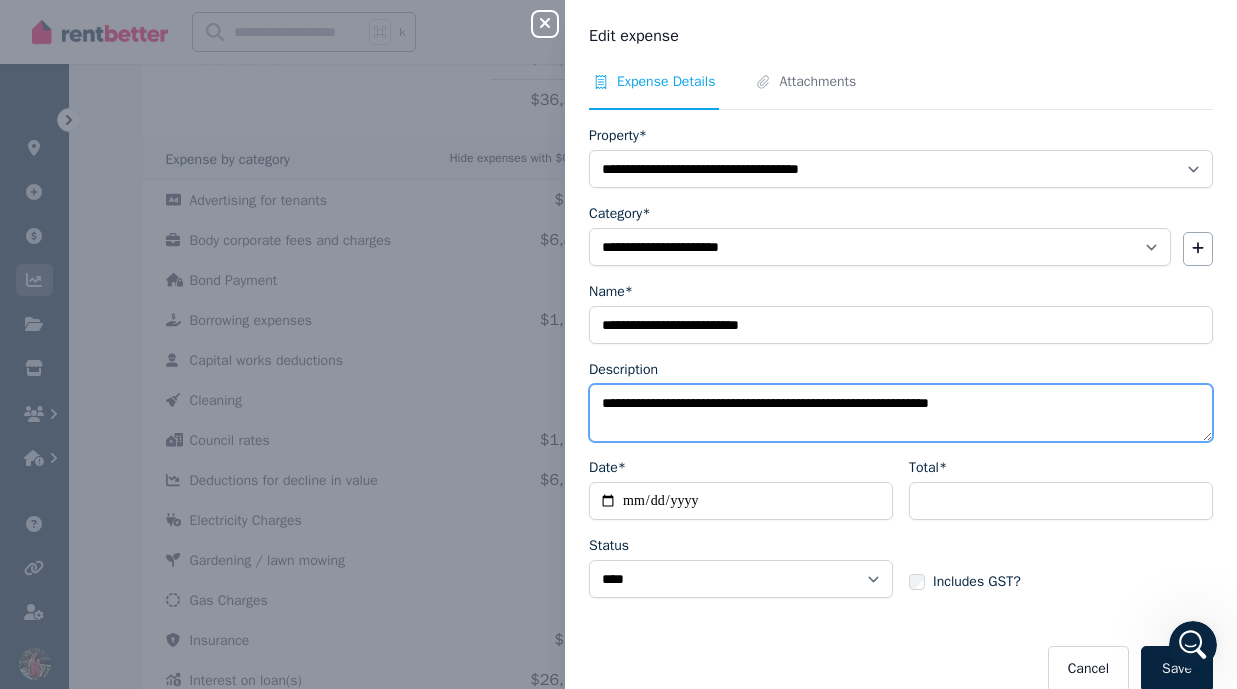 drag, startPoint x: 723, startPoint y: 397, endPoint x: 963, endPoint y: 405, distance: 240.1333 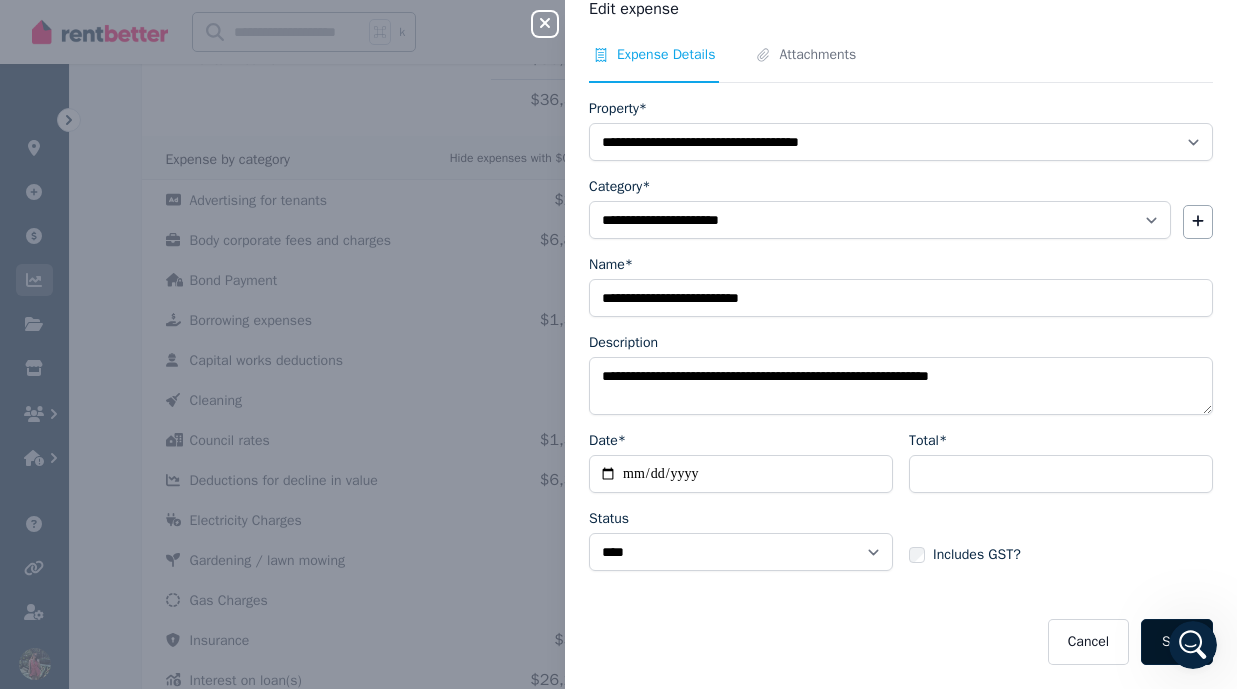 click on "Save" at bounding box center [1177, 642] 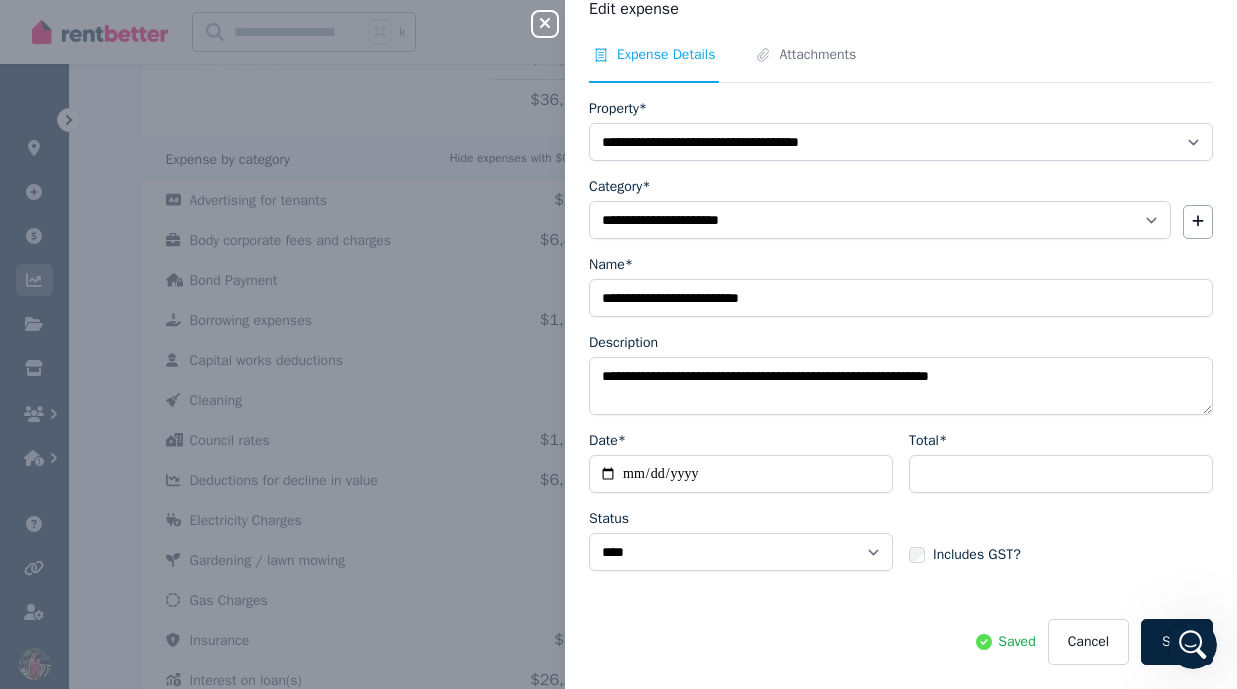 click 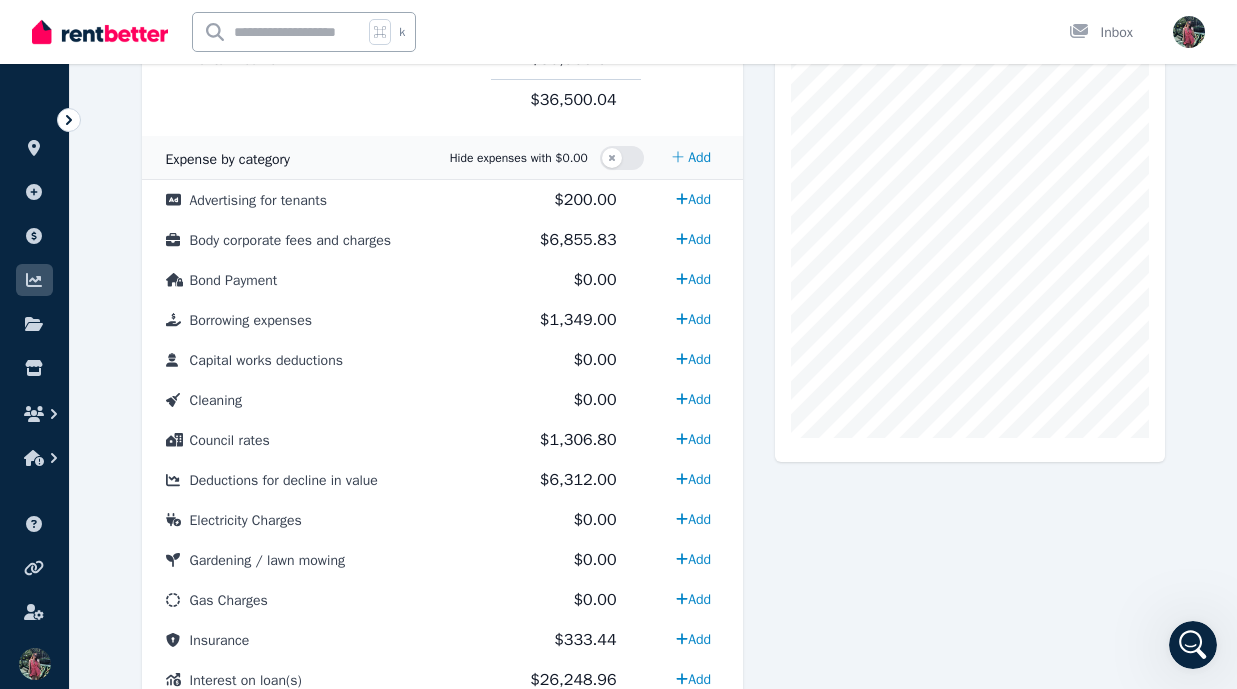 click on "Expense Deductions for decline in value 6,312" at bounding box center [970, 603] 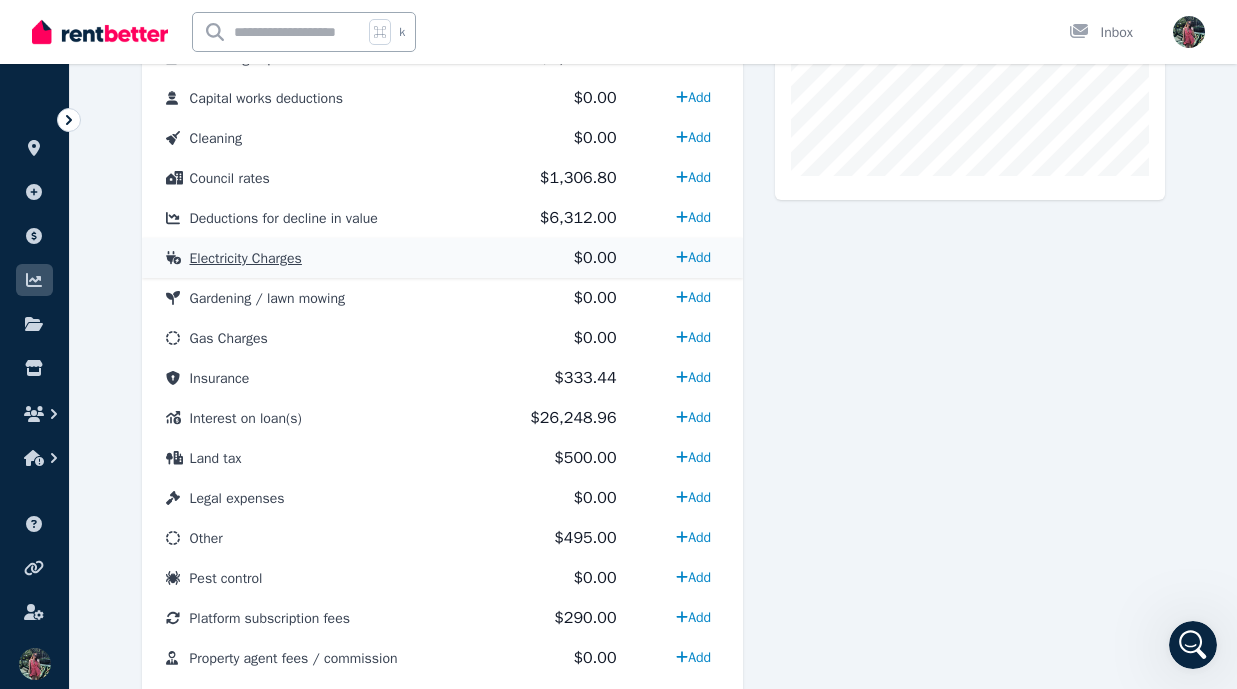 scroll, scrollTop: 767, scrollLeft: 0, axis: vertical 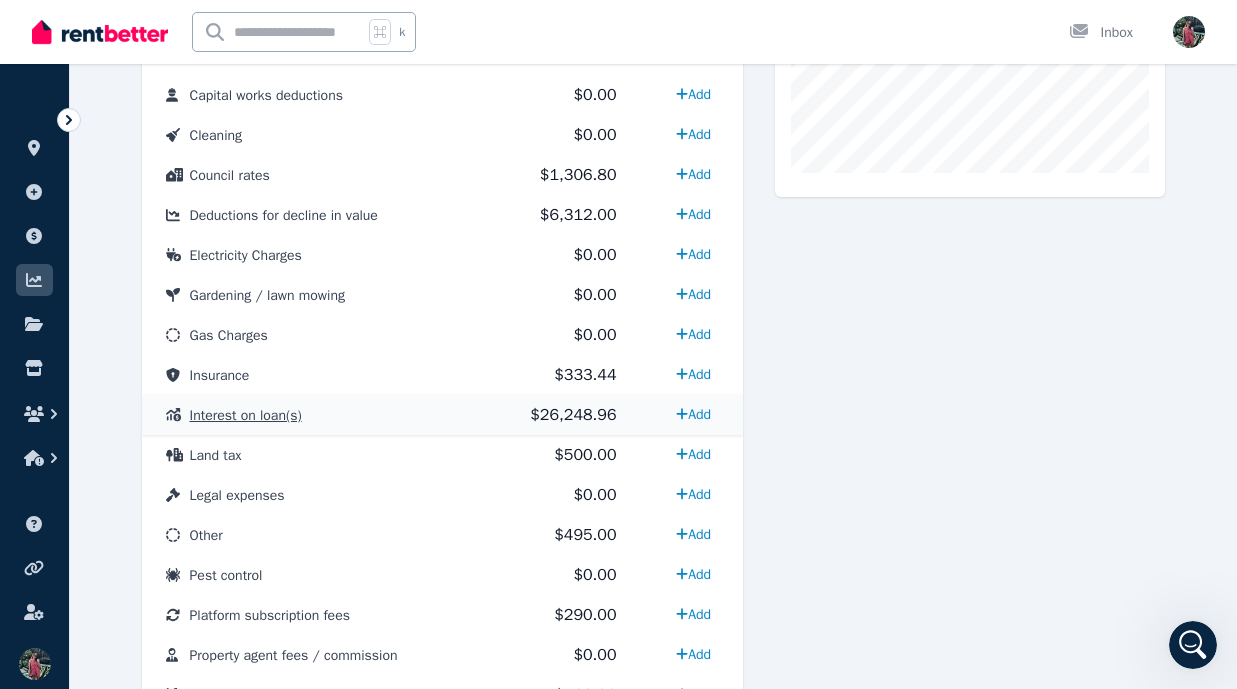 click on "Interest on loan(s)" at bounding box center [316, 415] 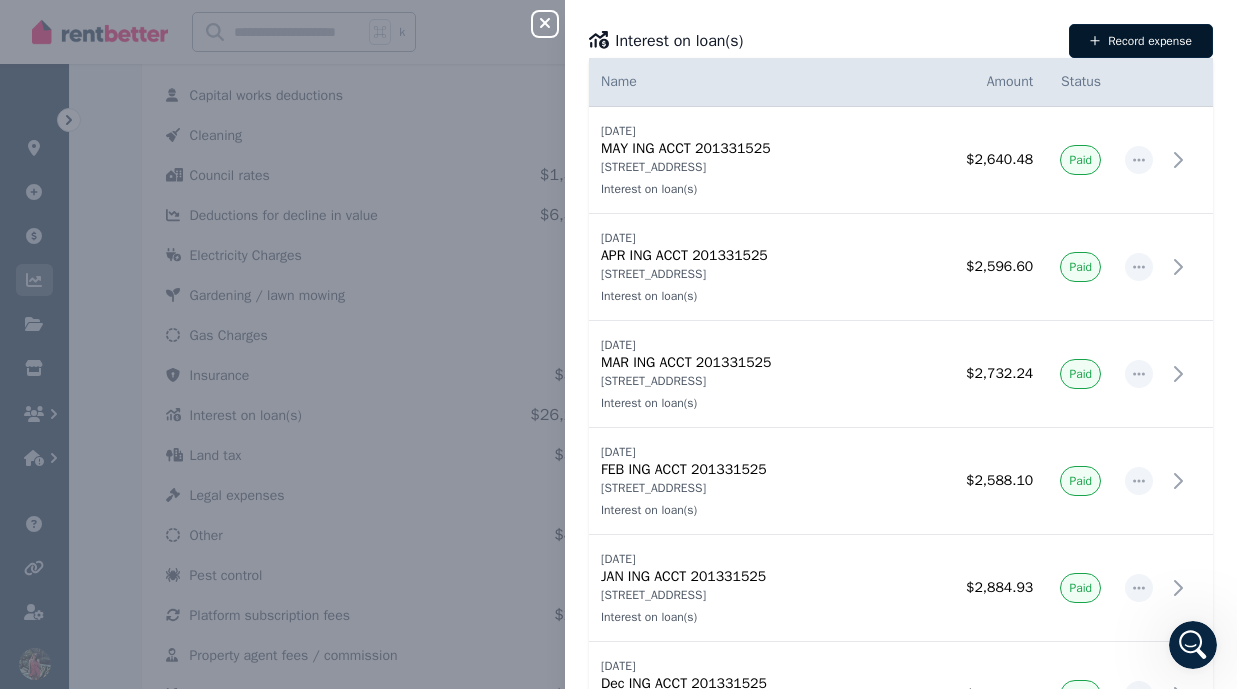 click on "Record expense" at bounding box center [1141, 41] 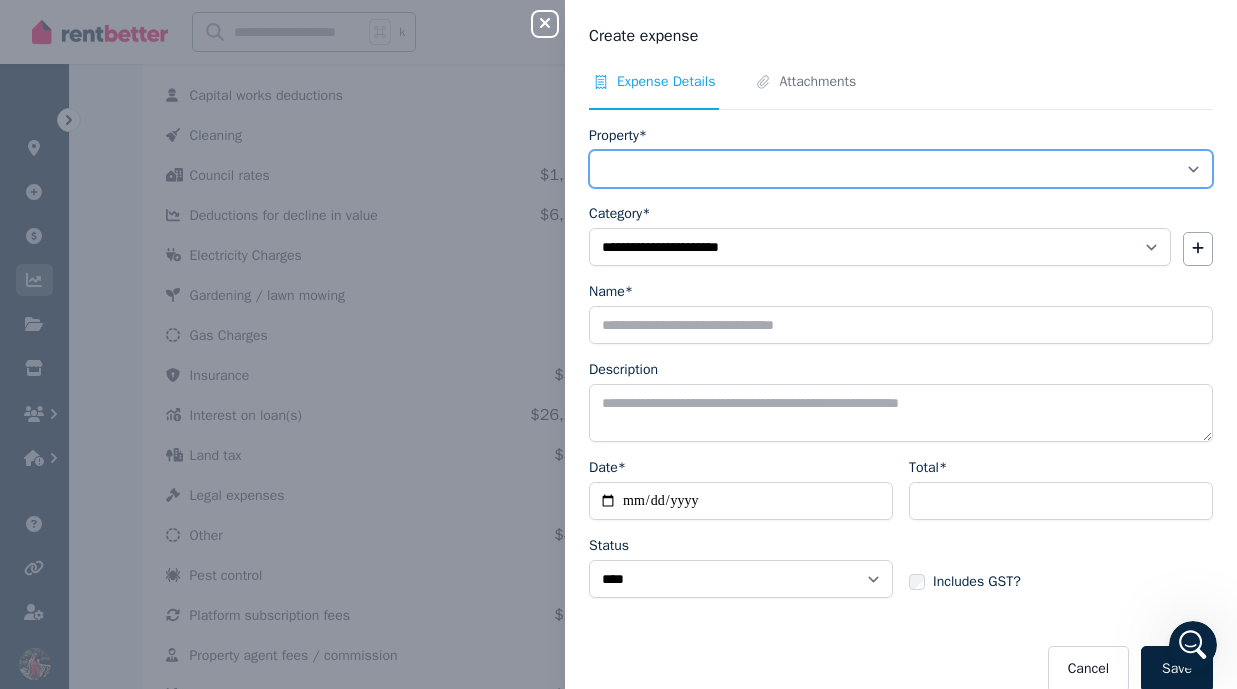 click on "**********" at bounding box center (901, 169) 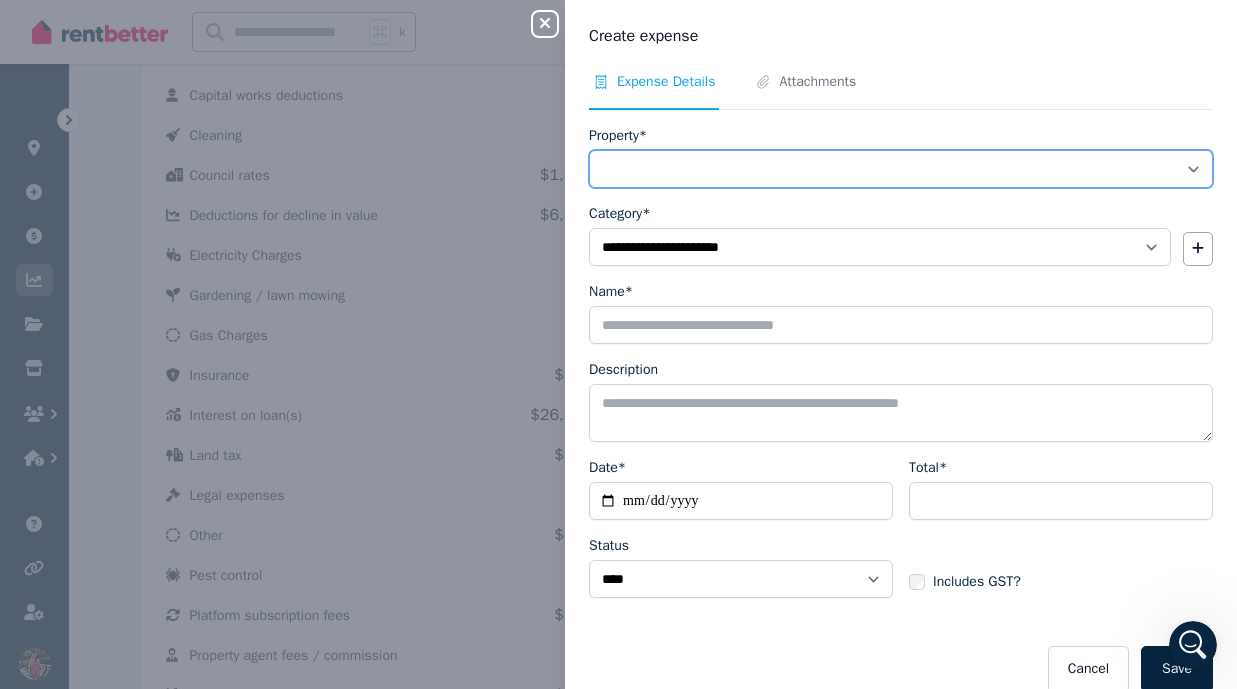 select on "**********" 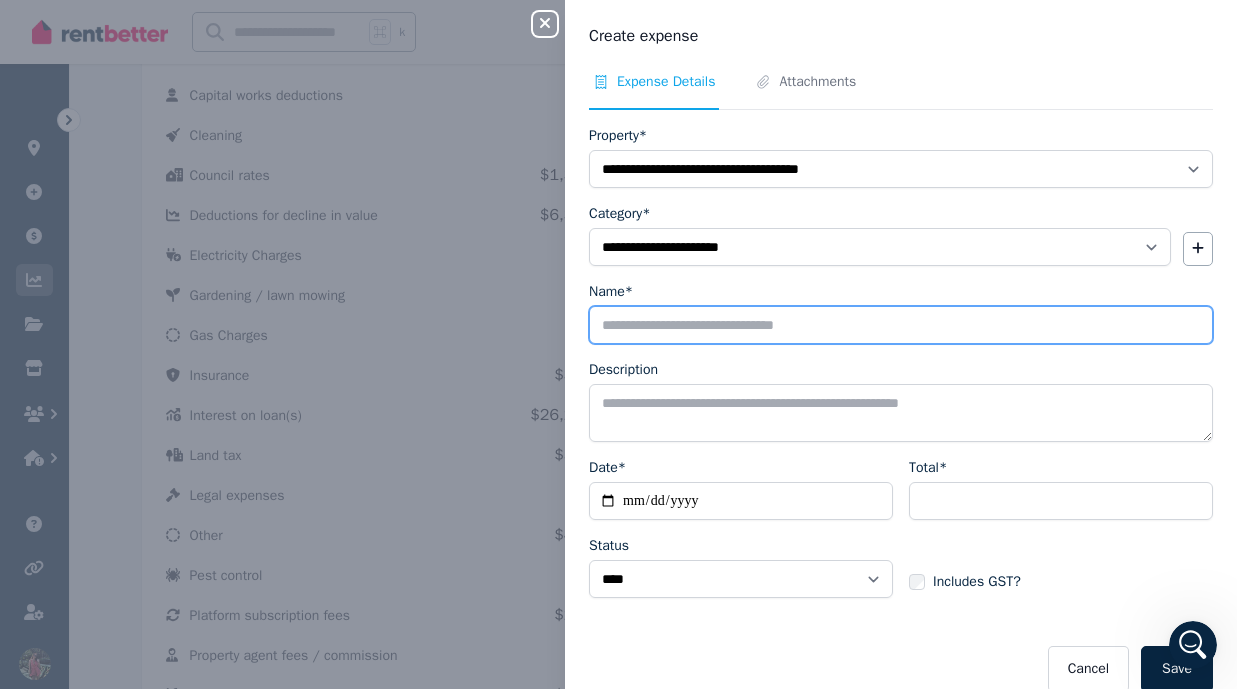 click on "Name*" at bounding box center (901, 325) 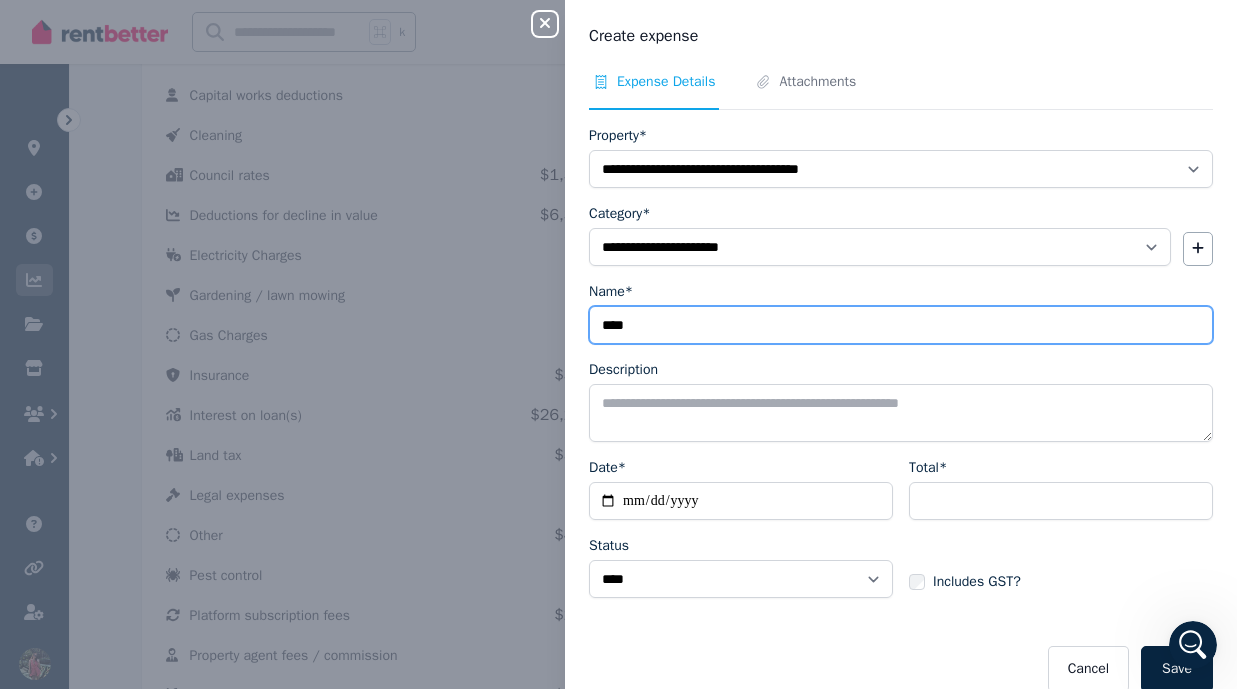 type on "****" 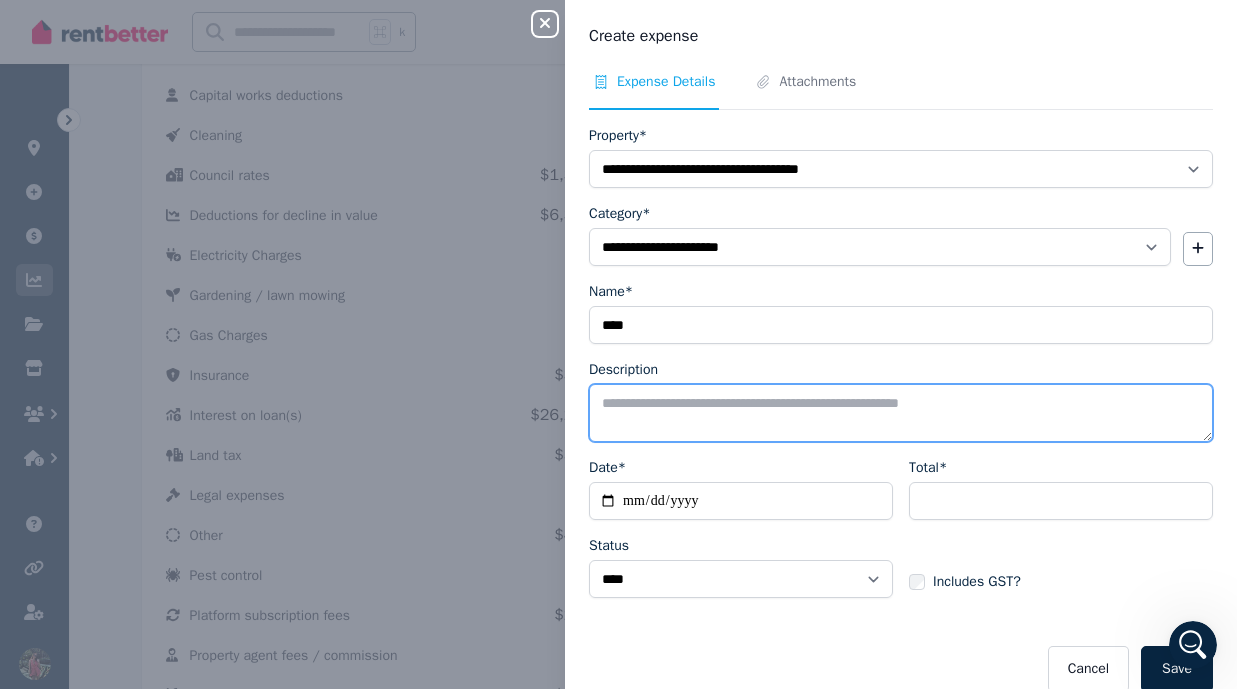 click on "Description" at bounding box center (901, 413) 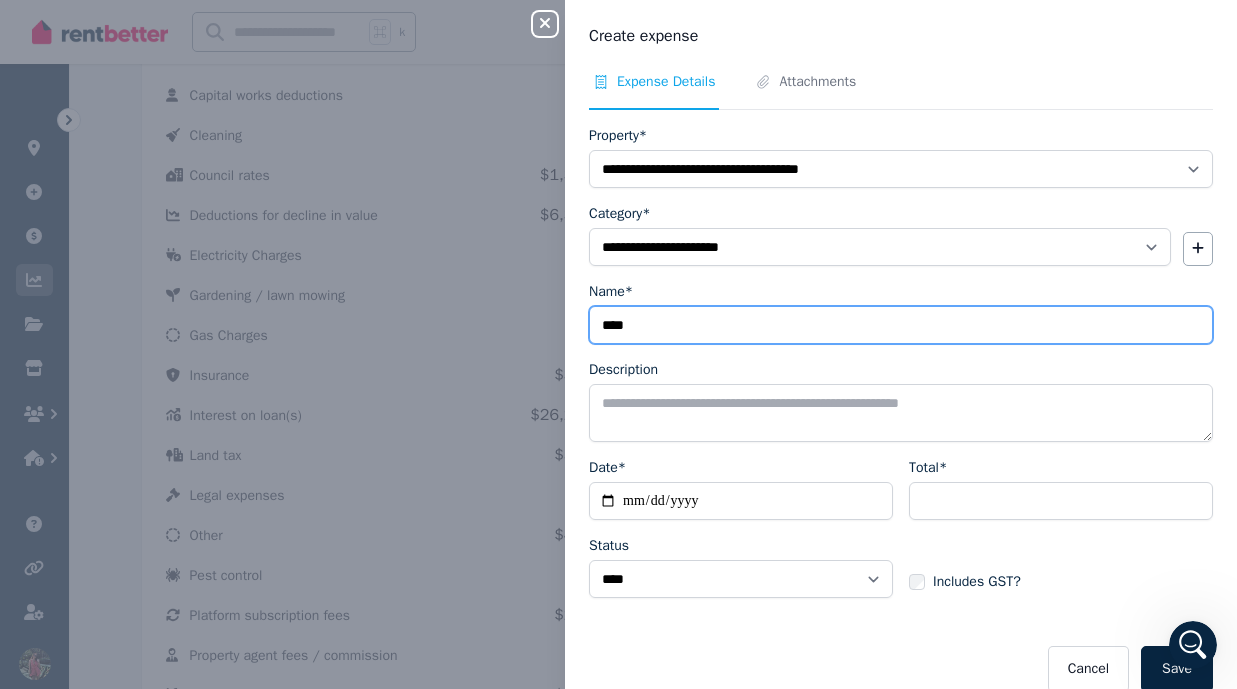 click on "****" at bounding box center [901, 325] 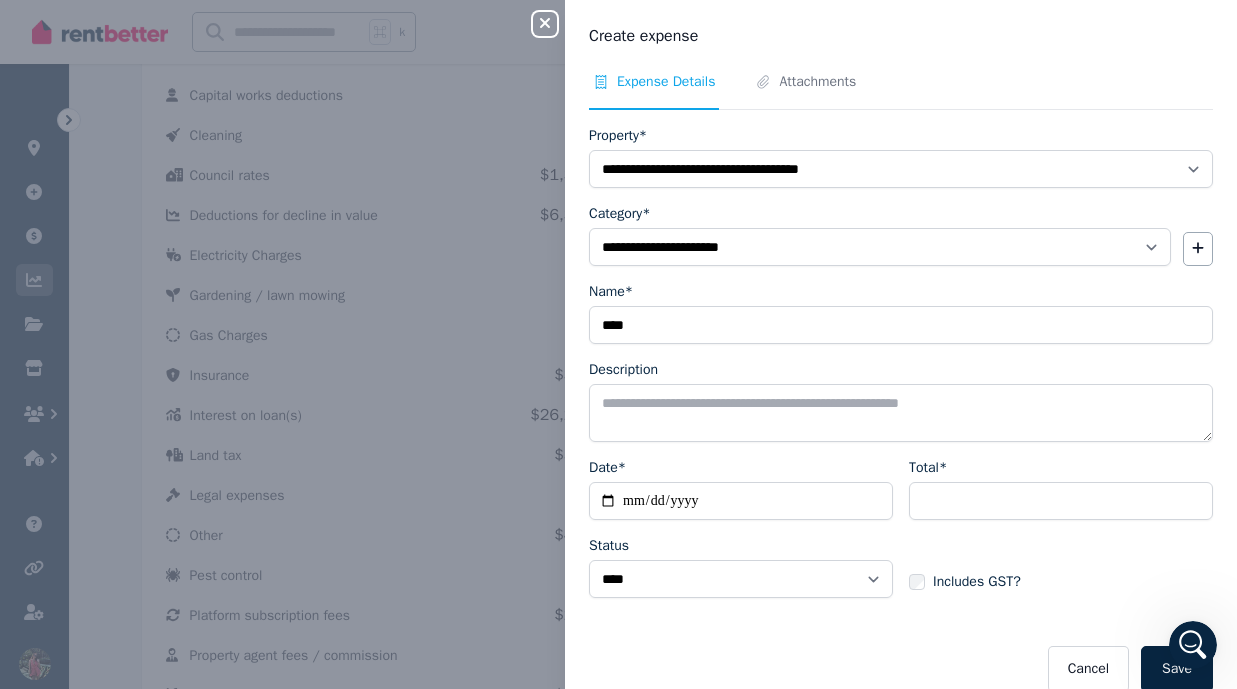 click 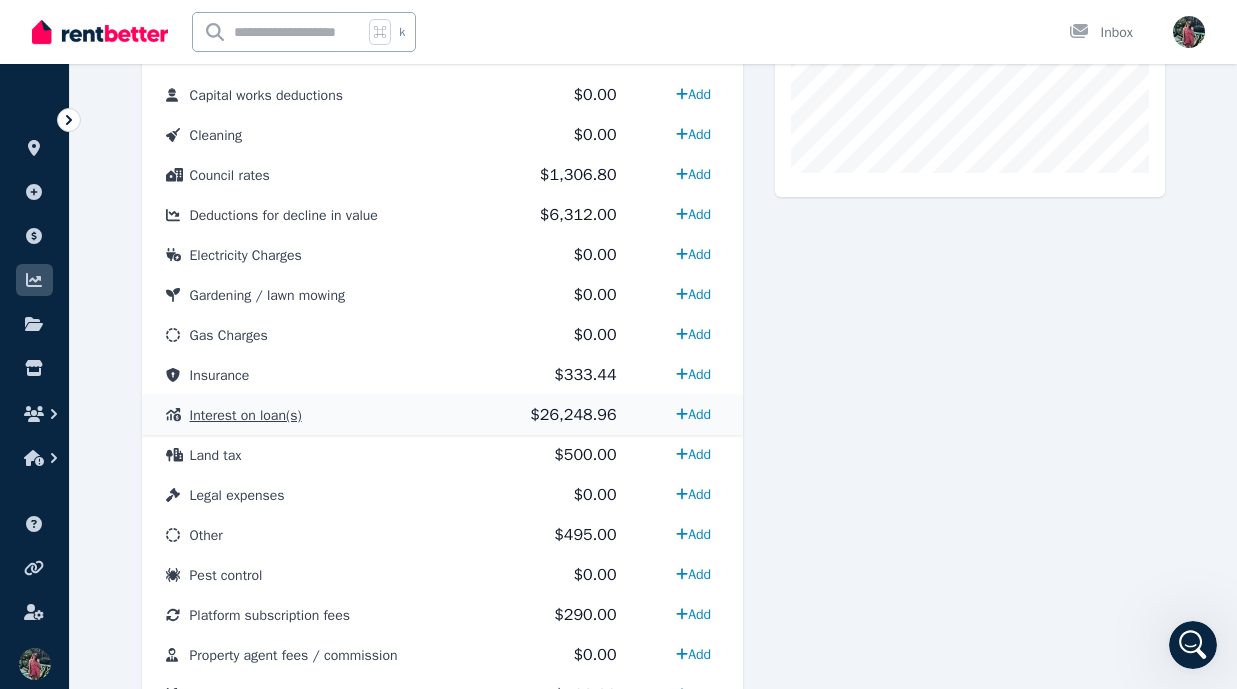 click on "Interest on loan(s)" at bounding box center [316, 415] 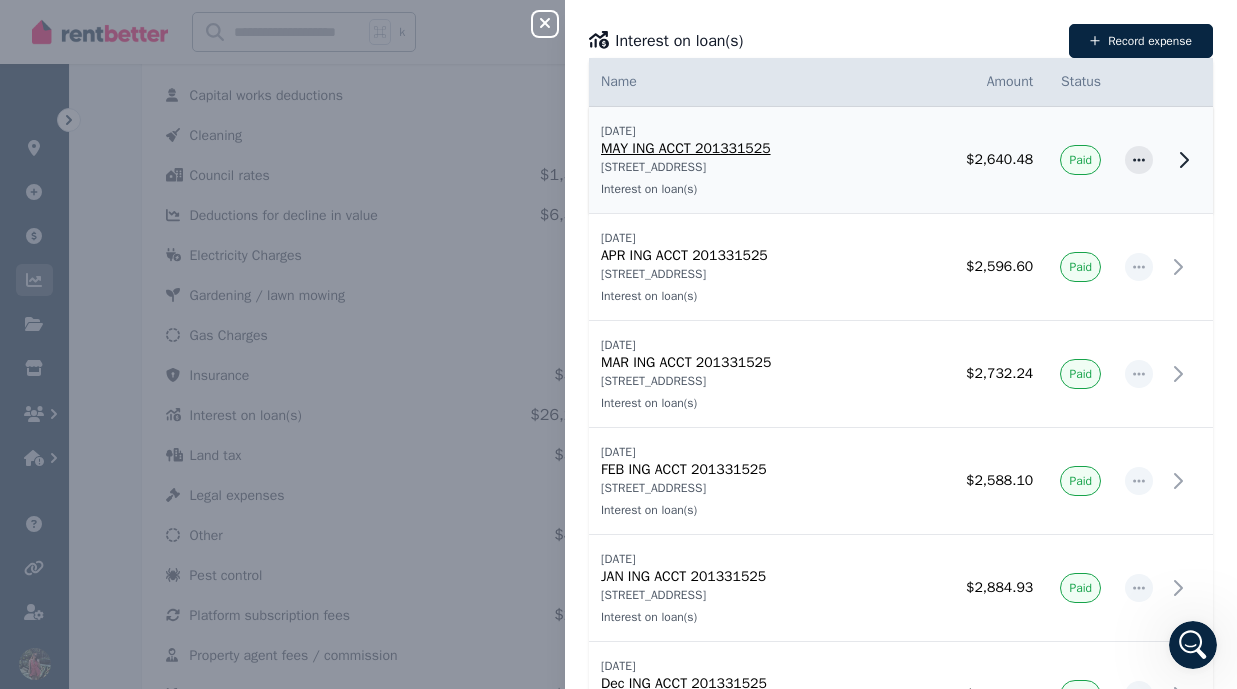 click on "MAY ING ACCT 201331525" at bounding box center (769, 149) 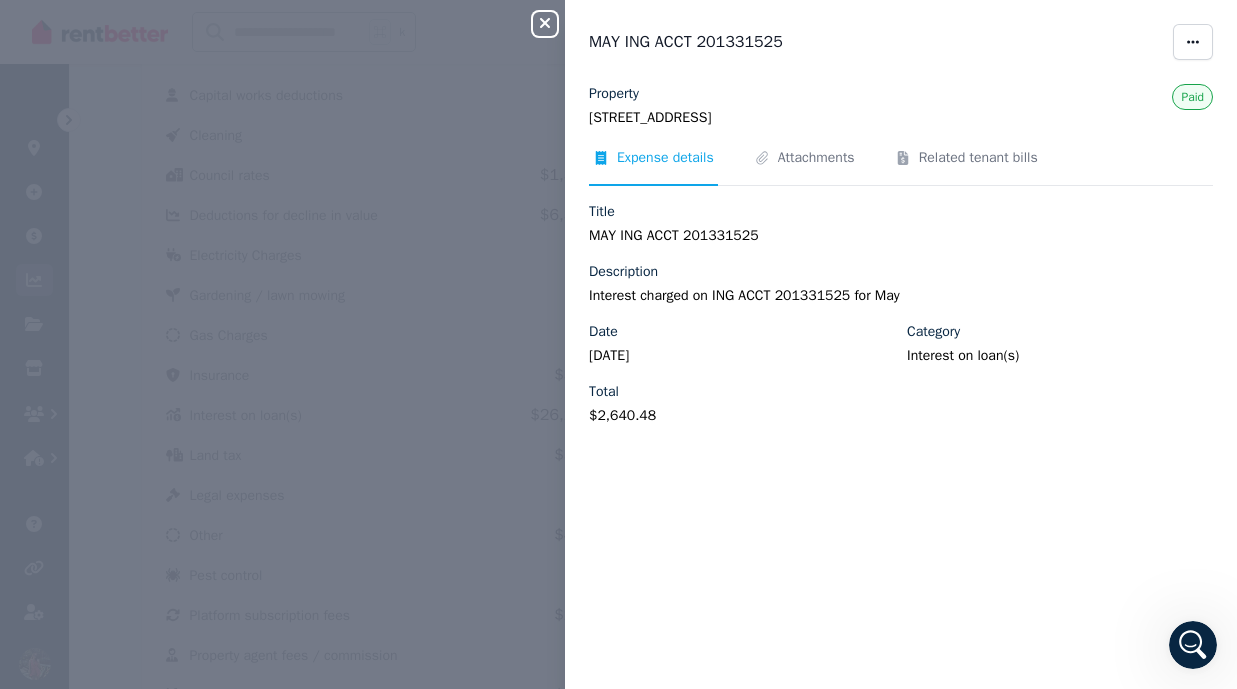 click on "MAY ING ACCT 201331525" at bounding box center (686, 42) 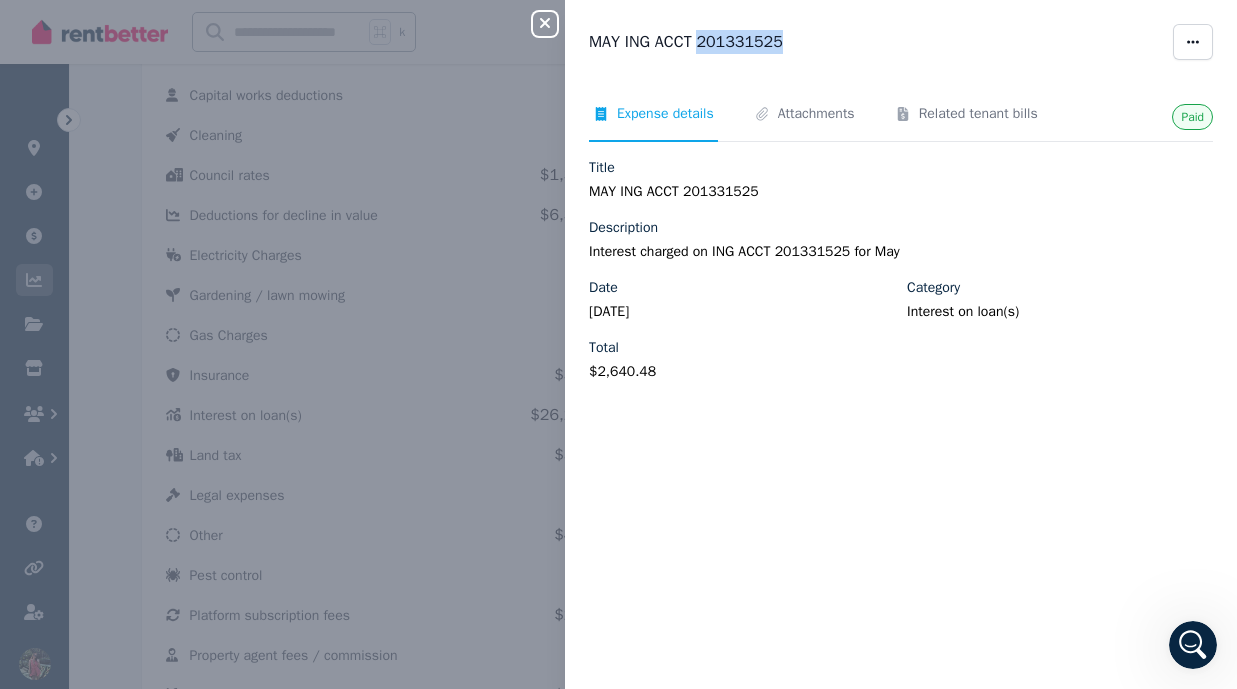 click on "MAY ING ACCT 201331525" at bounding box center (686, 42) 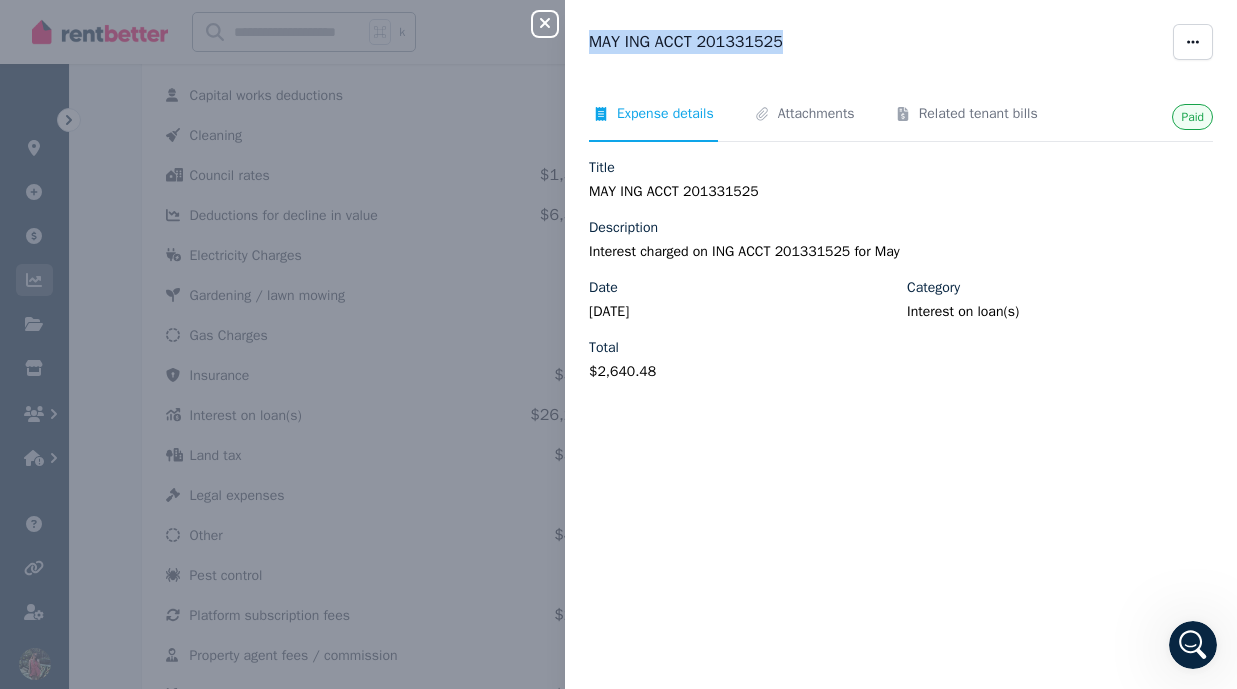 click on "MAY ING ACCT 201331525" at bounding box center (686, 42) 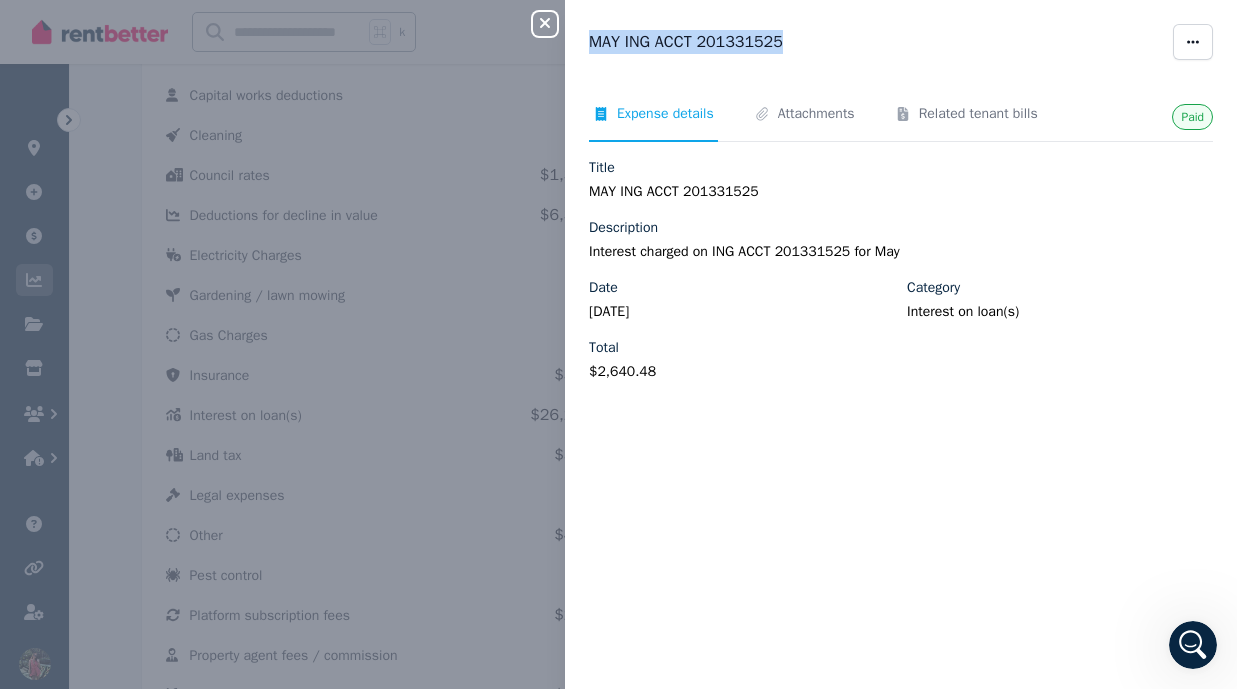 copy on "MAY ING ACCT 201331525" 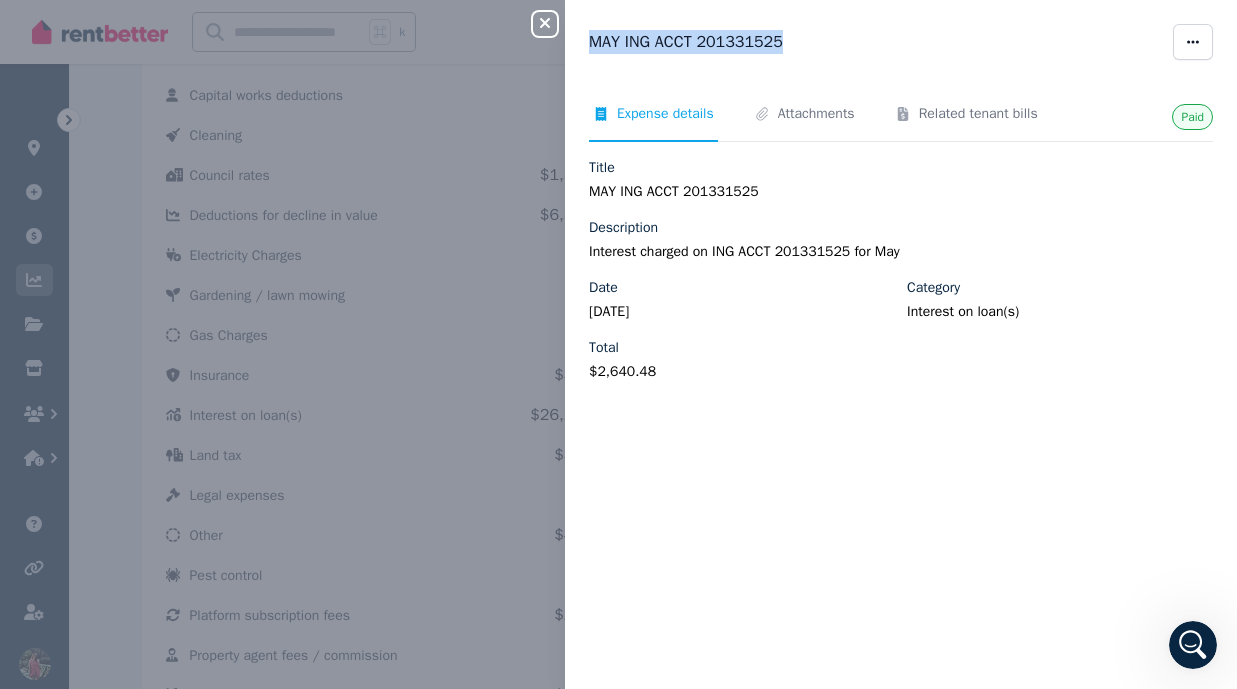 click 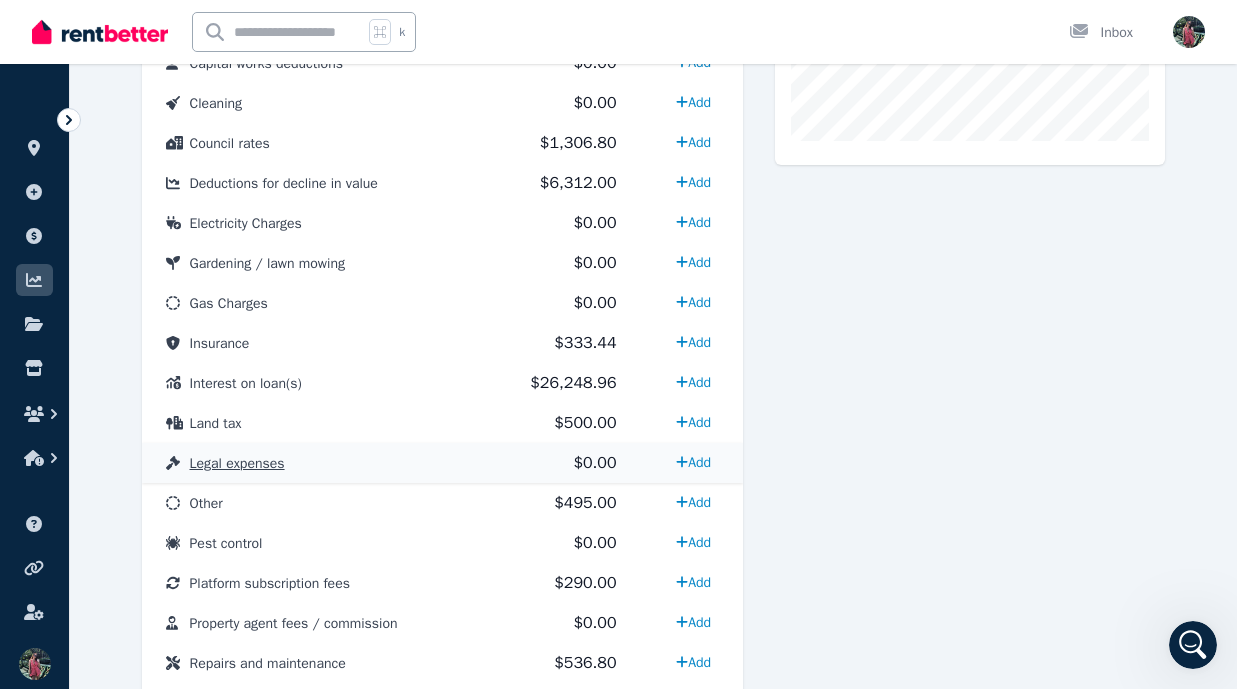 scroll, scrollTop: 806, scrollLeft: 0, axis: vertical 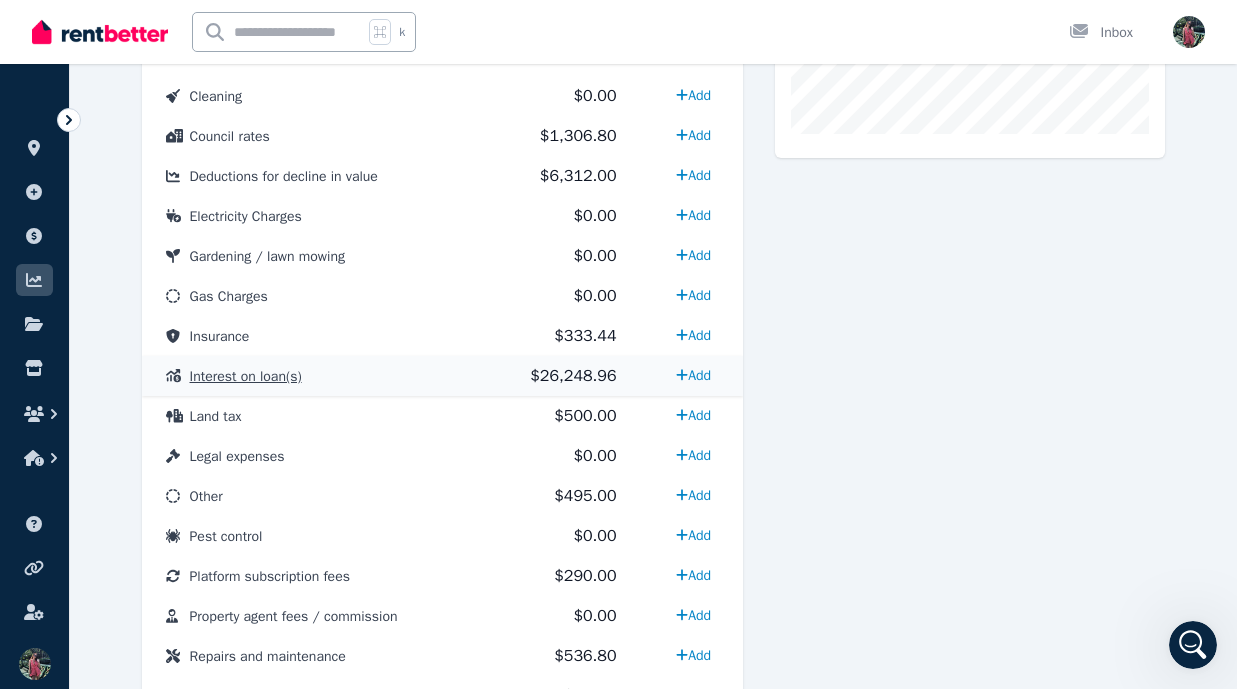 click on "Interest on loan(s)" at bounding box center (316, 376) 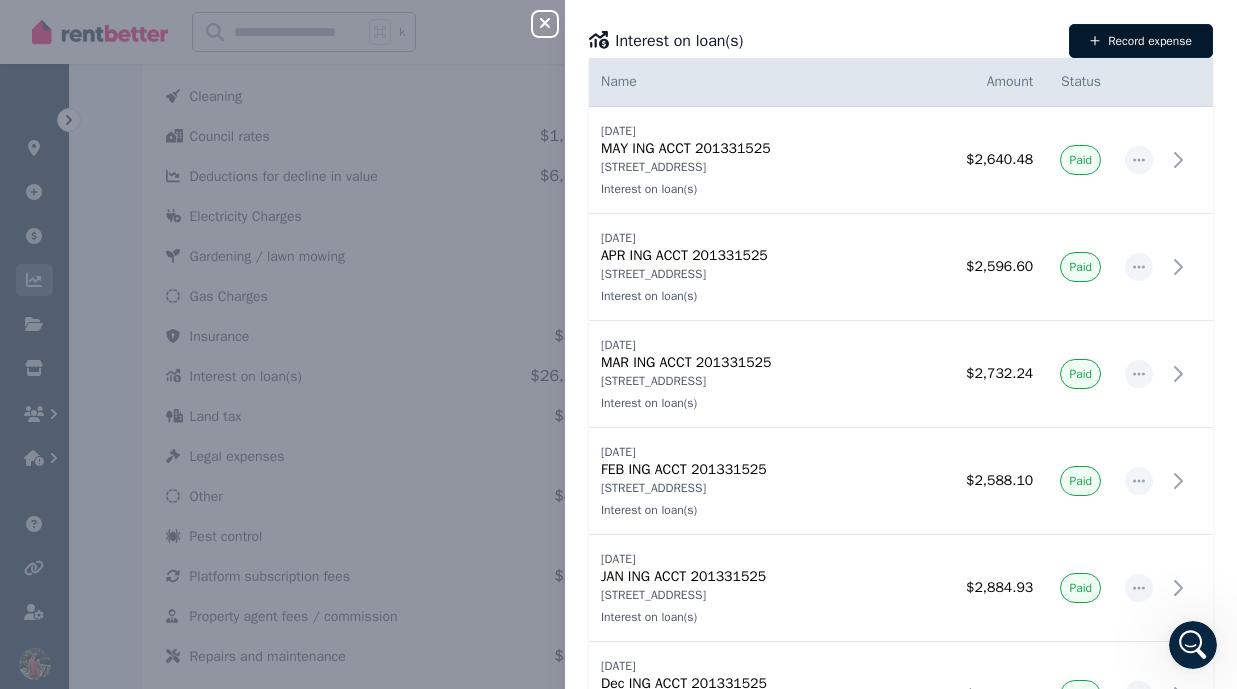 click on "Record expense" at bounding box center [1141, 41] 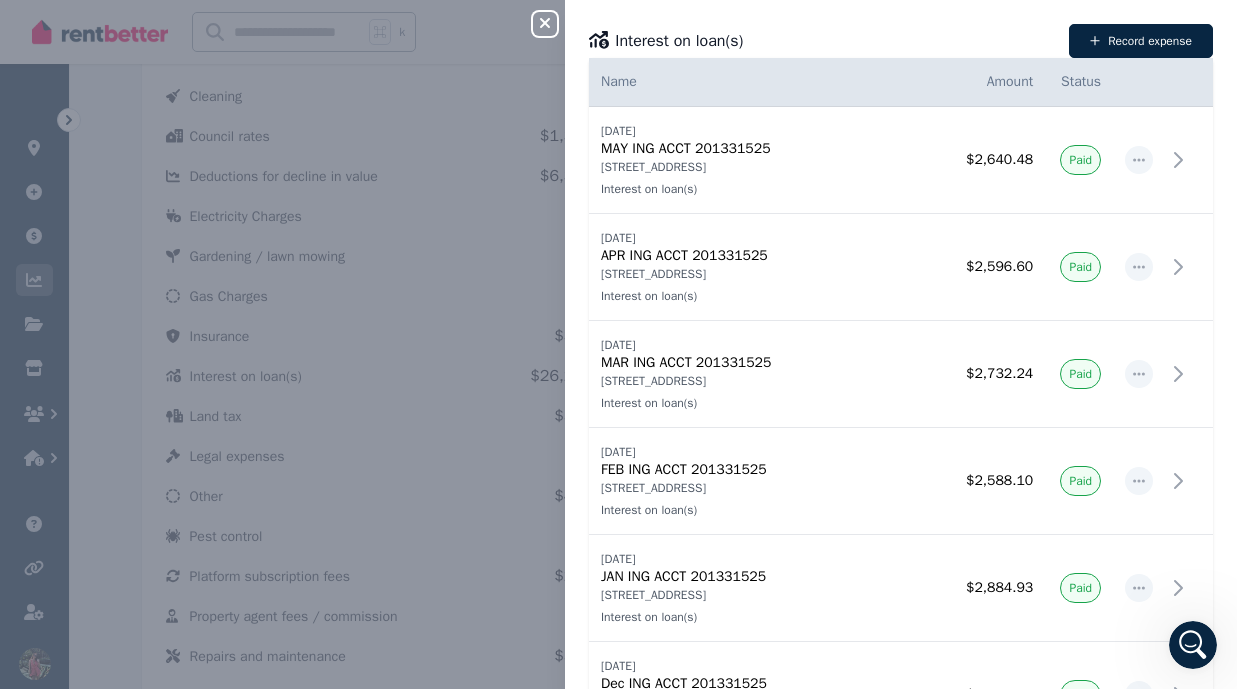 select on "**********" 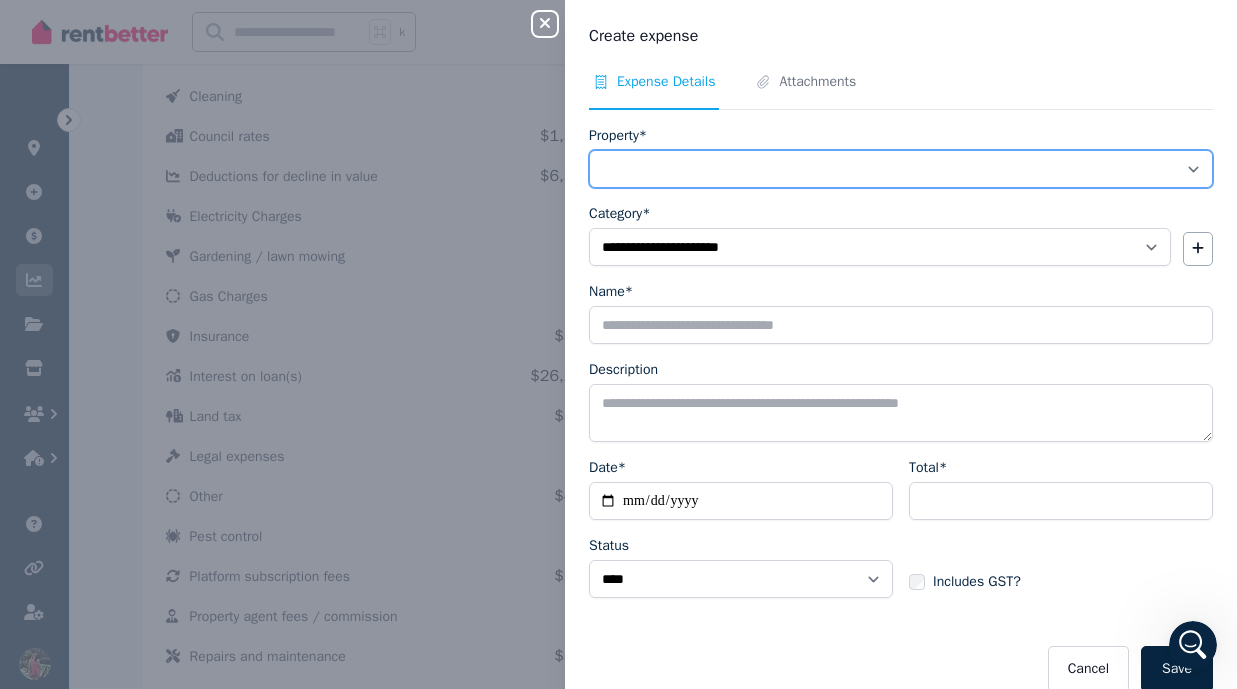 click on "**********" at bounding box center (901, 169) 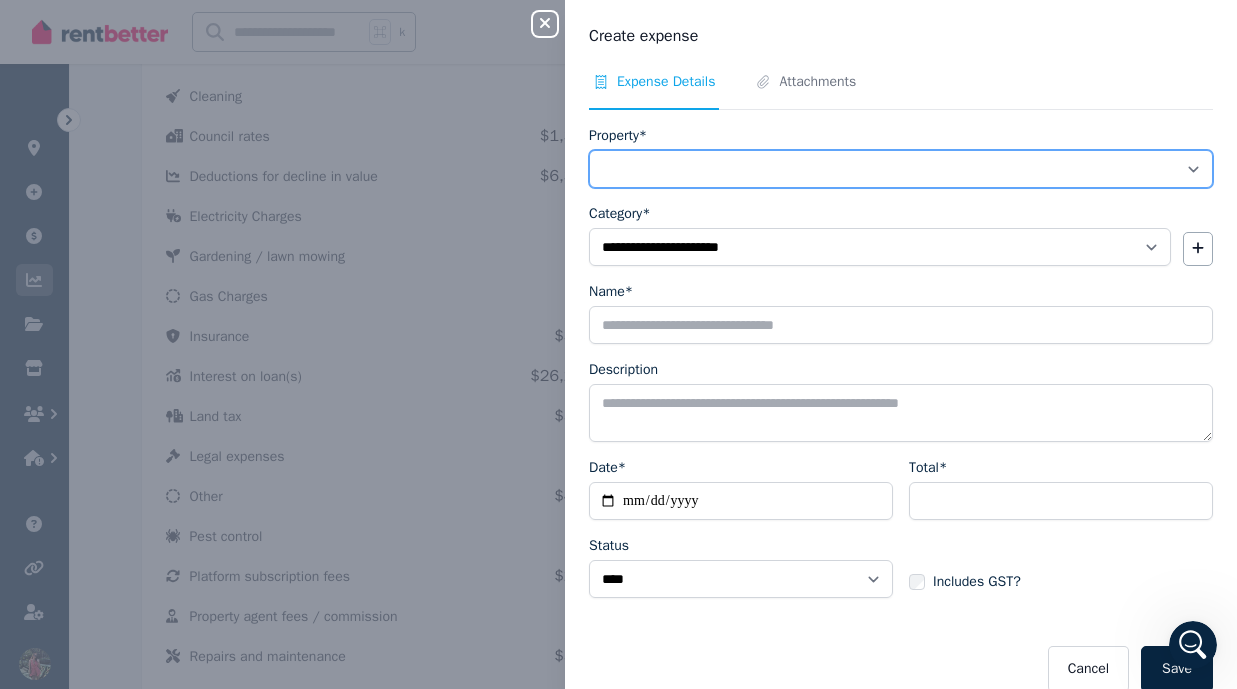 select on "**********" 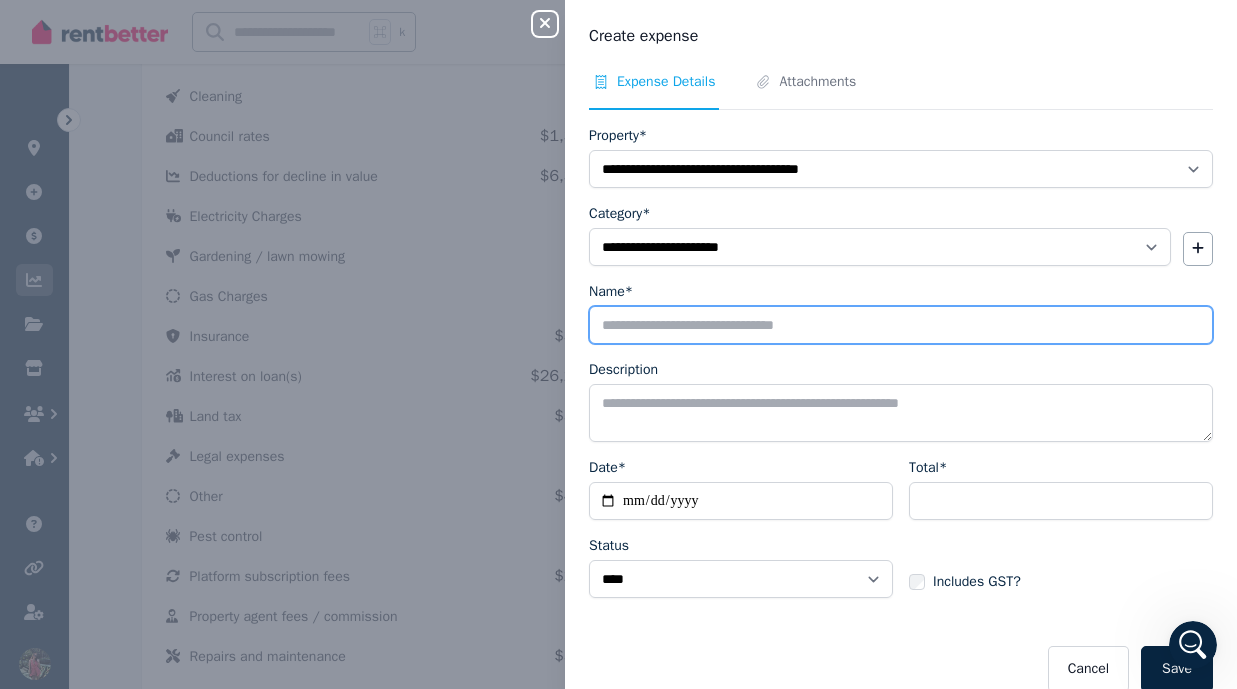 click on "Name*" at bounding box center (901, 325) 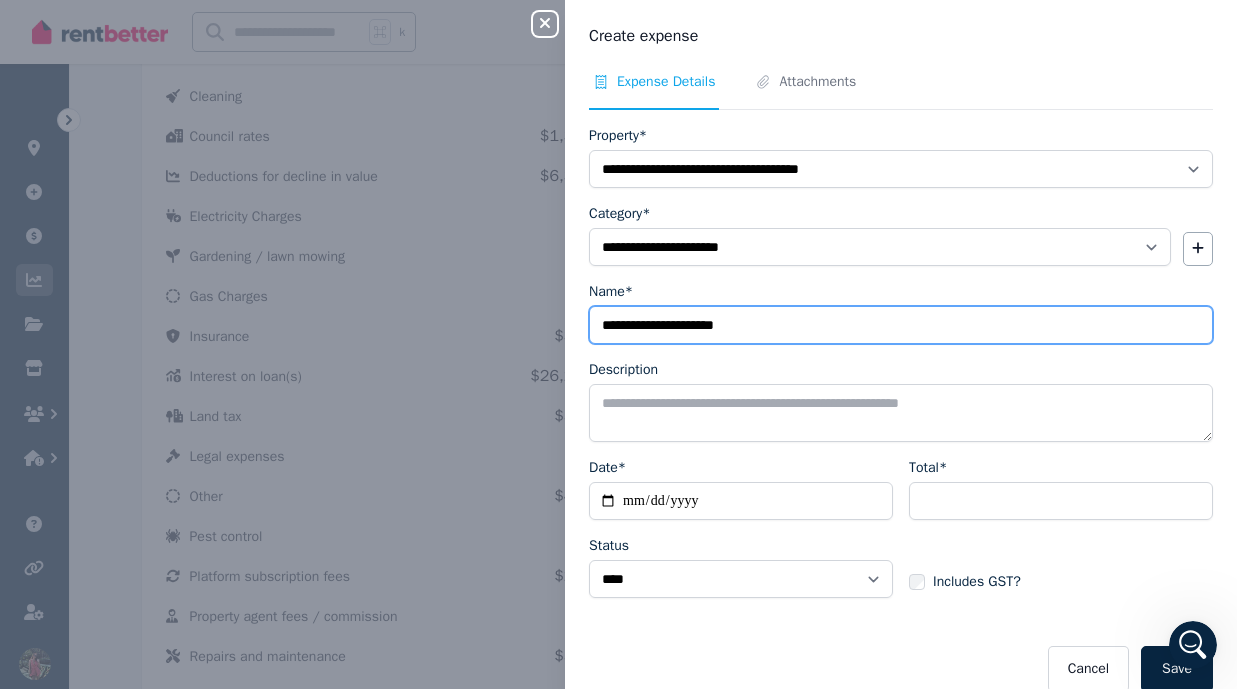 click on "**********" at bounding box center [901, 325] 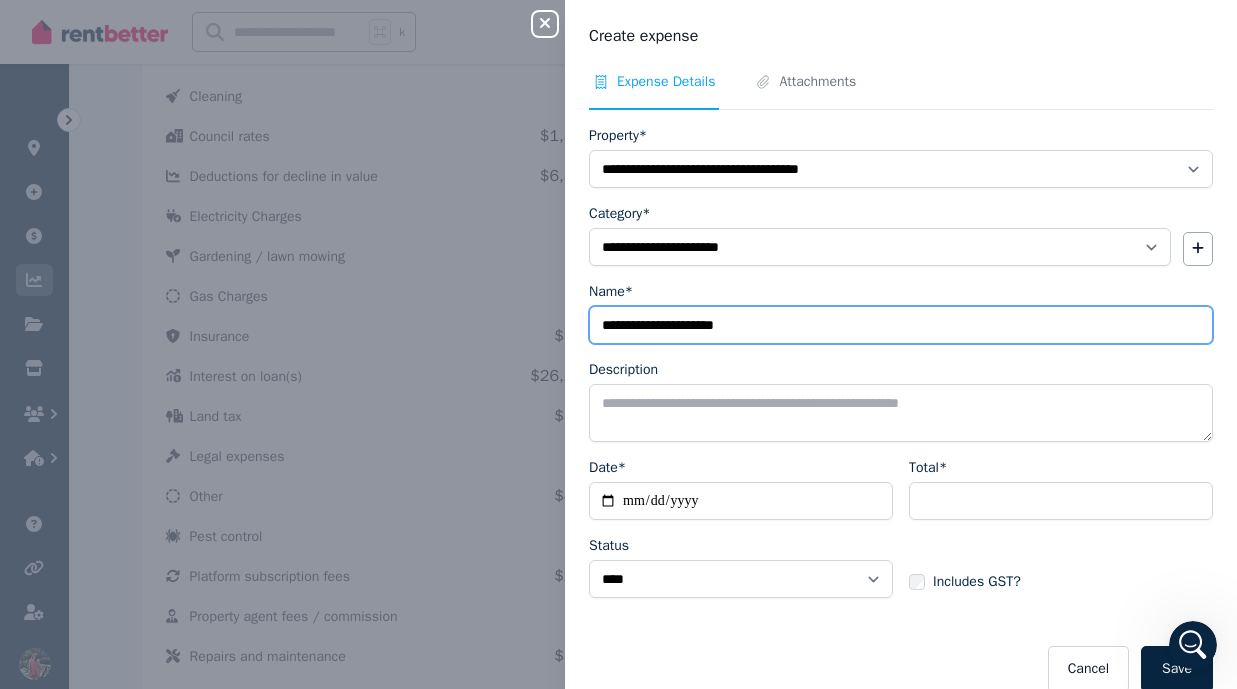 click on "**********" at bounding box center (901, 325) 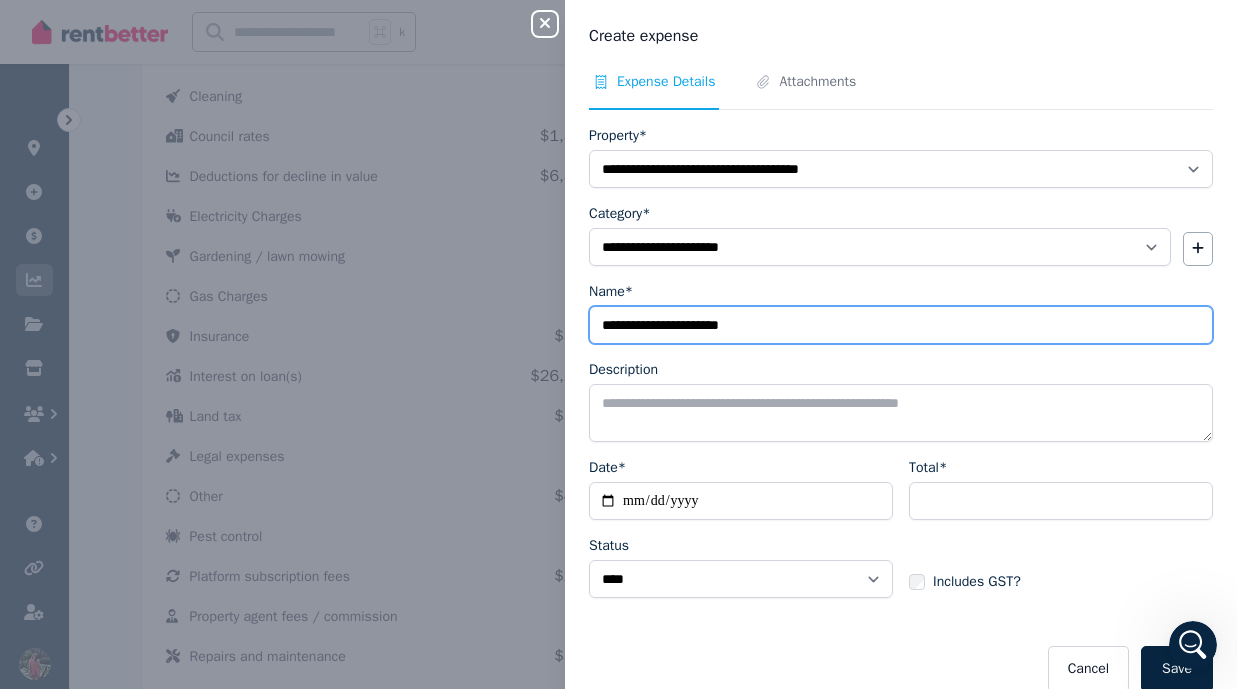 type on "**********" 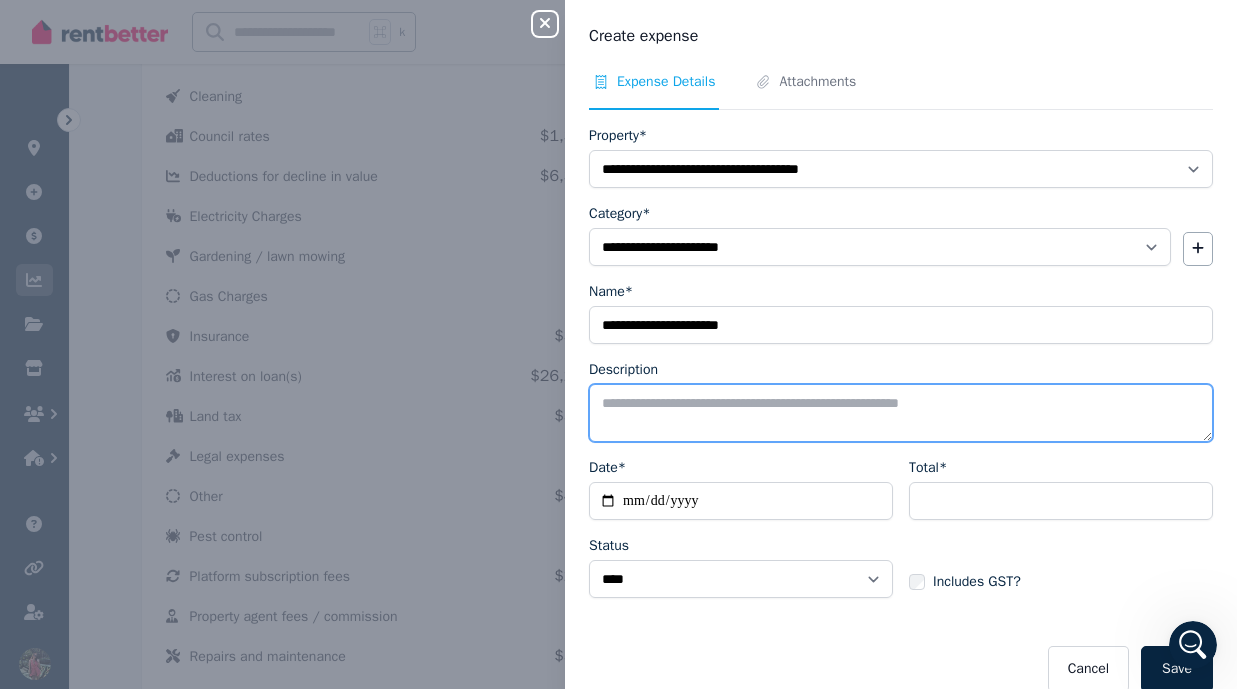 click on "Description" at bounding box center [901, 413] 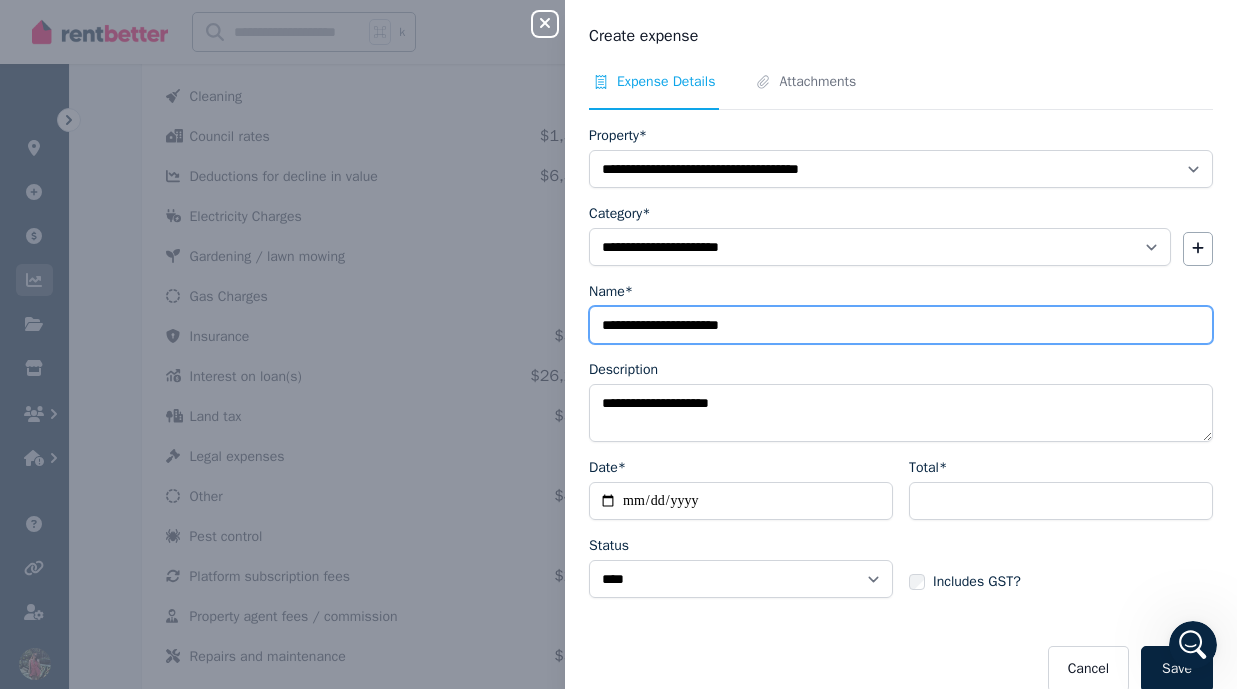 click on "**********" at bounding box center (901, 325) 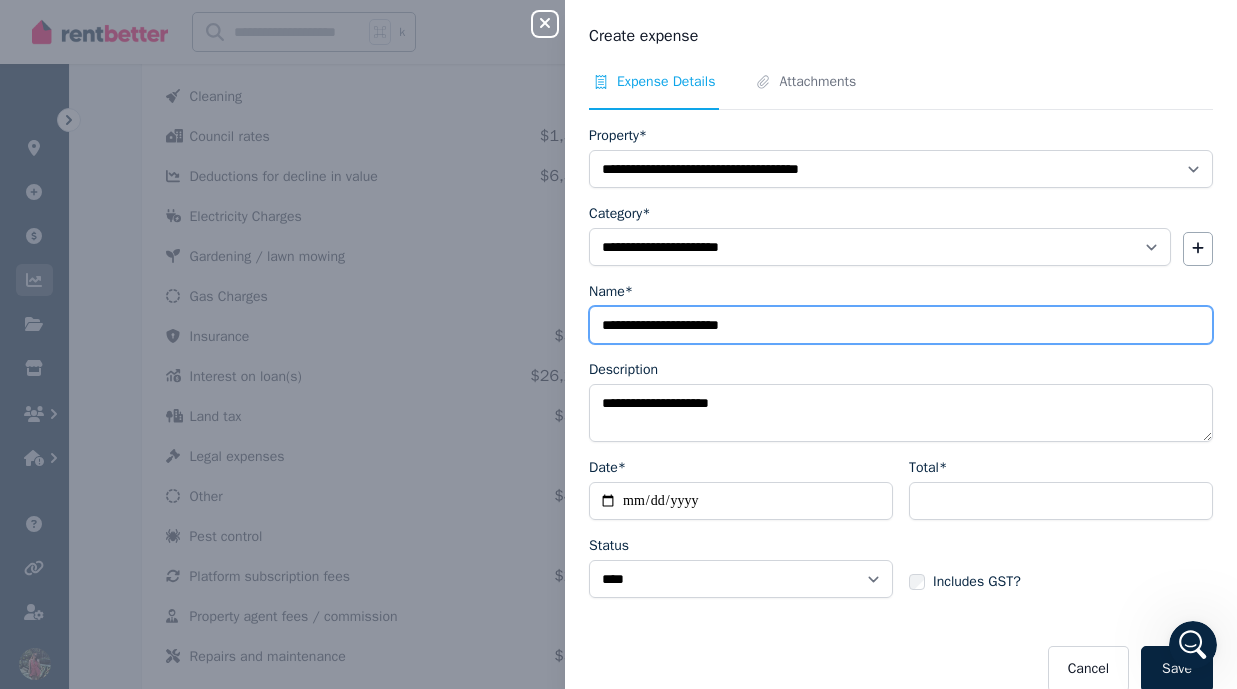 drag, startPoint x: 670, startPoint y: 330, endPoint x: 862, endPoint y: 333, distance: 192.02344 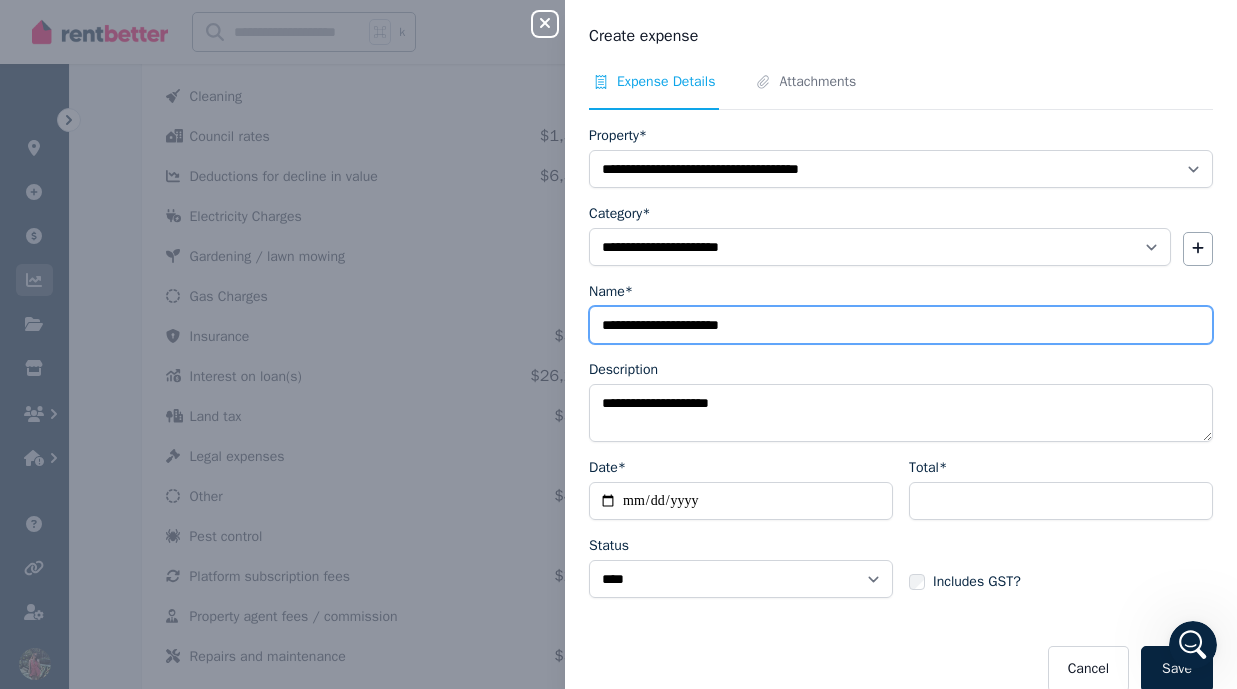 click on "**********" at bounding box center (901, 325) 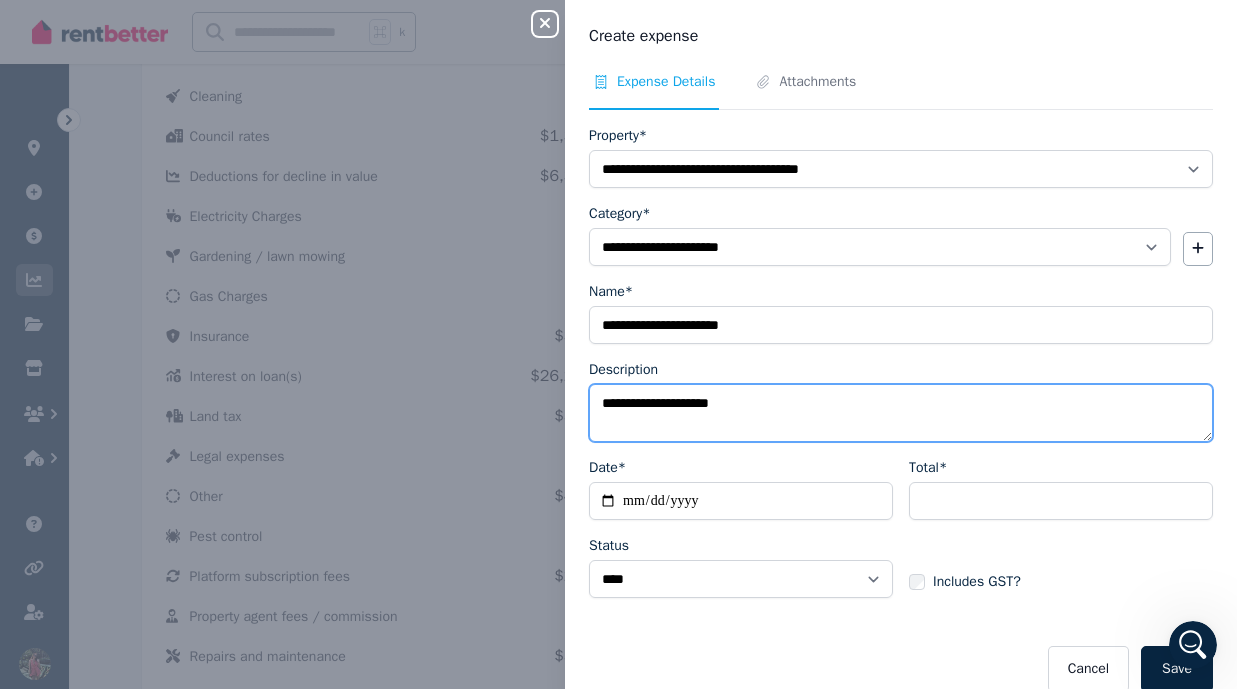 click on "**********" at bounding box center [901, 413] 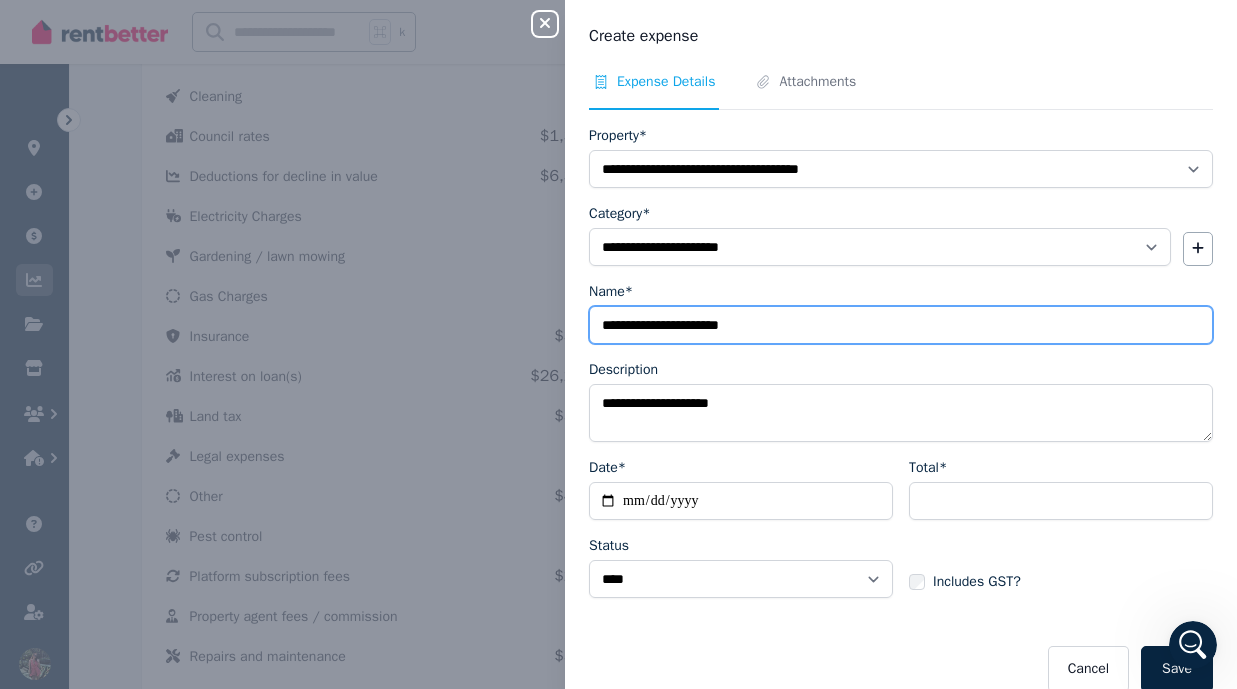 drag, startPoint x: 673, startPoint y: 323, endPoint x: 885, endPoint y: 323, distance: 212 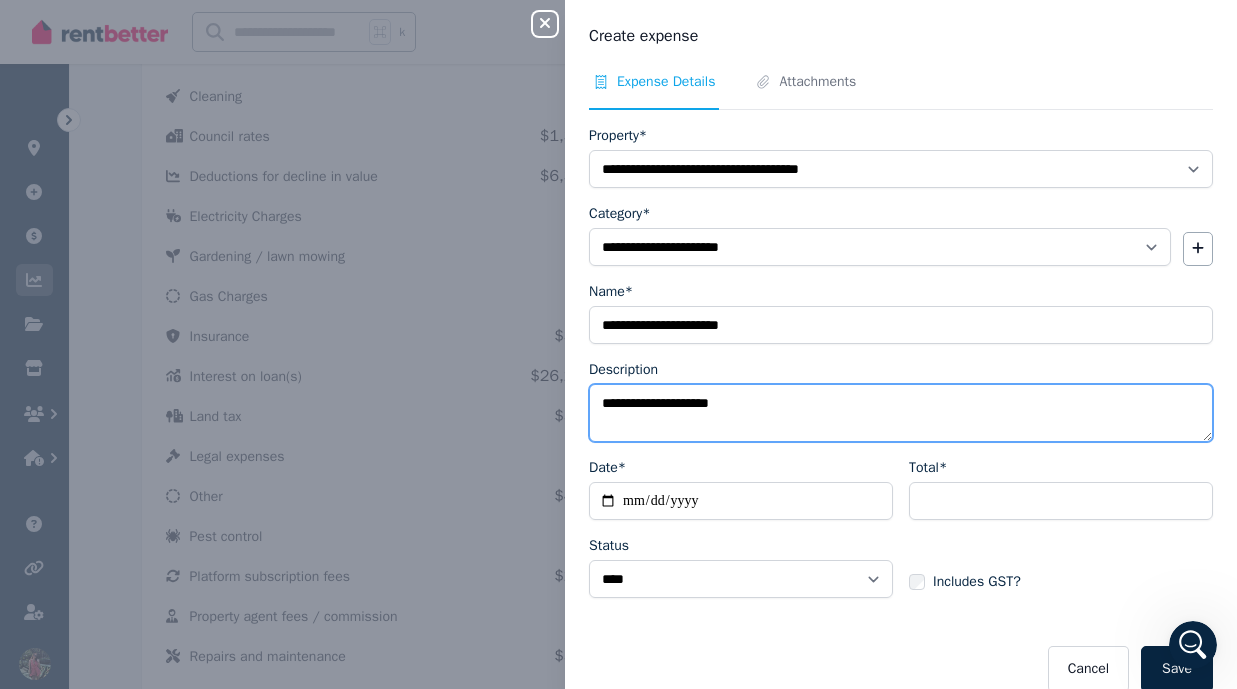 click on "**********" at bounding box center (901, 413) 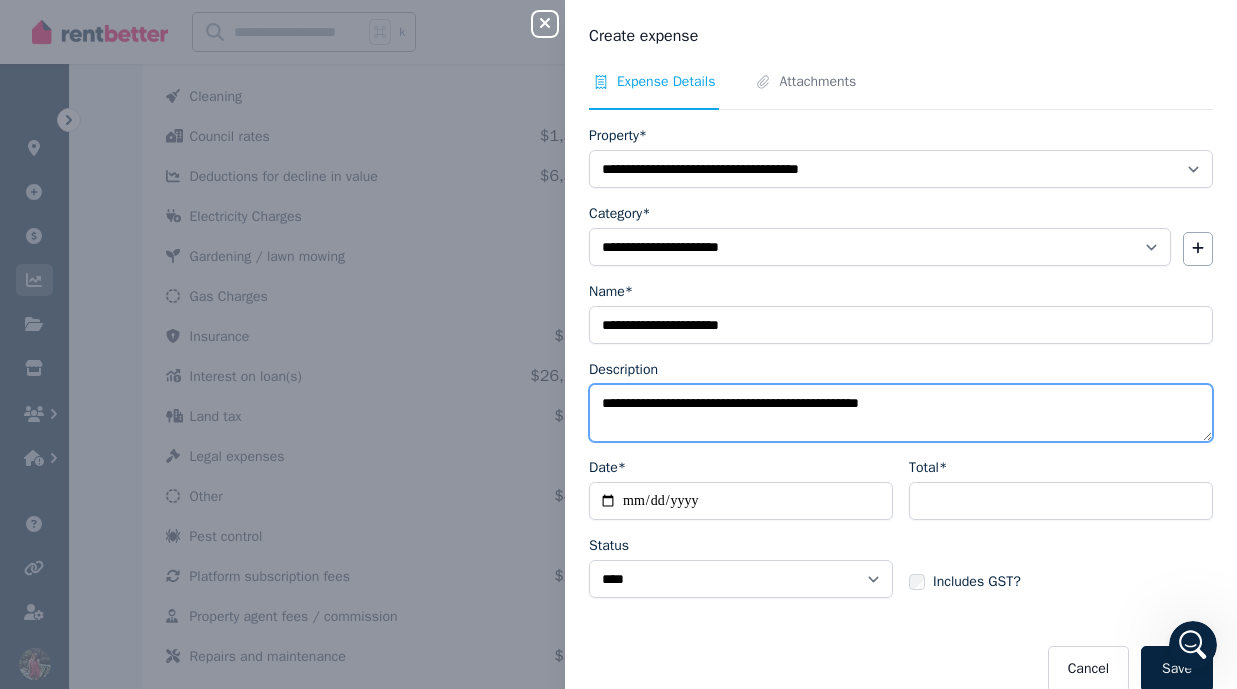 type on "**********" 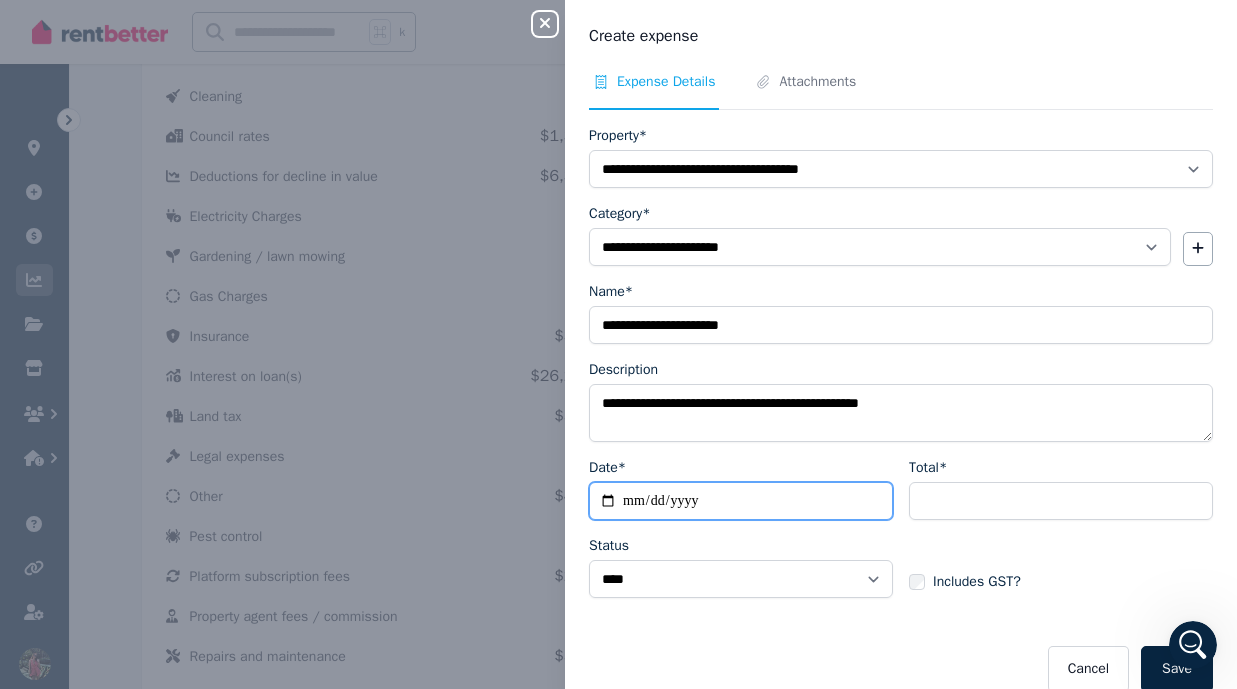 click on "Date*" at bounding box center (741, 501) 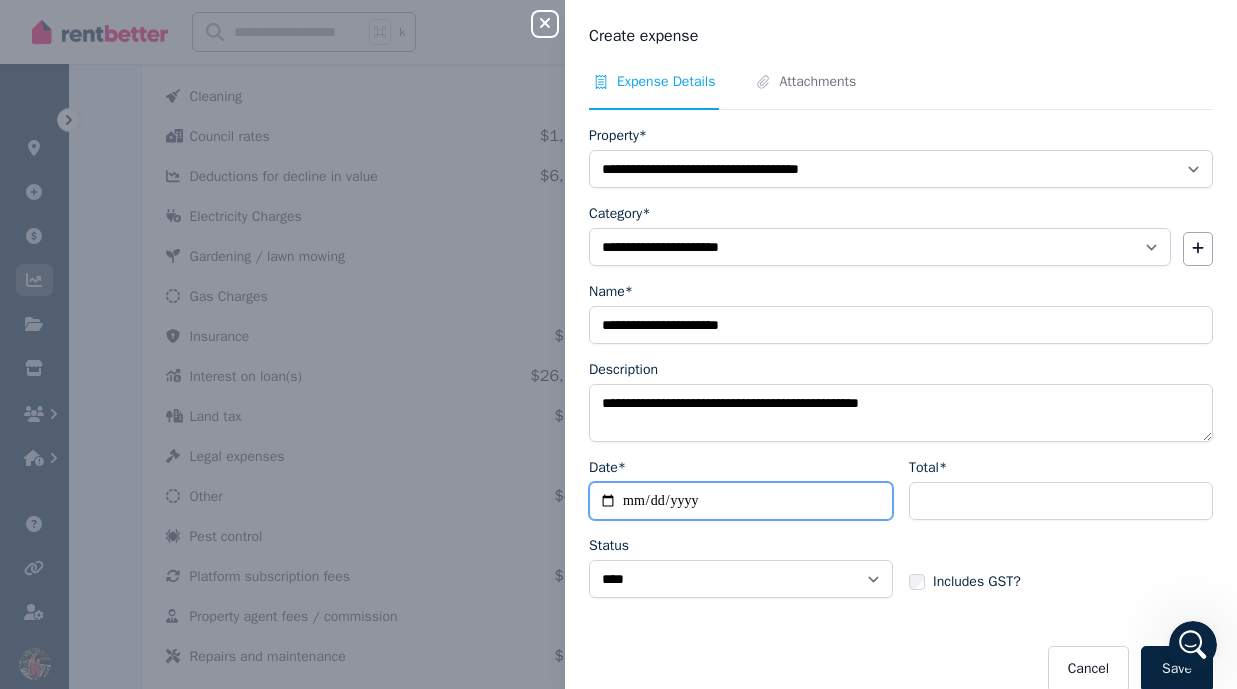 type on "**********" 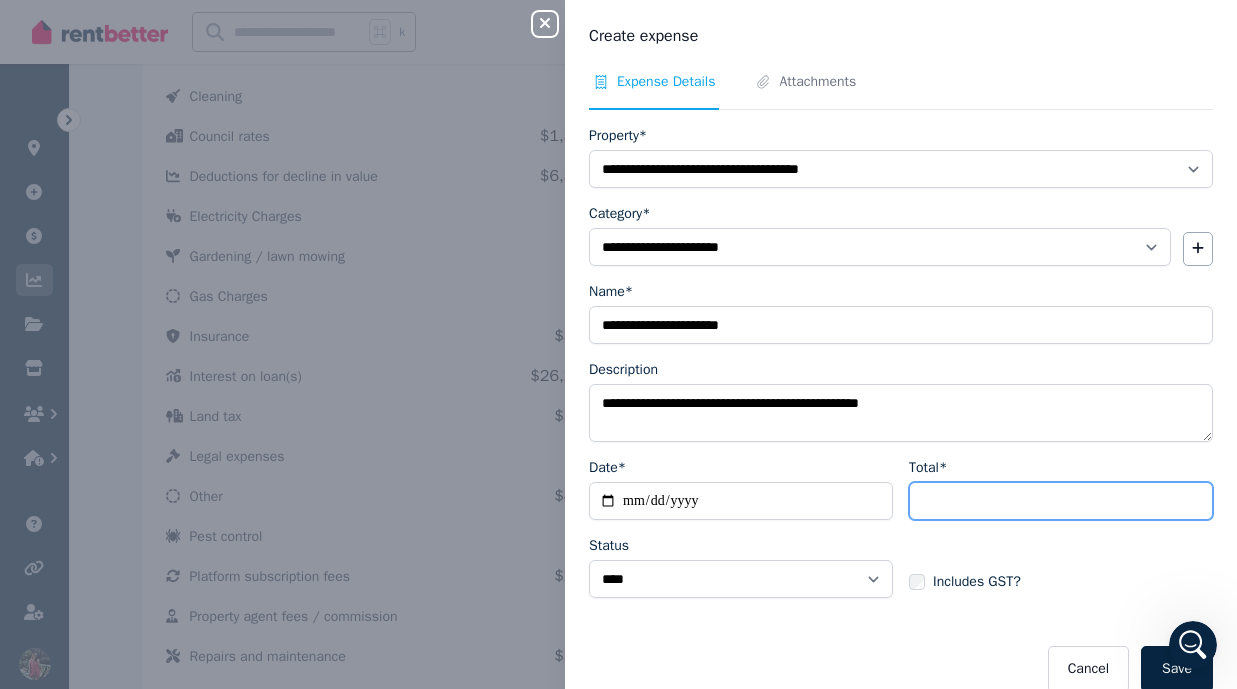 click on "Total*" at bounding box center [1061, 501] 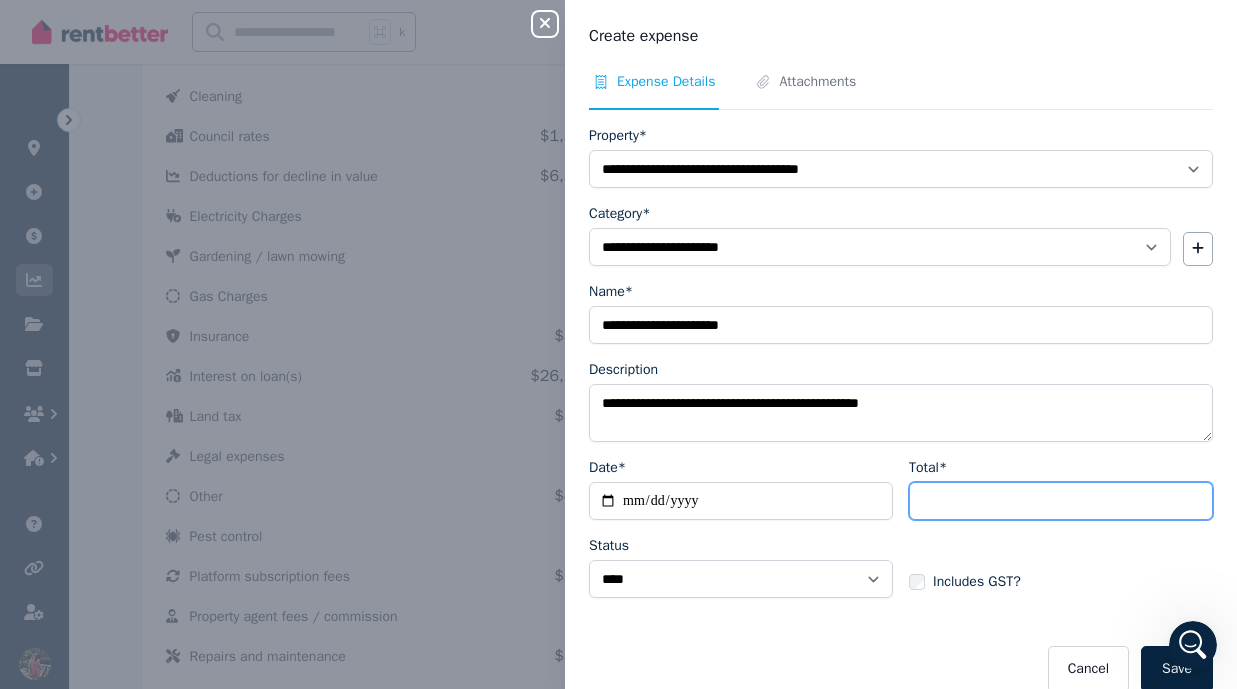 scroll, scrollTop: 27, scrollLeft: 0, axis: vertical 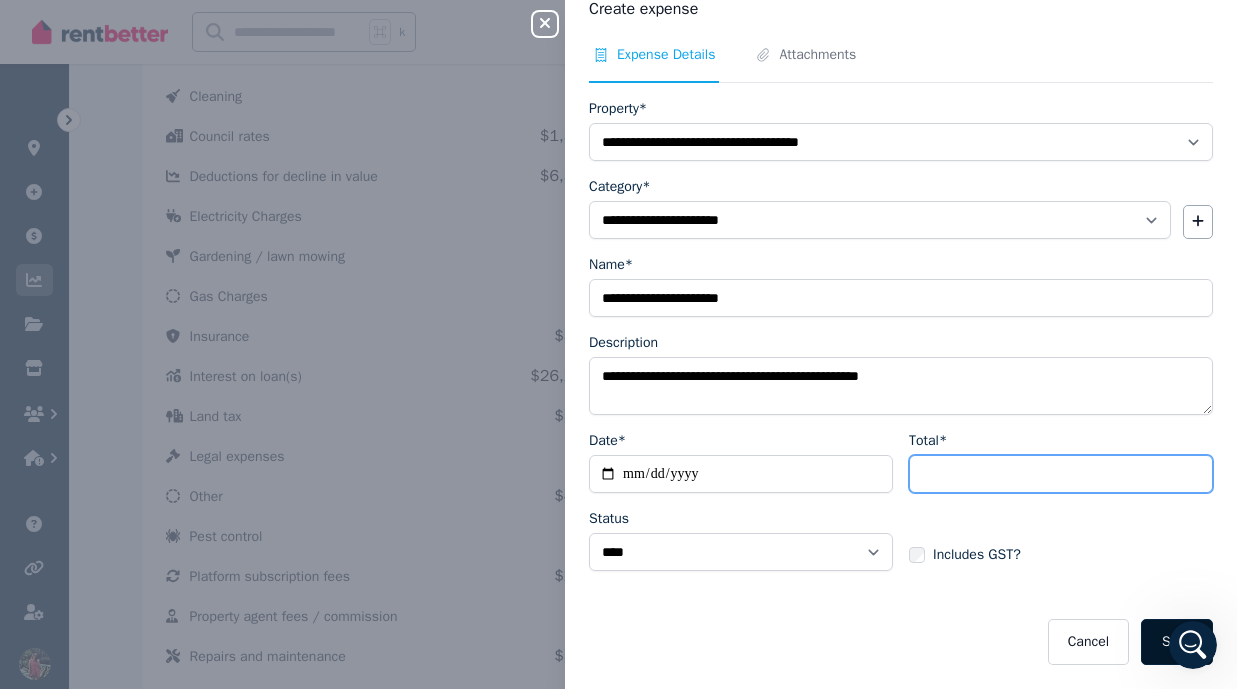 type on "*******" 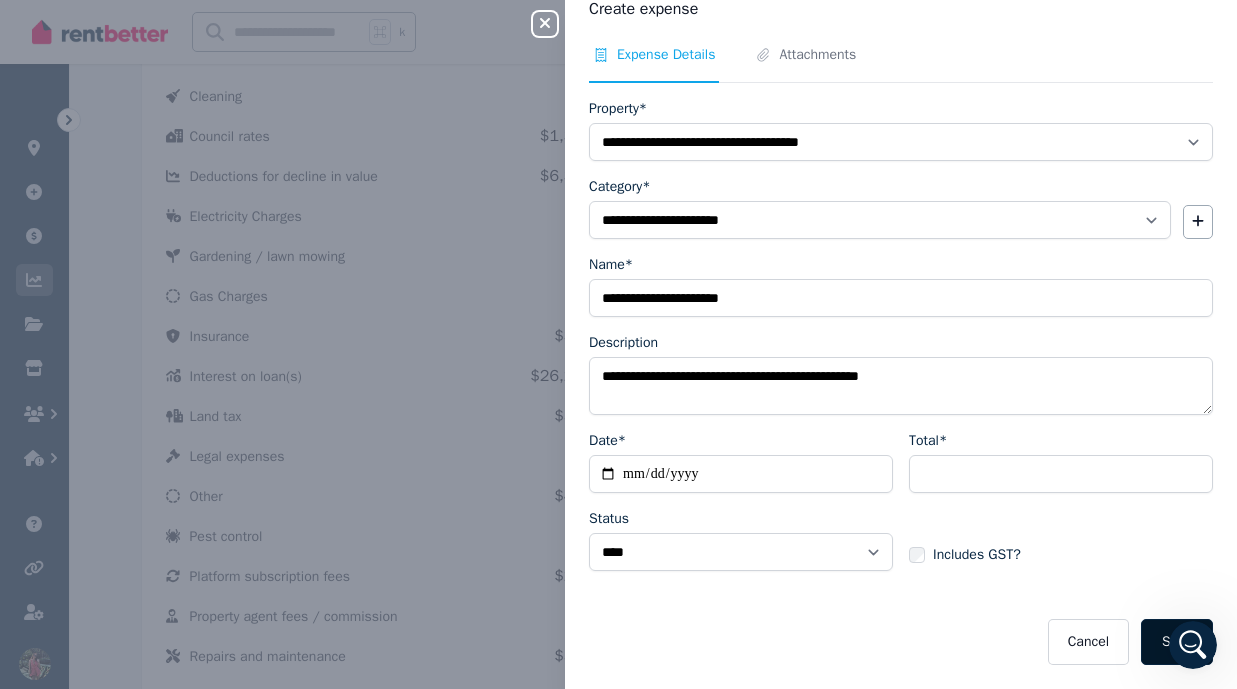 click on "Save" at bounding box center [1177, 642] 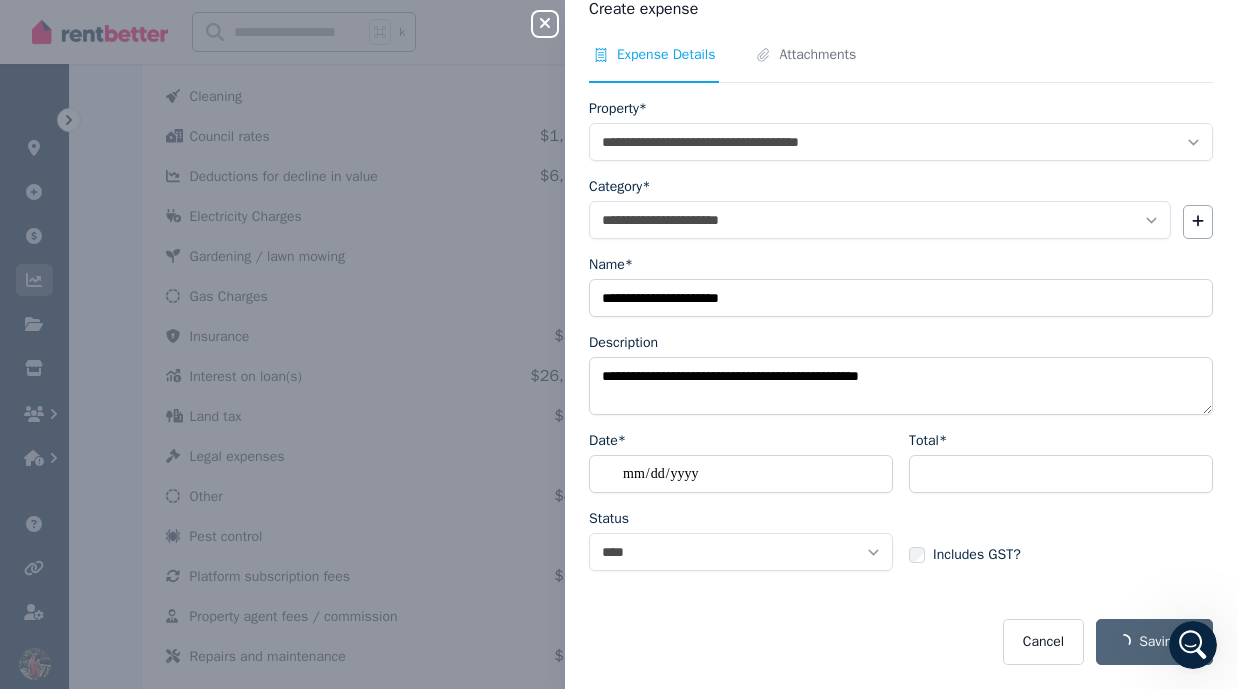 select 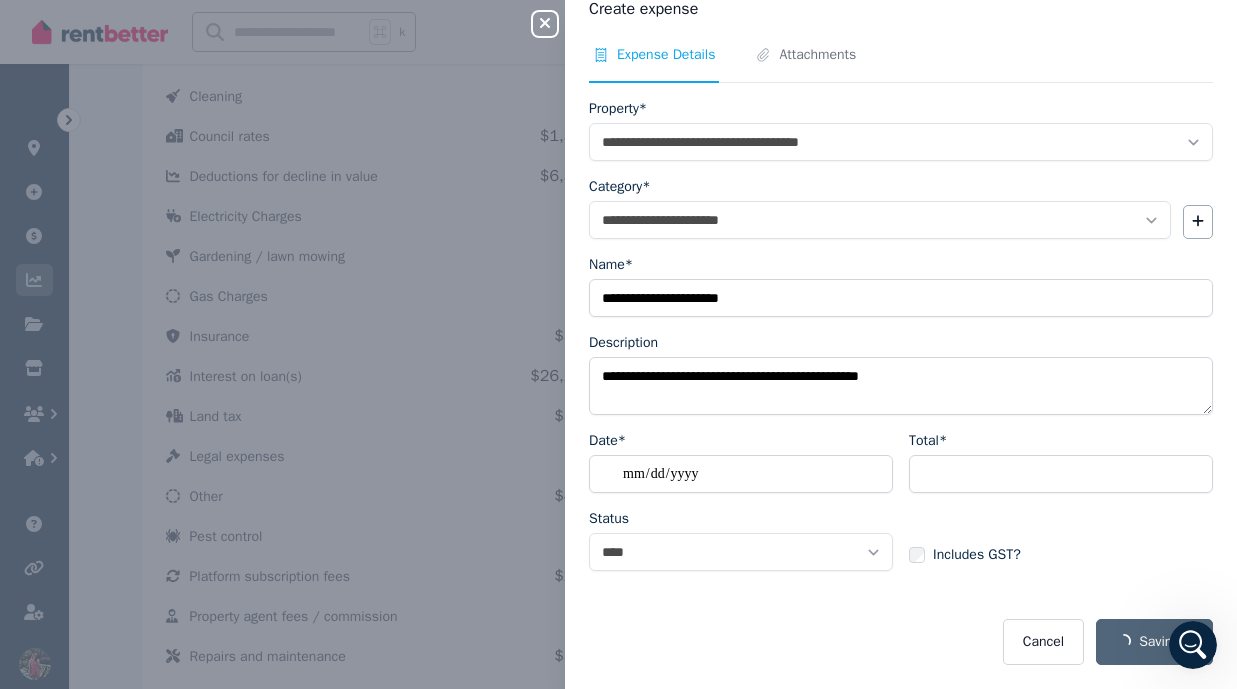 select 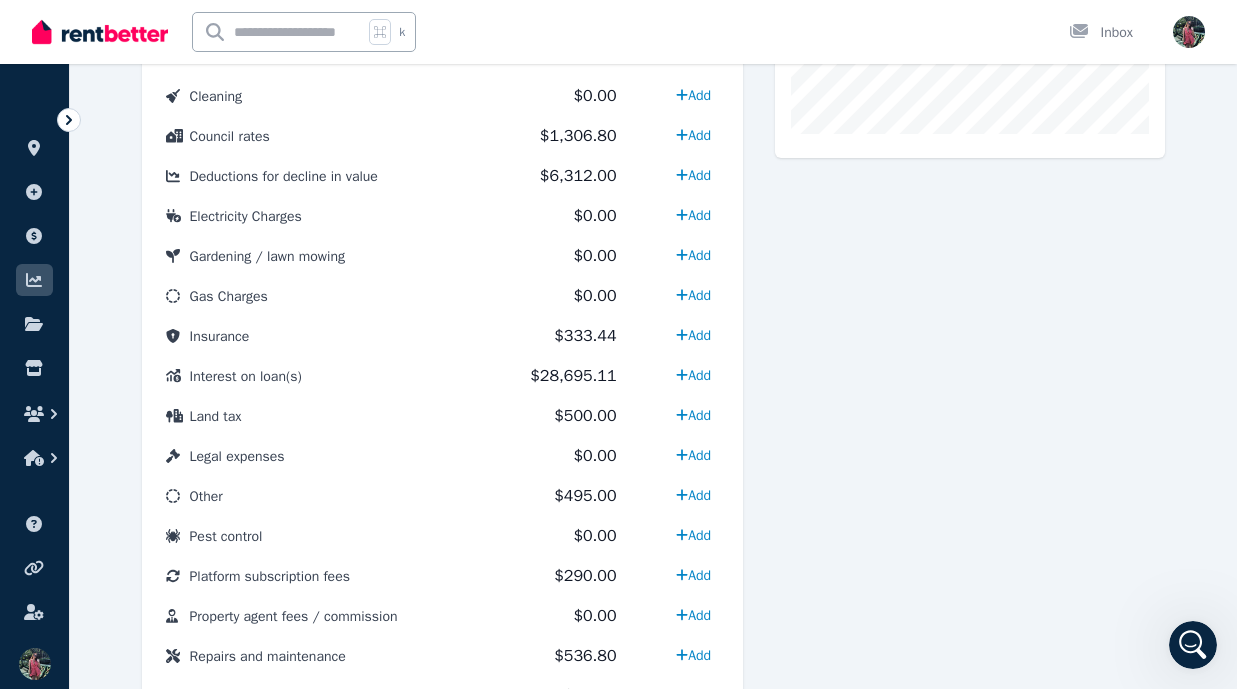 click on "Expense Deductions for decline in value 6,312" at bounding box center (970, 299) 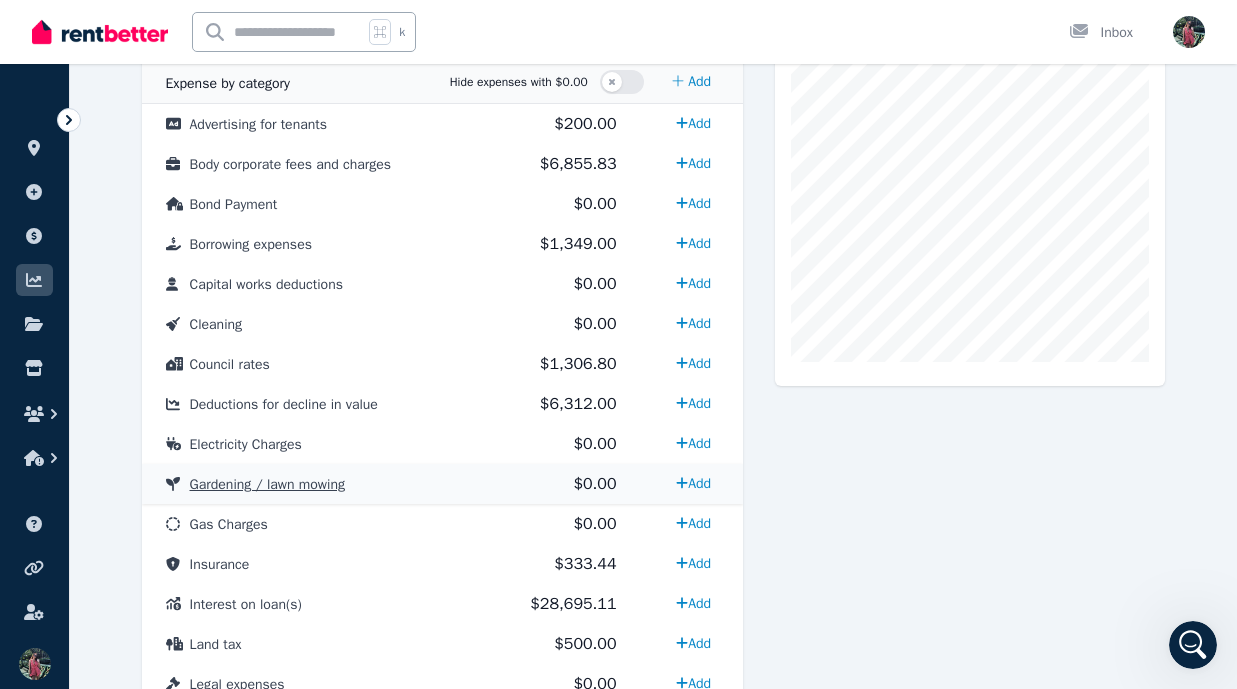 scroll, scrollTop: 589, scrollLeft: 0, axis: vertical 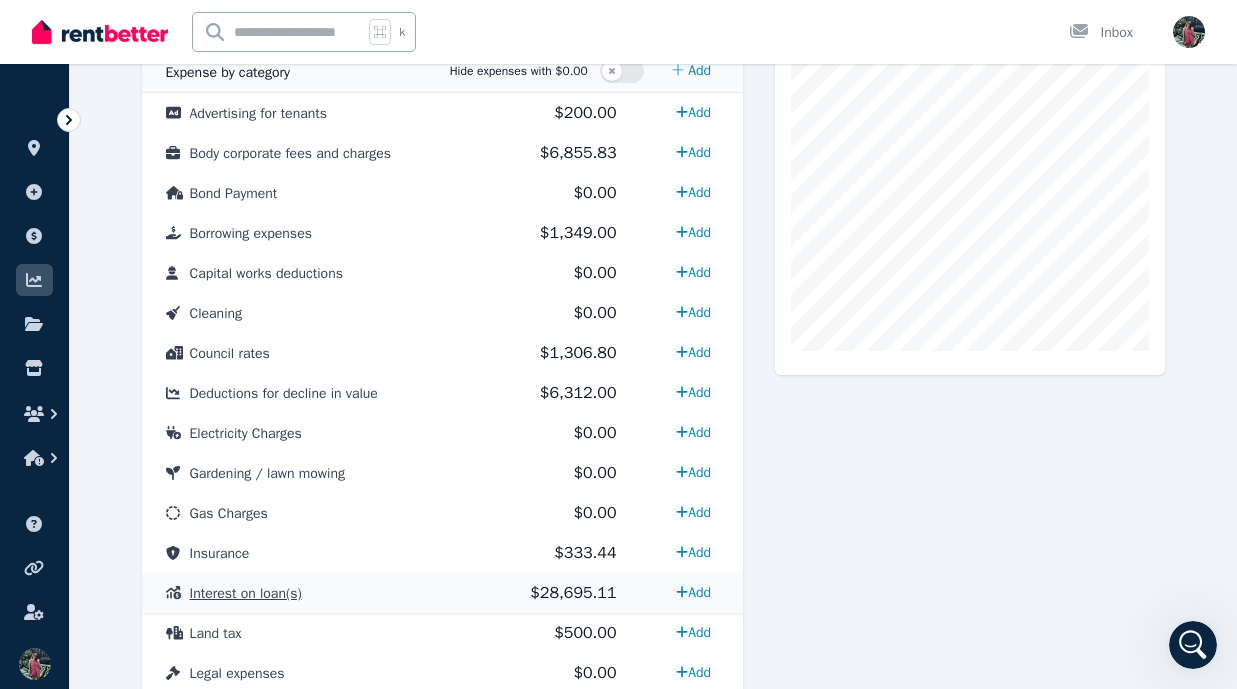click on "Interest on loan(s)" at bounding box center (316, 593) 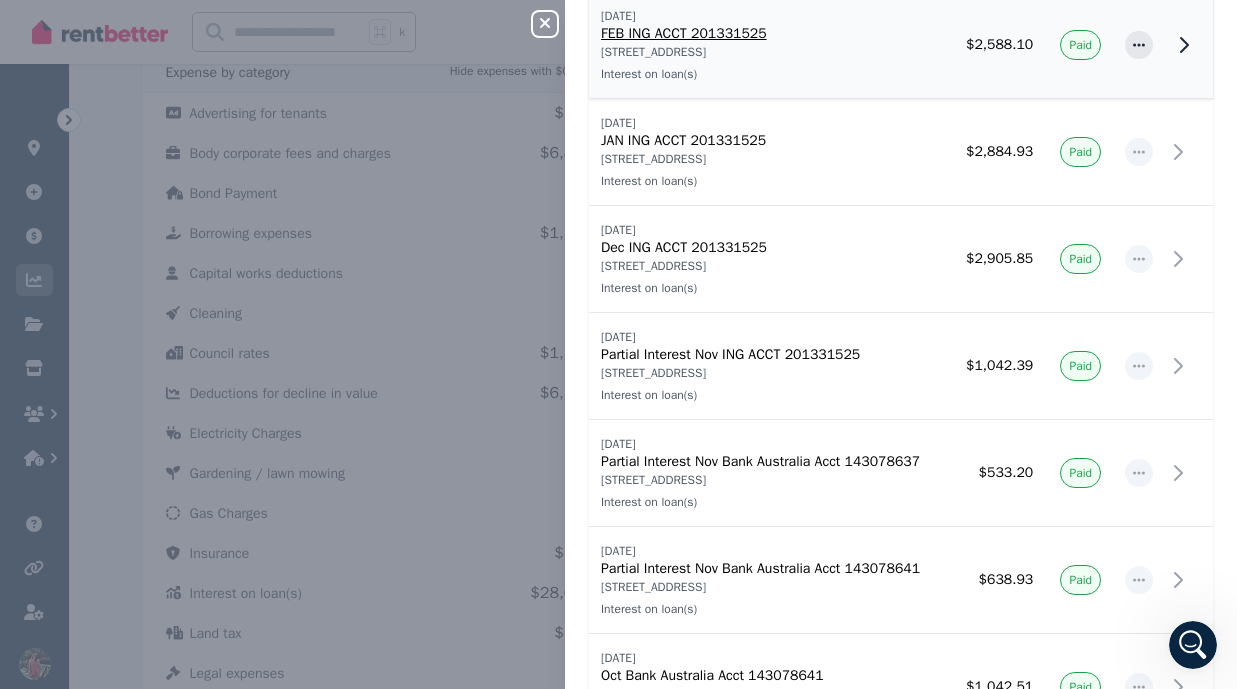 scroll, scrollTop: 471, scrollLeft: 0, axis: vertical 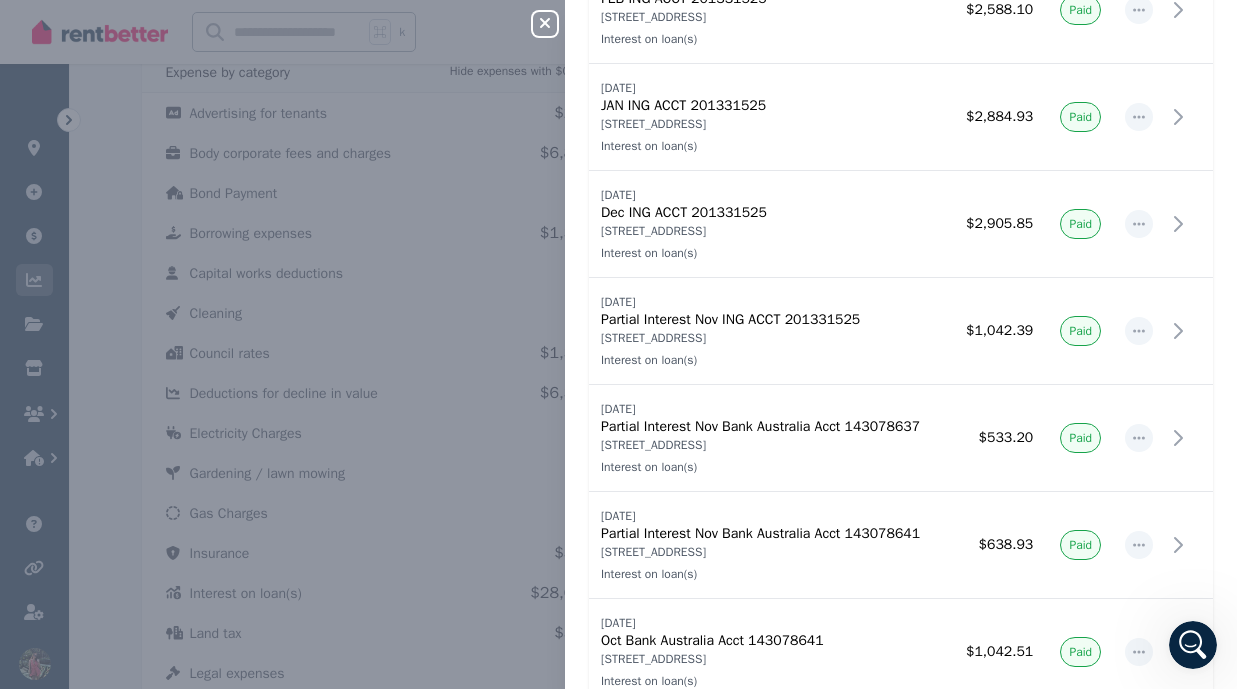 click on "Close panel Interest on loan(s) Record expense Date Name Address Category Amount Status [DATE] [DATE] MAY ING ACCT 201331525 [STREET_ADDRESS] Interest on loan(s) [STREET_ADDRESS](s) $2,640.48 Paid [DATE] [DATE] APR ING ACCT 201331525 unit [STREET_ADDRESS] Interest on loan(s) unit [STREET_ADDRESS](s) $2,596.60 Paid [DATE] [DATE] MAR ING ACCT 201331525 [STREET_ADDRESS](s) [STREET_ADDRESS] on loan(s) $2,732.24 Paid [DATE] [DATE] FEB ING ACCT 201331525 [STREET_ADDRESS] Interest on loan(s) [STREET_ADDRESS] Interest on loan(s) $2,588.10 Paid [DATE] [DATE] JAN ING ACCT 201331525 [STREET_ADDRESS] Interest on loan(s) [STREET_ADDRESS] Interest on loan(s) $2,884.93 Paid [DATE] [DATE] $2,905.85 Paid" at bounding box center [618, 344] 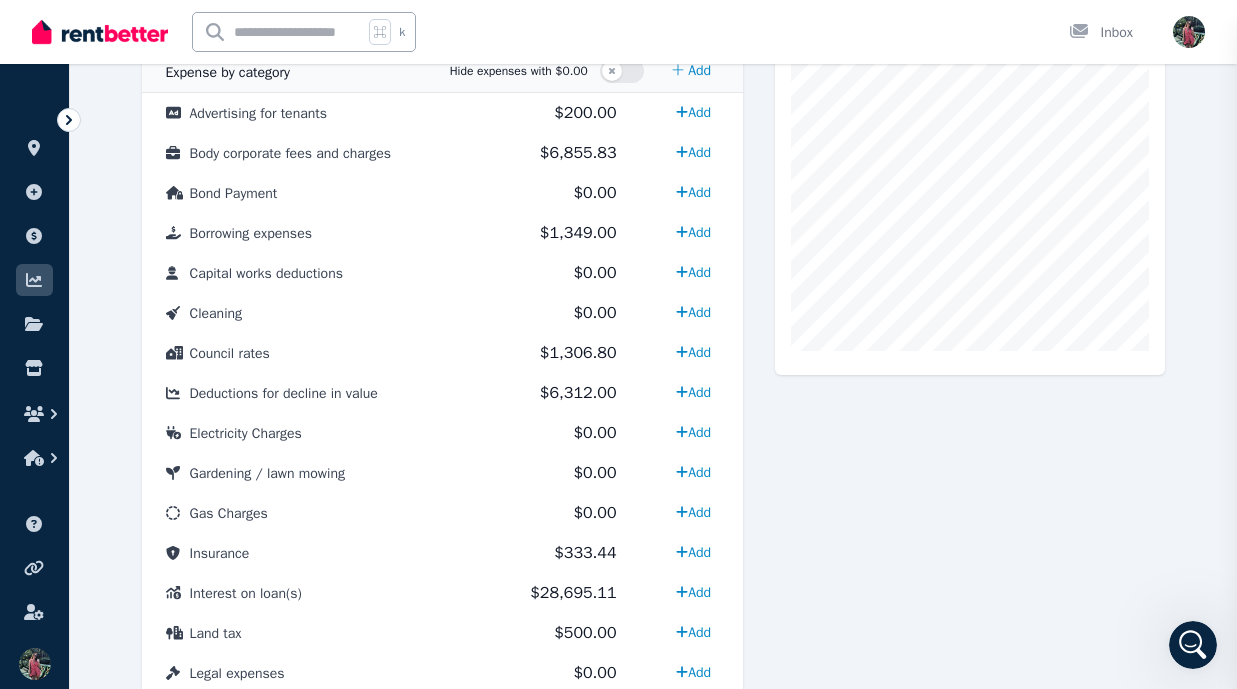 scroll, scrollTop: 0, scrollLeft: 0, axis: both 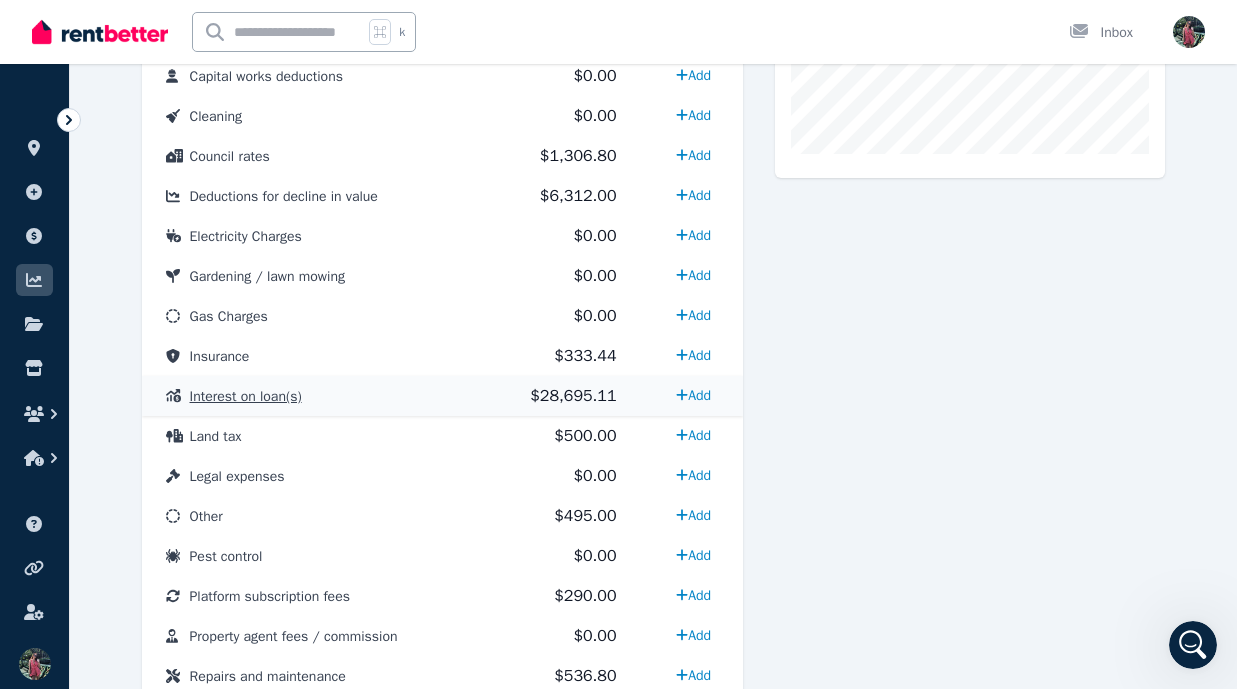 click on "Interest on loan(s)" at bounding box center (316, 396) 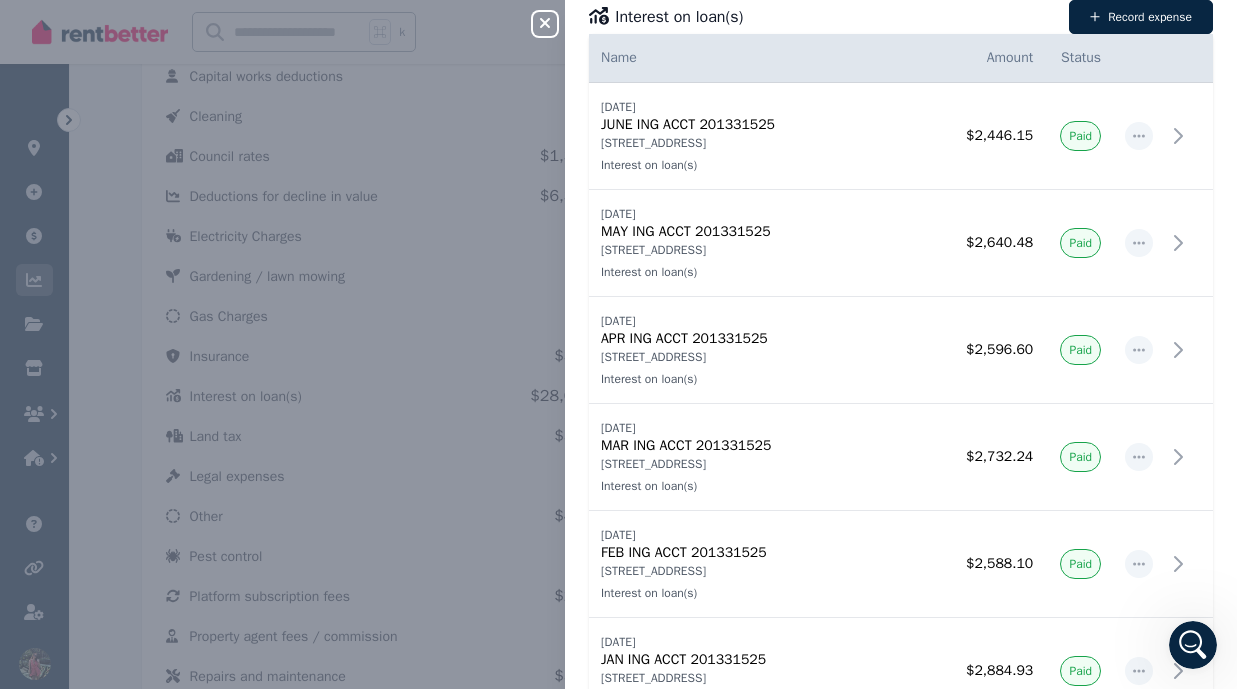 scroll, scrollTop: 0, scrollLeft: 0, axis: both 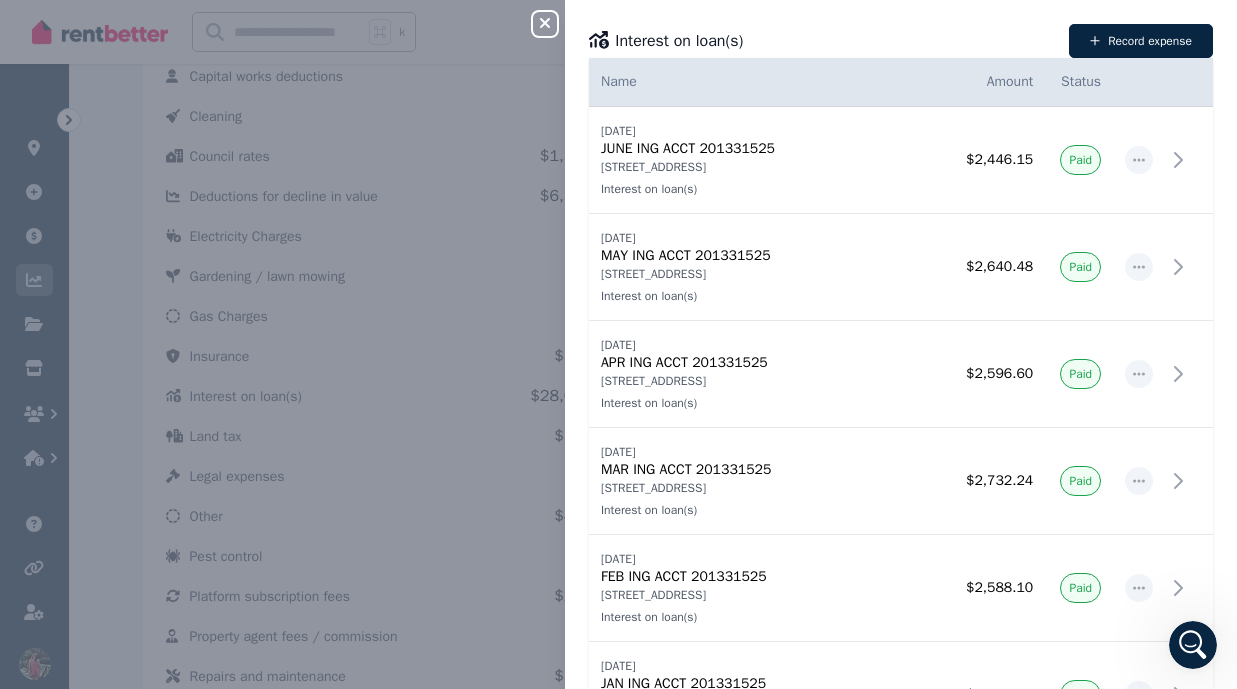 click 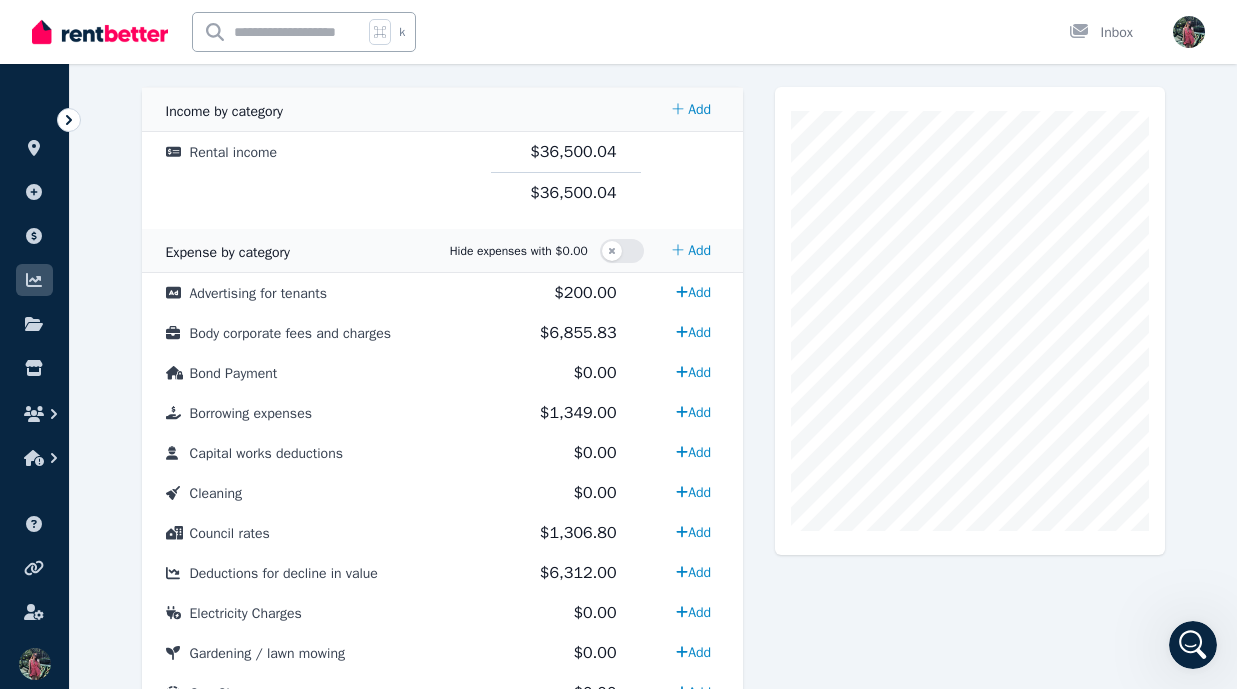 scroll, scrollTop: 410, scrollLeft: 0, axis: vertical 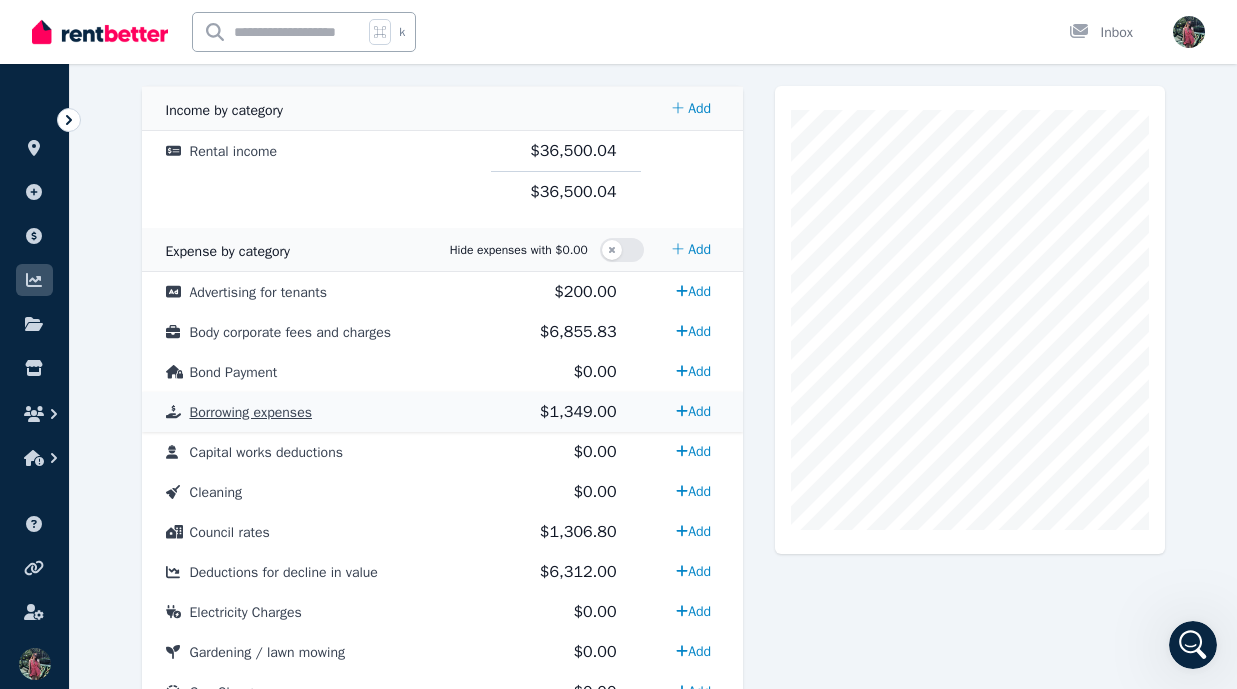 click on "Borrowing expenses" at bounding box center (316, 412) 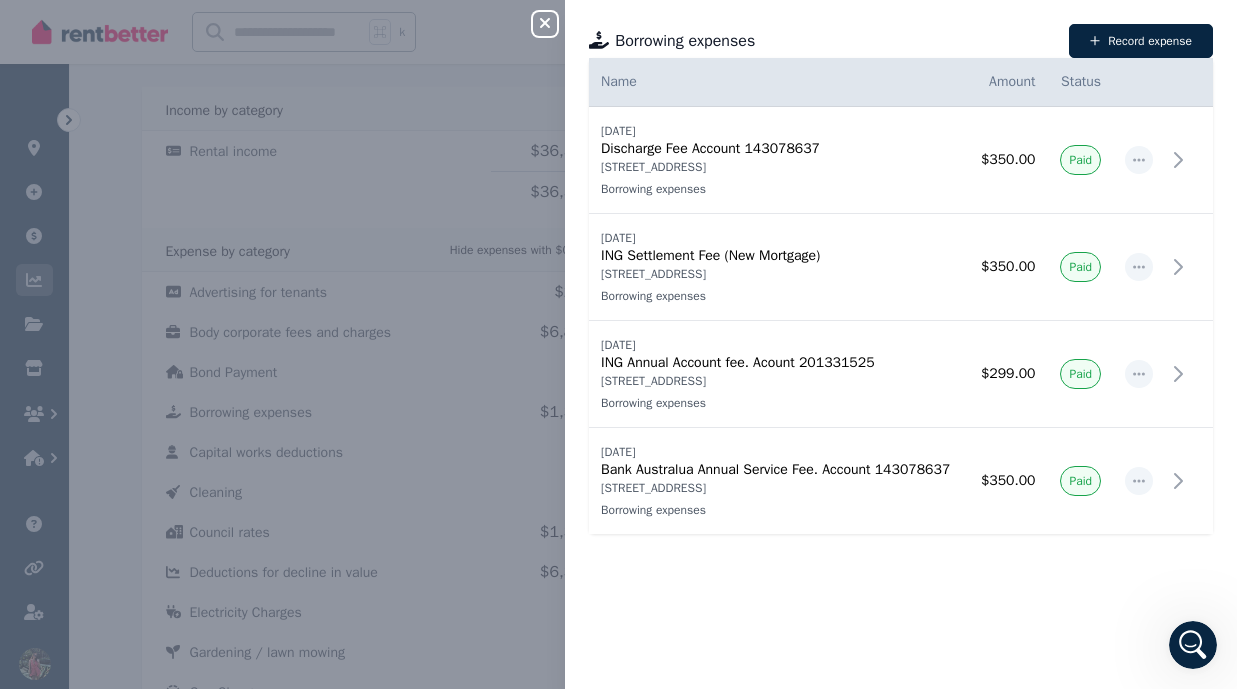 click on "Date Name Address Category Amount Status [DATE] [DATE] Discharge Fee Account 143078637 [STREET_ADDRESS] expenses $350.00 Paid [DATE] [DATE] ING Settlement Fee (New Mortgage) [STREET_ADDRESS] expenses $350.00 Paid [DATE] [DATE] ING Annual Account fee. Acount 201331525 [STREET_ADDRESS] expenses $299.00 Paid [DATE] [DATE] Bank Australua Annual Service Fee. Account 143078637 [STREET_ADDRESS] expenses $350.00 Paid" at bounding box center (901, 314) 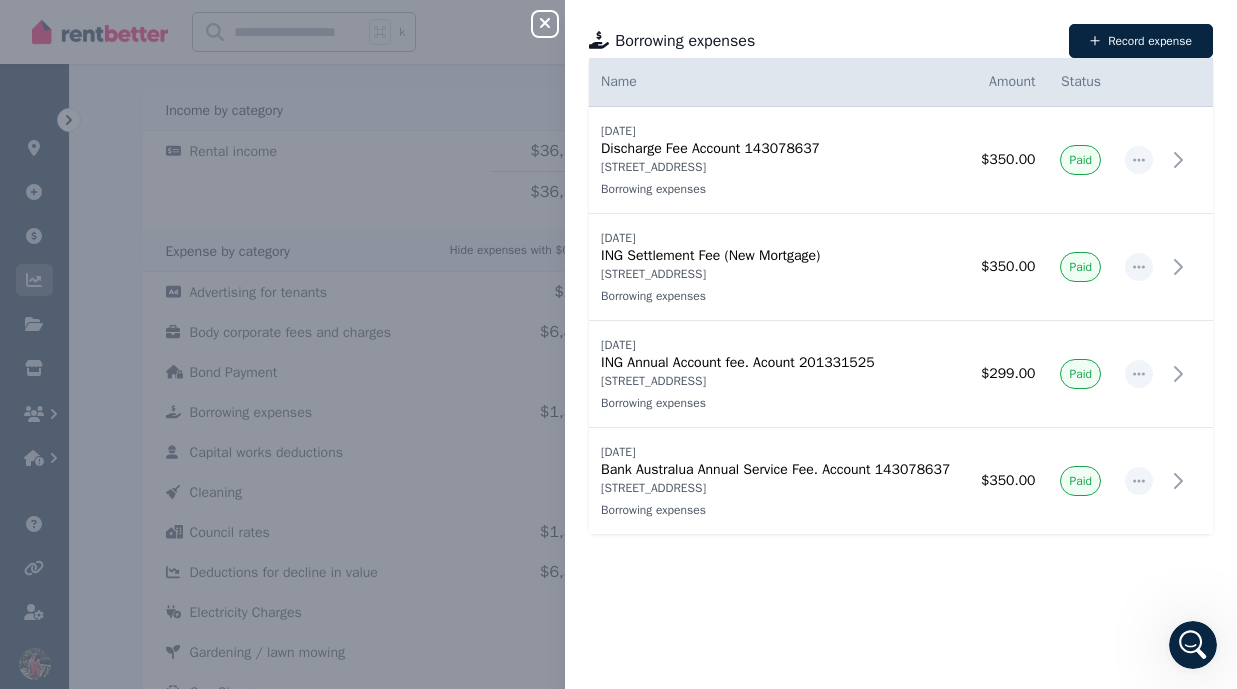 click 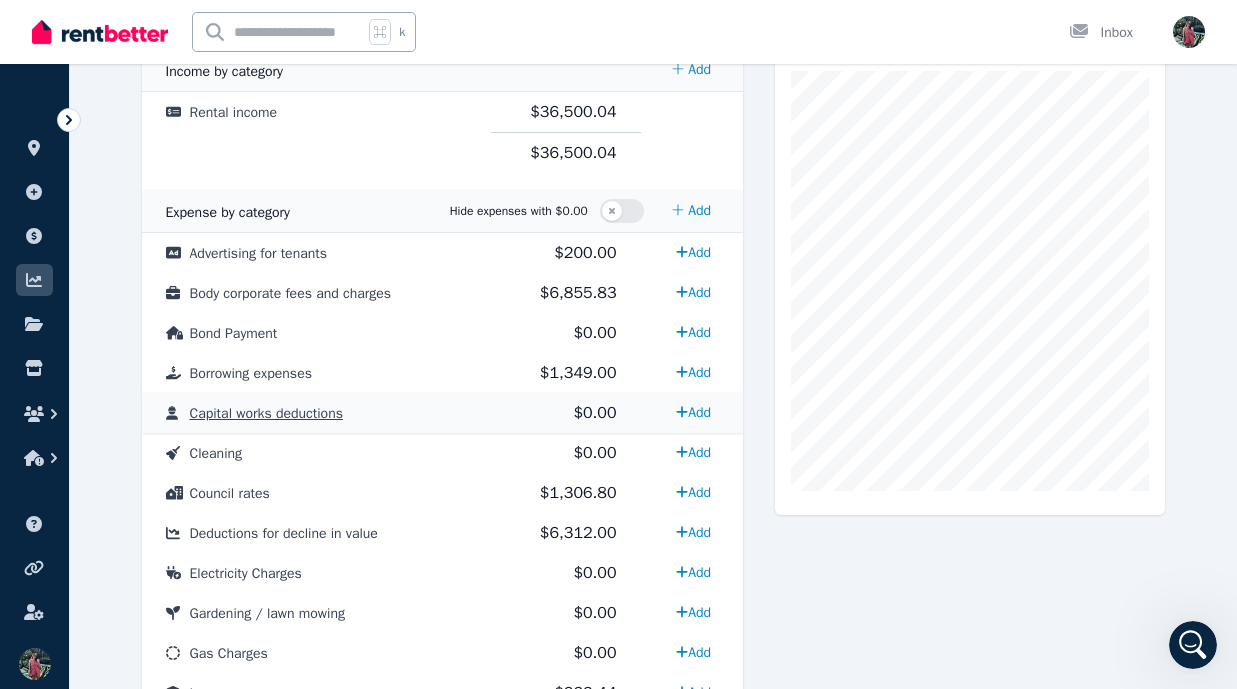 scroll, scrollTop: 430, scrollLeft: 0, axis: vertical 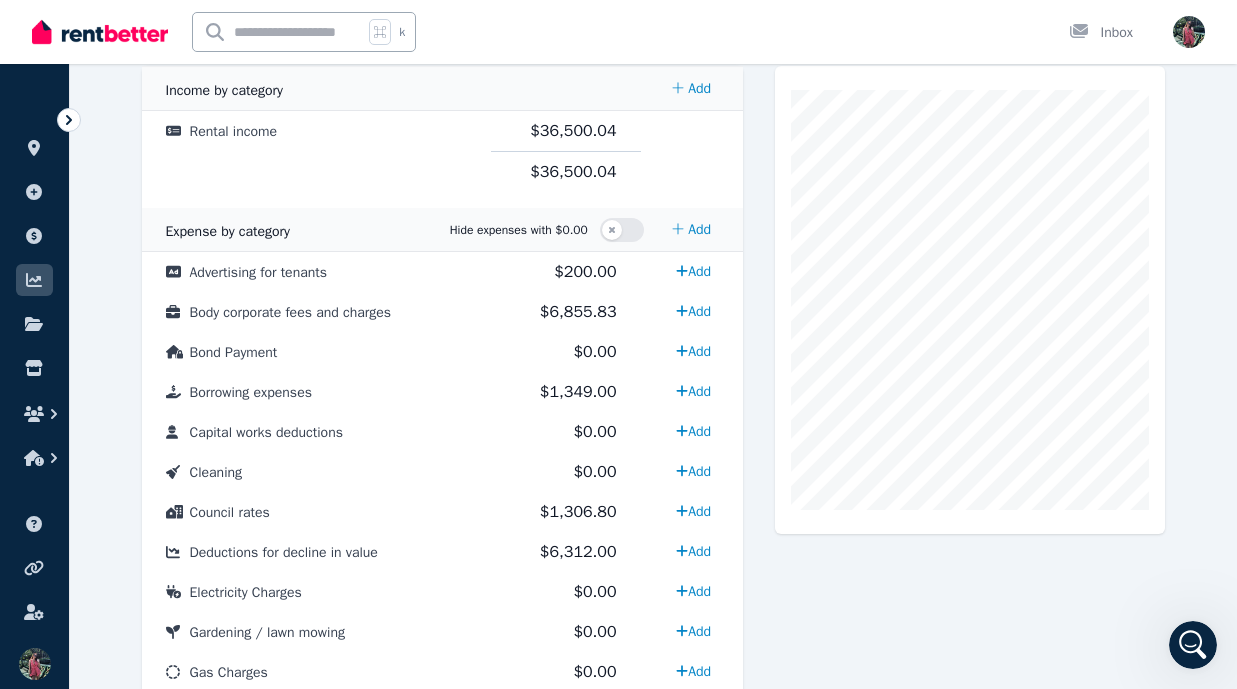 click at bounding box center [760, 230] 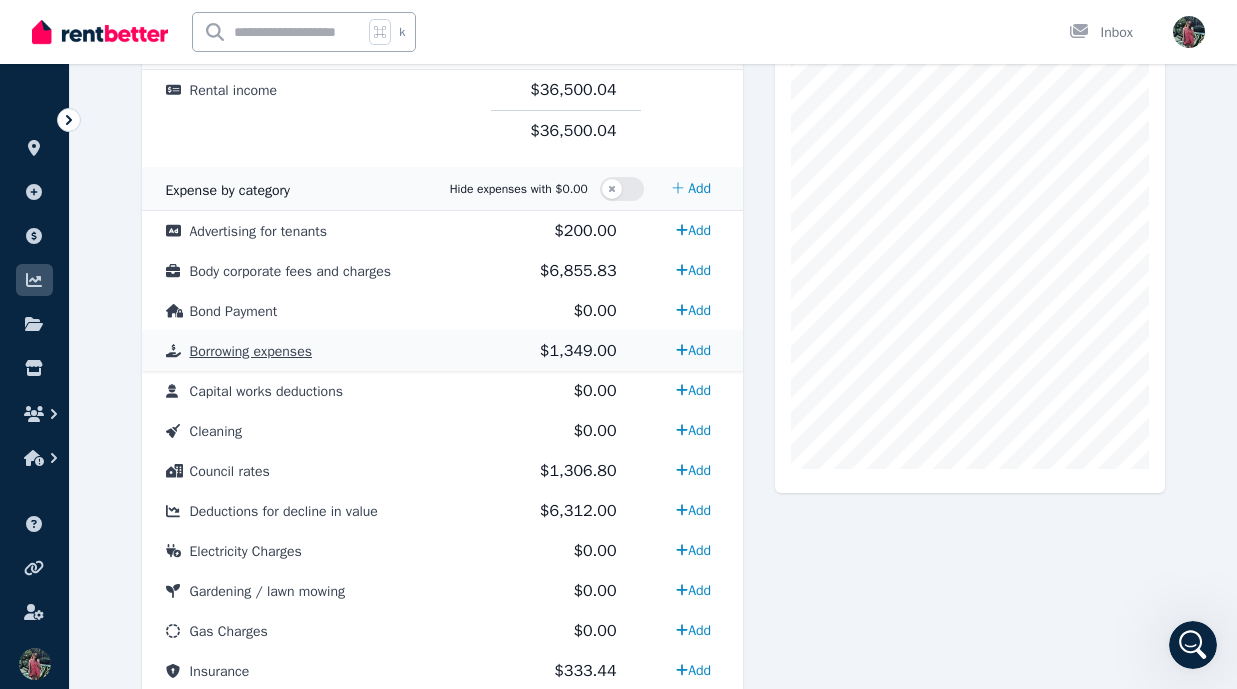 scroll, scrollTop: 470, scrollLeft: 0, axis: vertical 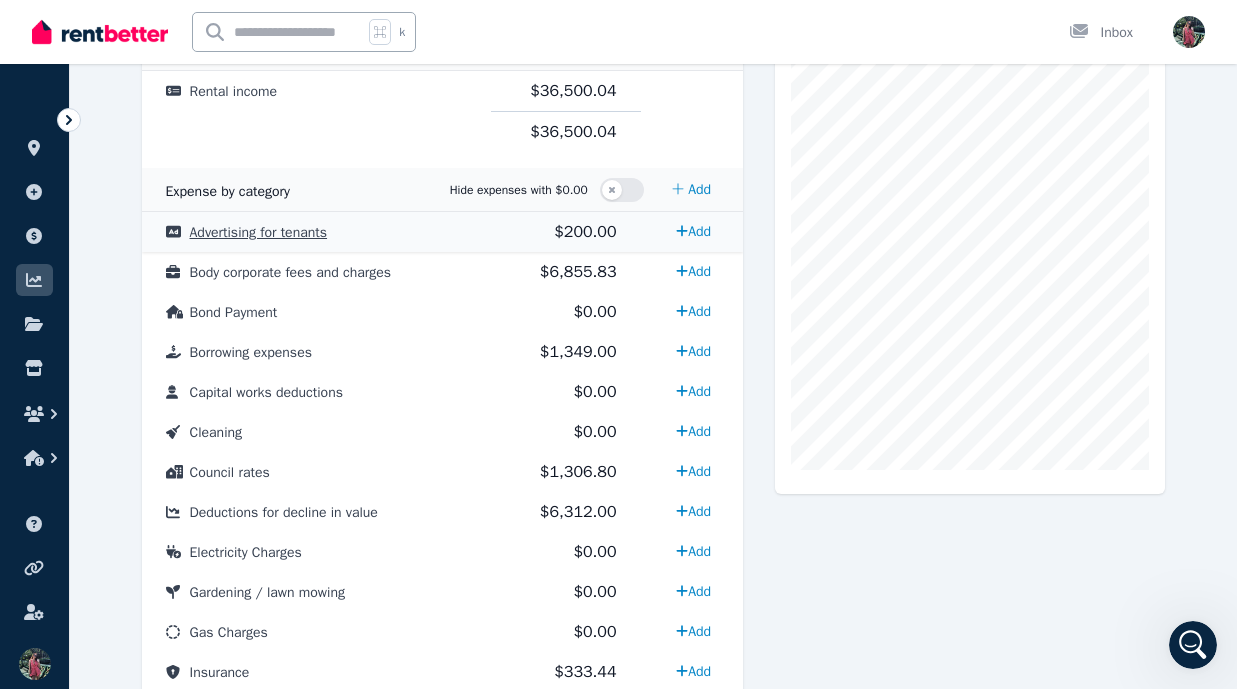 click on "Advertising for tenants" at bounding box center (316, 232) 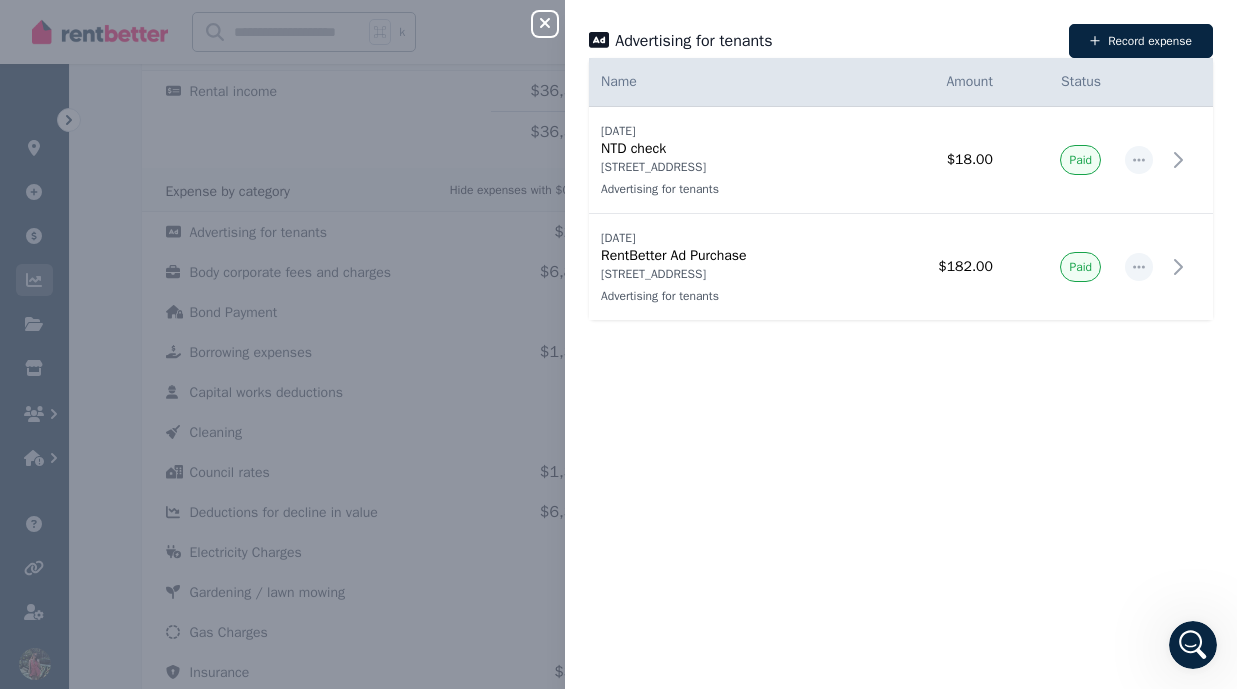 click 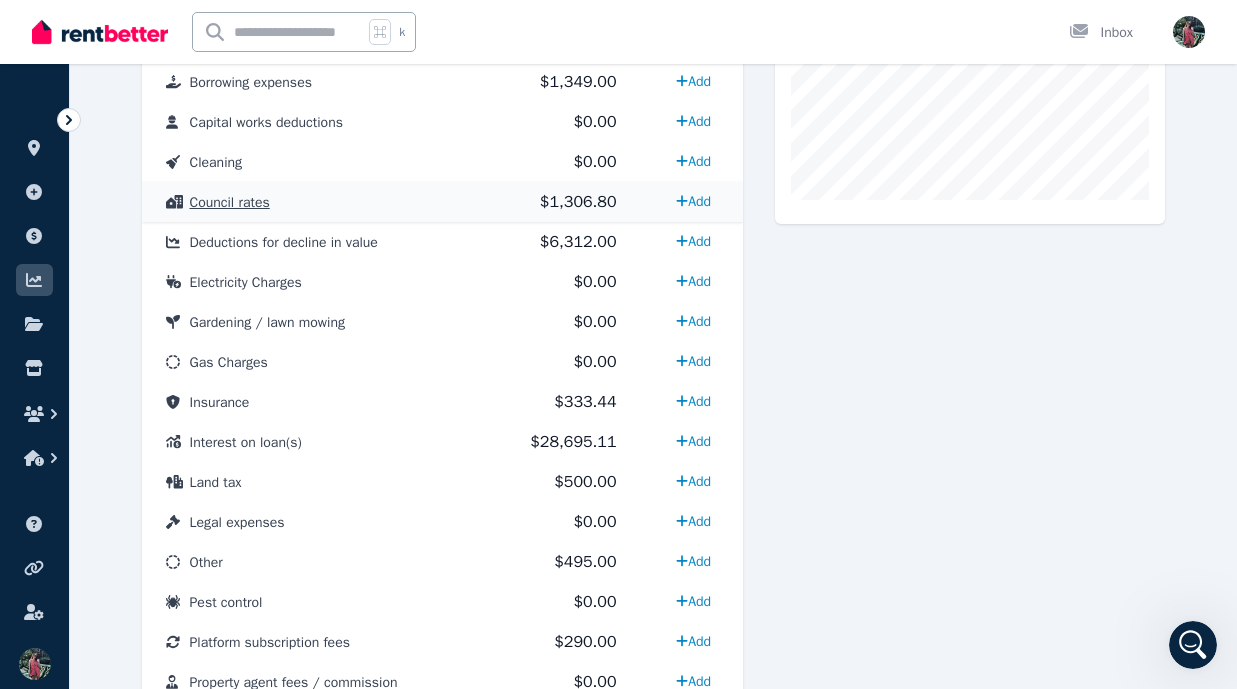 scroll, scrollTop: 747, scrollLeft: 0, axis: vertical 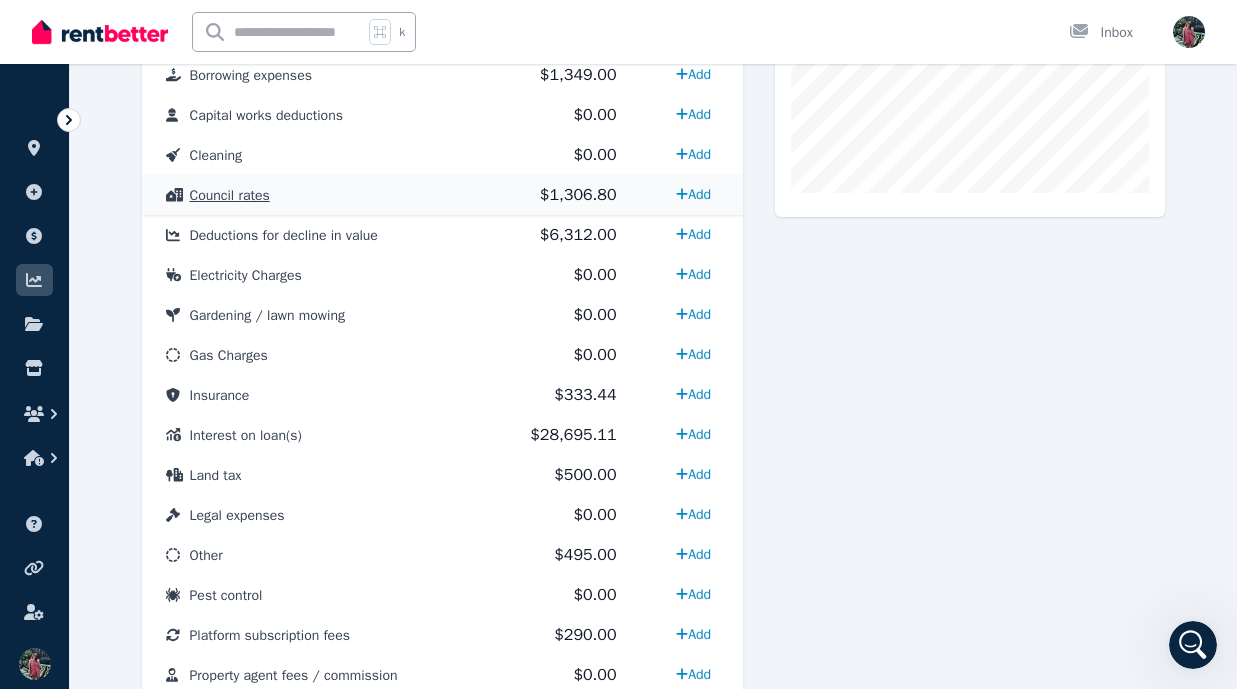 click on "Council rates" at bounding box center [316, 195] 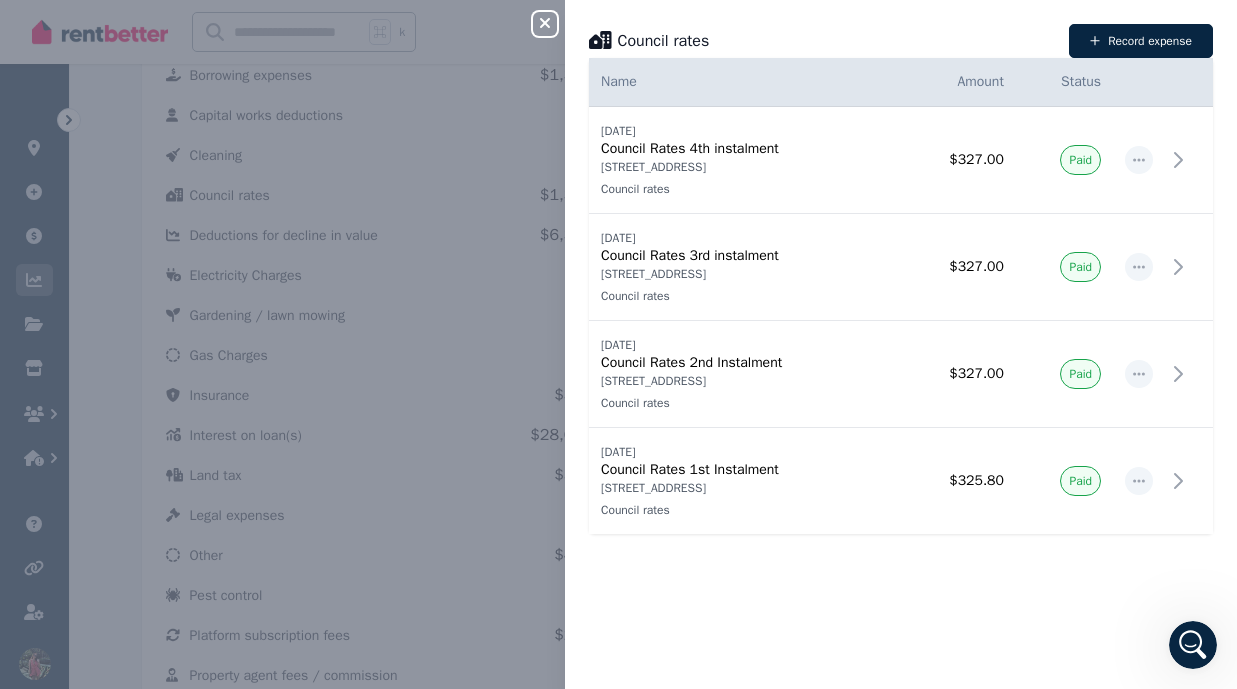 click 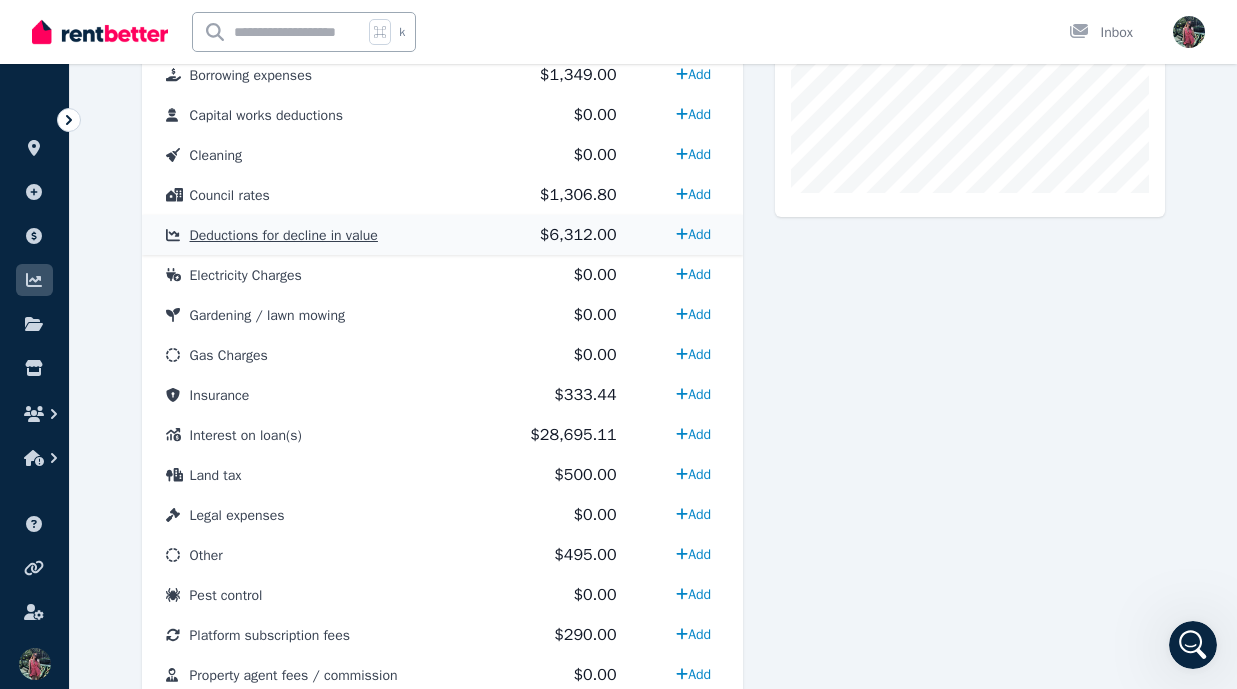click on "Deductions for decline in value" at bounding box center (316, 235) 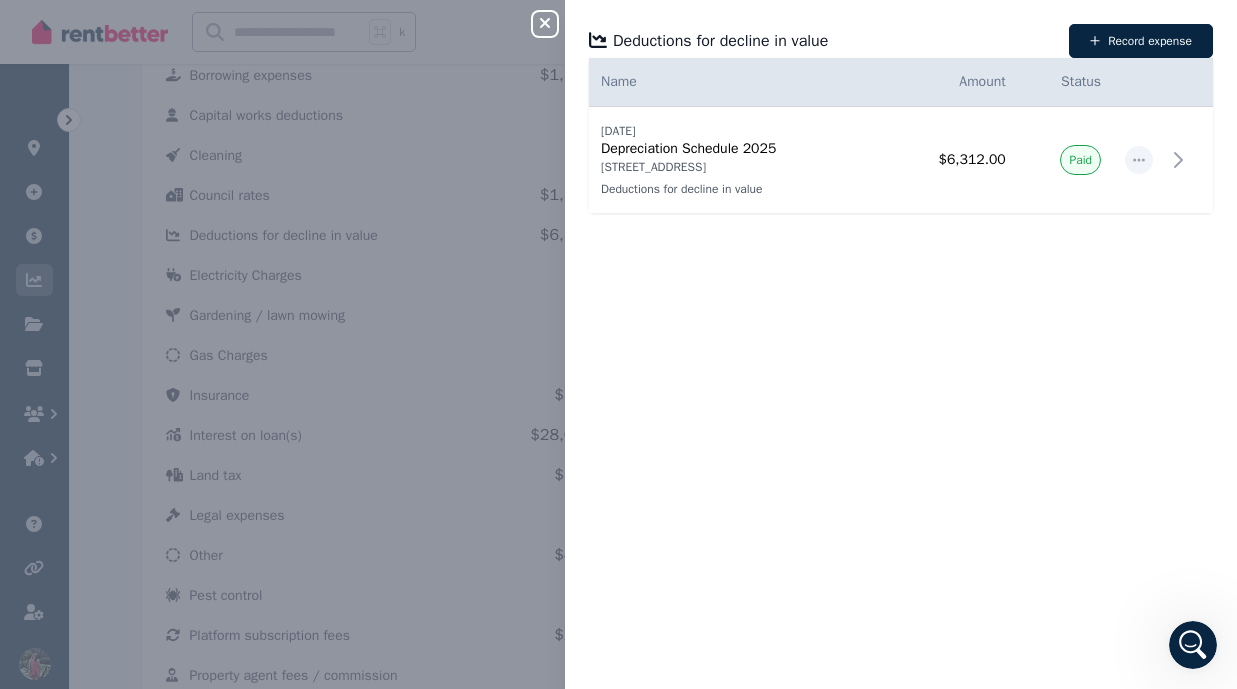 click 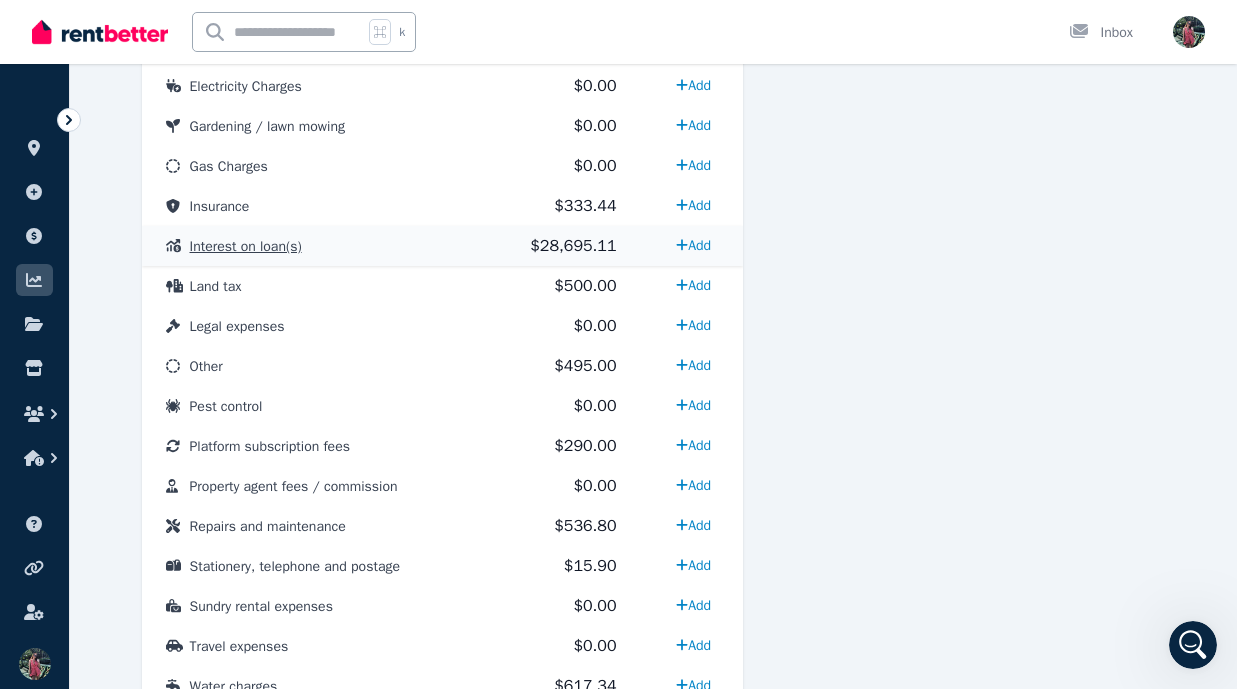 scroll, scrollTop: 950, scrollLeft: 0, axis: vertical 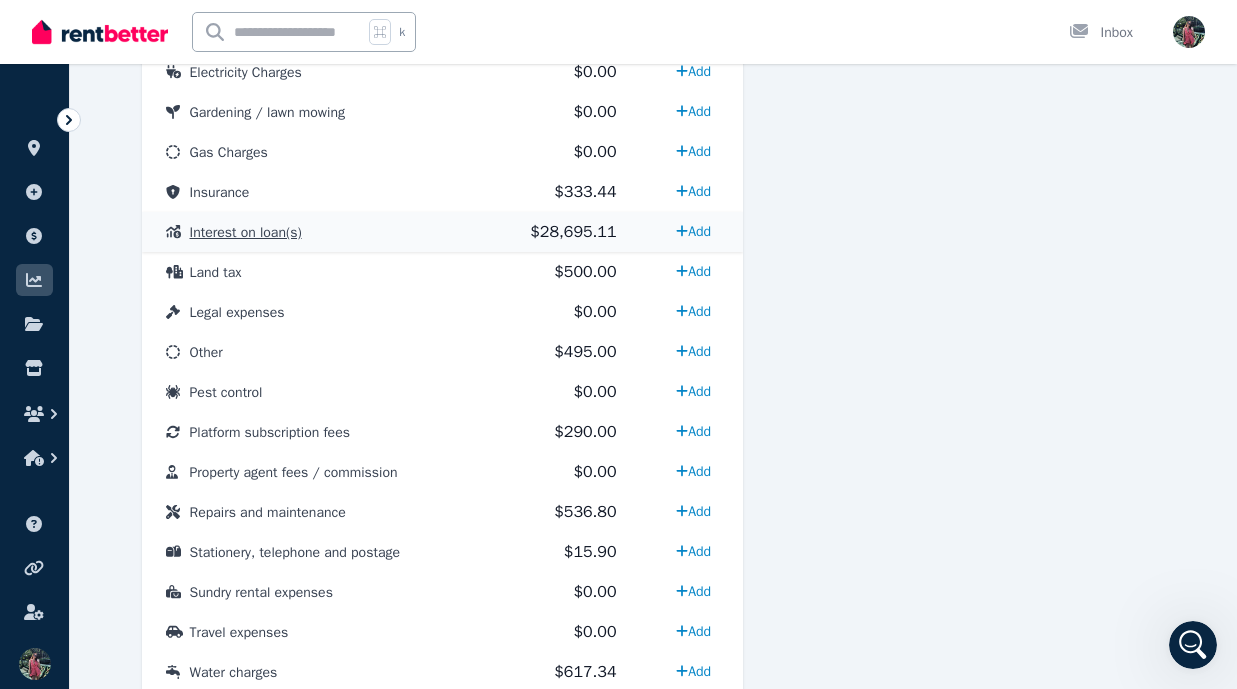 click on "Interest on loan(s)" at bounding box center [316, 232] 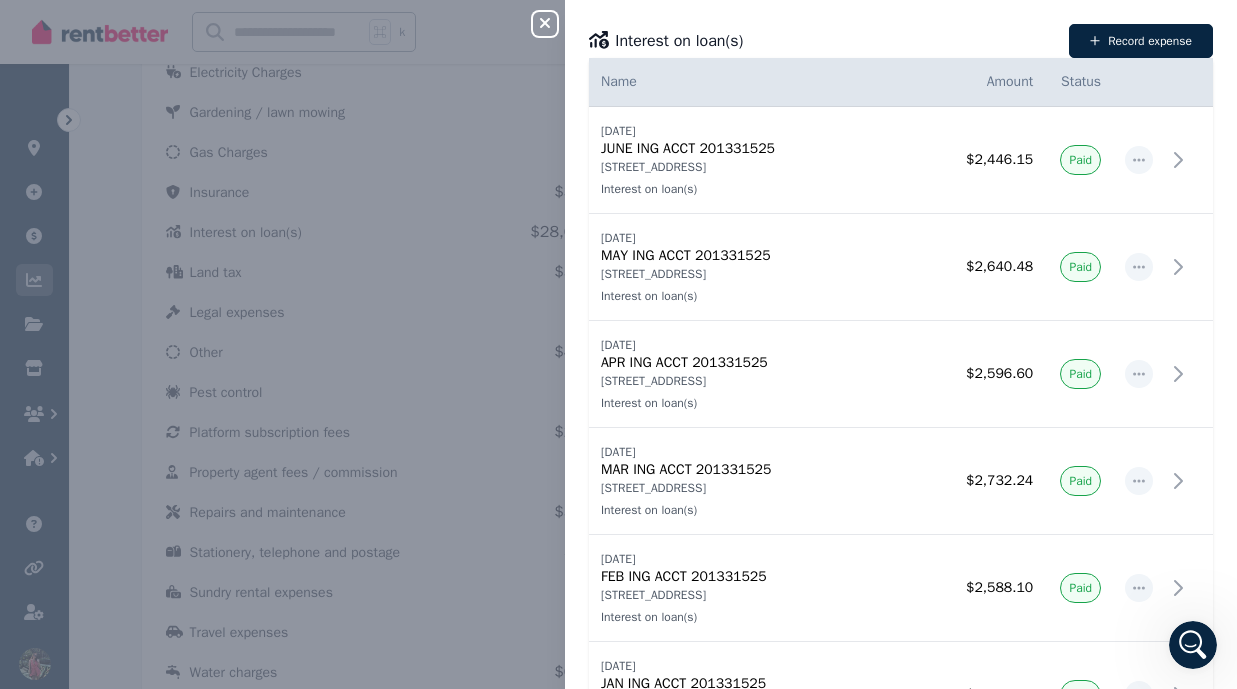 click 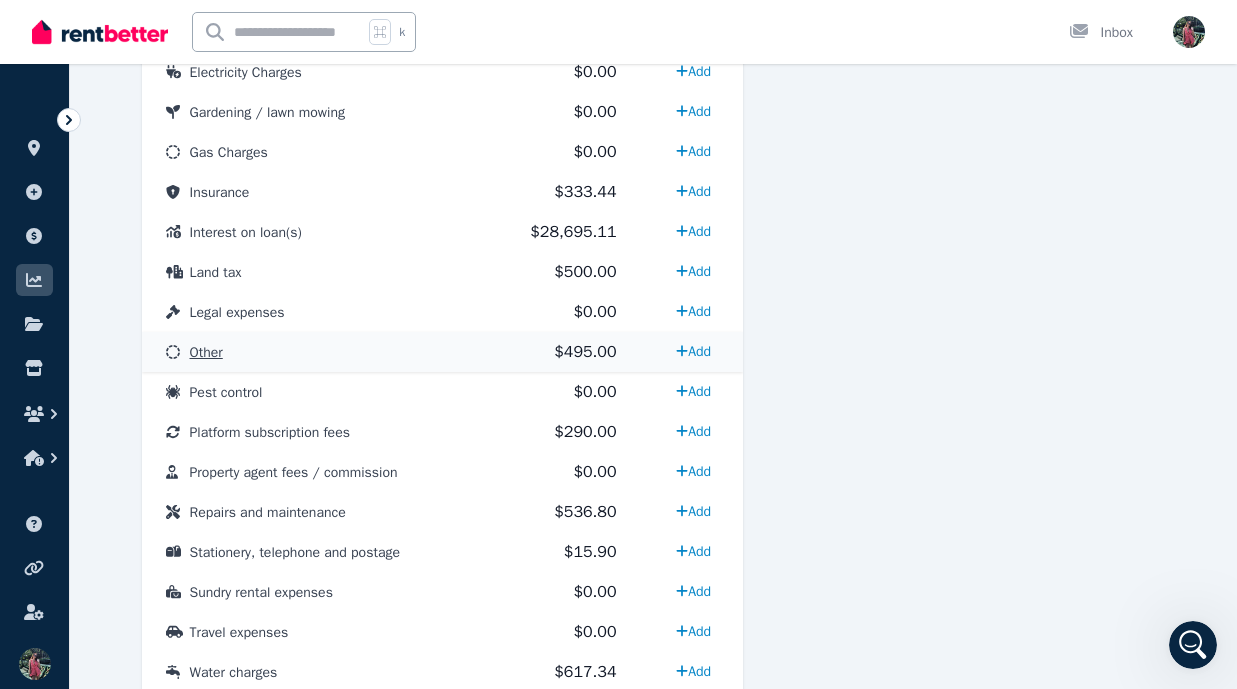 click on "Other" at bounding box center (316, 352) 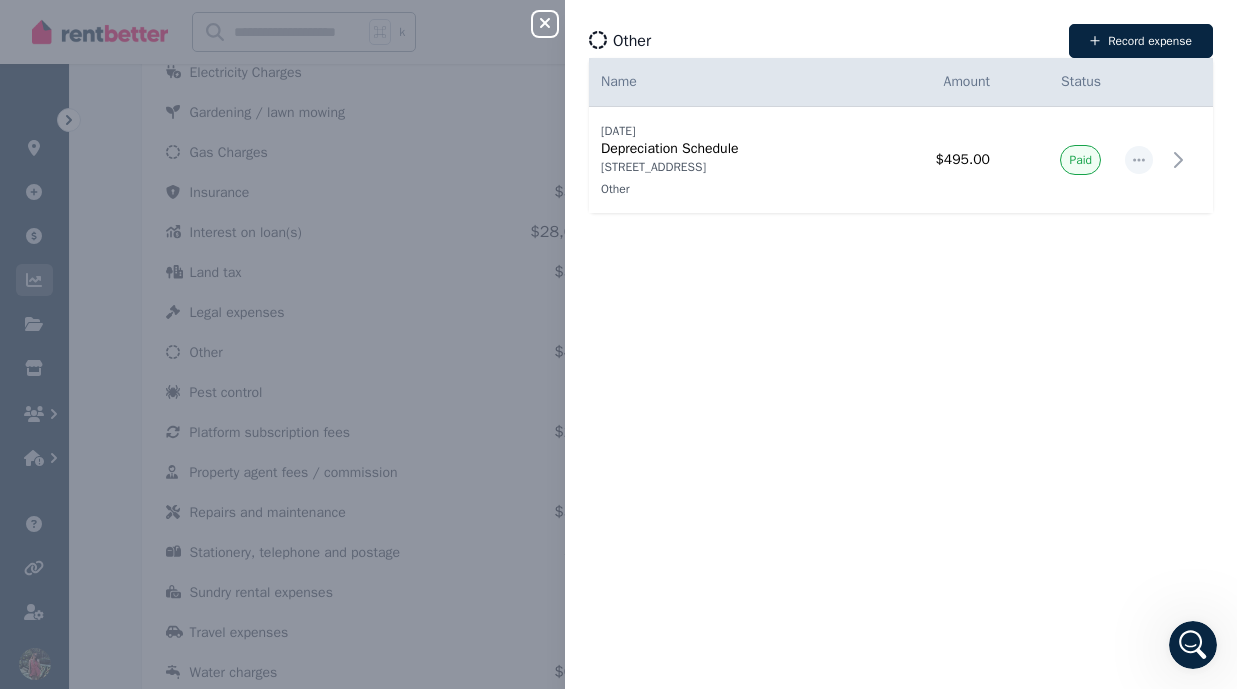 click 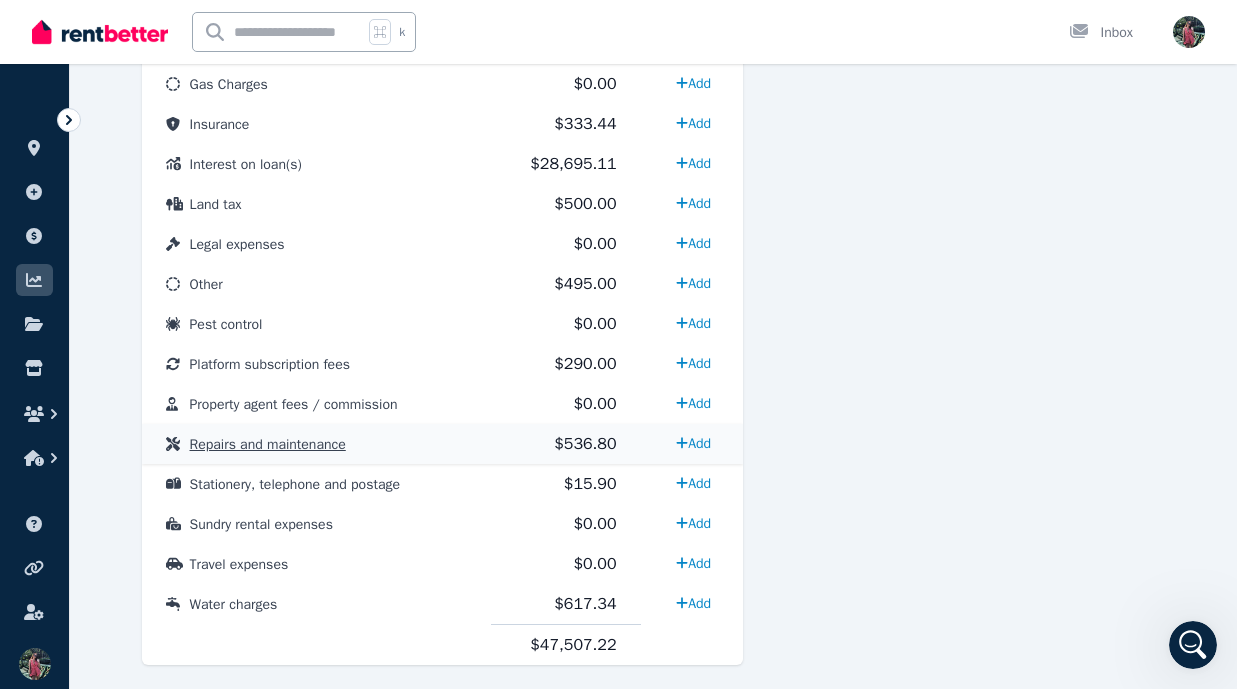 scroll, scrollTop: 1062, scrollLeft: 0, axis: vertical 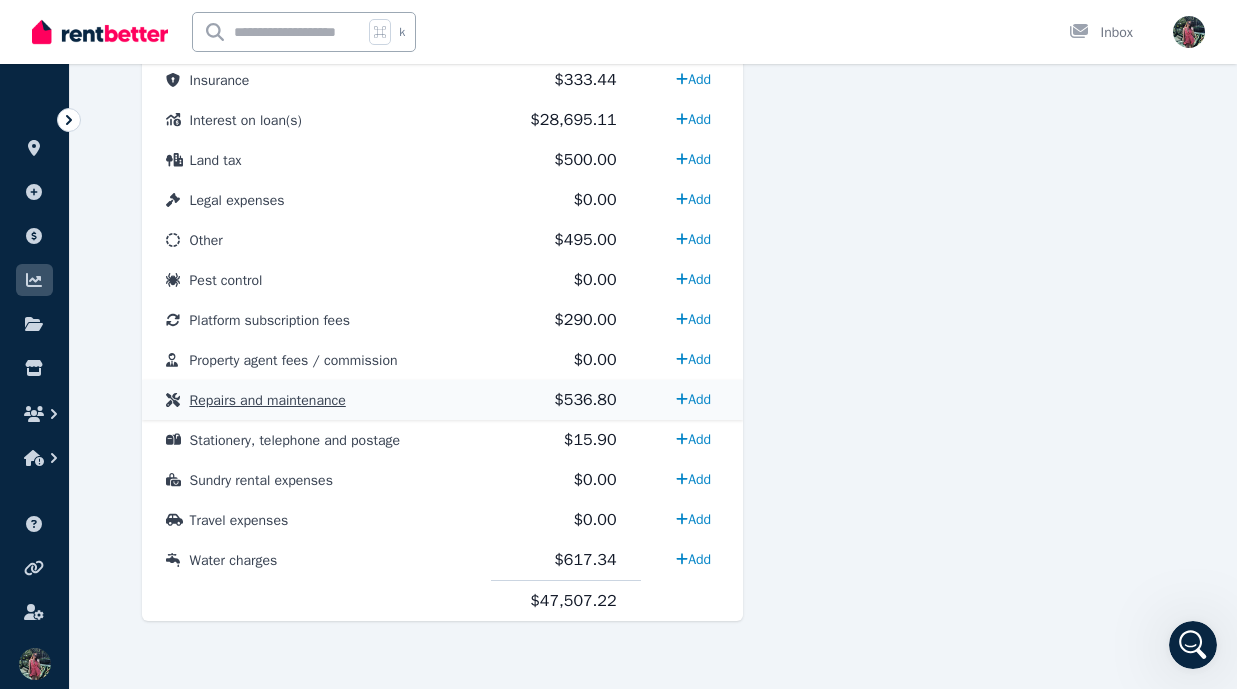 click on "Repairs and maintenance" at bounding box center [268, 400] 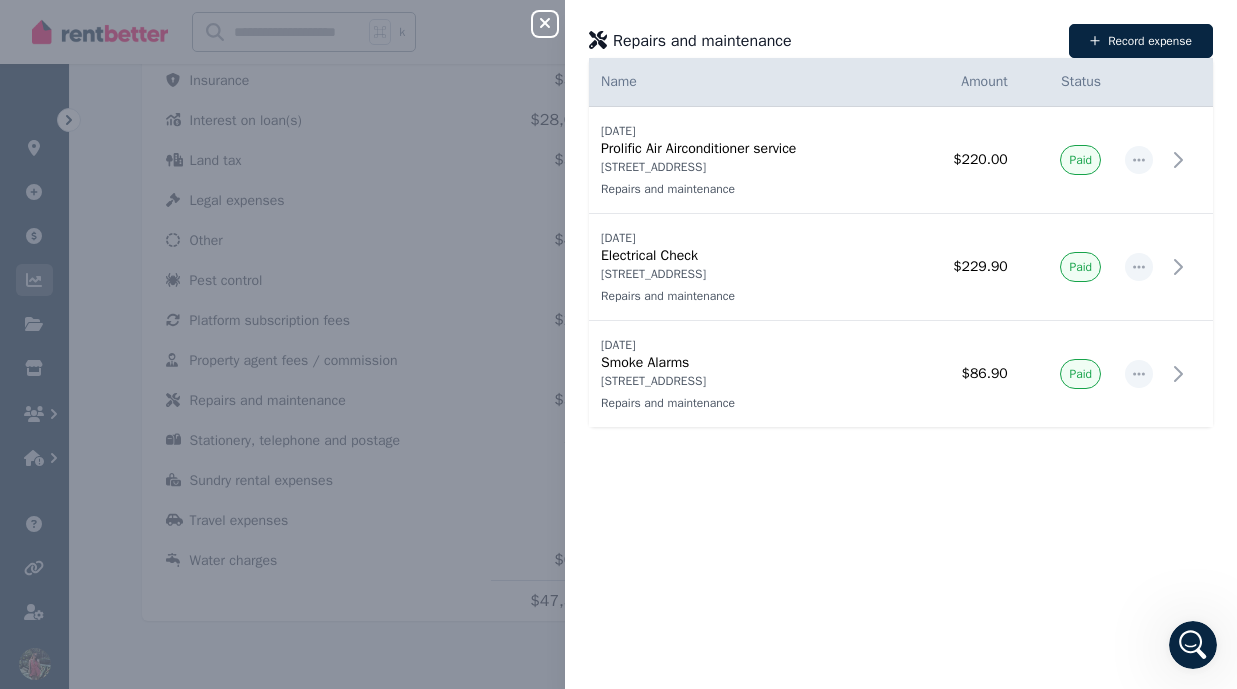 click 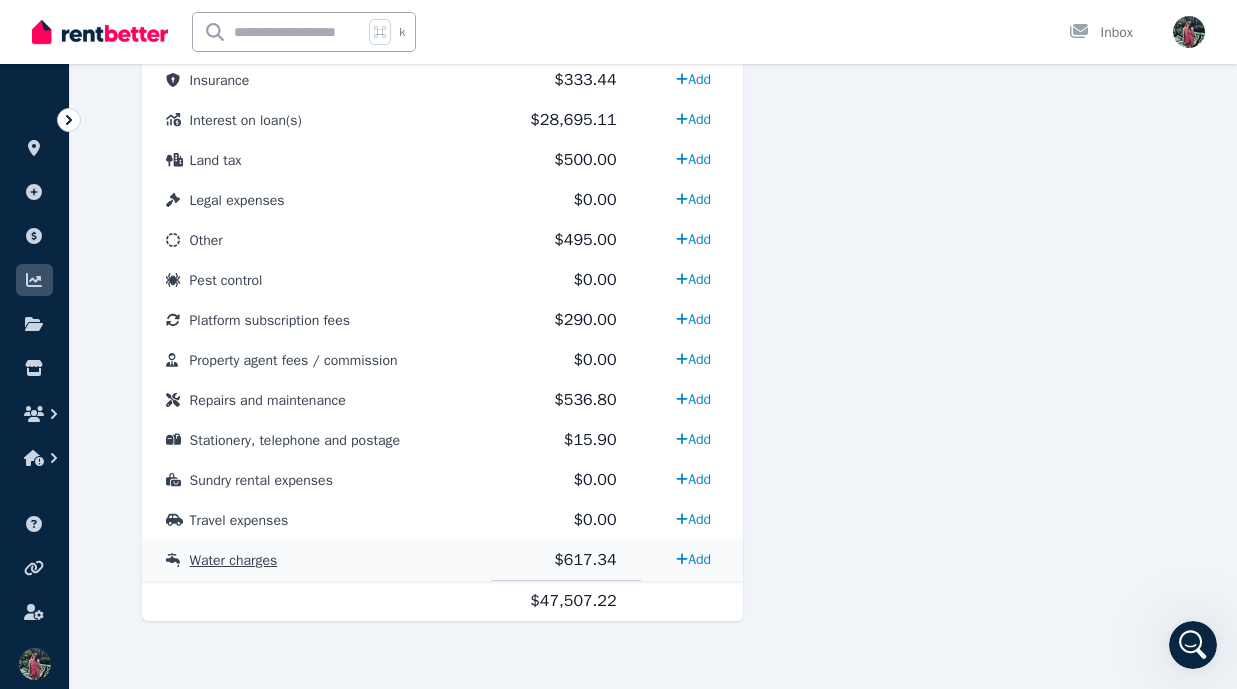 click on "Water charges" at bounding box center [316, 560] 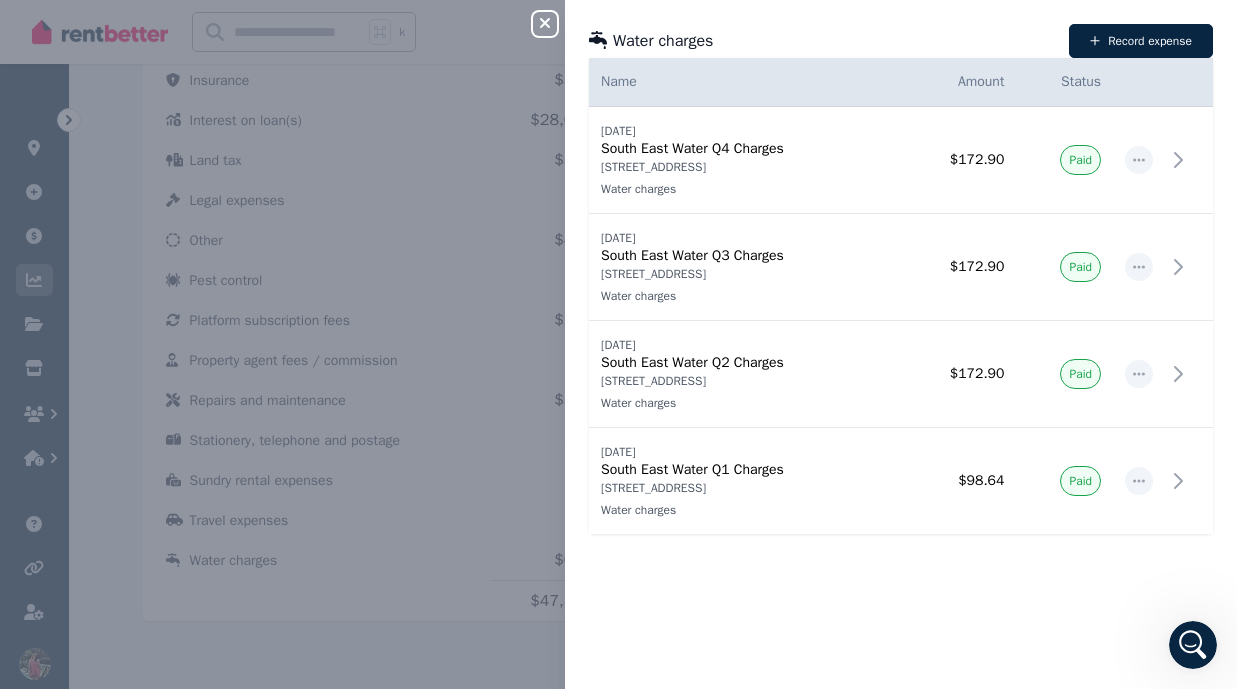 scroll, scrollTop: 0, scrollLeft: 0, axis: both 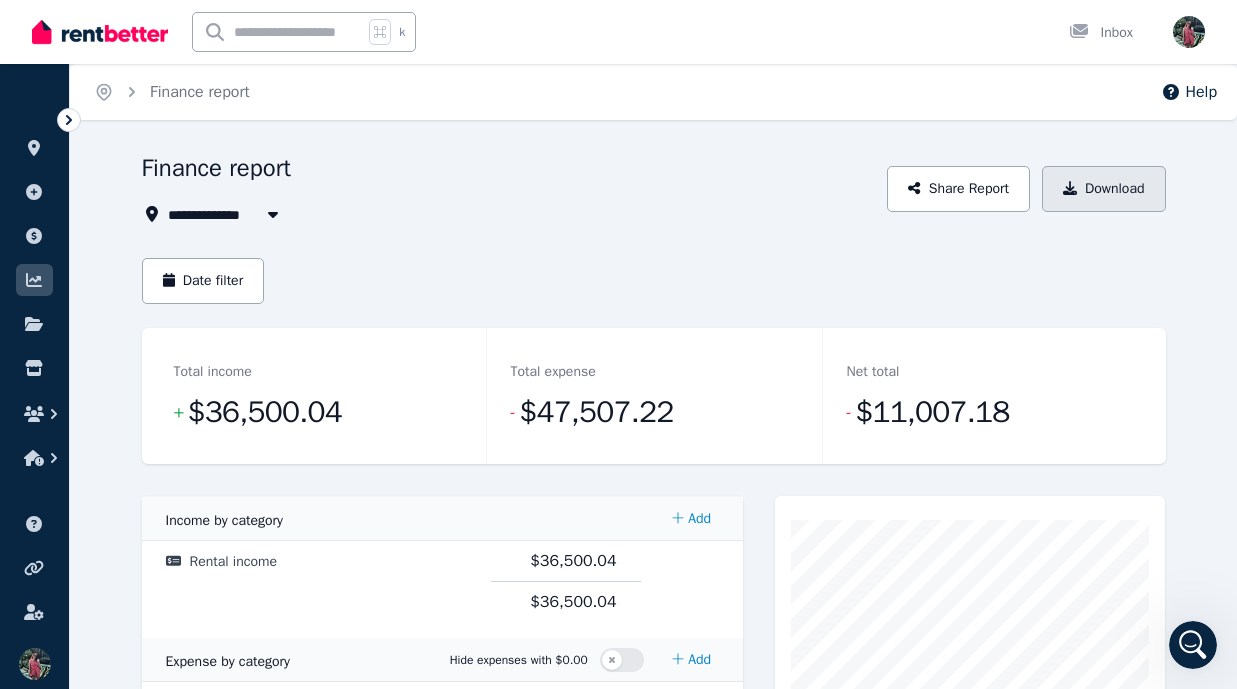 click on "Download" at bounding box center [1104, 189] 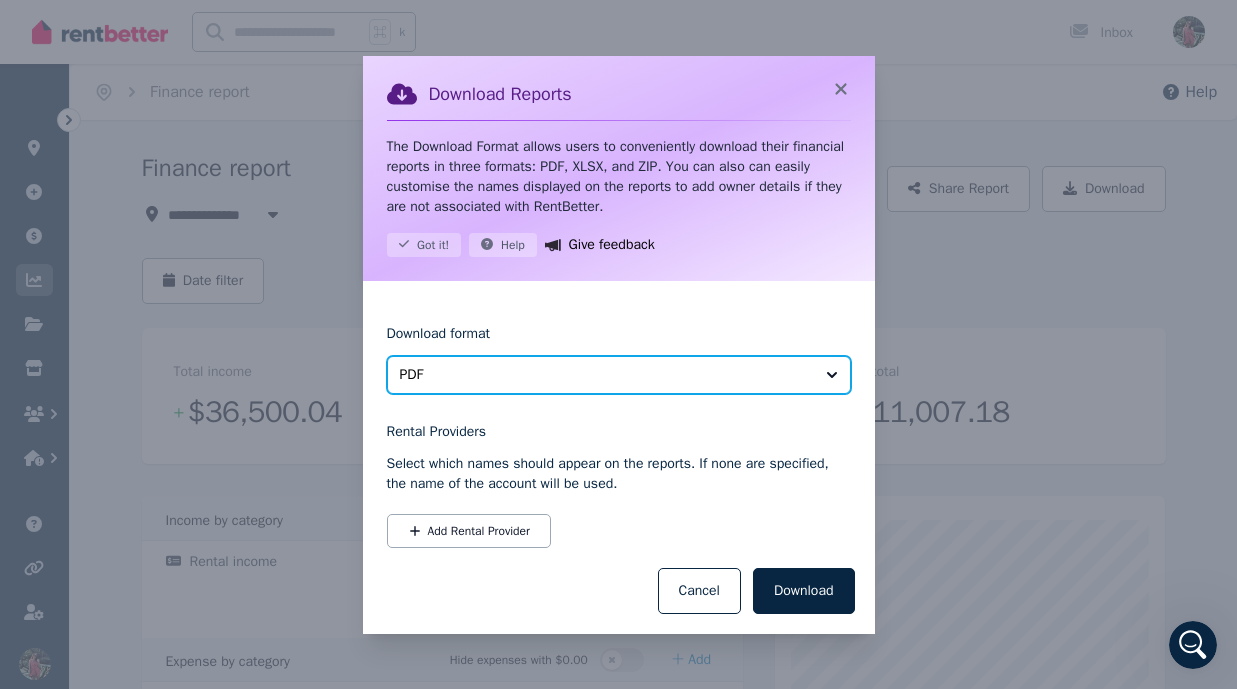 click on "PDF" at bounding box center [619, 375] 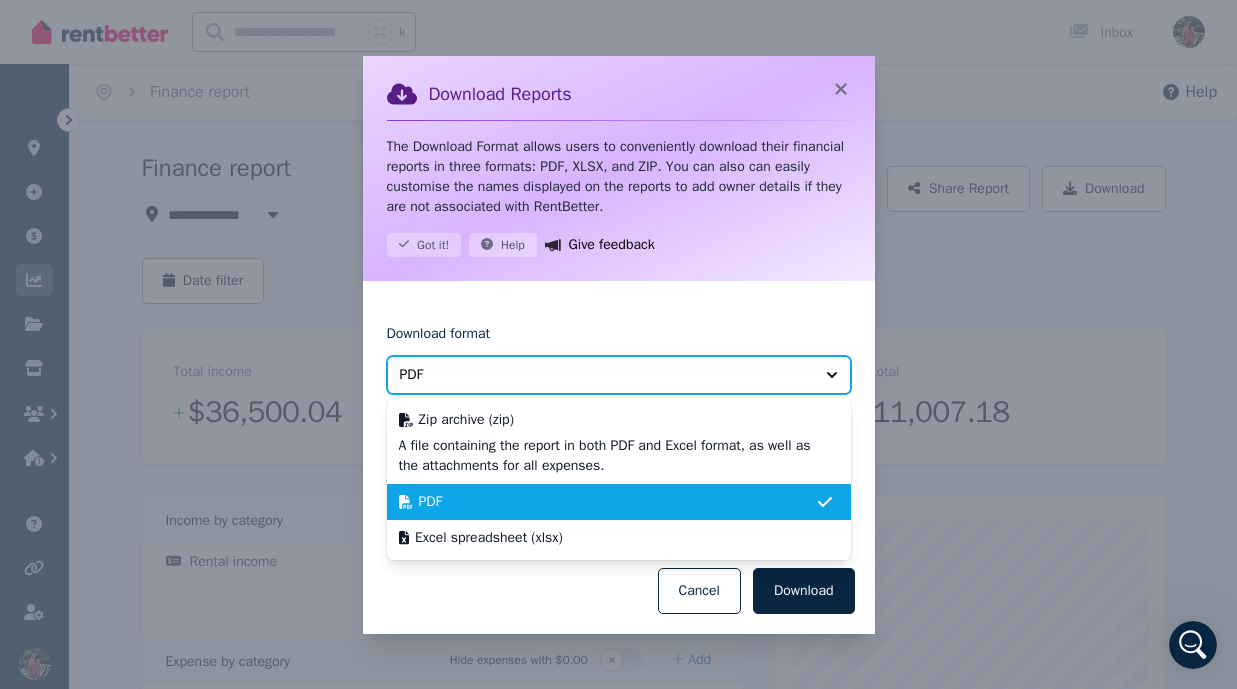 click on "PDF" at bounding box center (605, 375) 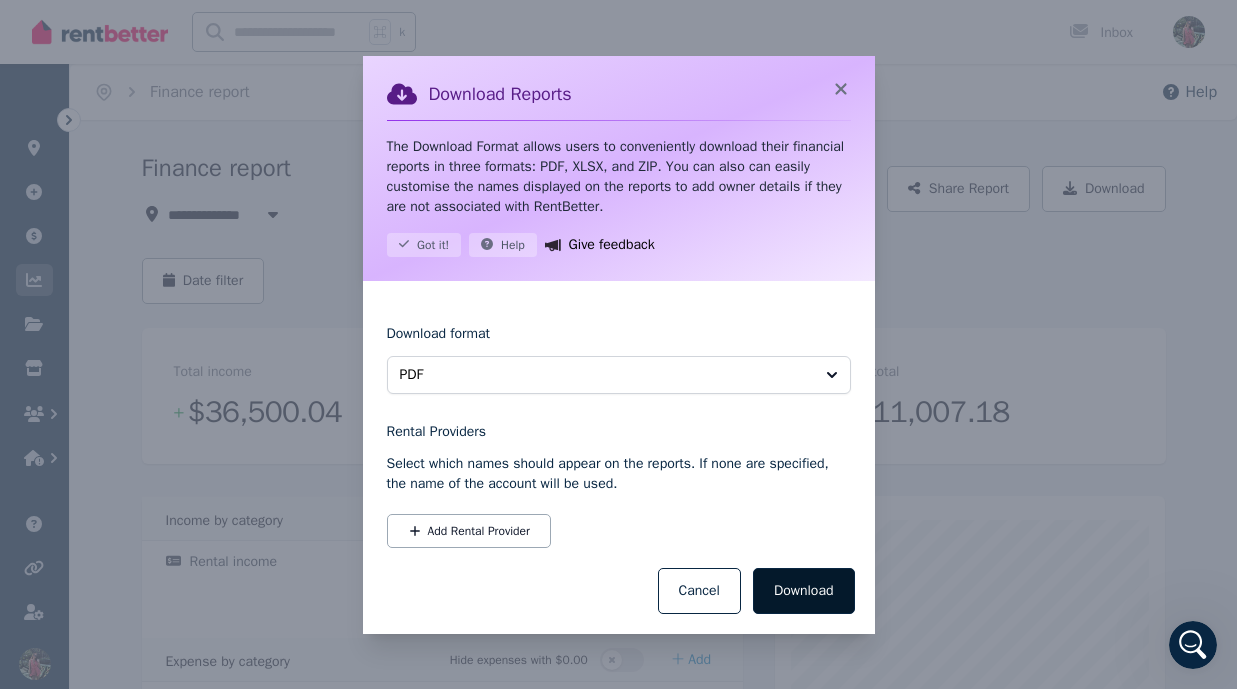 click on "Download" at bounding box center (804, 591) 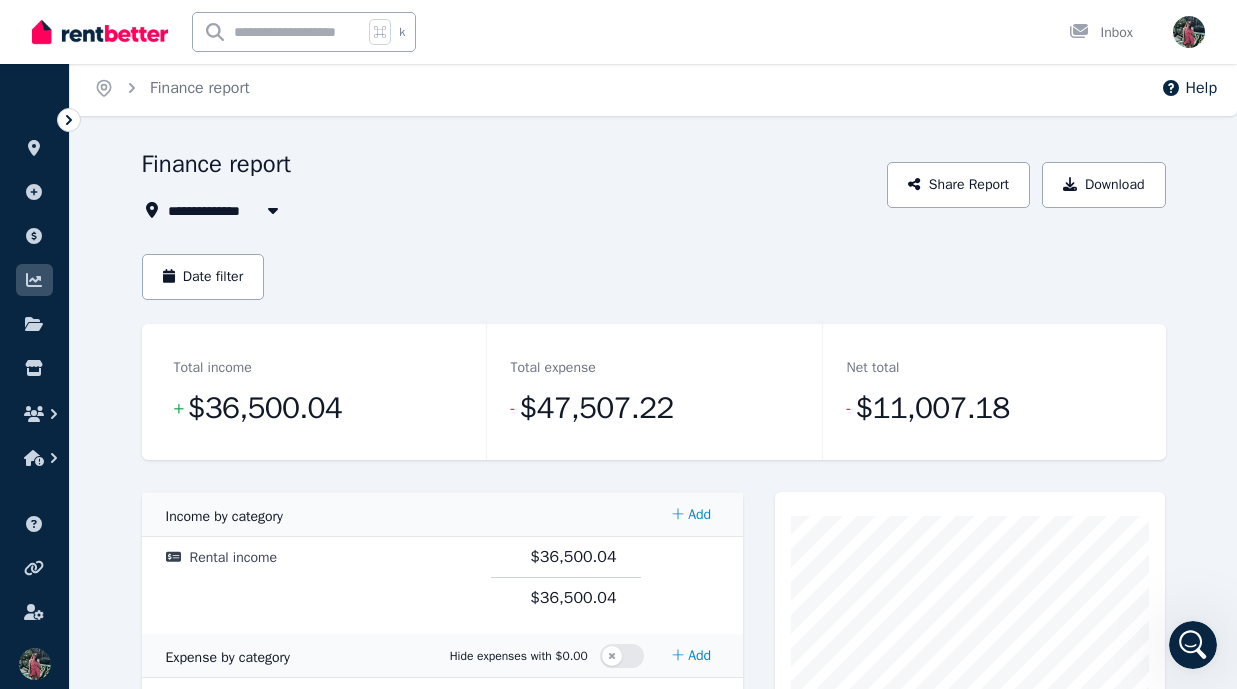 scroll, scrollTop: 0, scrollLeft: 0, axis: both 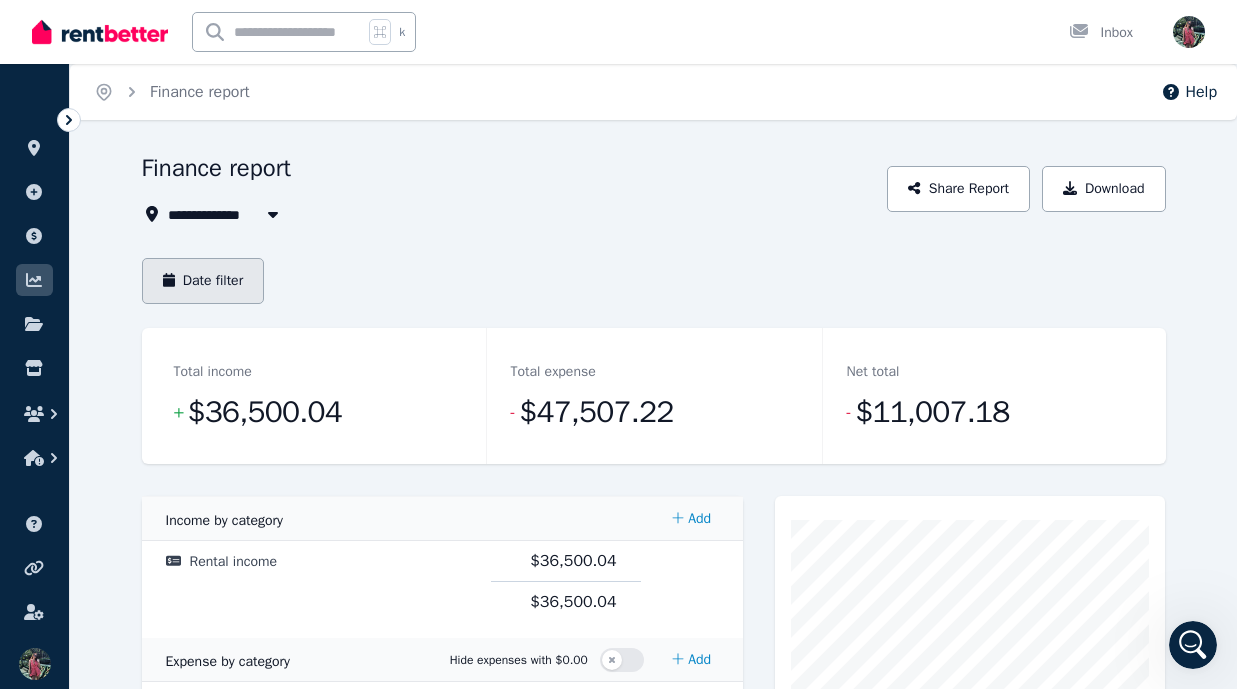 click on "Date filter" at bounding box center (203, 281) 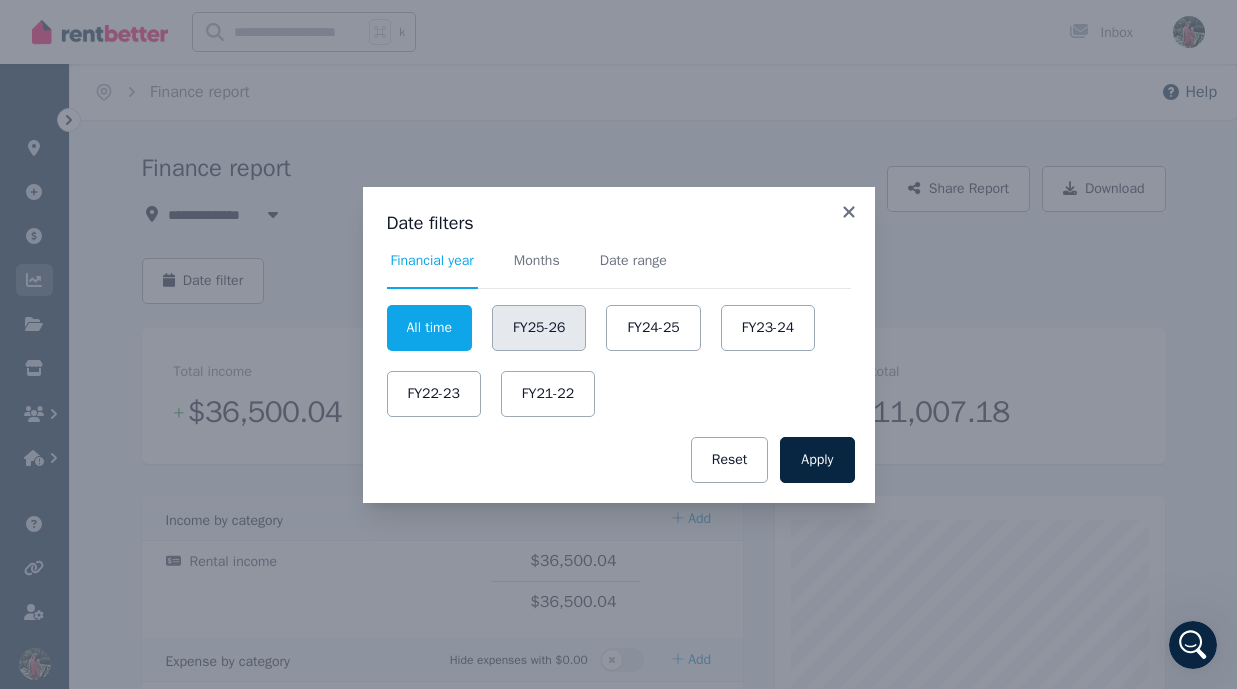 click on "FY25-26" at bounding box center [539, 328] 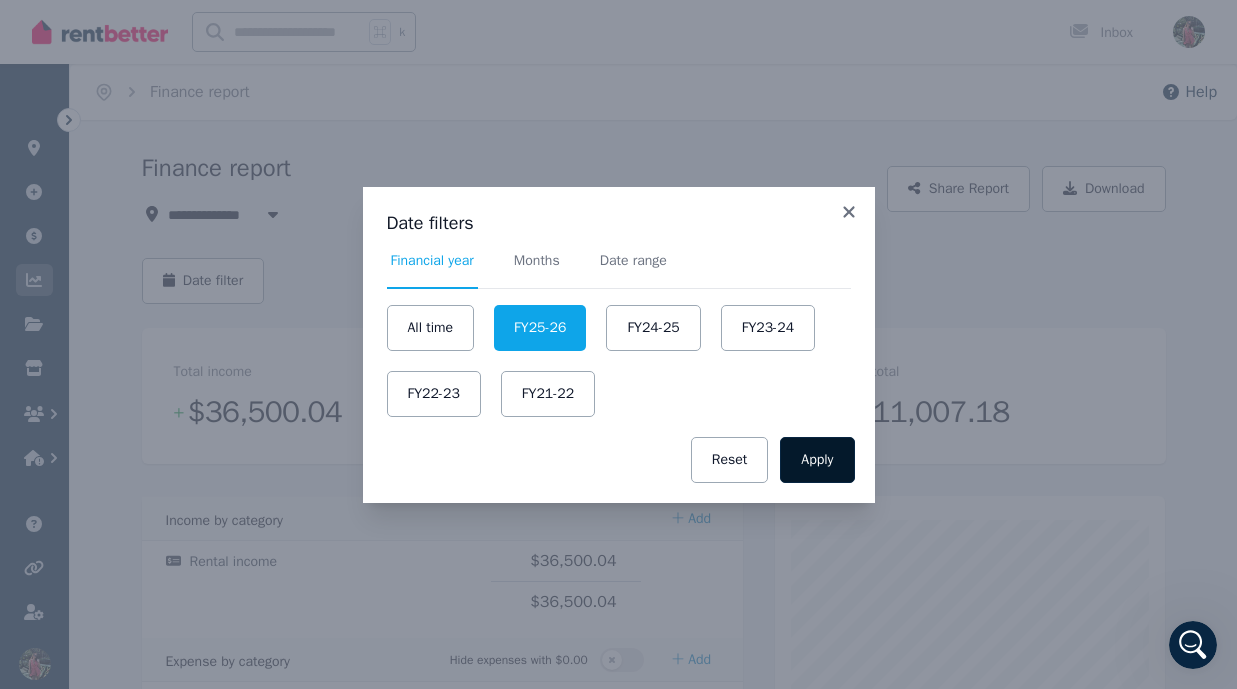click on "Apply" at bounding box center (817, 460) 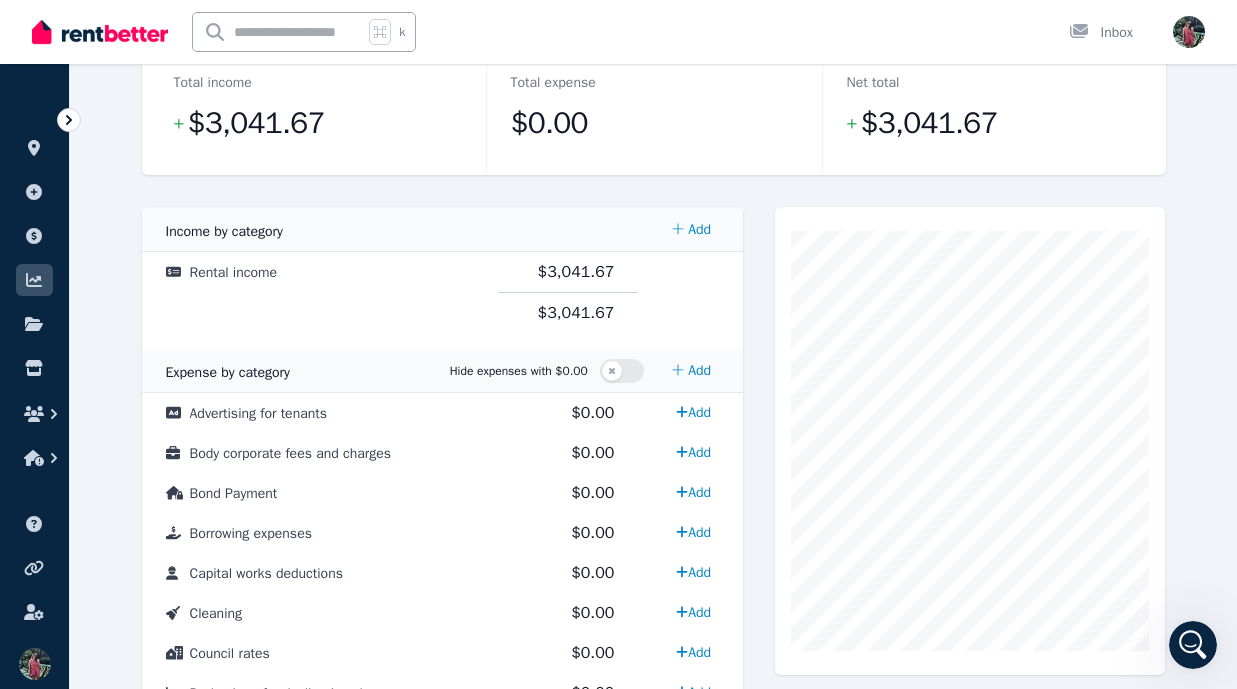 scroll, scrollTop: 0, scrollLeft: 0, axis: both 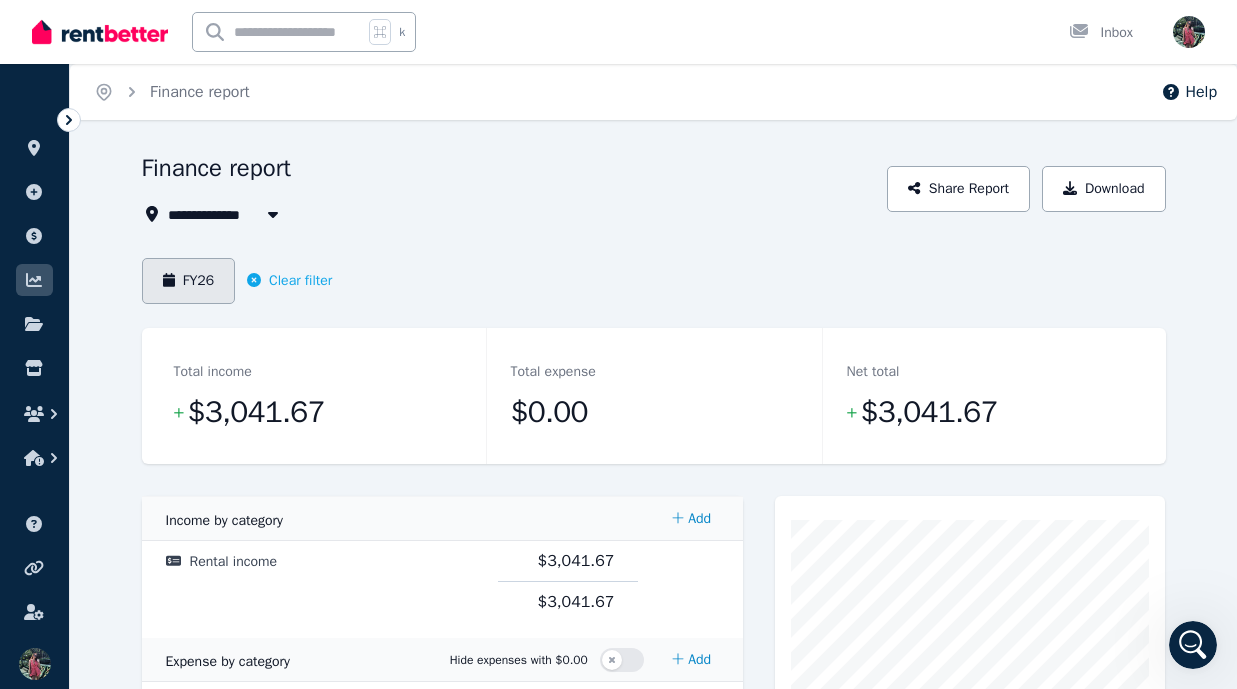 click on "FY26" at bounding box center [189, 281] 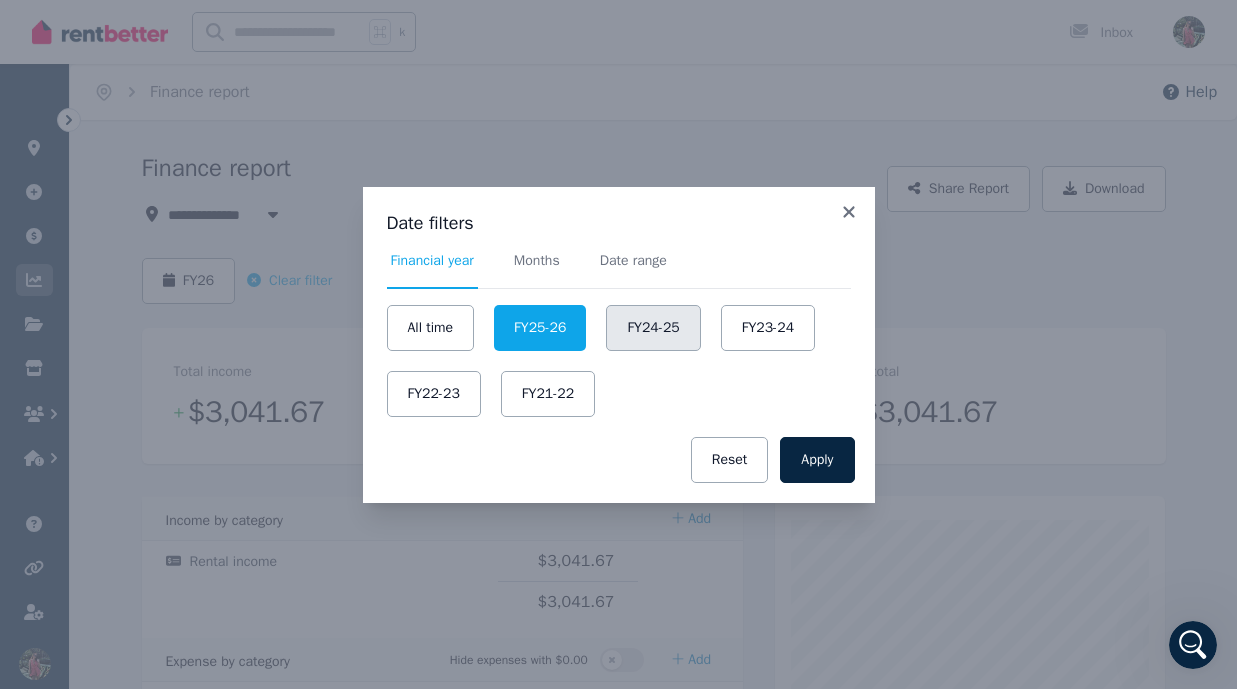 click on "FY24-25" at bounding box center (653, 328) 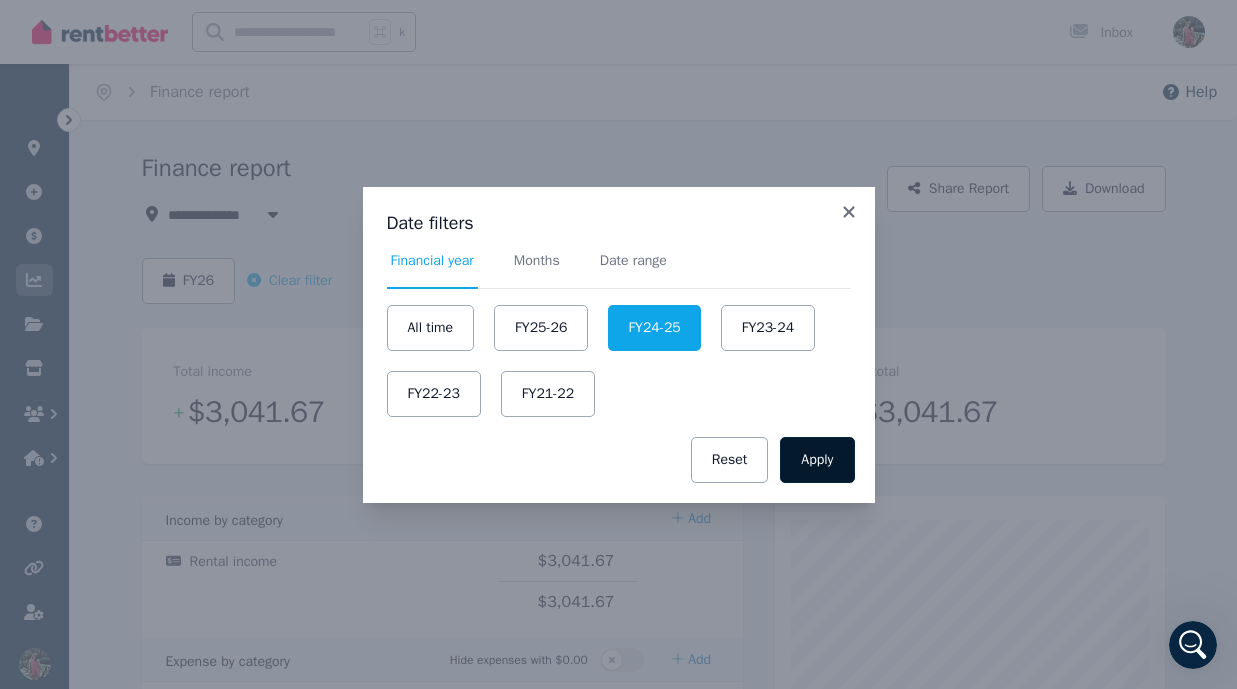 click on "Apply" at bounding box center [817, 460] 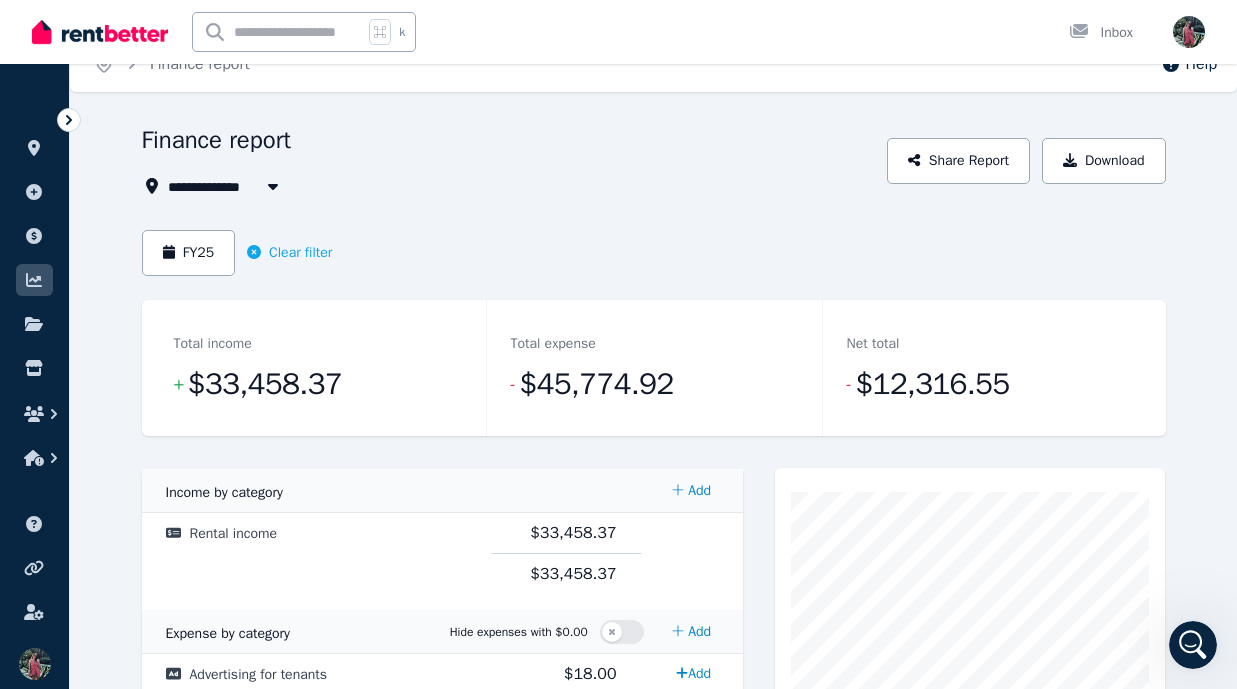 scroll, scrollTop: 0, scrollLeft: 0, axis: both 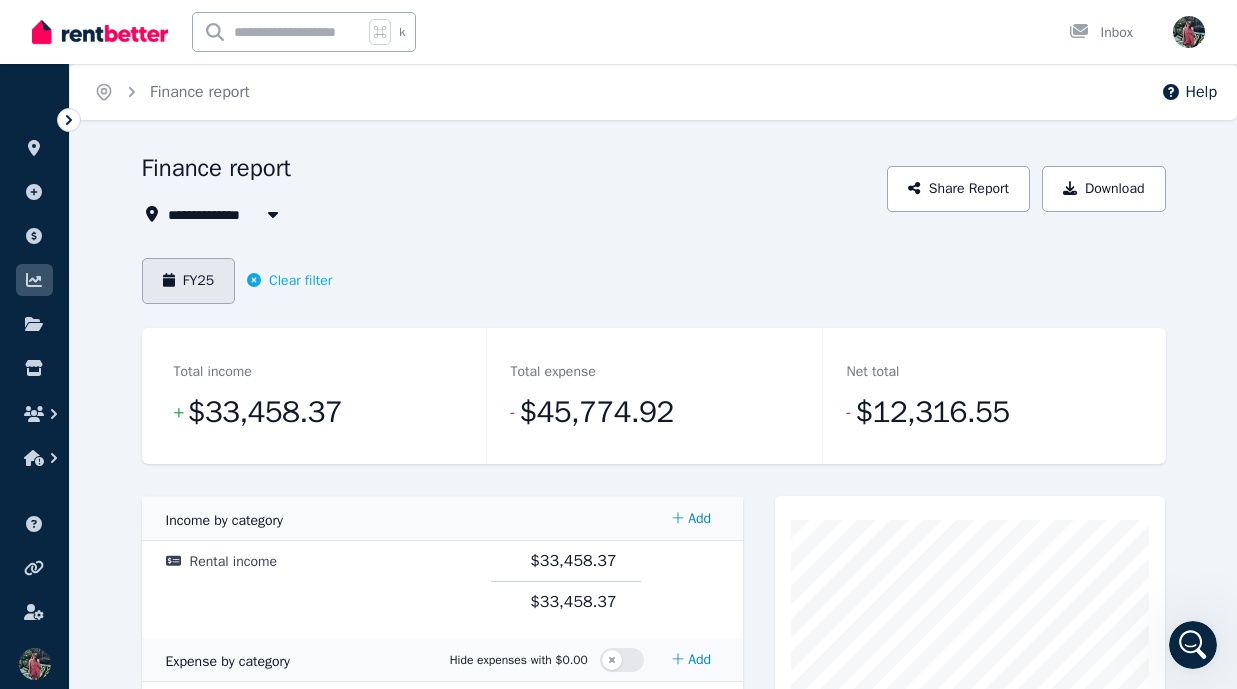 click 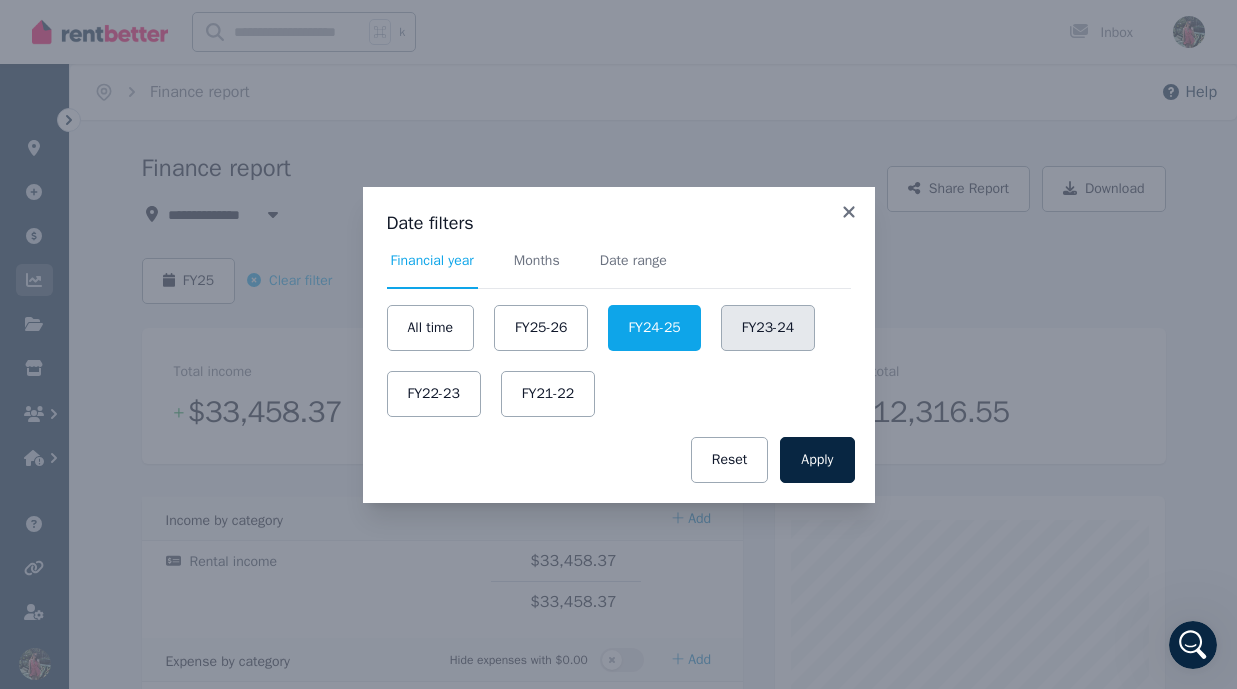 click on "FY23-24" at bounding box center (768, 328) 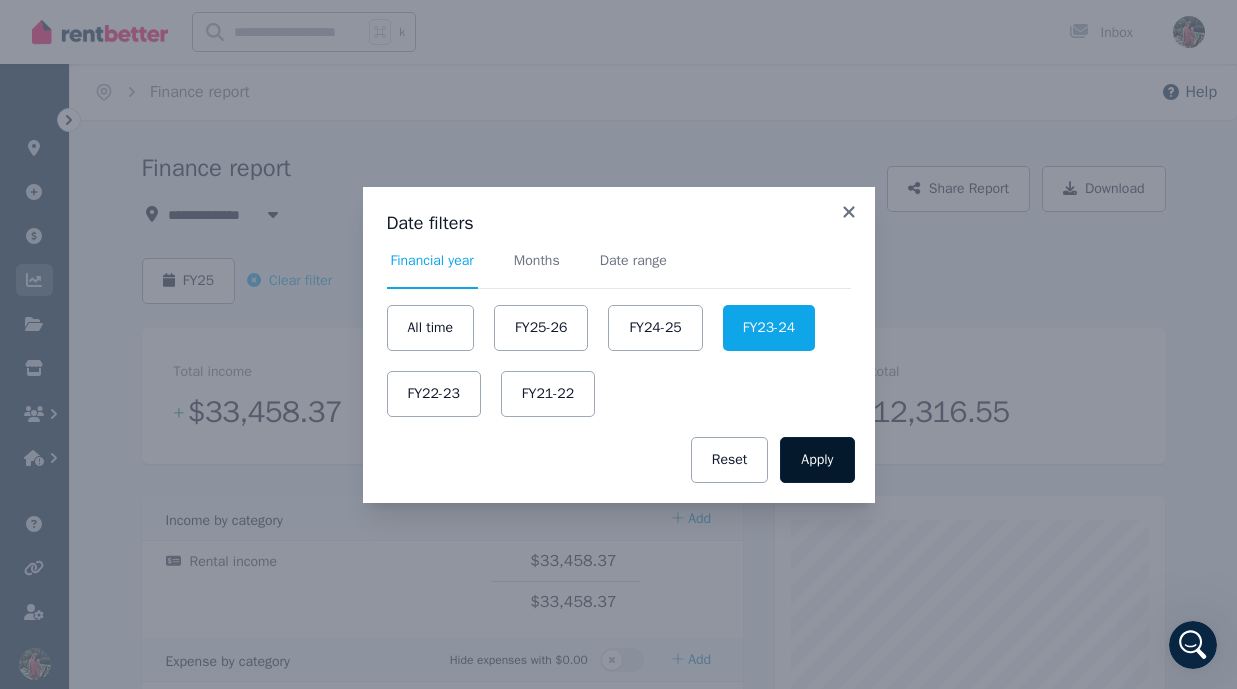 click on "Apply" at bounding box center [817, 460] 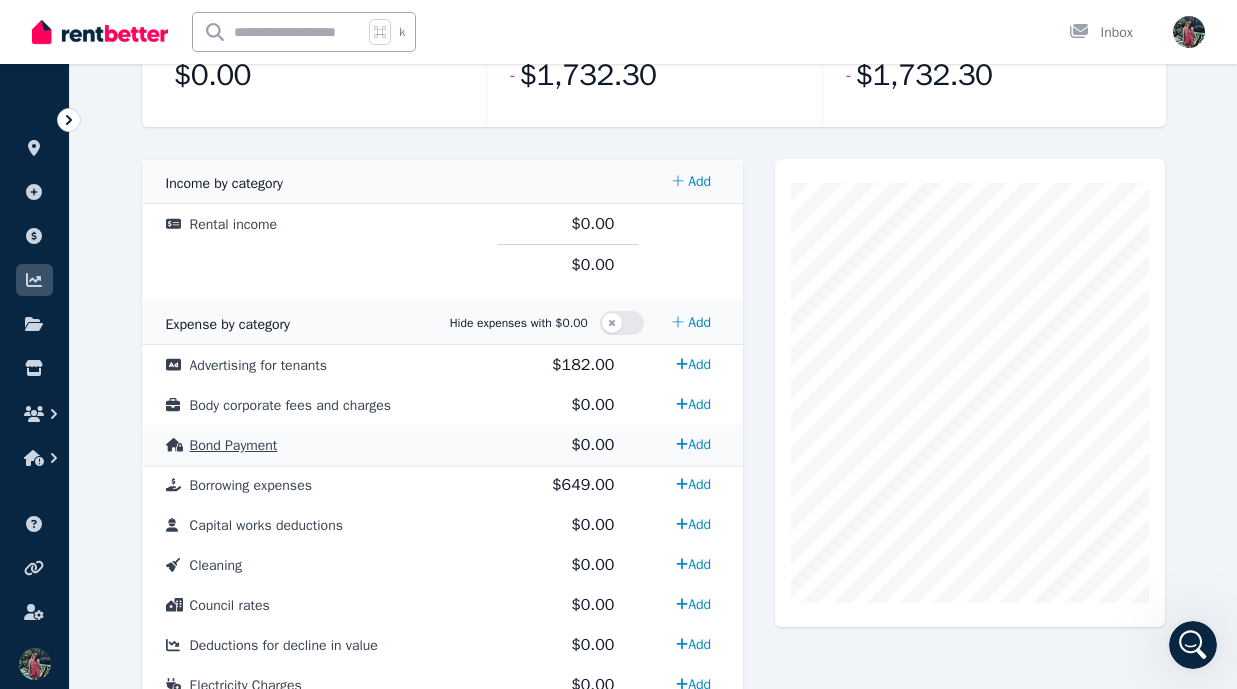 scroll, scrollTop: 338, scrollLeft: 0, axis: vertical 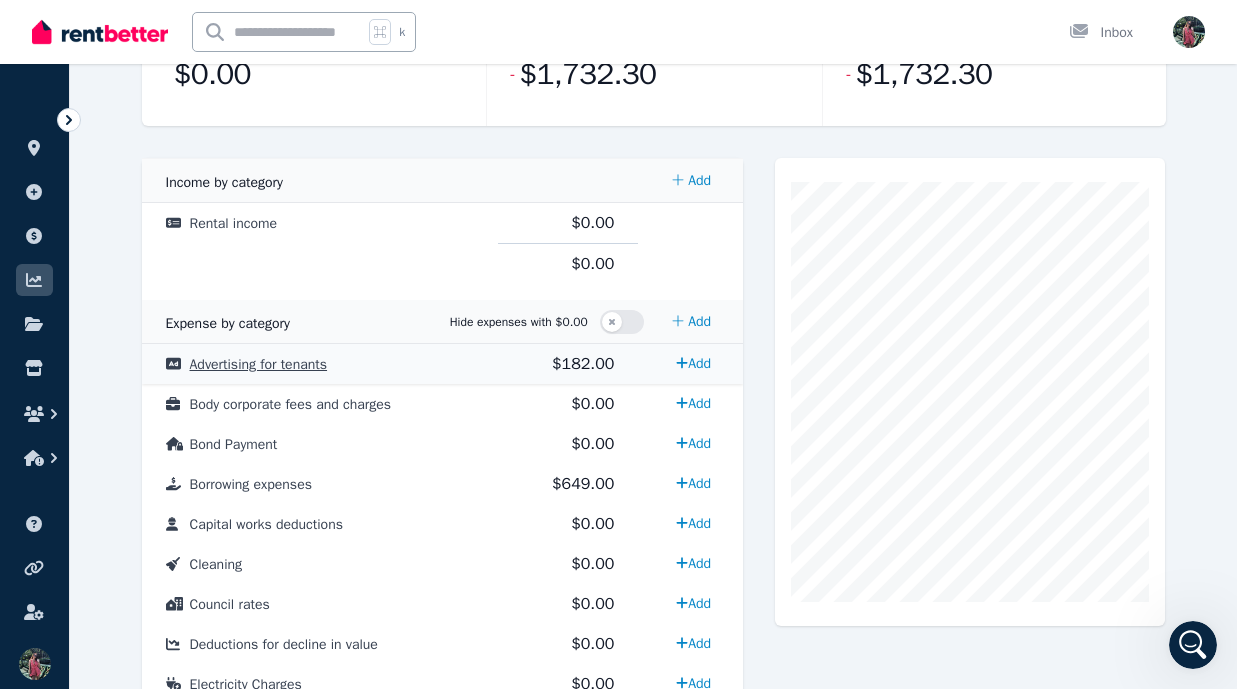 click on "Advertising for tenants" at bounding box center [320, 364] 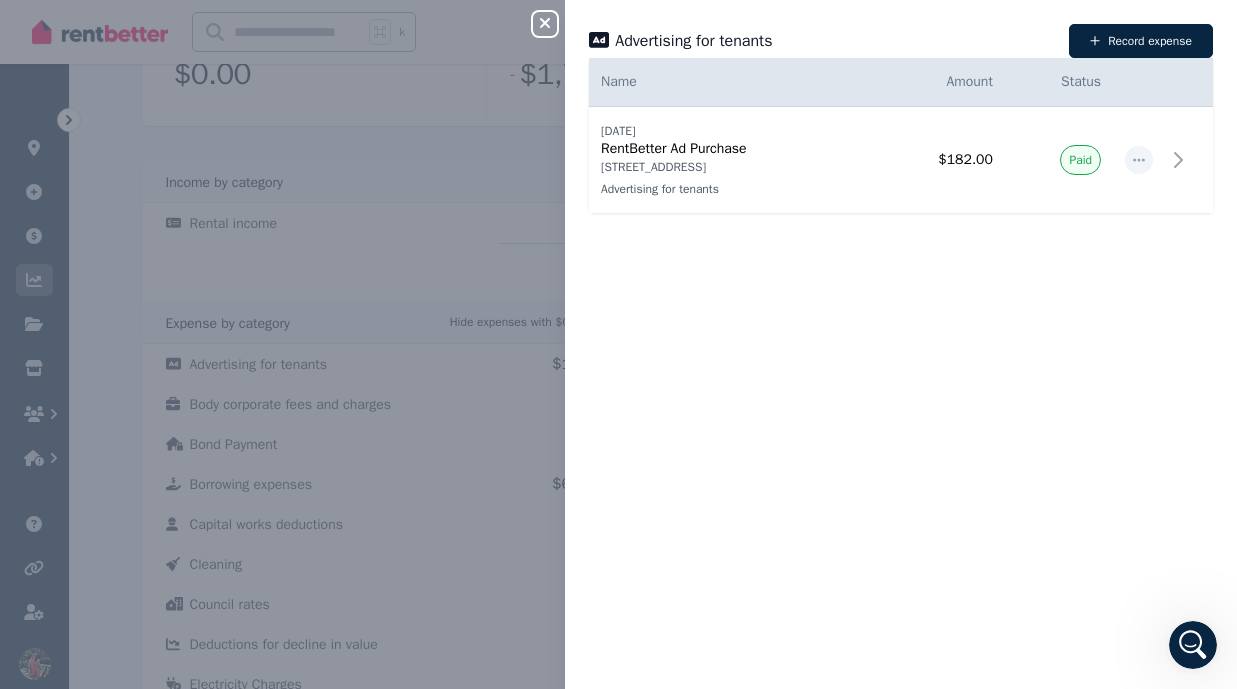 click on "Advertising for tenants Record expense" at bounding box center (901, 41) 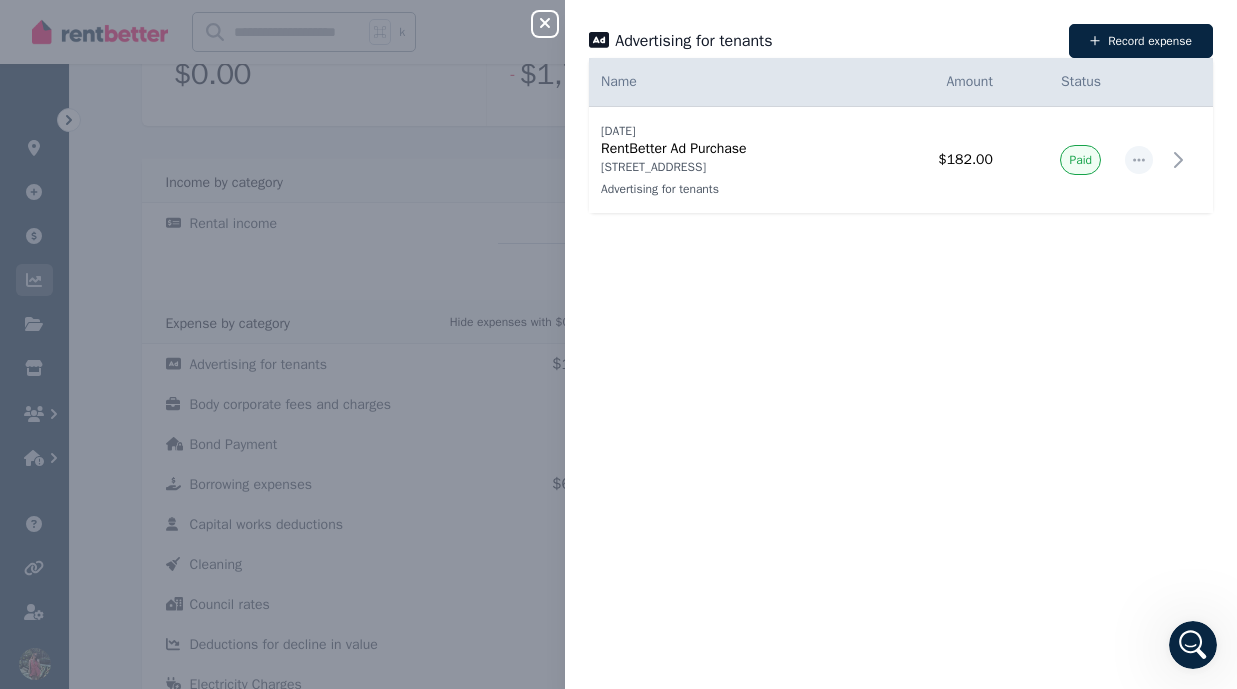 click 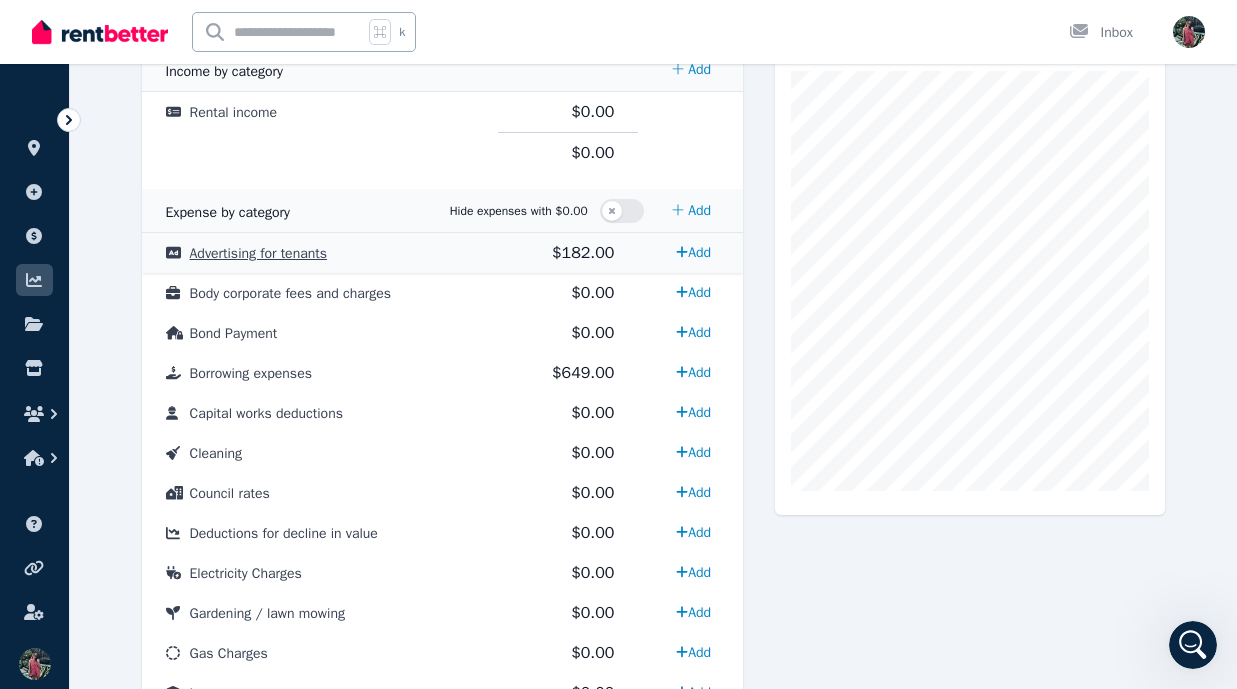 scroll, scrollTop: 452, scrollLeft: 0, axis: vertical 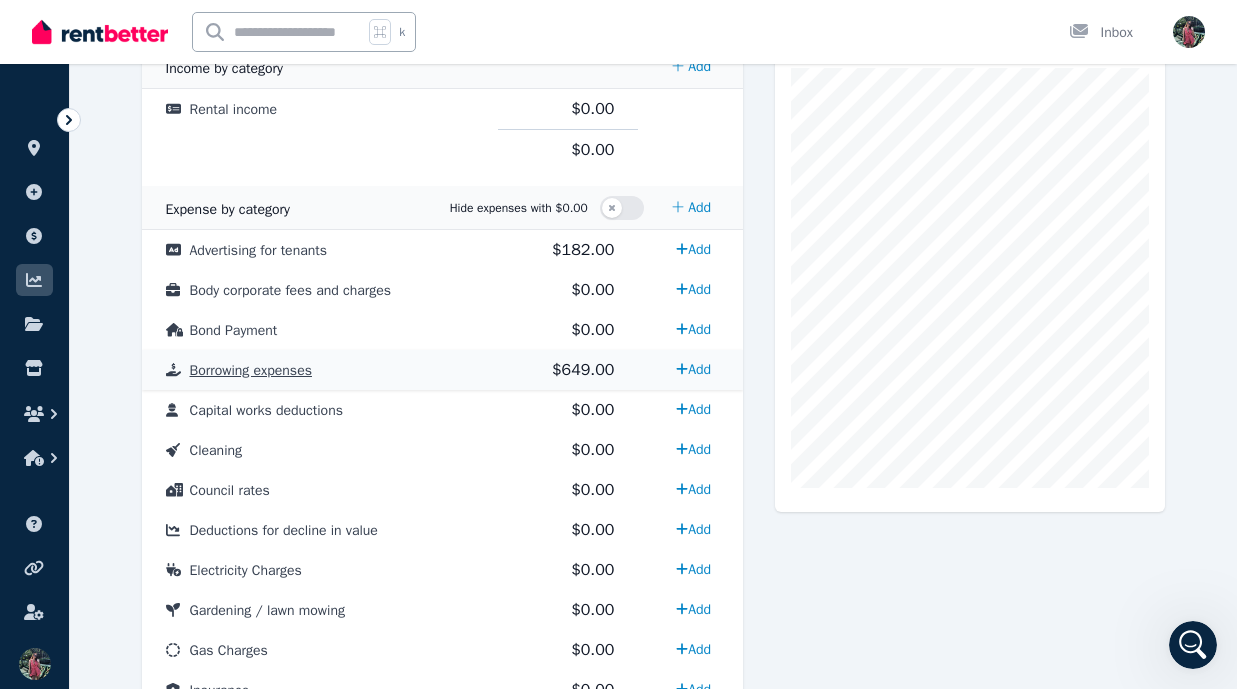 click on "Borrowing expenses" at bounding box center (320, 370) 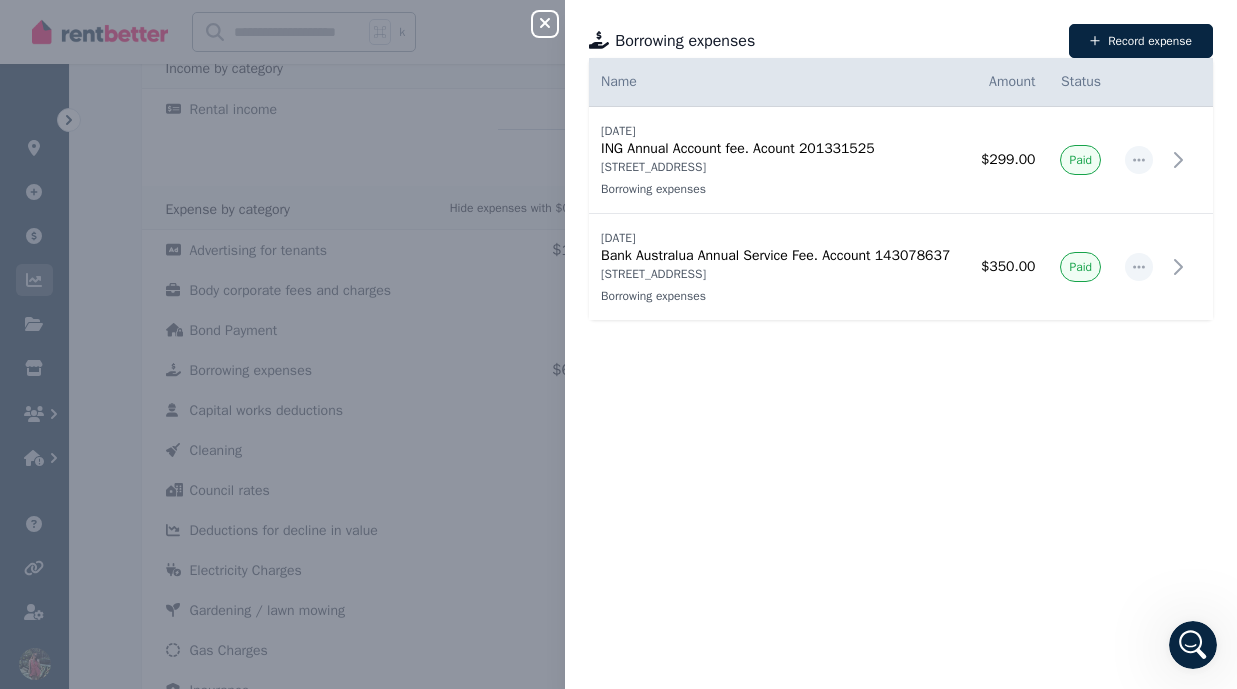 click on "Close panel" at bounding box center [545, 24] 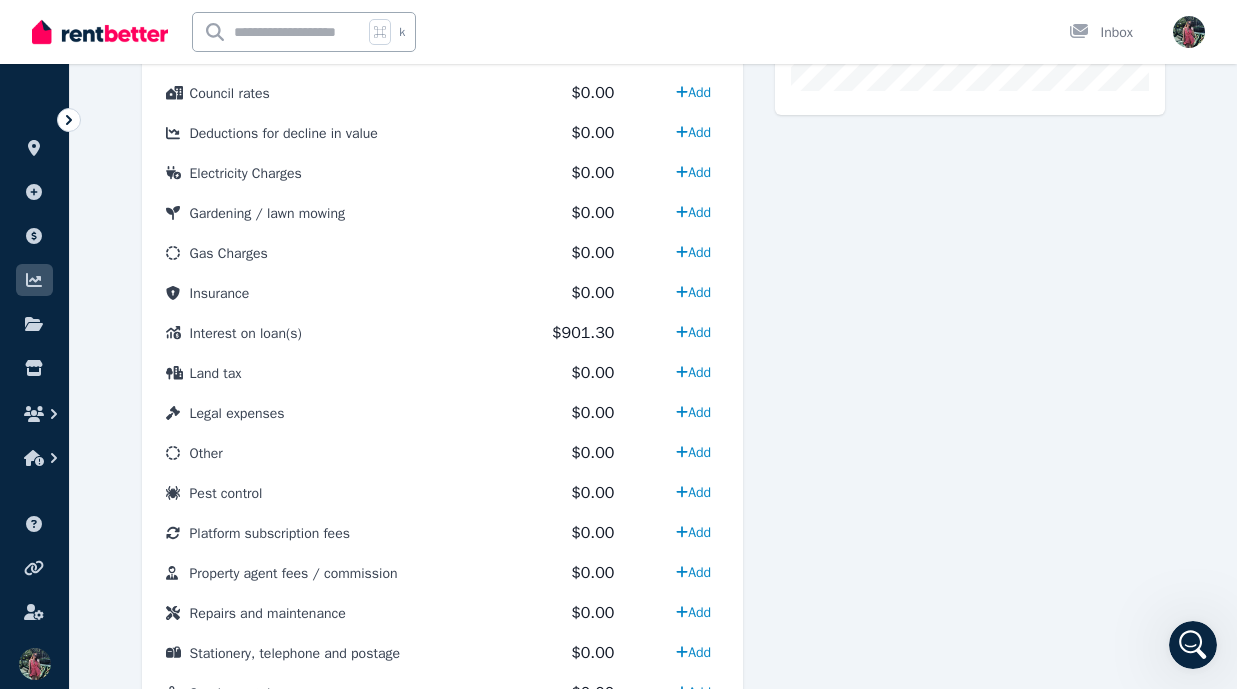scroll, scrollTop: 855, scrollLeft: 0, axis: vertical 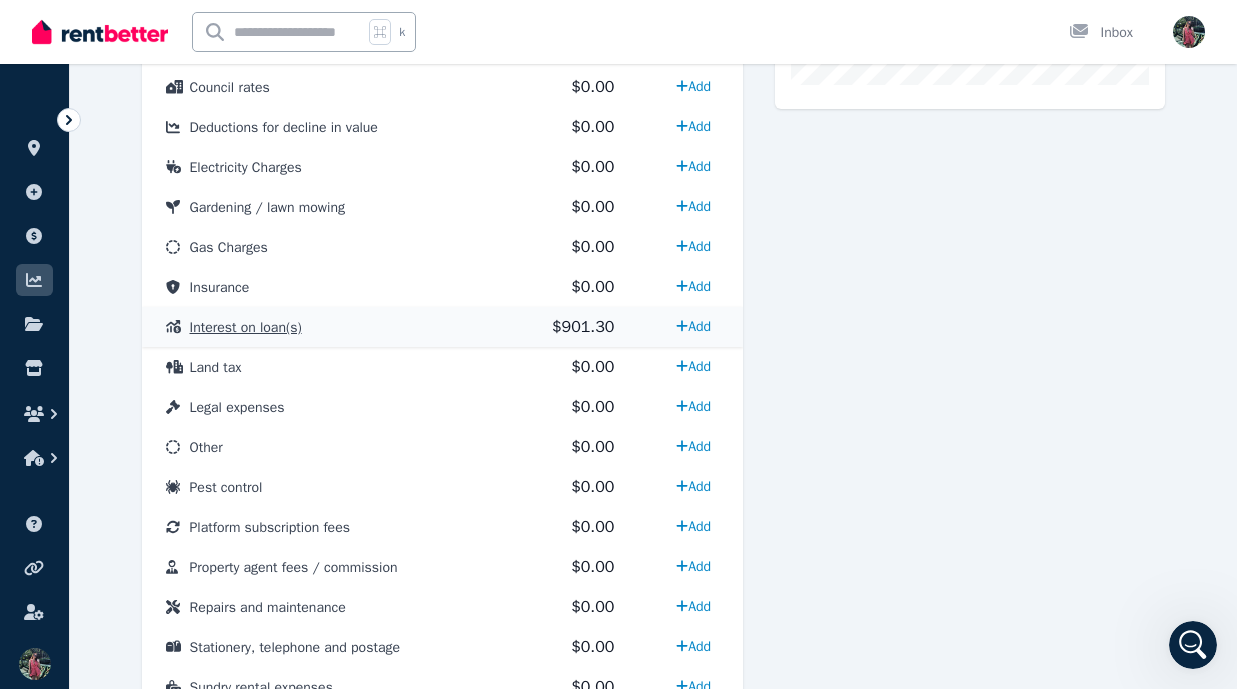 click on "Interest on loan(s)" at bounding box center (320, 327) 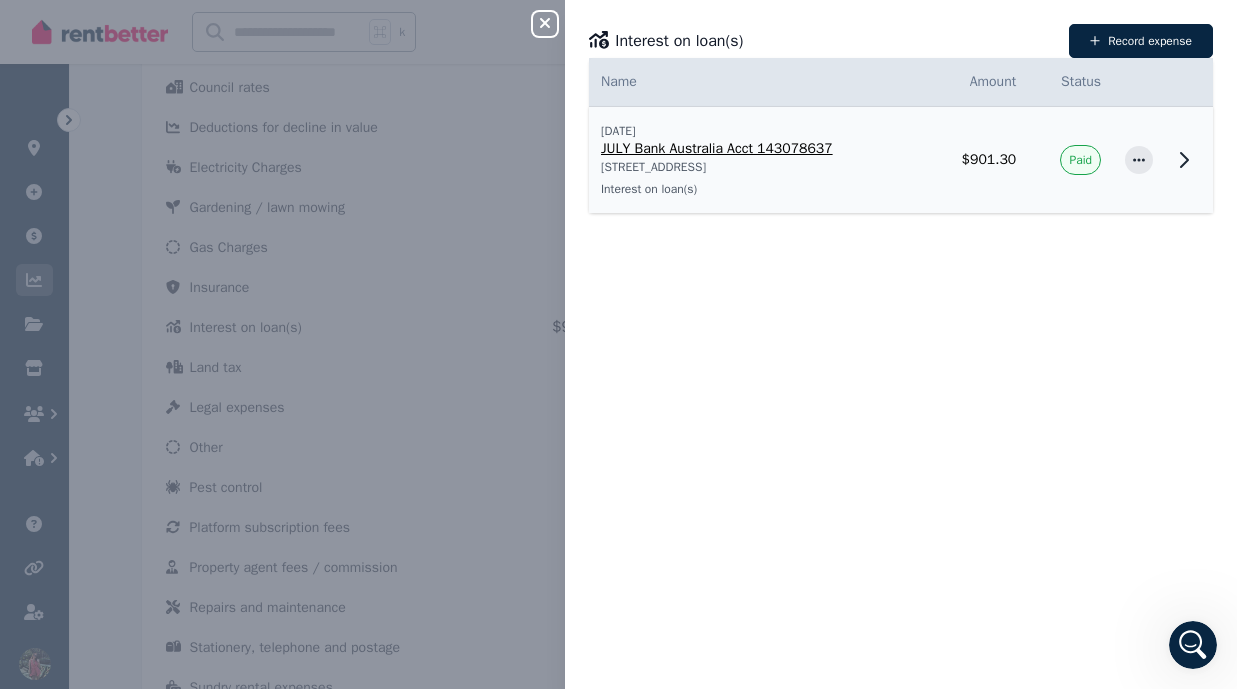 click on "Interest on loan(s)" at bounding box center [757, 189] 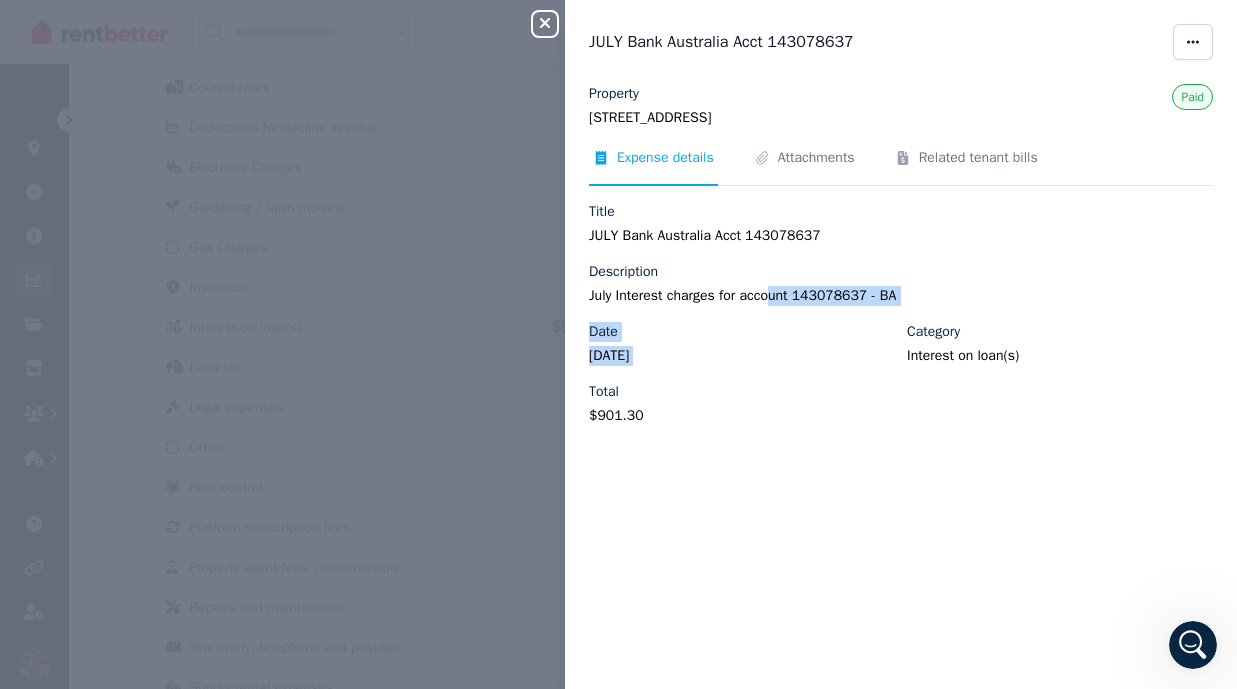 drag, startPoint x: 777, startPoint y: 295, endPoint x: 929, endPoint y: 307, distance: 152.47295 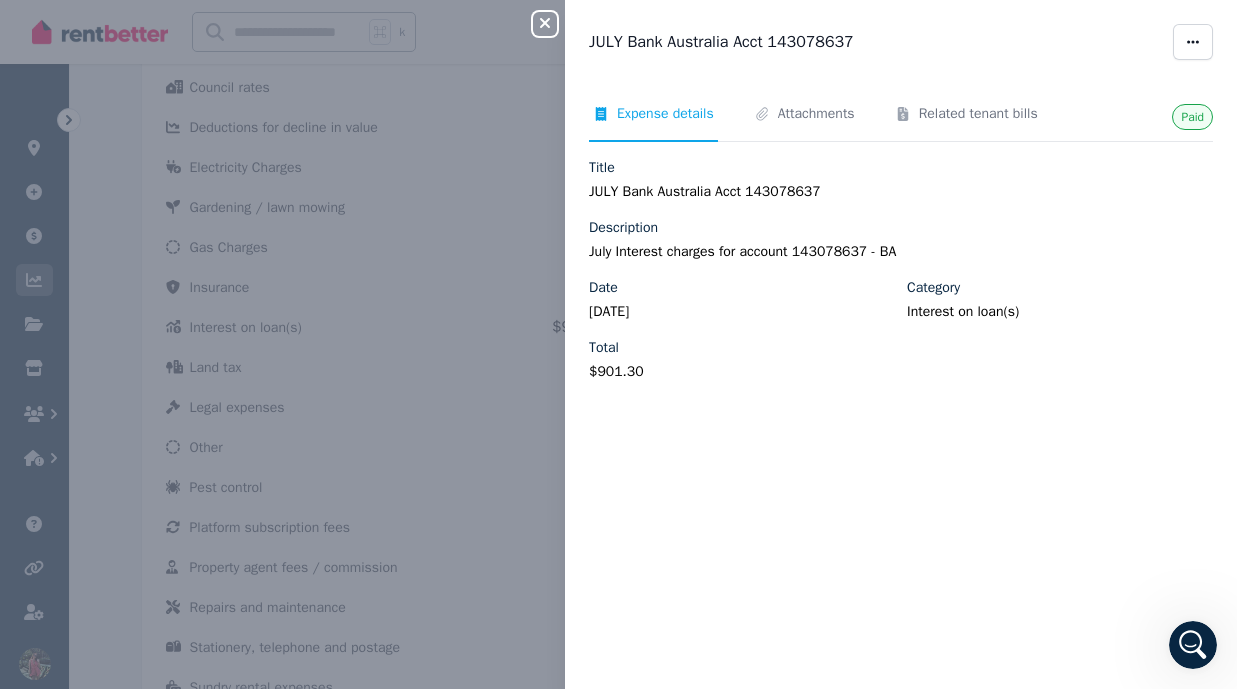 click on "Total" at bounding box center [742, 348] 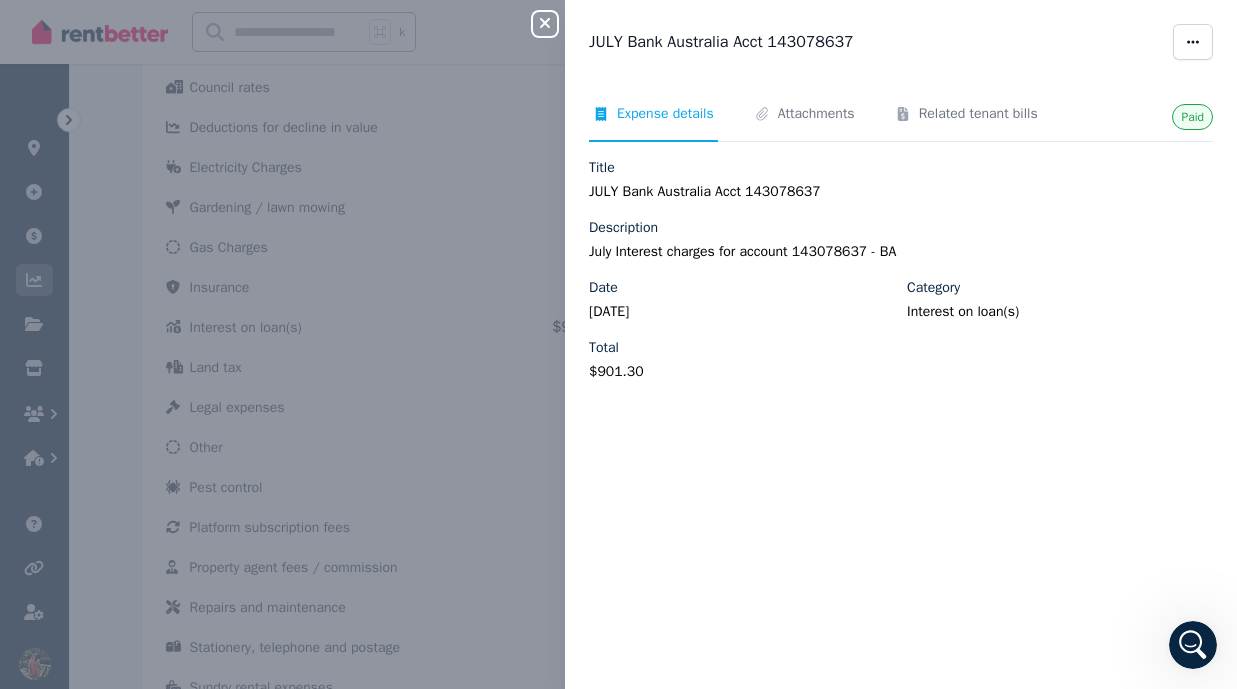 click 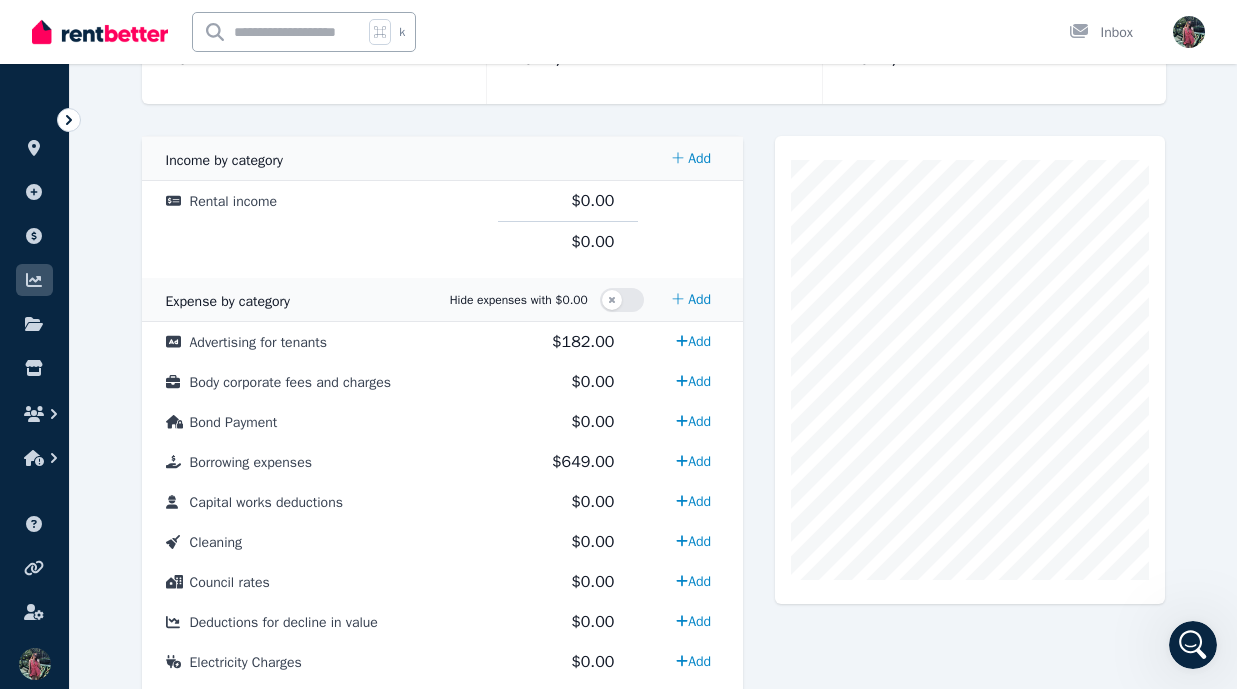 scroll, scrollTop: 0, scrollLeft: 0, axis: both 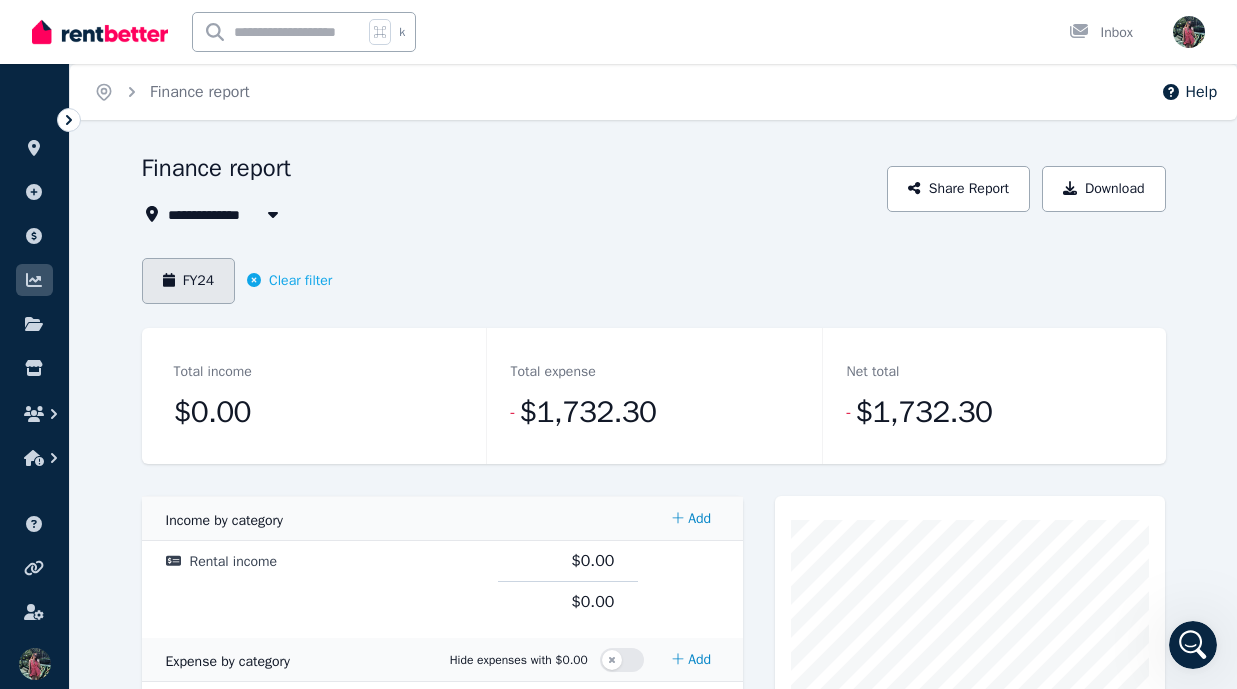 click on "FY24" at bounding box center (189, 281) 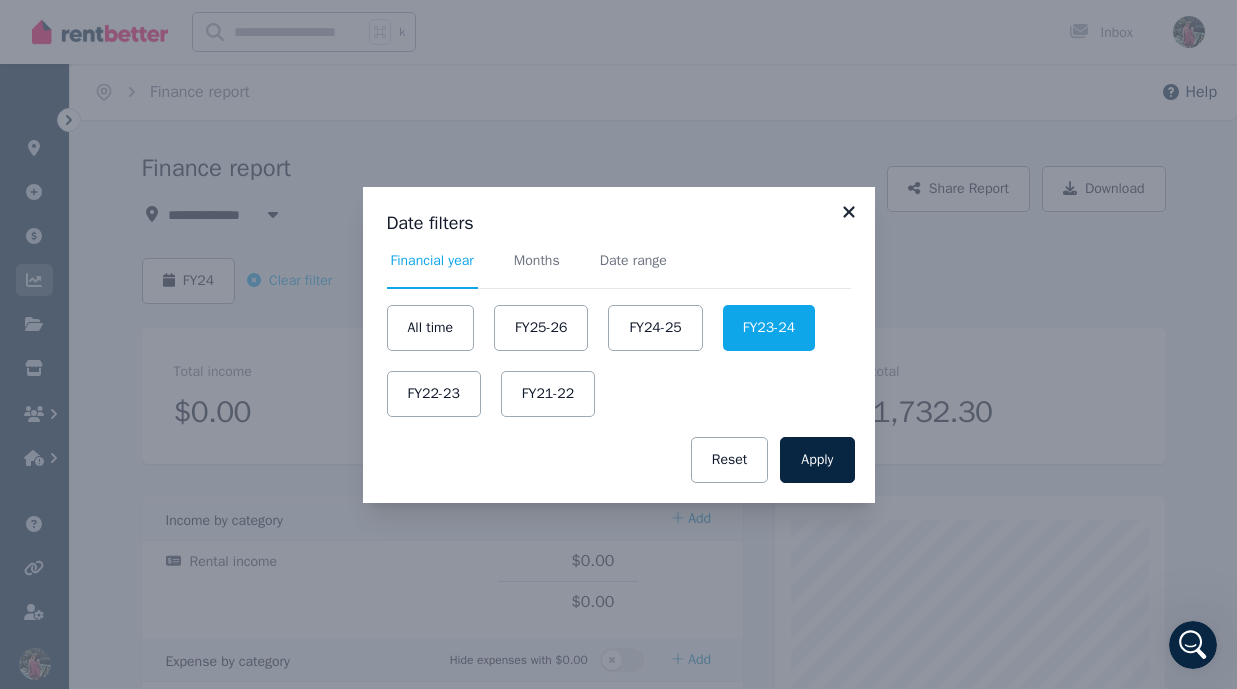 click 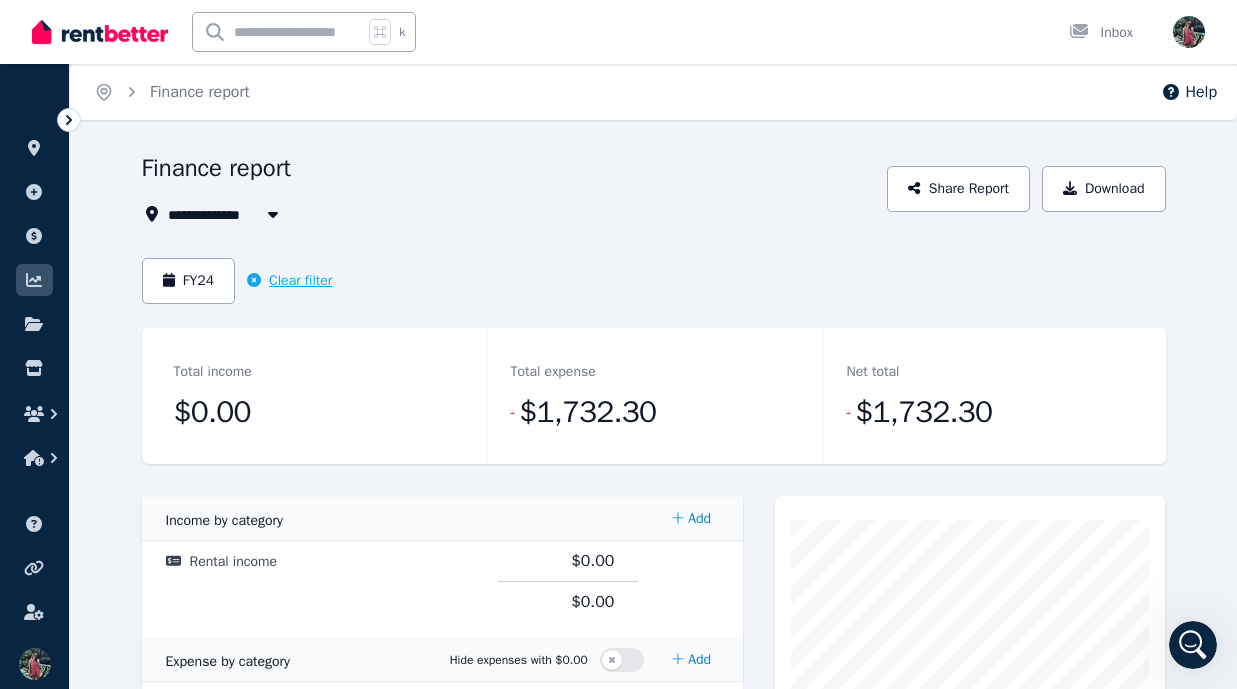 click on "Clear filter" at bounding box center (289, 281) 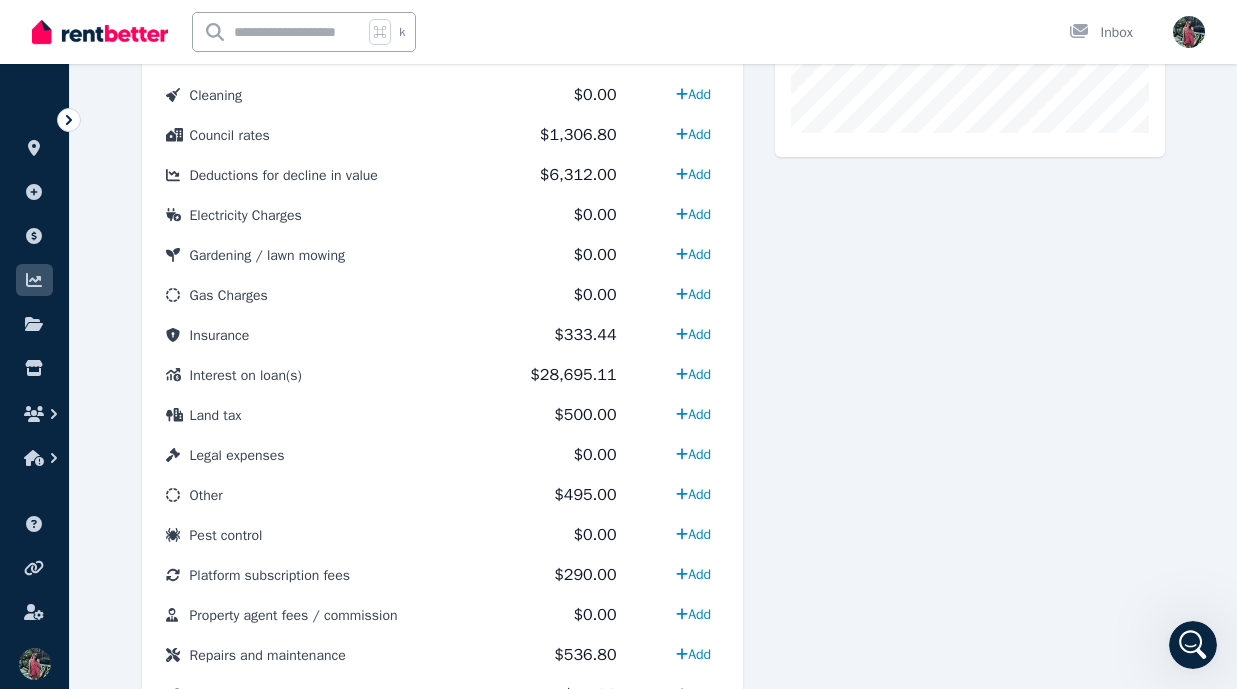 scroll, scrollTop: 815, scrollLeft: 0, axis: vertical 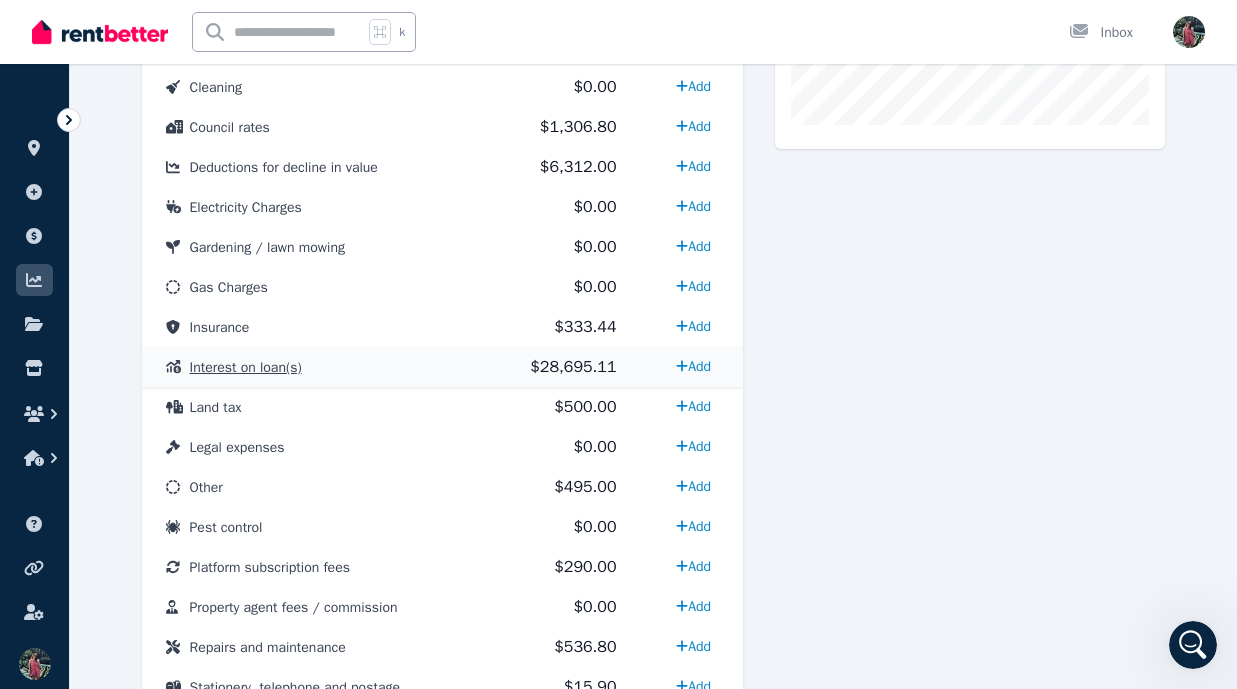 click on "Interest on loan(s)" at bounding box center [316, 367] 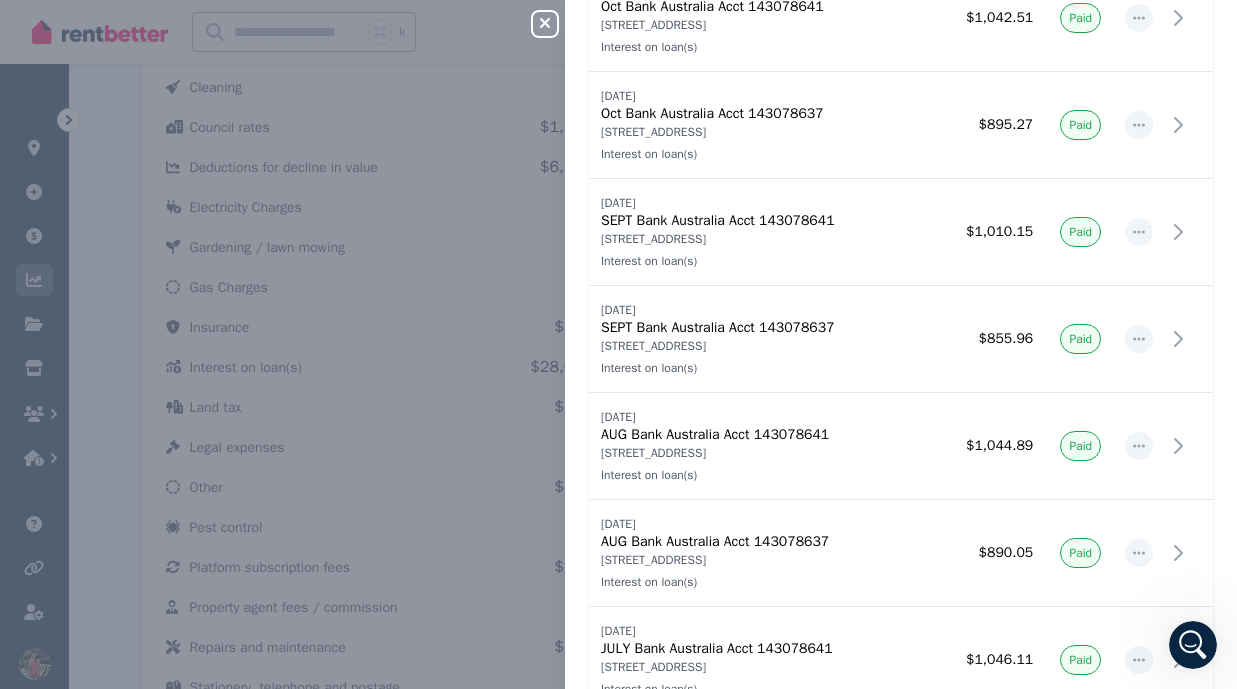 scroll, scrollTop: 1443, scrollLeft: 0, axis: vertical 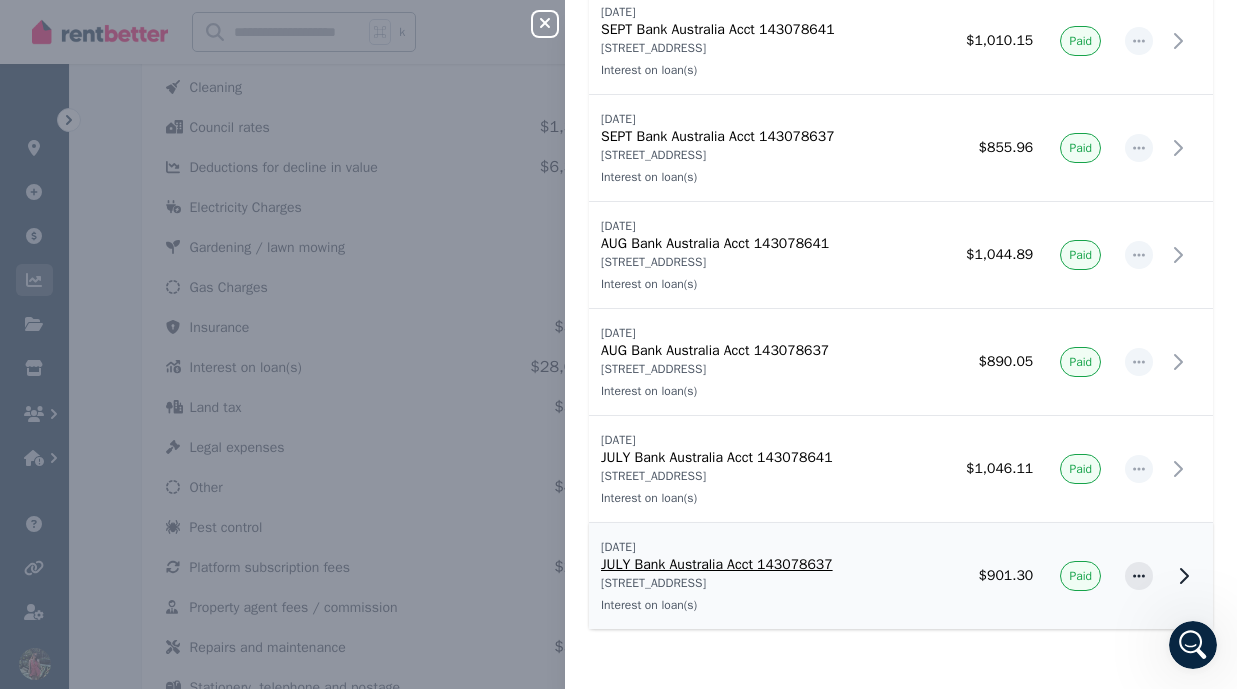 click on "[STREET_ADDRESS]" at bounding box center [769, 583] 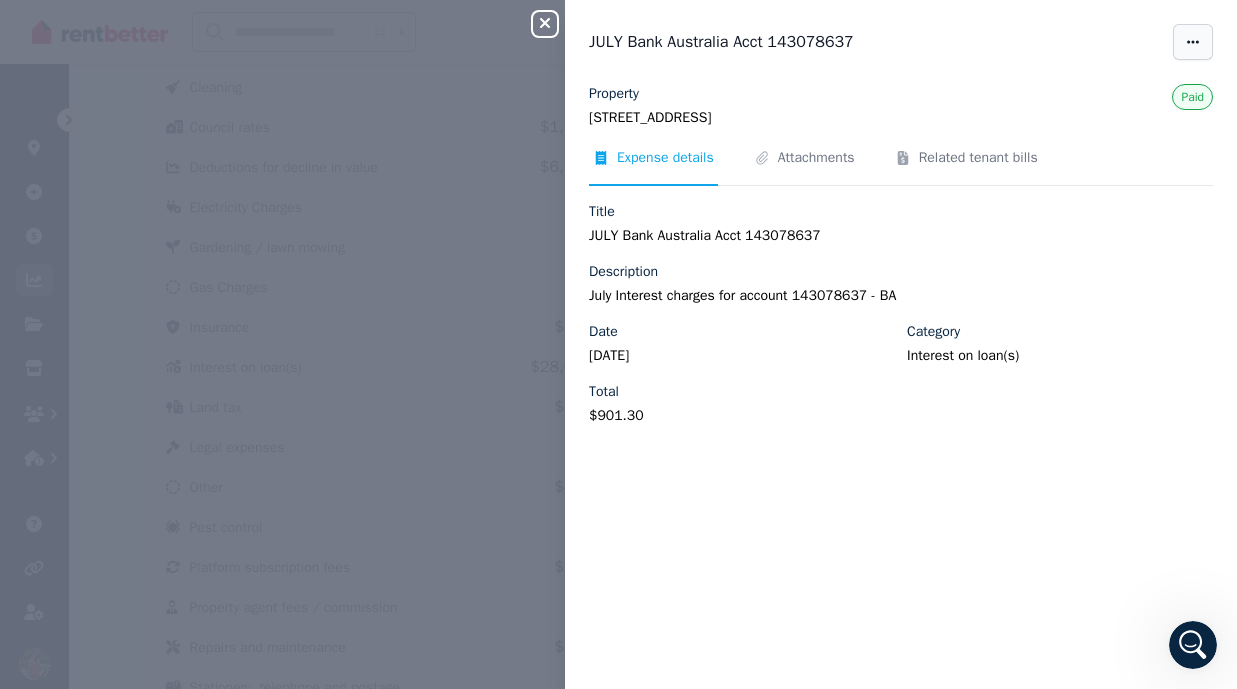 click at bounding box center [1193, 42] 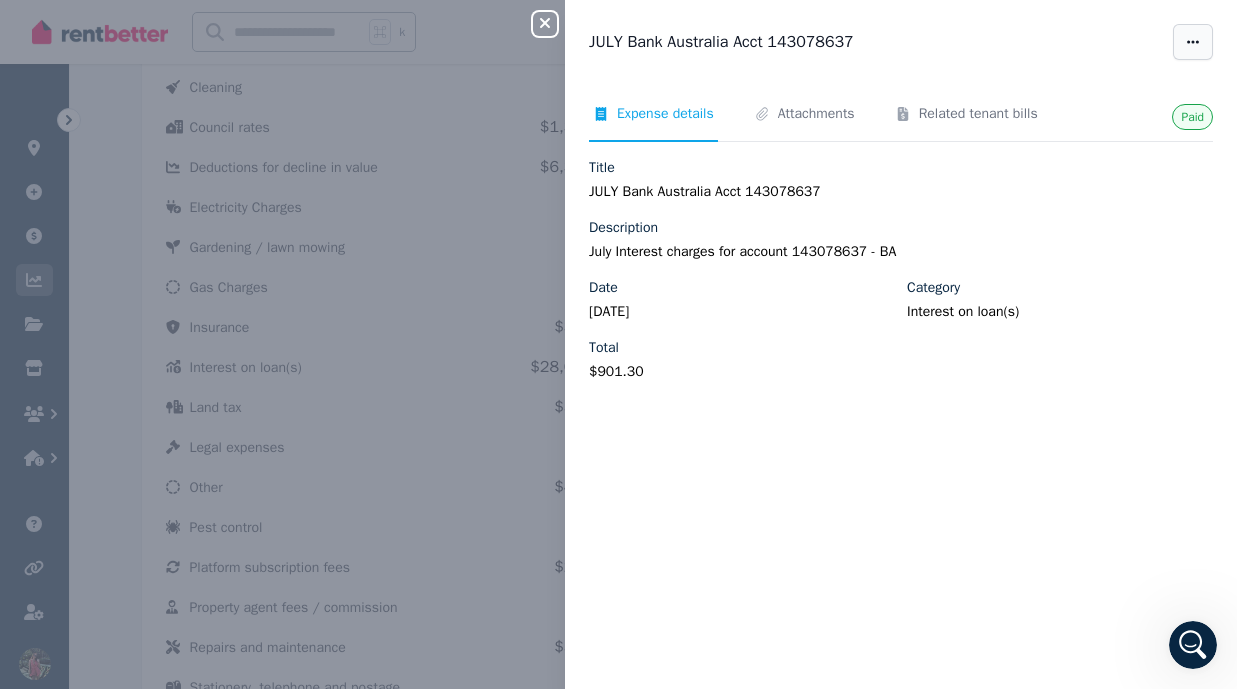 scroll, scrollTop: 0, scrollLeft: 0, axis: both 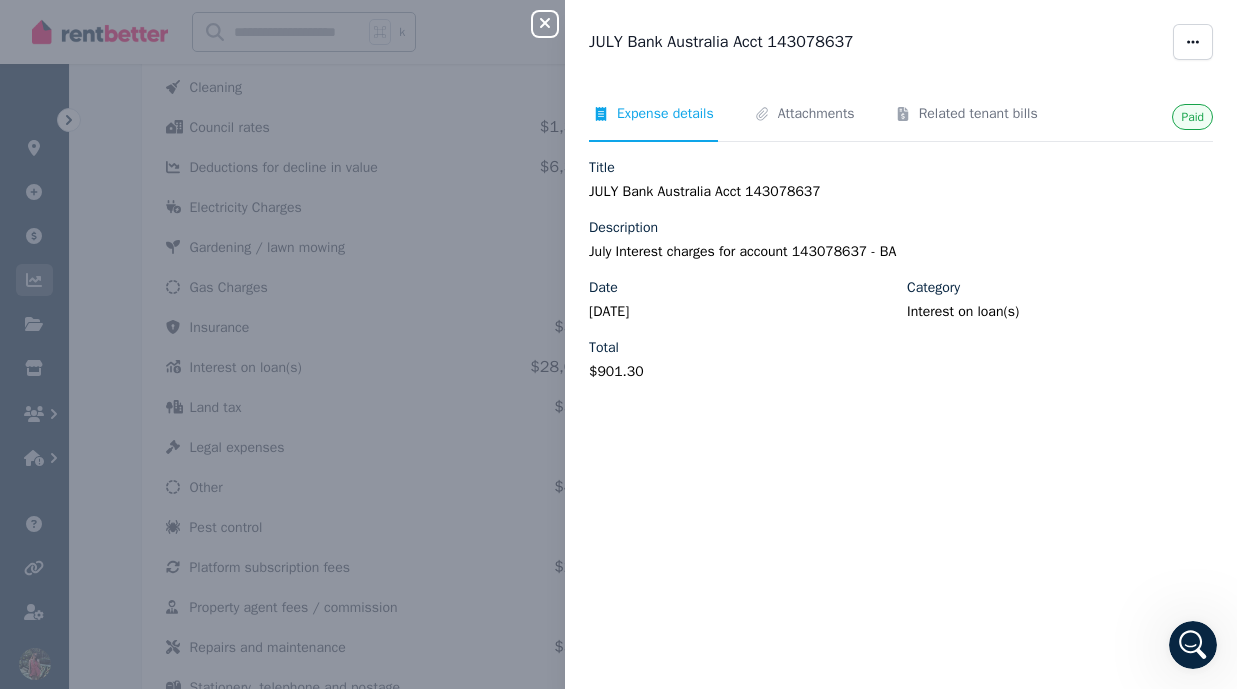 click on "JULY Bank Australia Acct 143078637 Paid Expense details Attachments Related tenant bills Title JULY Bank Australia Acct 143078637 Description July Interest charges for account 143078637 - BA Date [DATE] Category Interest on loan(s) Total $901.30" at bounding box center [901, 344] 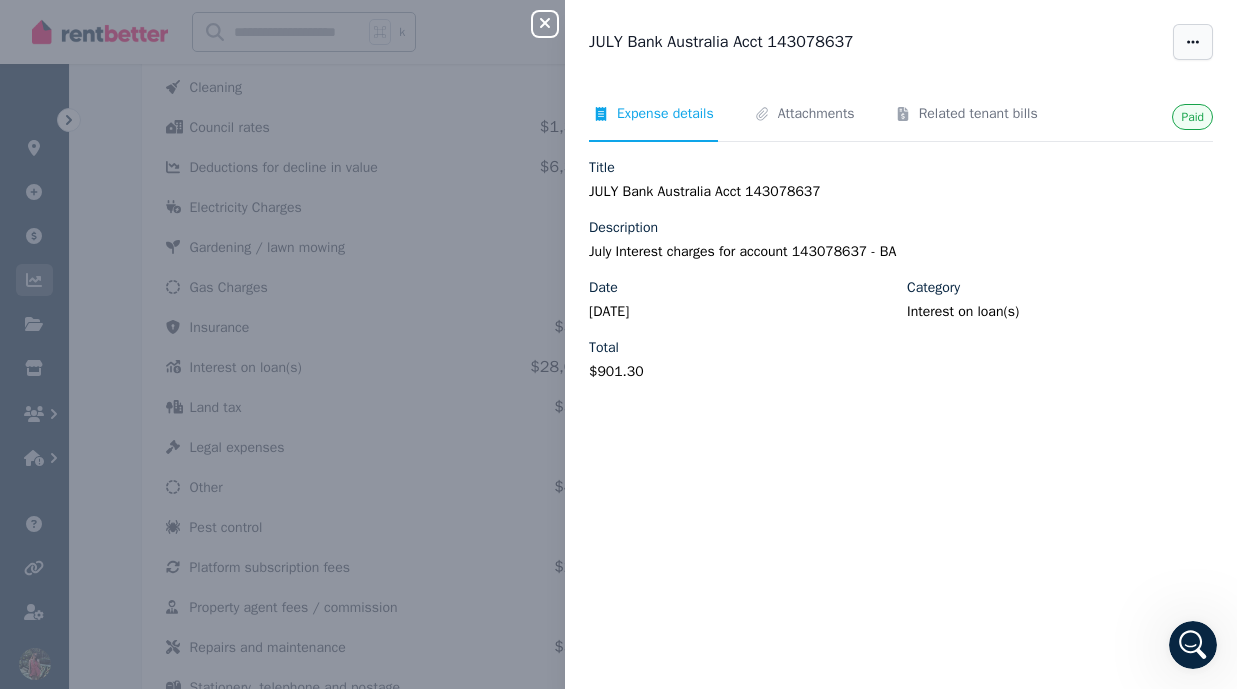 click 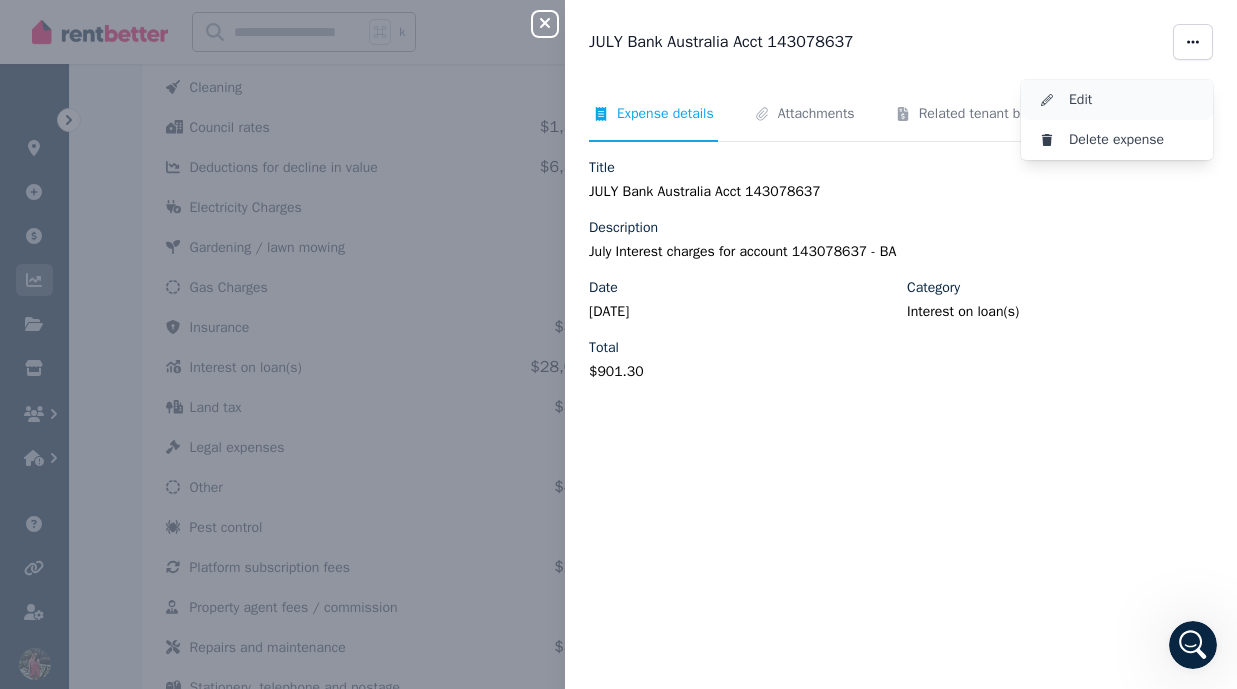 click on "Edit" at bounding box center (1133, 100) 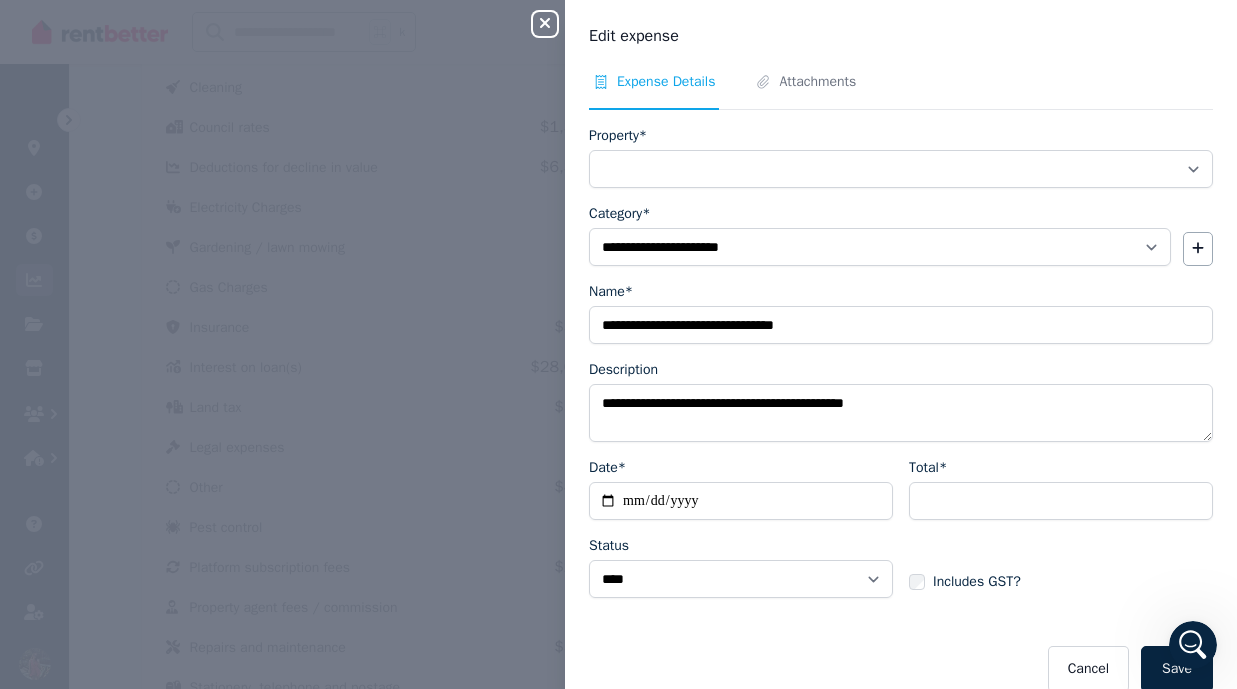 select on "**********" 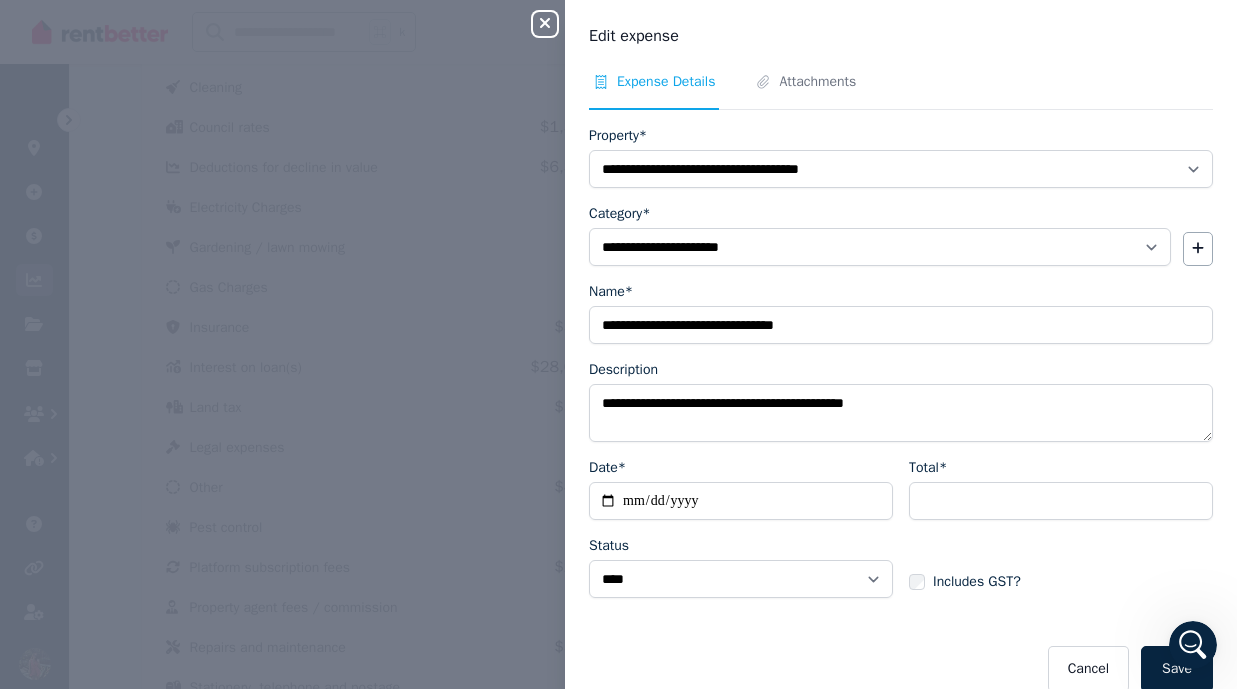 click on "**********" at bounding box center [741, 501] 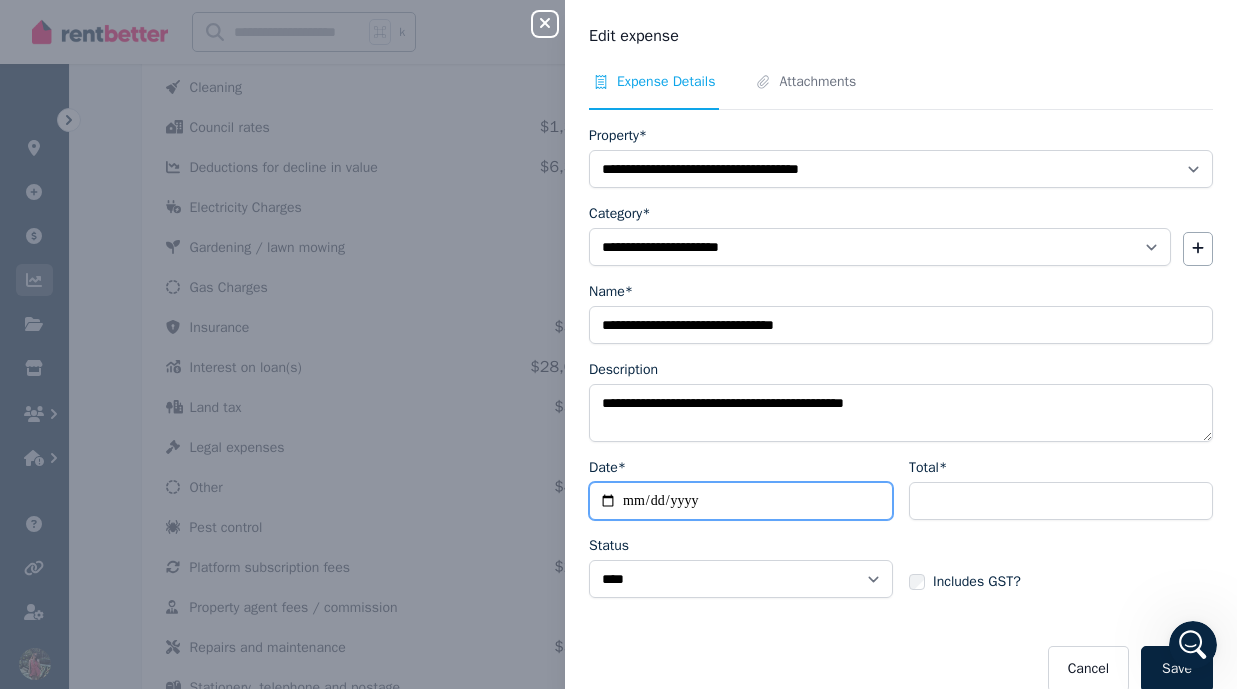 click on "**********" at bounding box center [741, 501] 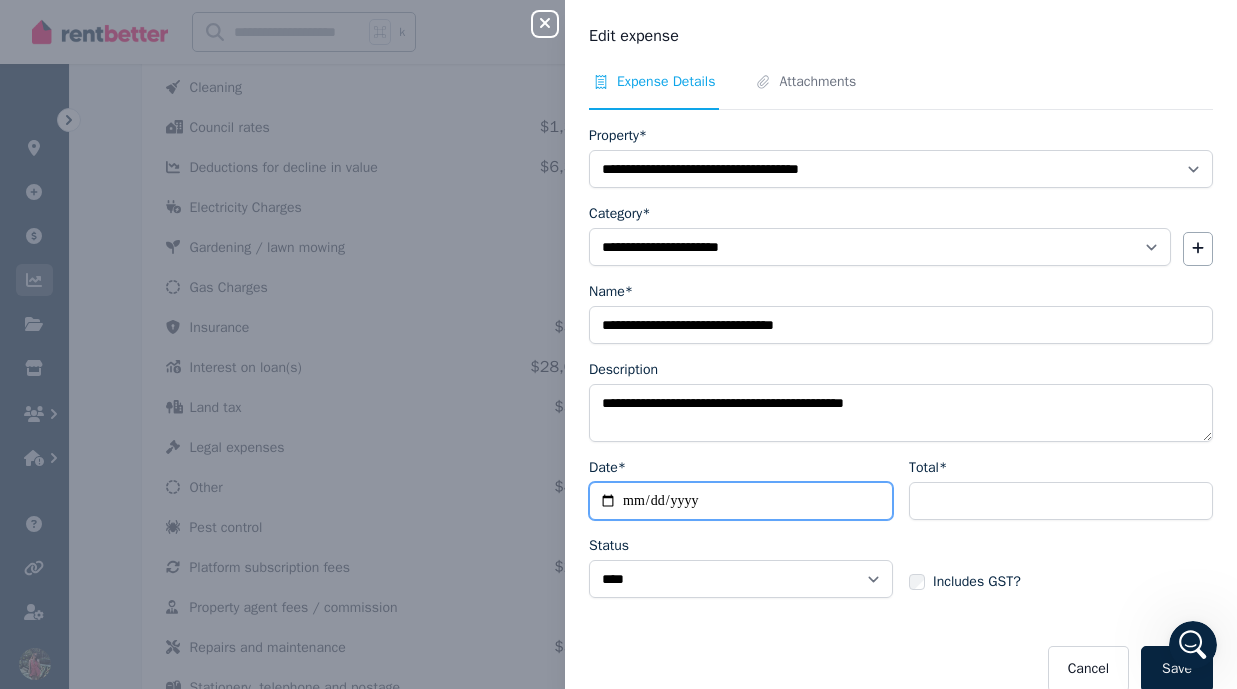 type on "**********" 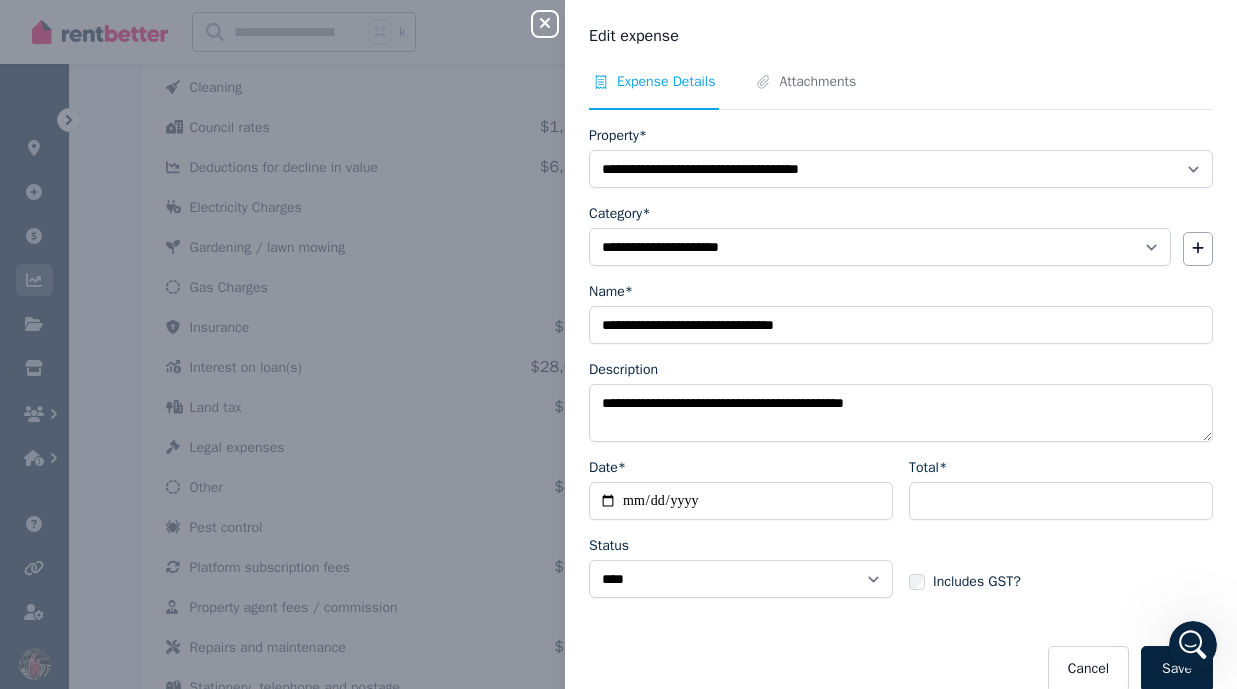 click on "Includes GST?" at bounding box center (1061, 564) 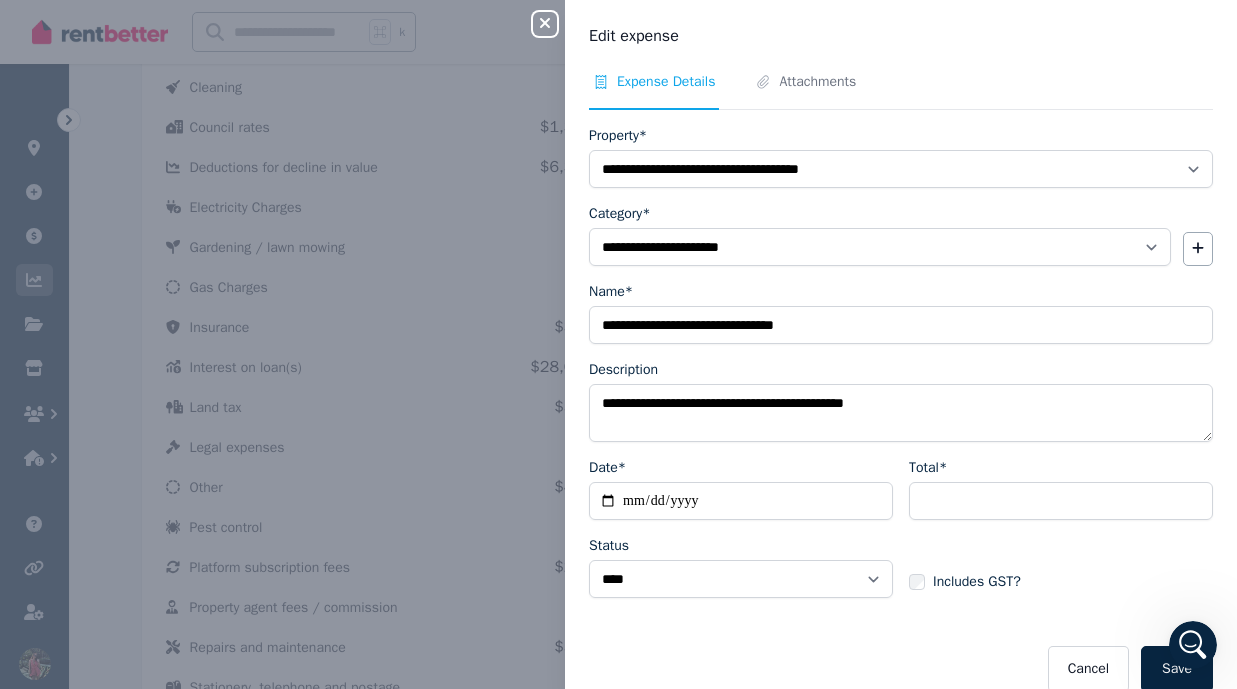 scroll, scrollTop: 27, scrollLeft: 0, axis: vertical 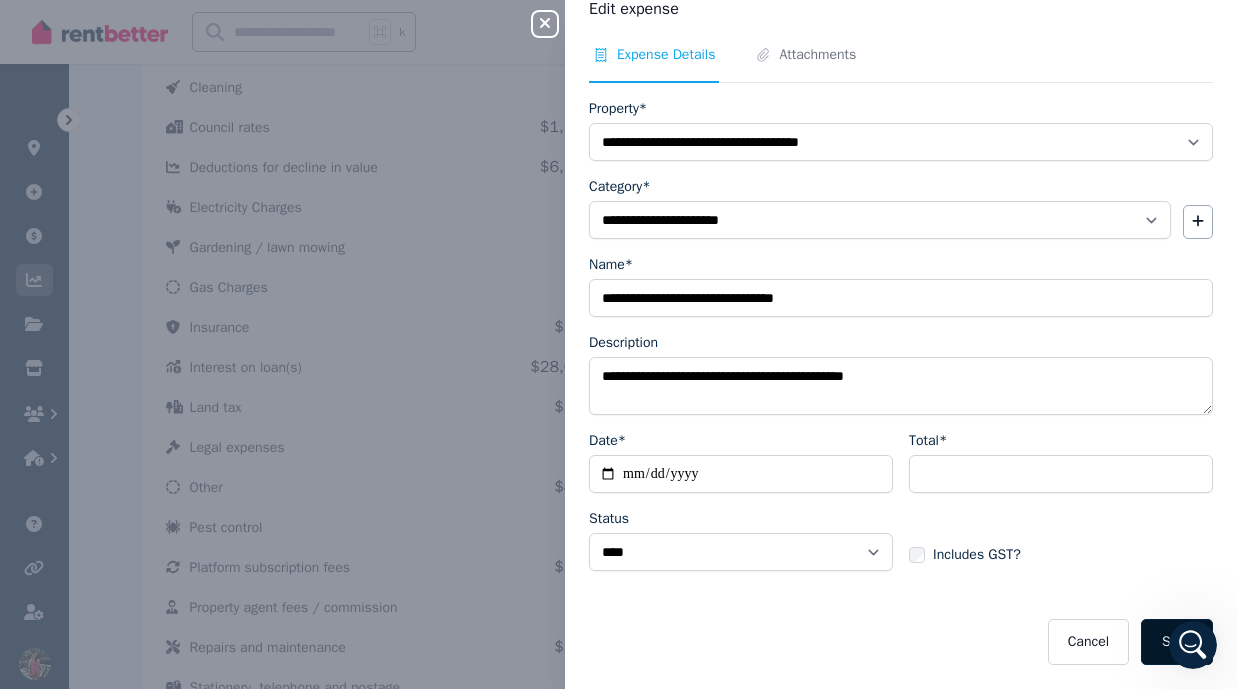 click on "Save" at bounding box center [1177, 642] 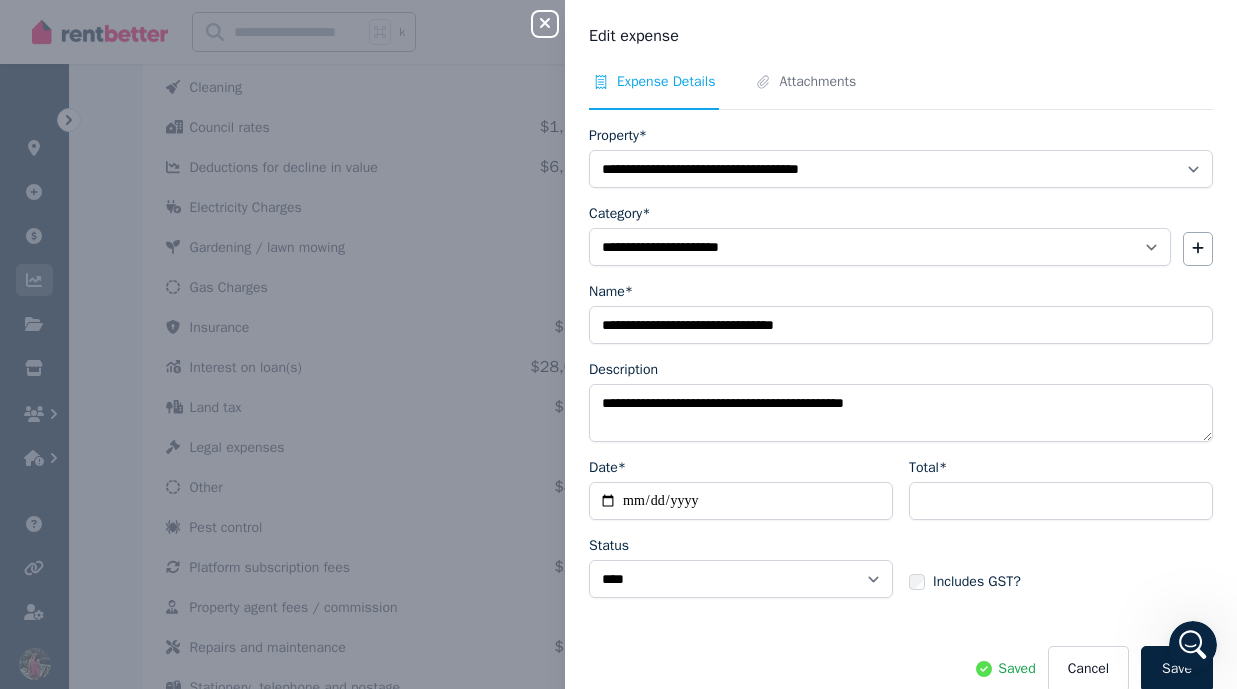 scroll, scrollTop: 27, scrollLeft: 0, axis: vertical 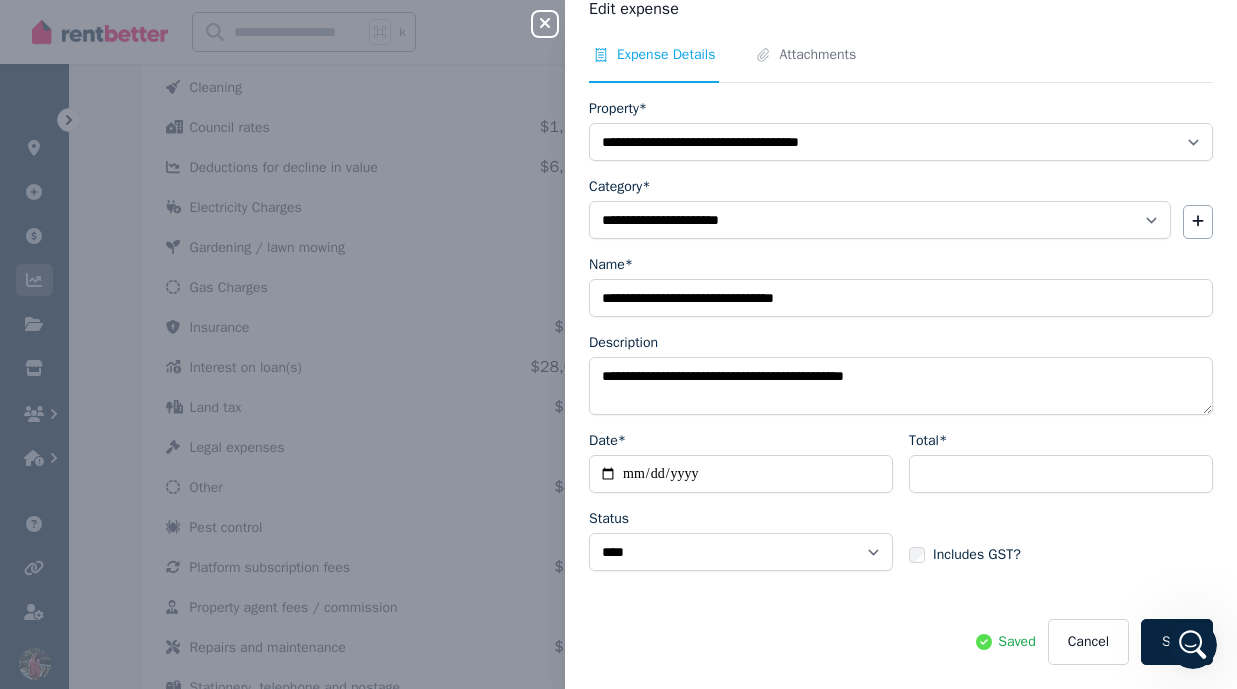 click on "**********" at bounding box center (618, 344) 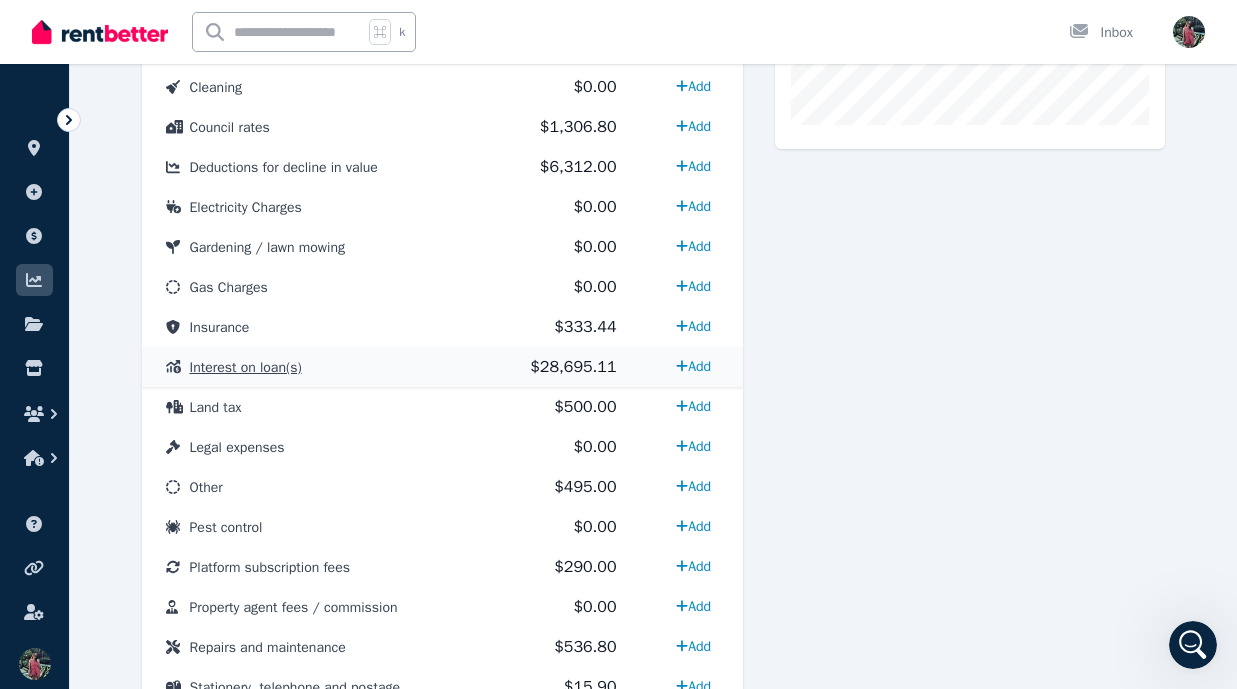 click on "Interest on loan(s)" at bounding box center [316, 367] 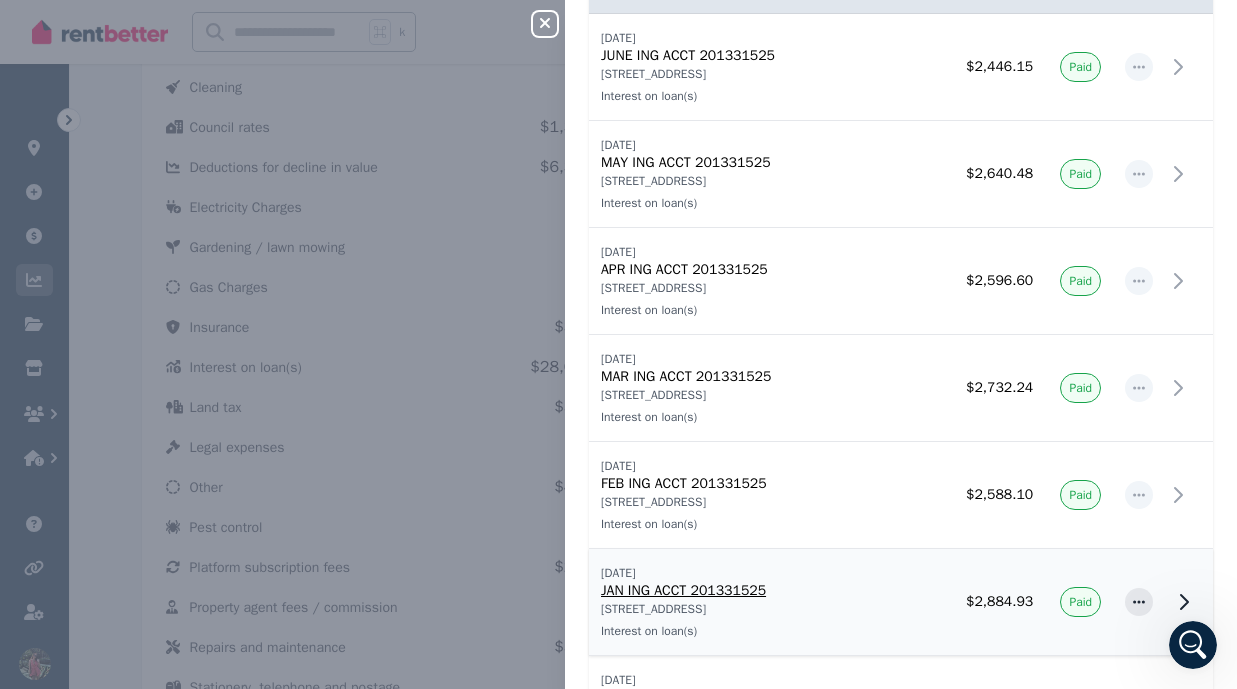 scroll, scrollTop: 90, scrollLeft: 0, axis: vertical 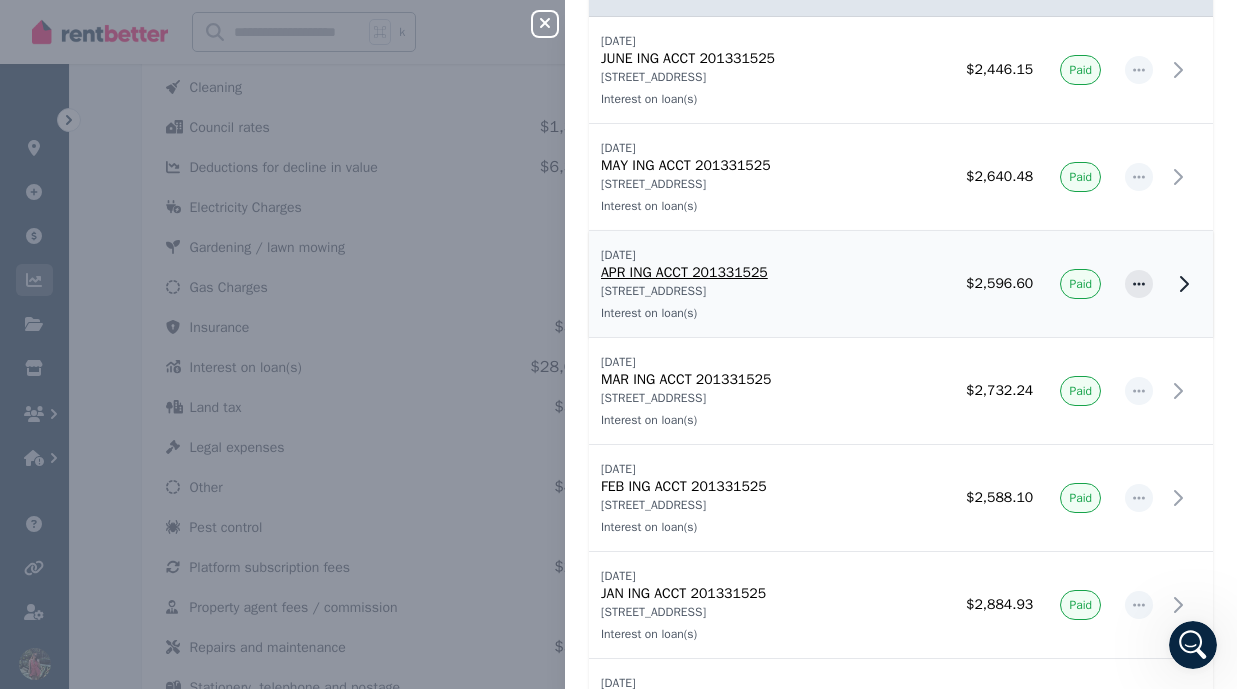 click on "APR ING ACCT 201331525" at bounding box center (769, 273) 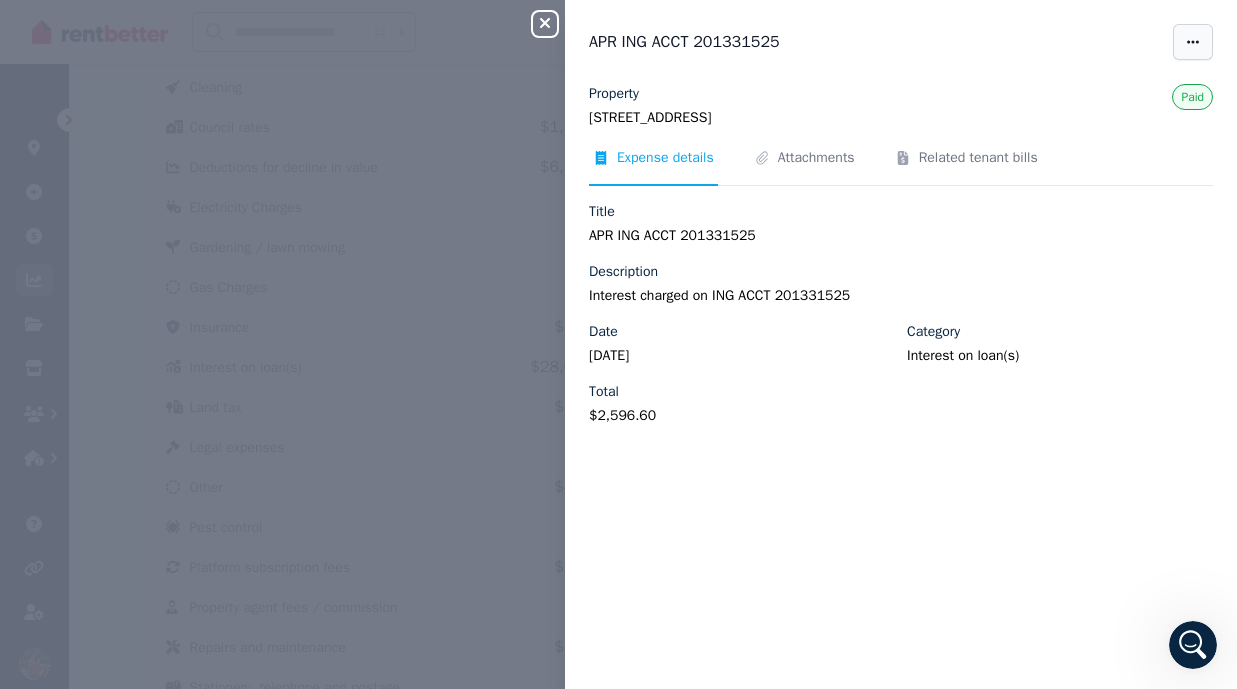 click 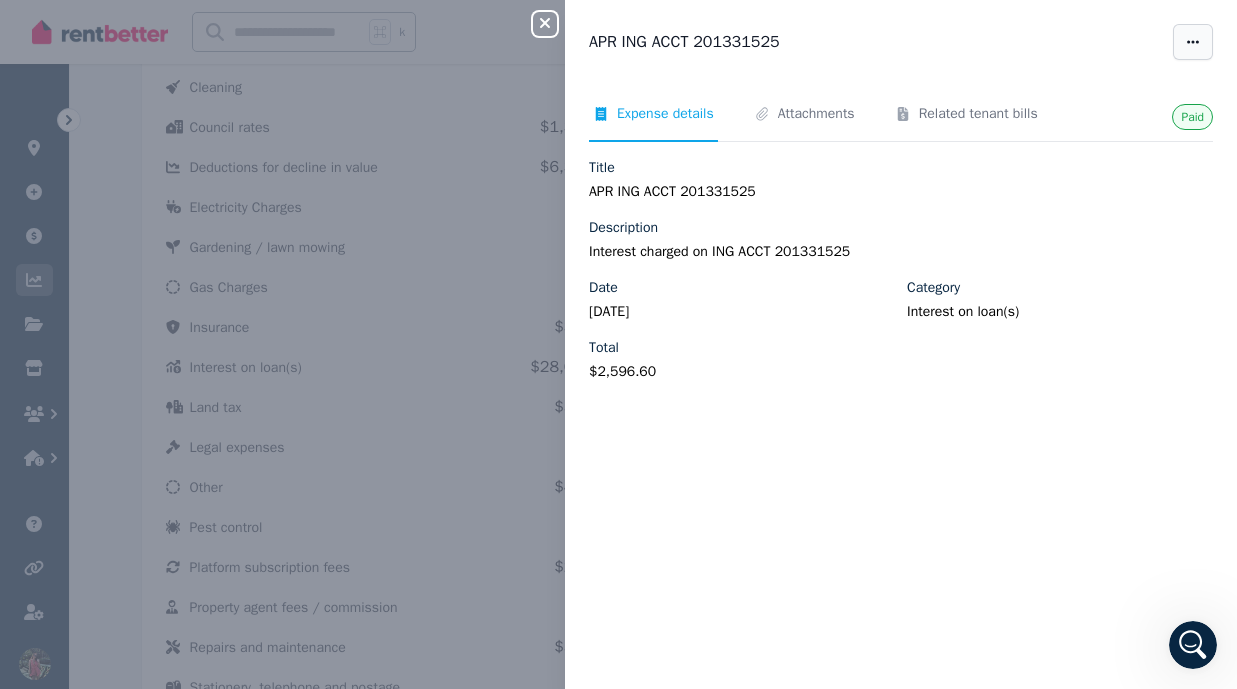 click at bounding box center [1193, 42] 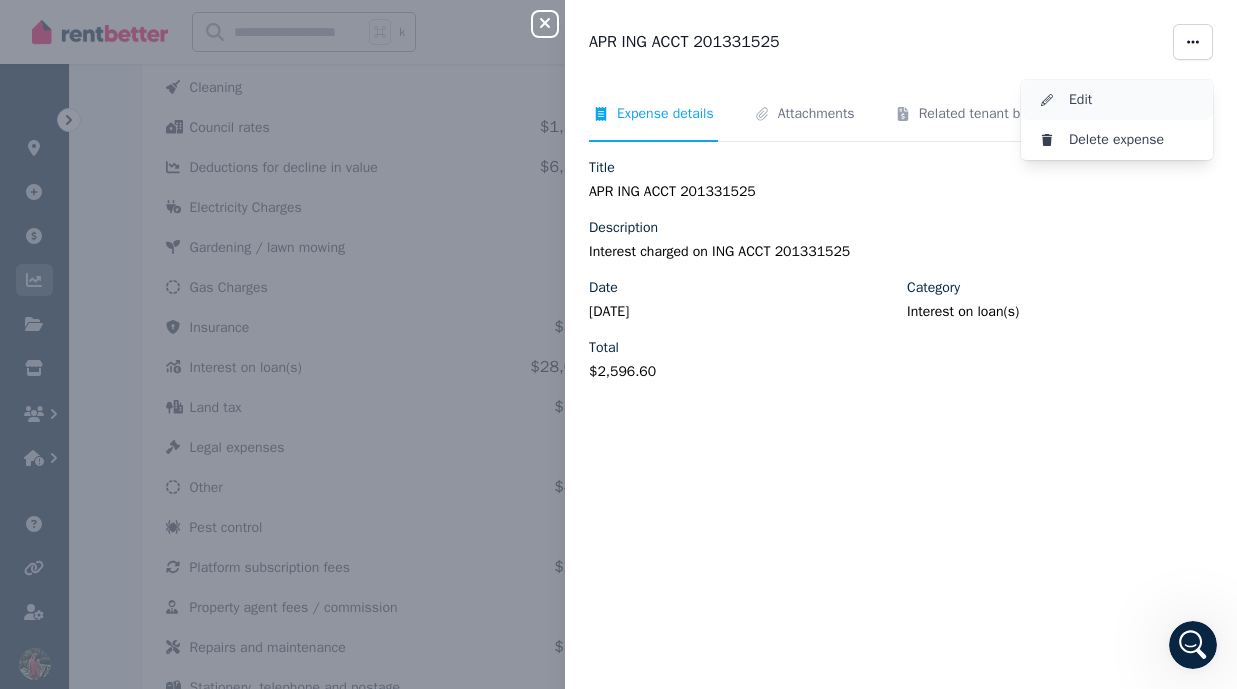 click on "Edit" at bounding box center [1133, 100] 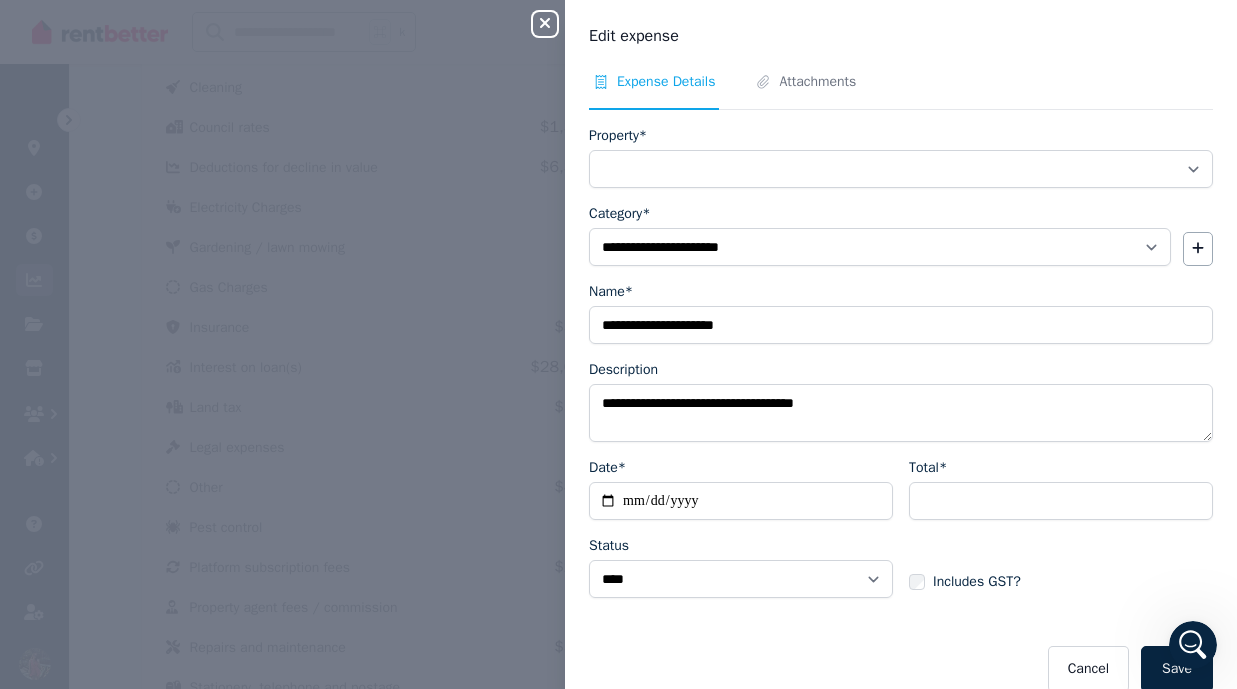 select on "**********" 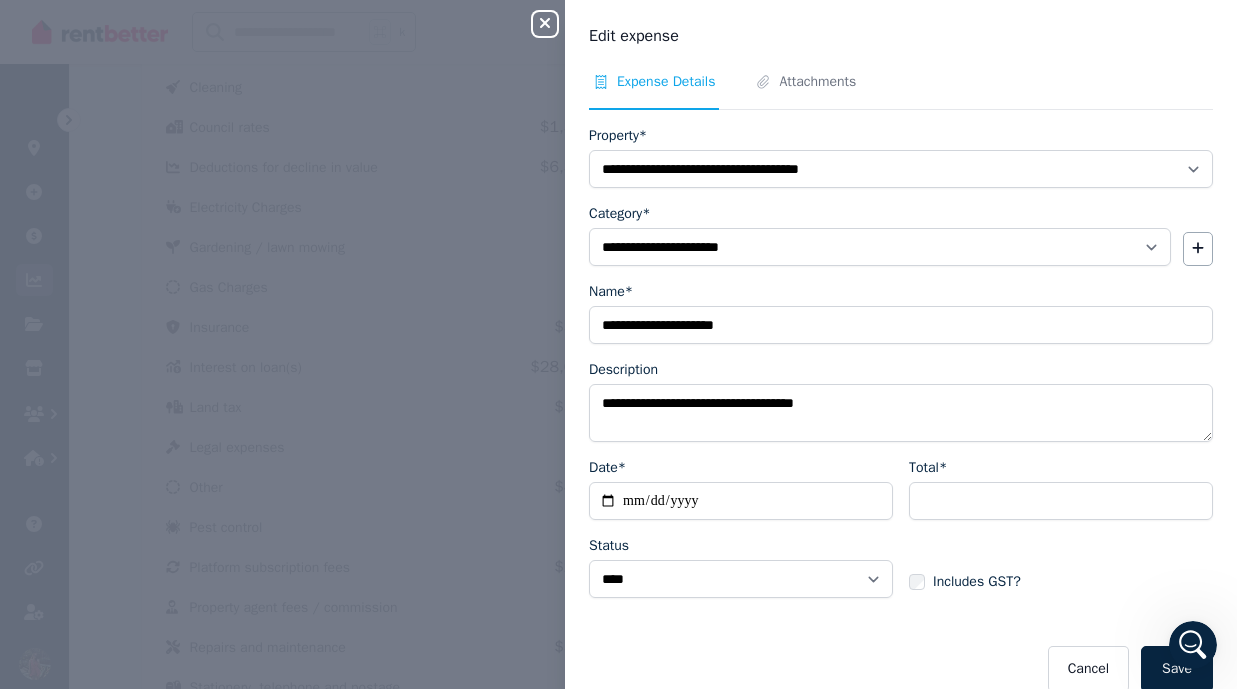 click on "**********" at bounding box center [741, 501] 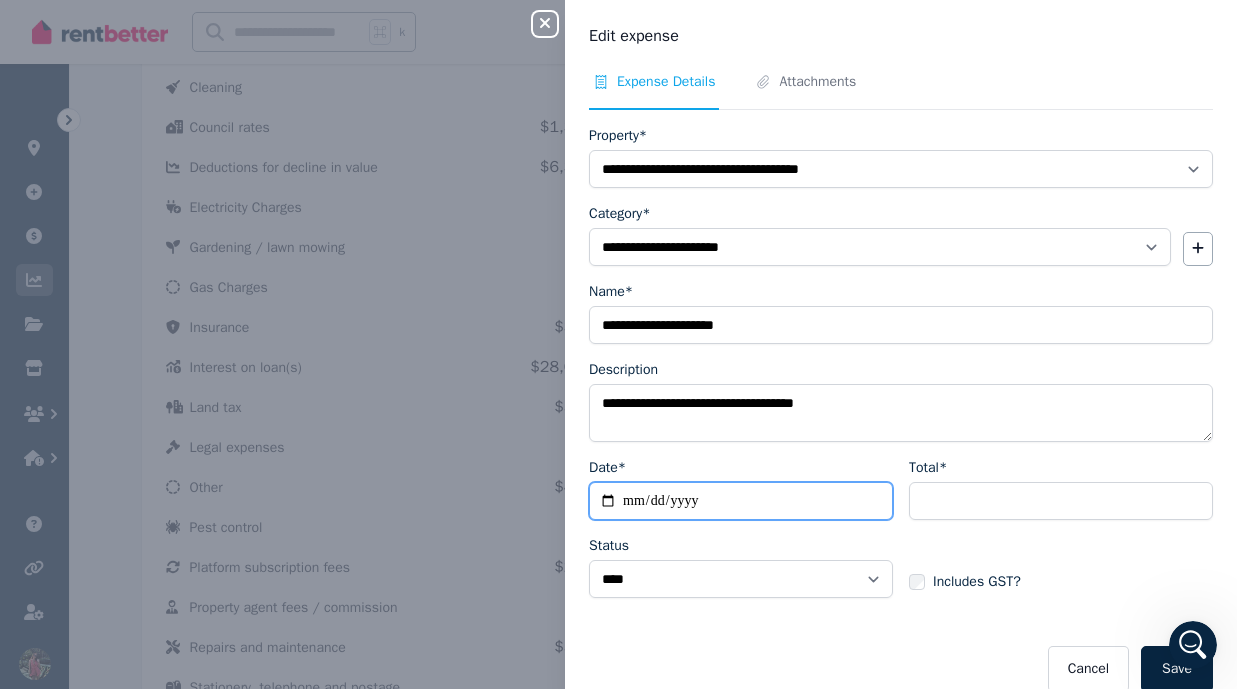 click on "**********" at bounding box center [741, 501] 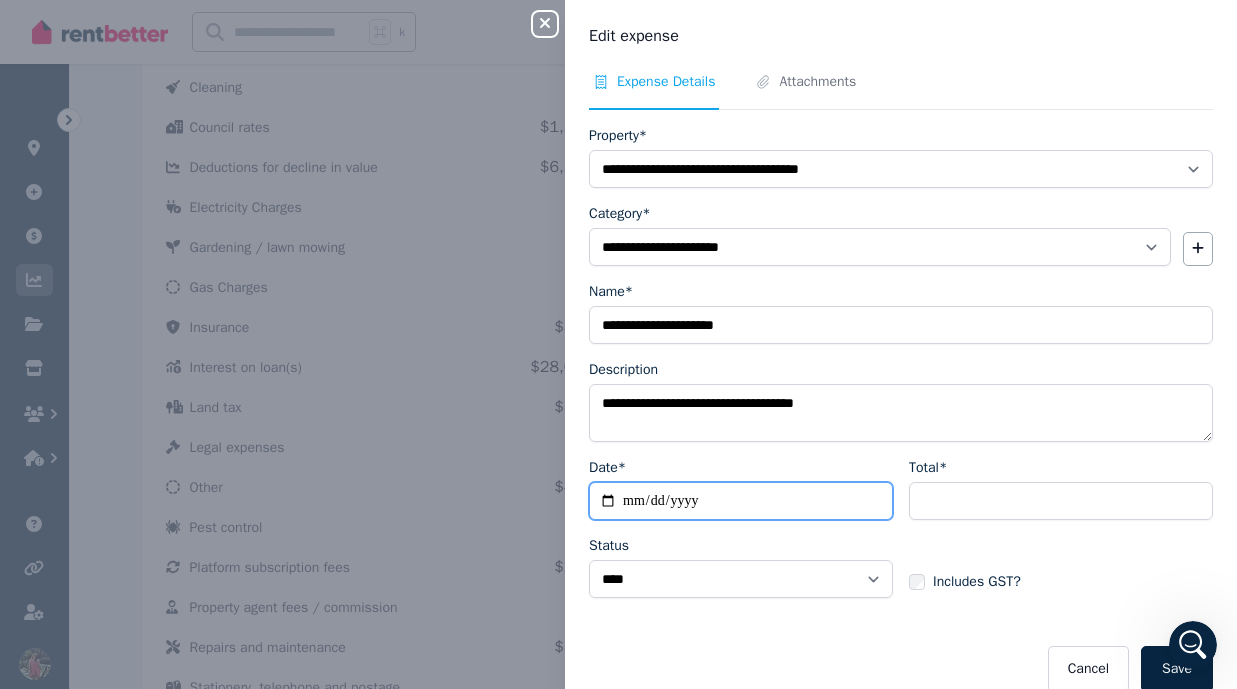 type on "**********" 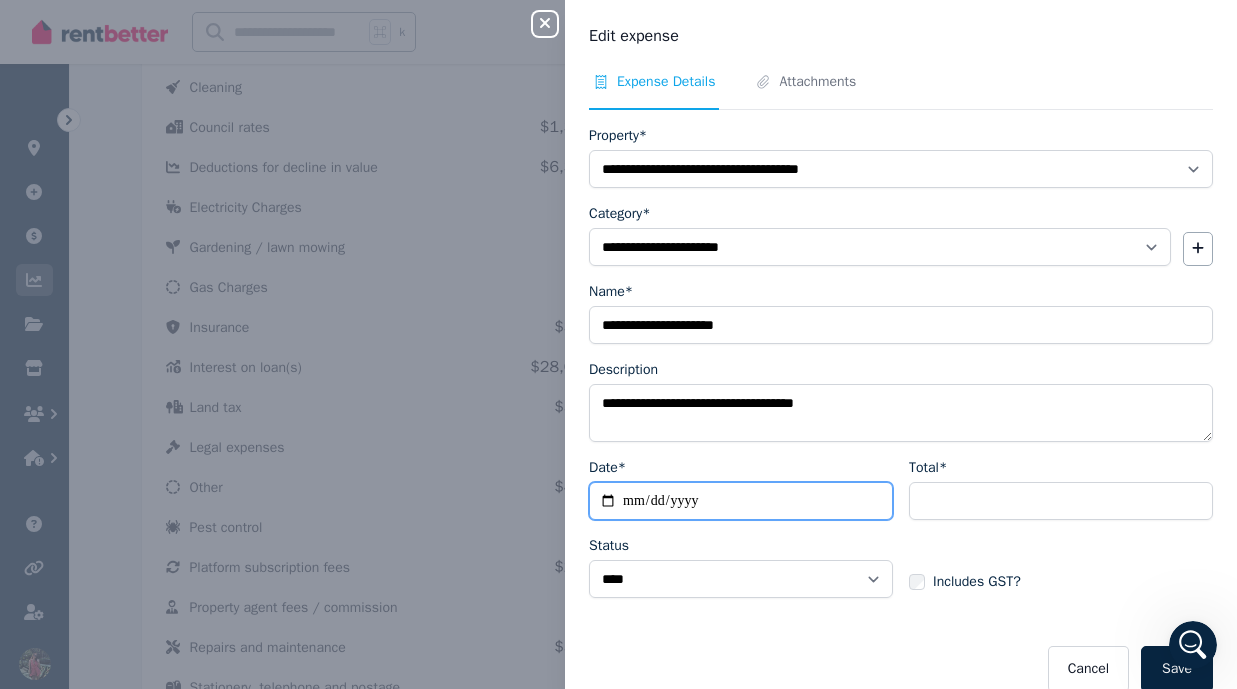 scroll, scrollTop: 27, scrollLeft: 0, axis: vertical 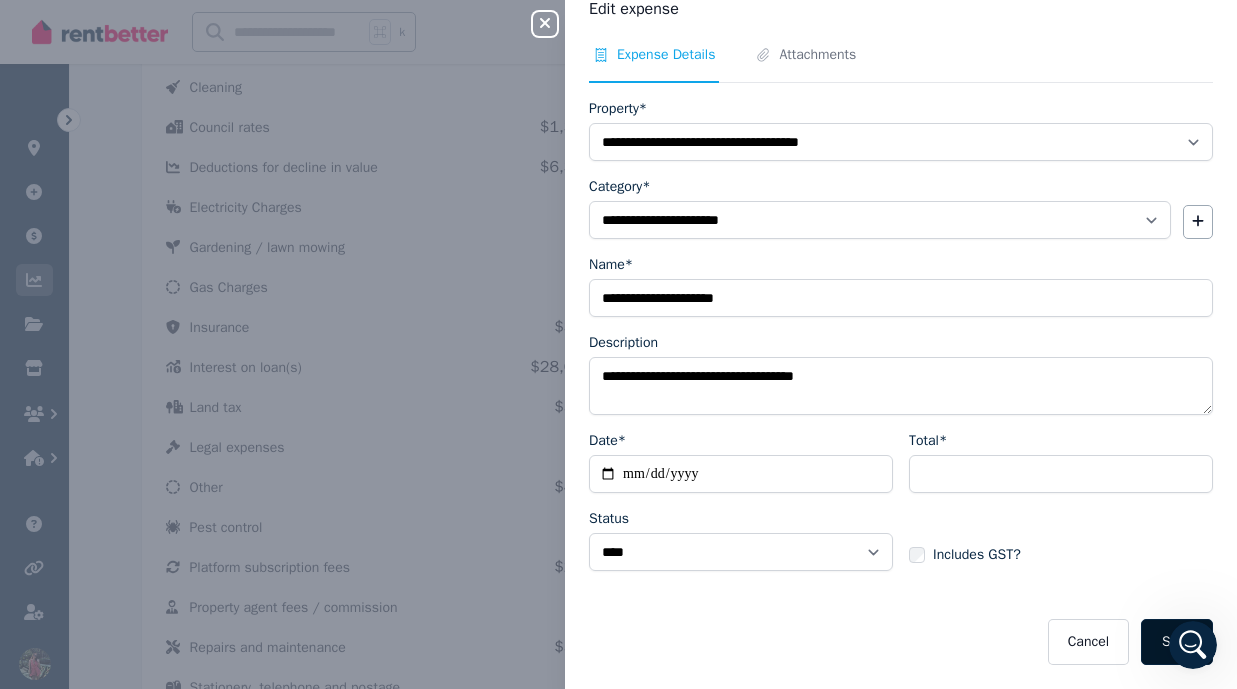 click on "Save" at bounding box center (1177, 642) 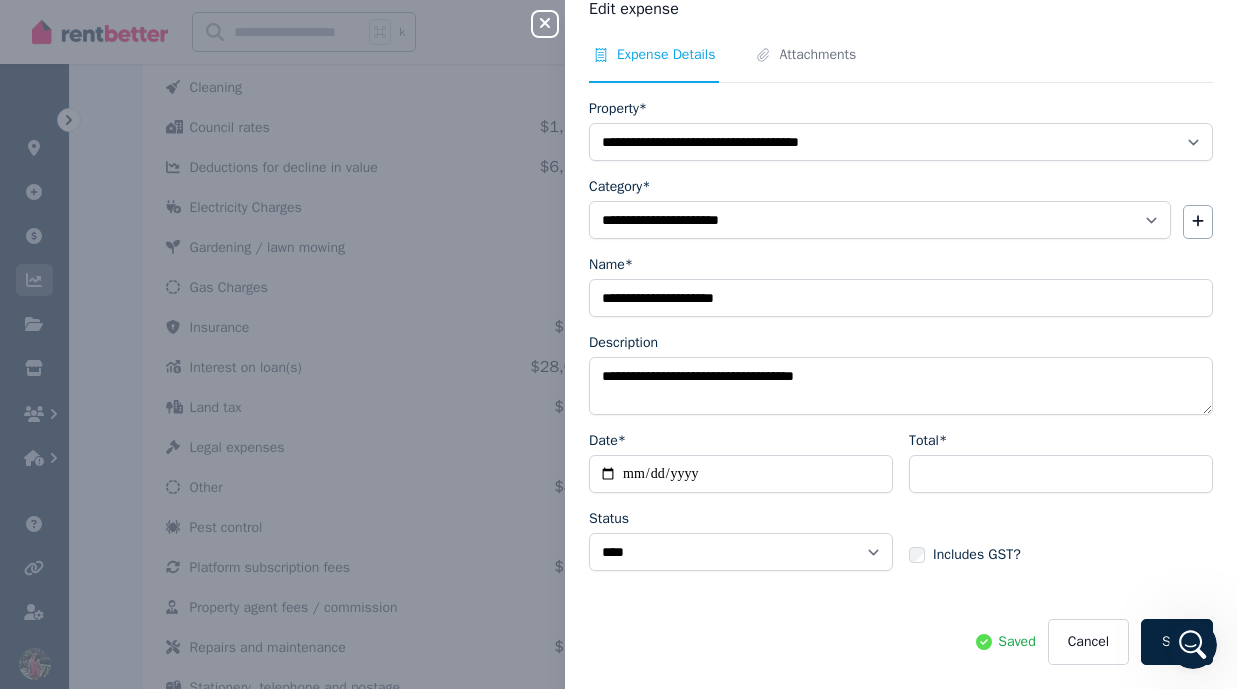 click 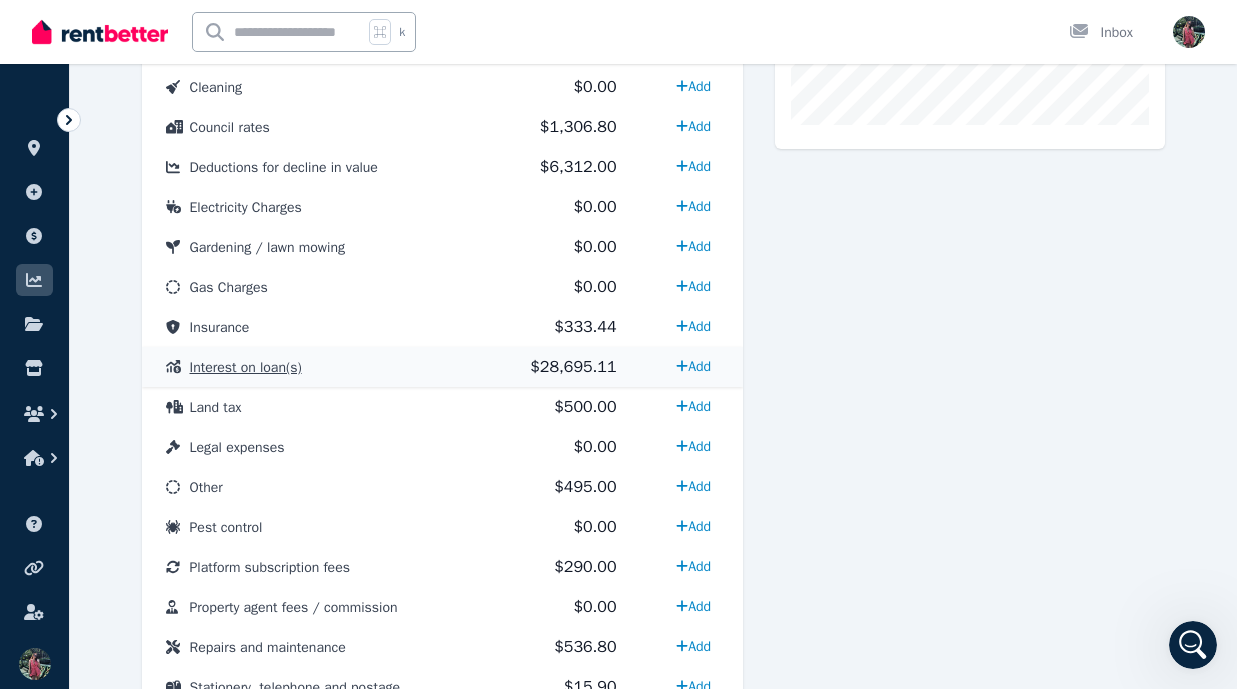 click on "Interest on loan(s)" at bounding box center (316, 367) 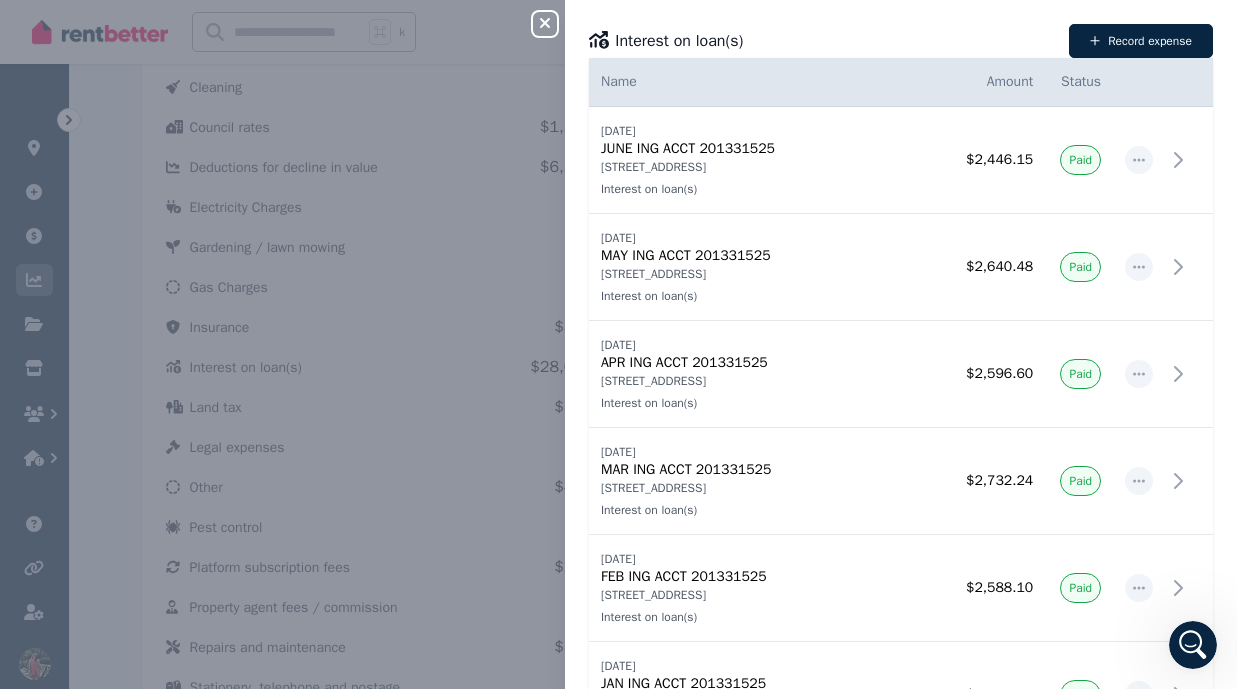 click 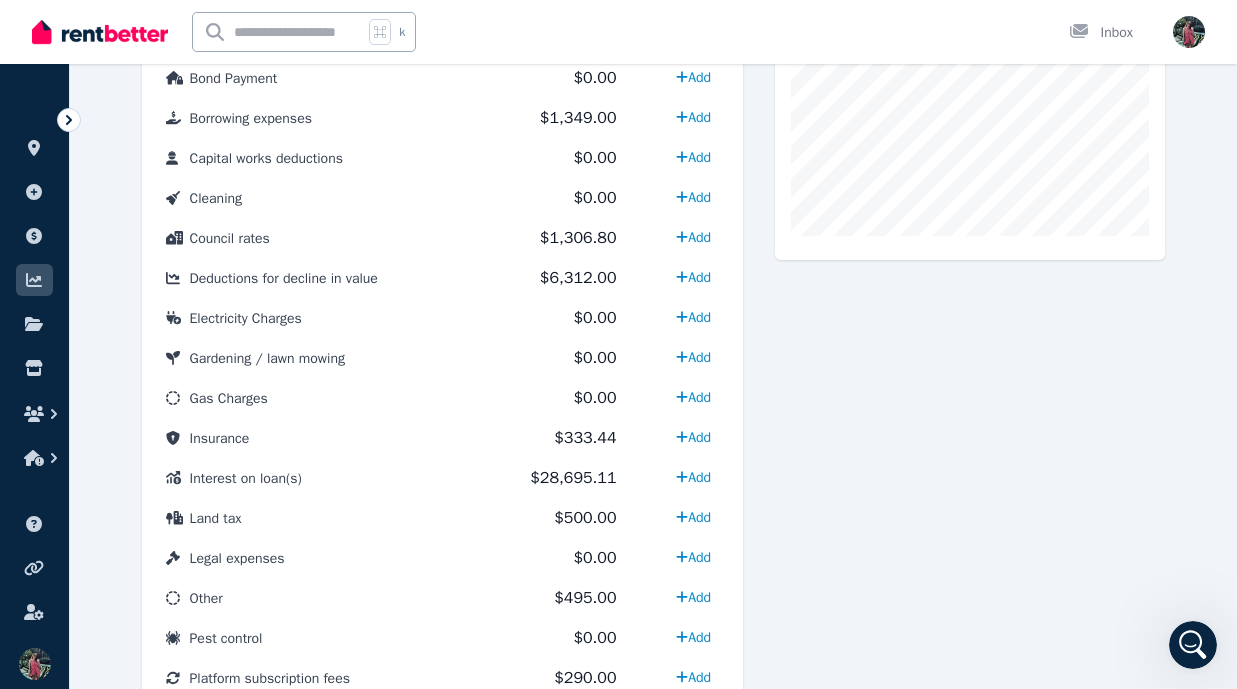 scroll, scrollTop: 0, scrollLeft: 0, axis: both 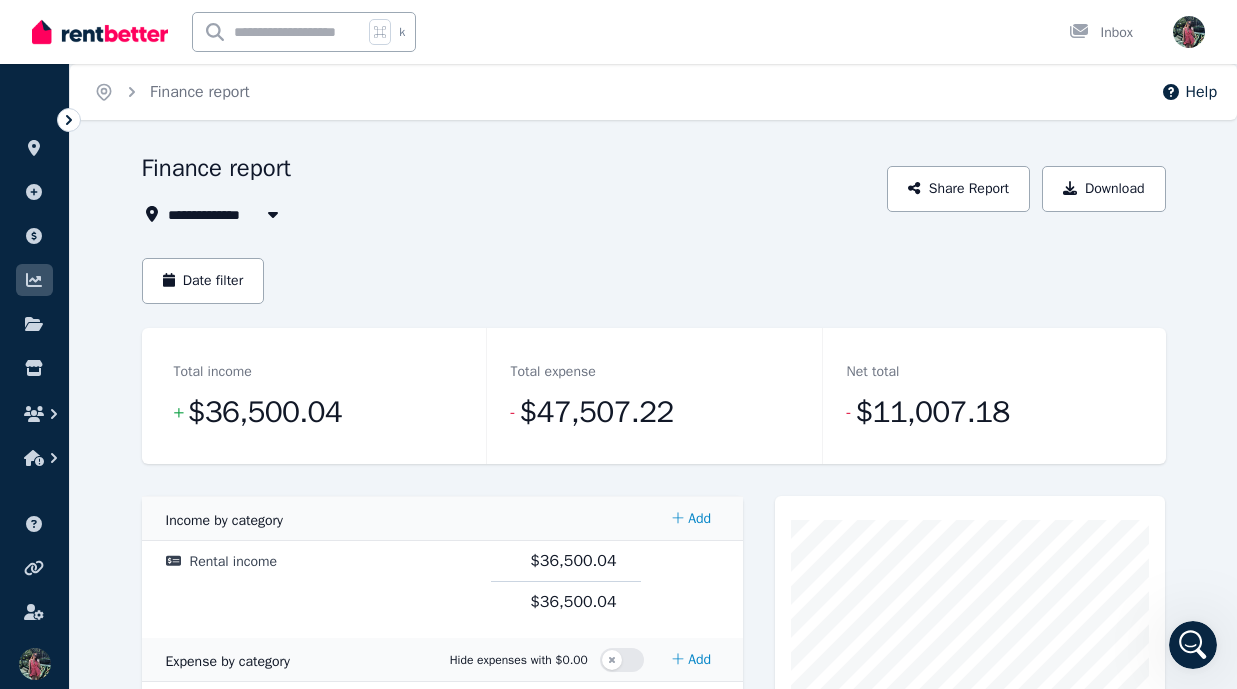 click on "Date filter" at bounding box center (654, 293) 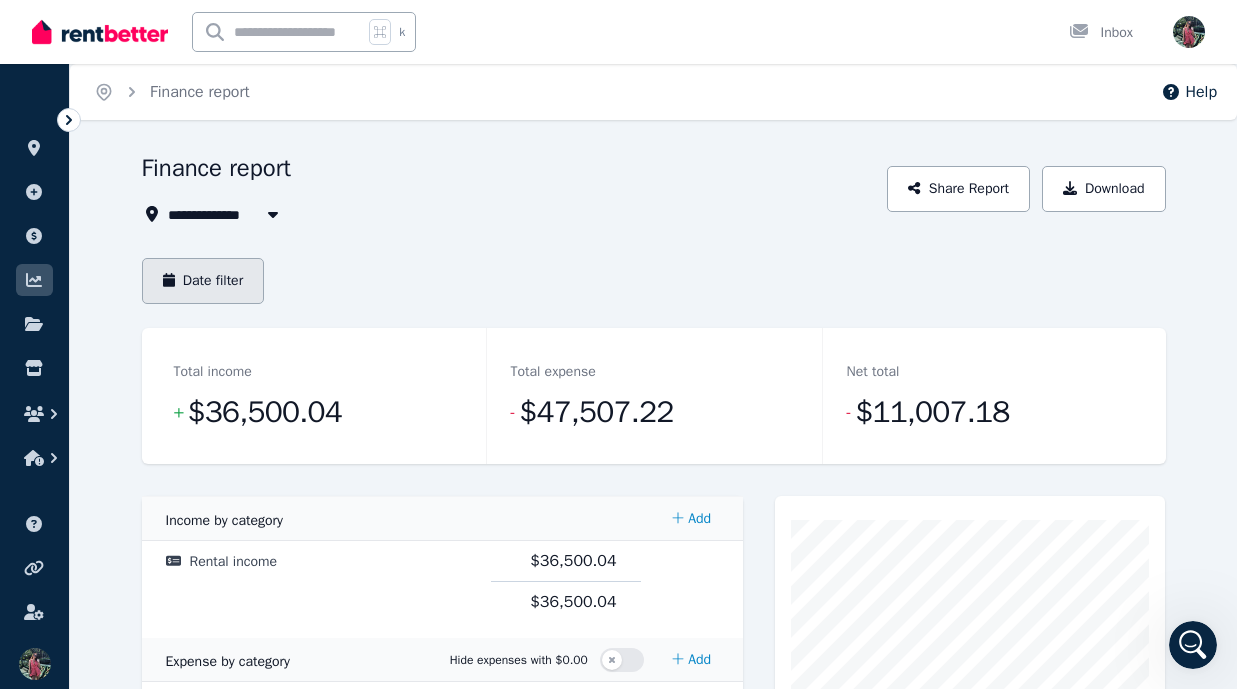 click on "Date filter" at bounding box center (203, 281) 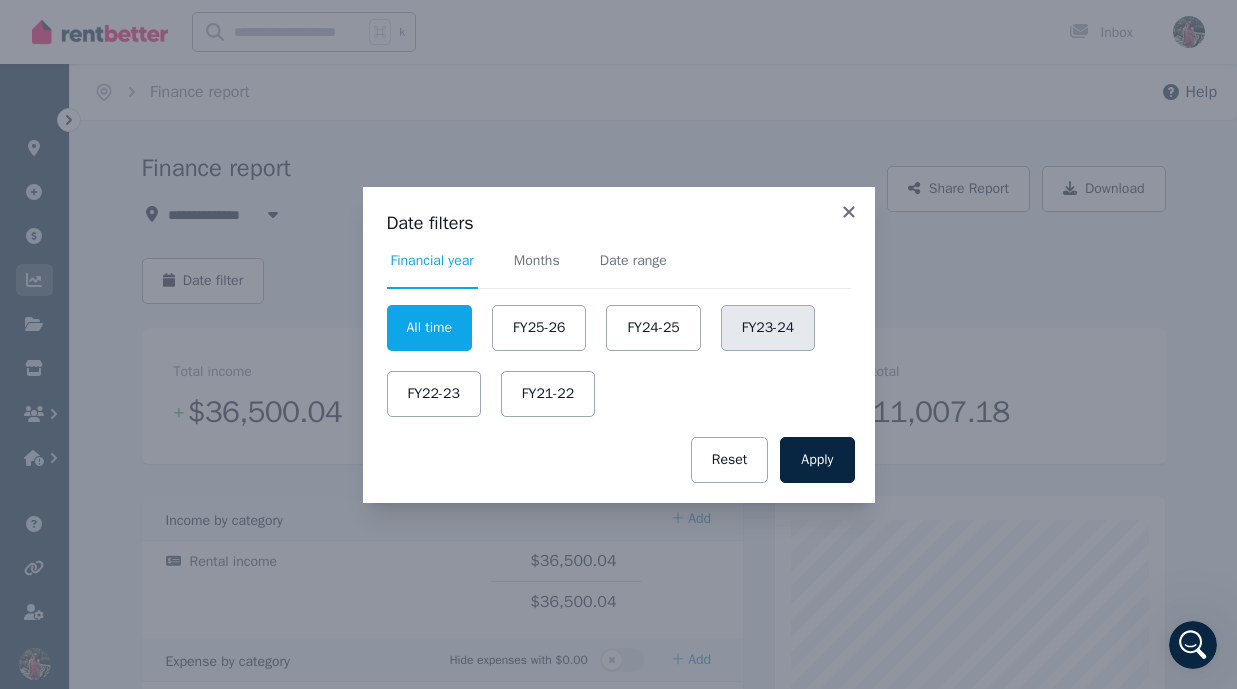 click on "FY23-24" at bounding box center [768, 328] 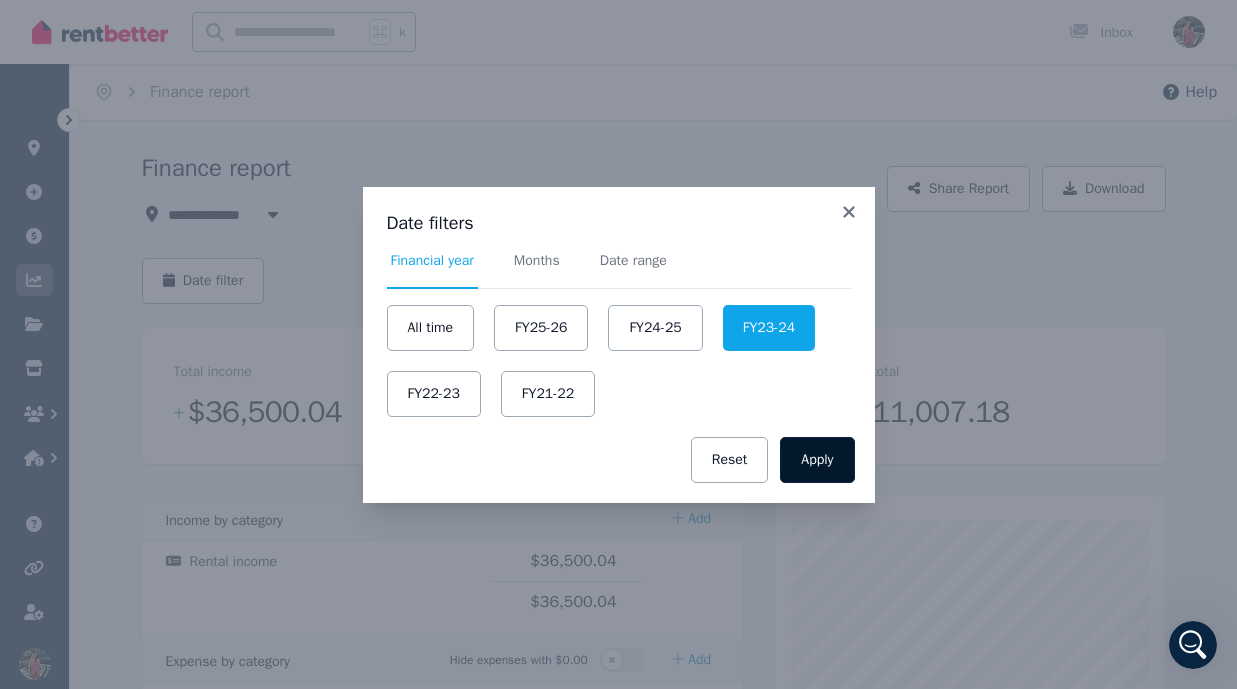 click on "Apply" at bounding box center [817, 460] 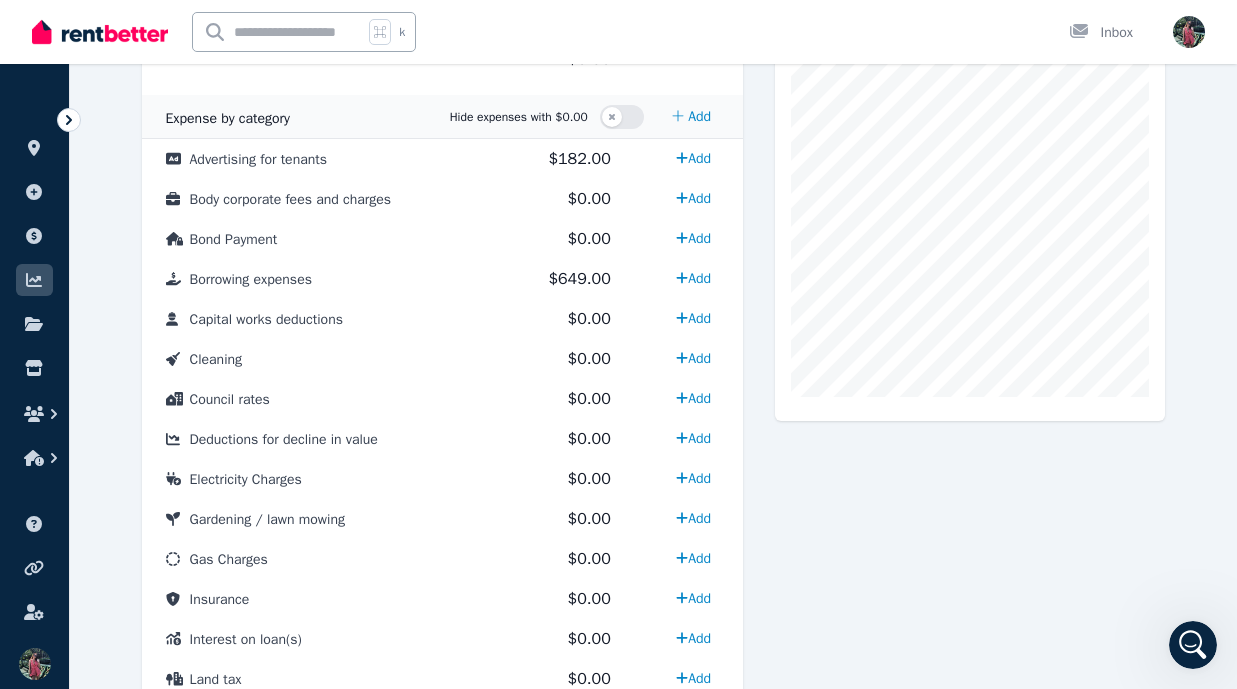 scroll, scrollTop: 450, scrollLeft: 0, axis: vertical 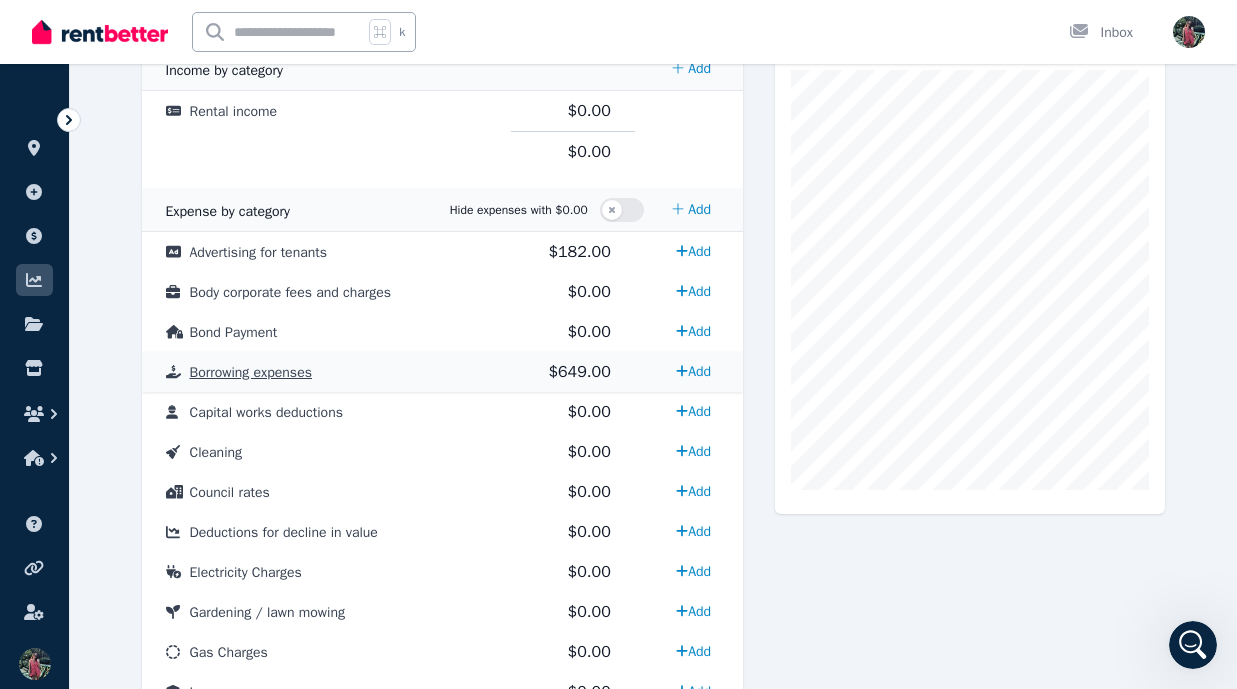 click on "Borrowing expenses" at bounding box center (326, 372) 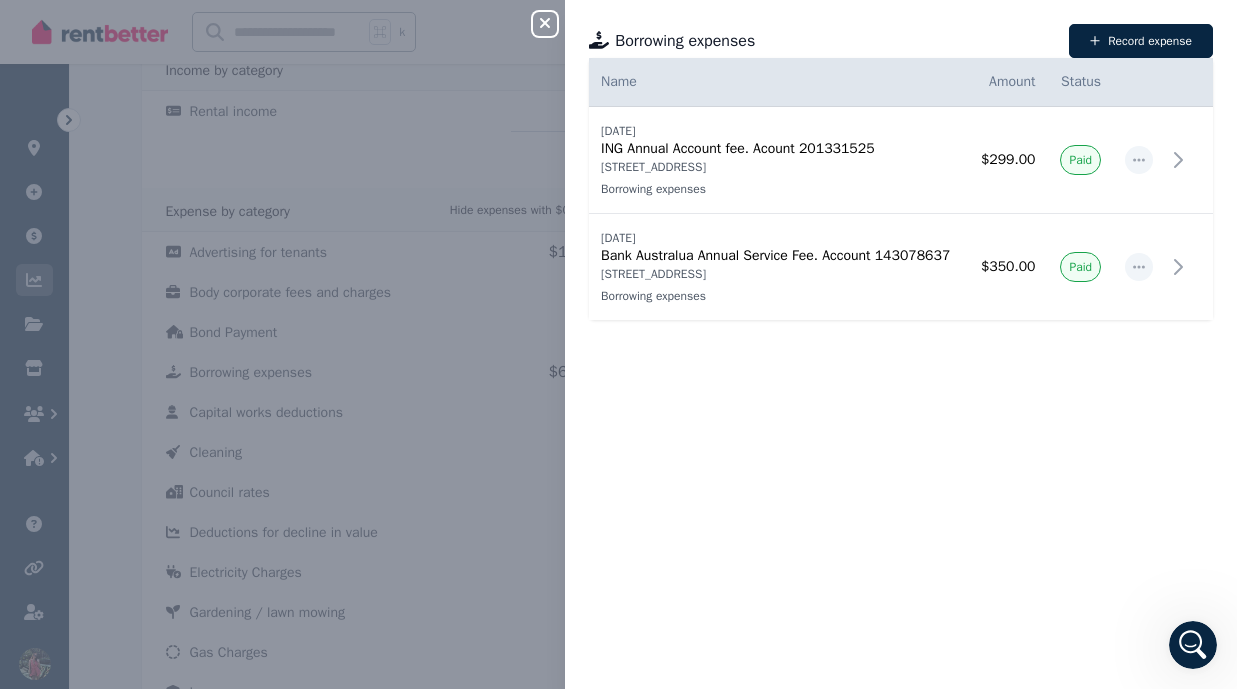 click on "Date Name Address Category Amount Status [DATE] [DATE] ING Annual Account fee. Acount 201331525 [STREET_ADDRESS] expenses $299.00 Paid [DATE] [DATE] Bank Australua Annual Service Fee. Account 143078637 [STREET_ADDRESS] expenses $350.00 Paid" at bounding box center [901, 373] 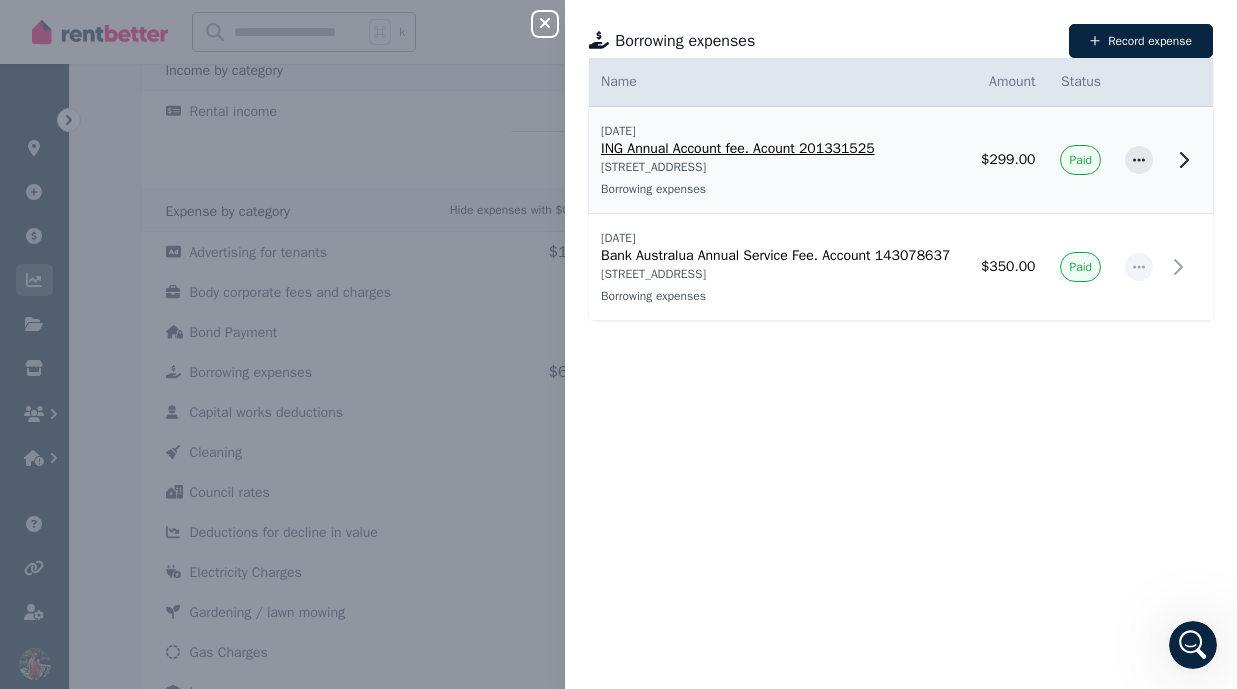 click on "Borrowing expenses" at bounding box center [778, 189] 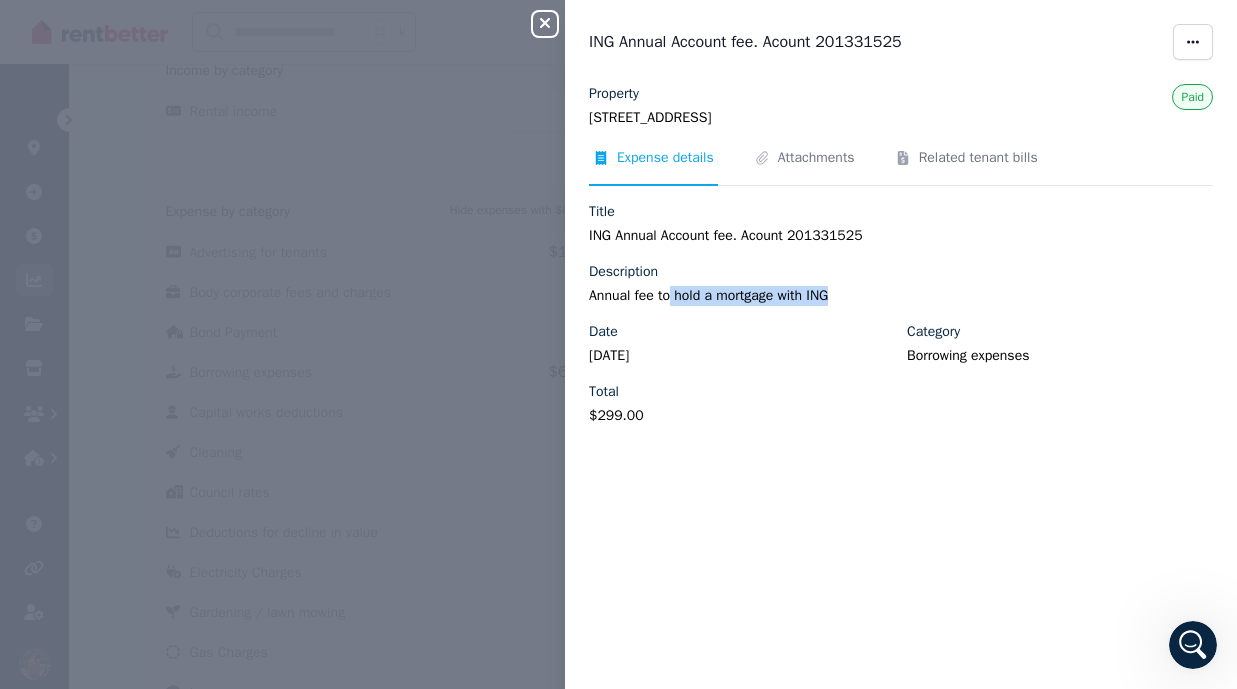 drag, startPoint x: 673, startPoint y: 294, endPoint x: 870, endPoint y: 297, distance: 197.02284 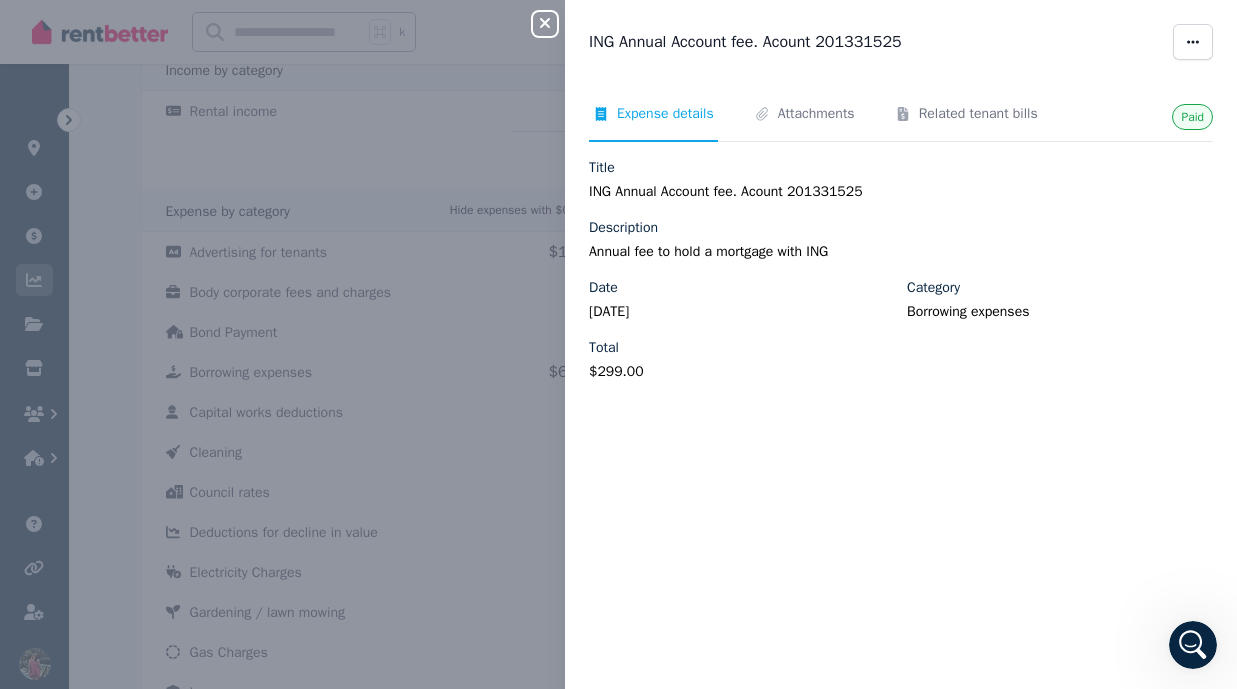 click on "Date" at bounding box center (742, 288) 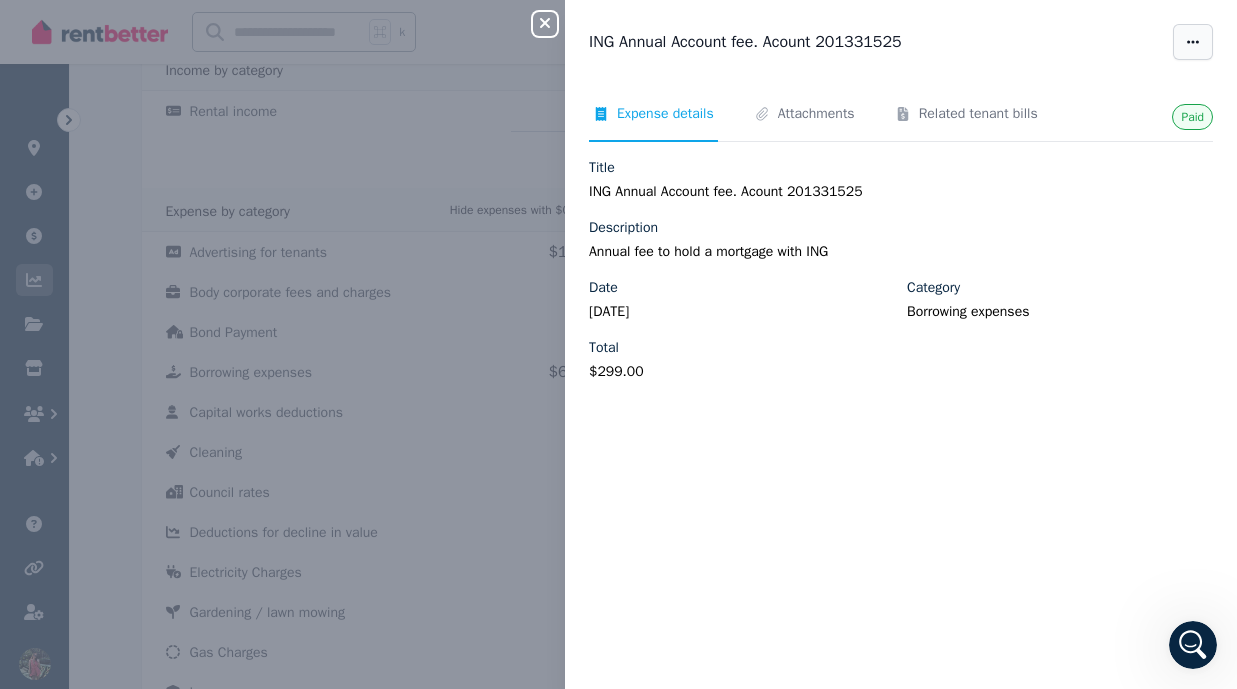 click at bounding box center [1193, 42] 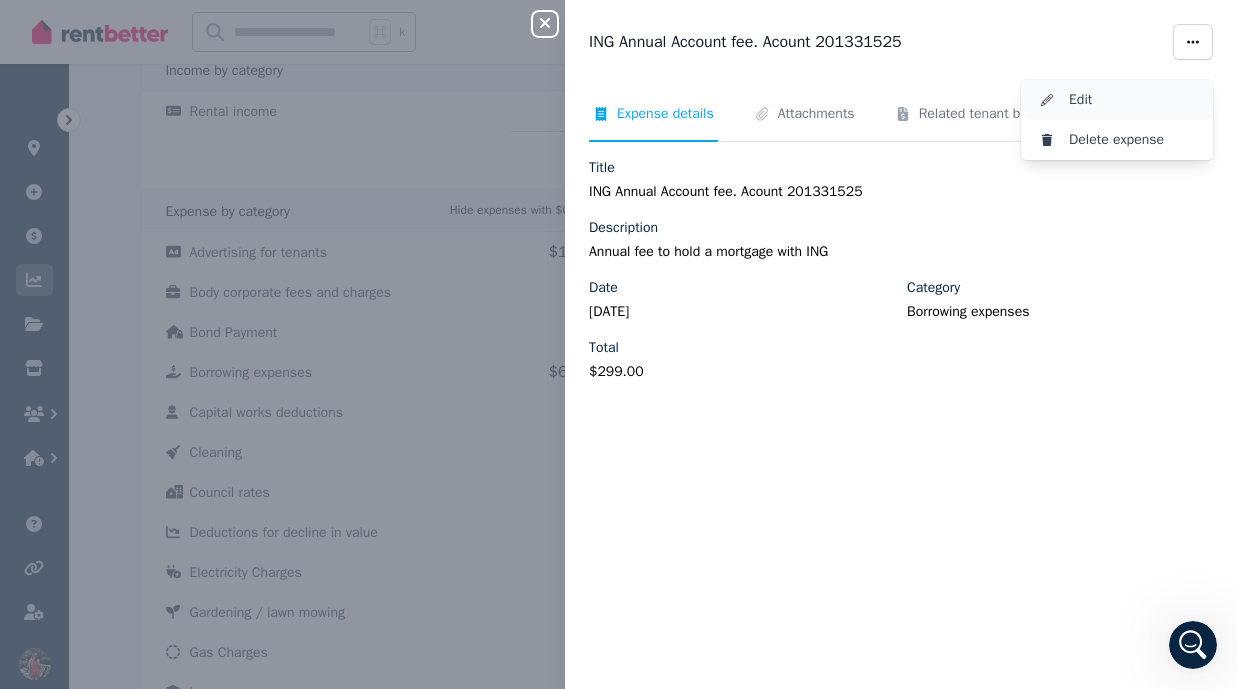 click on "Edit" at bounding box center (1133, 100) 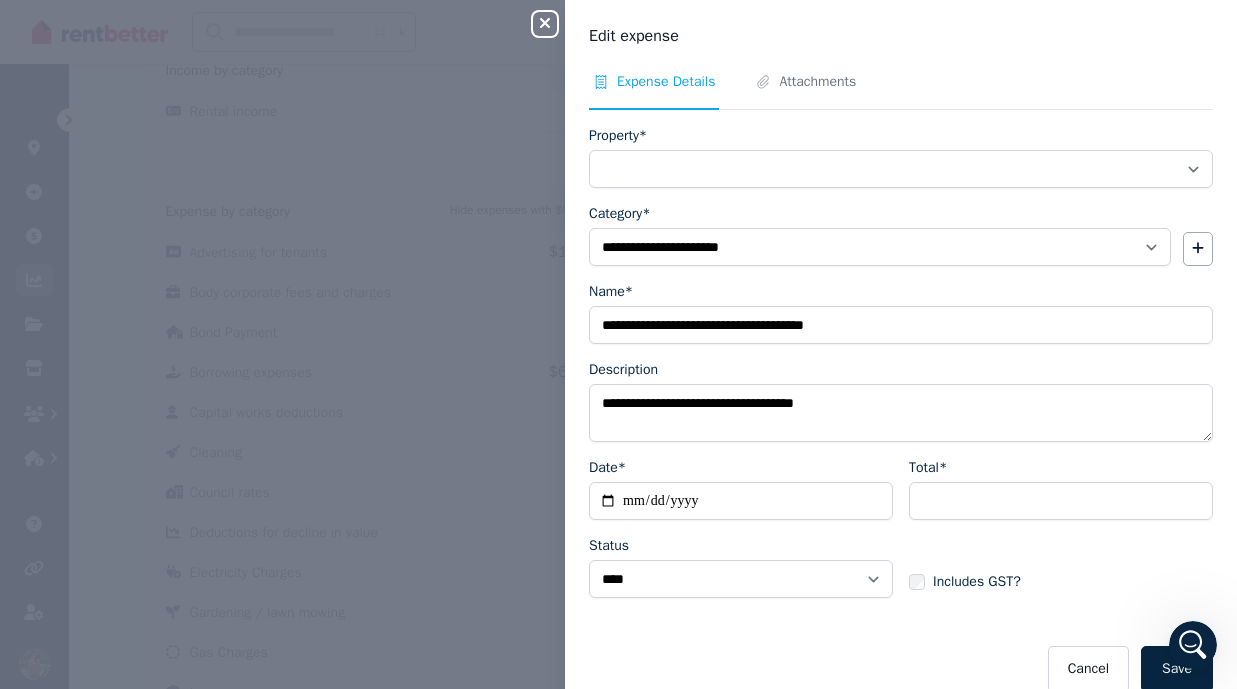 select on "**********" 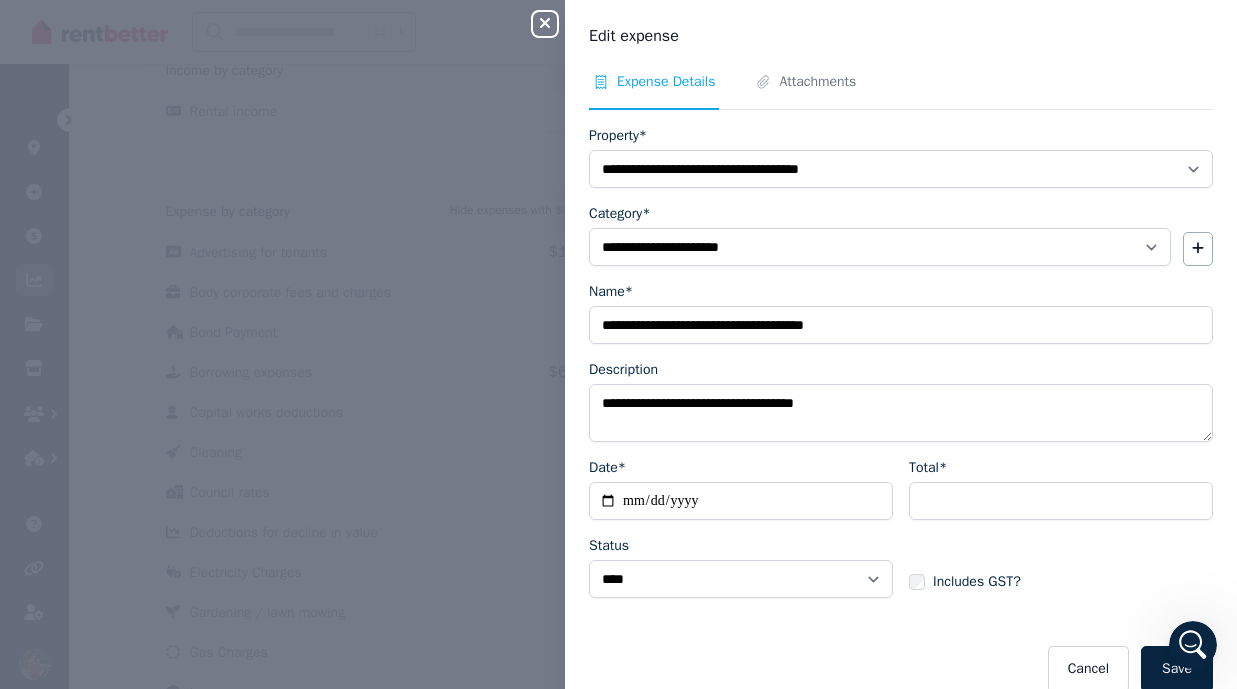 click on "**********" at bounding box center [741, 501] 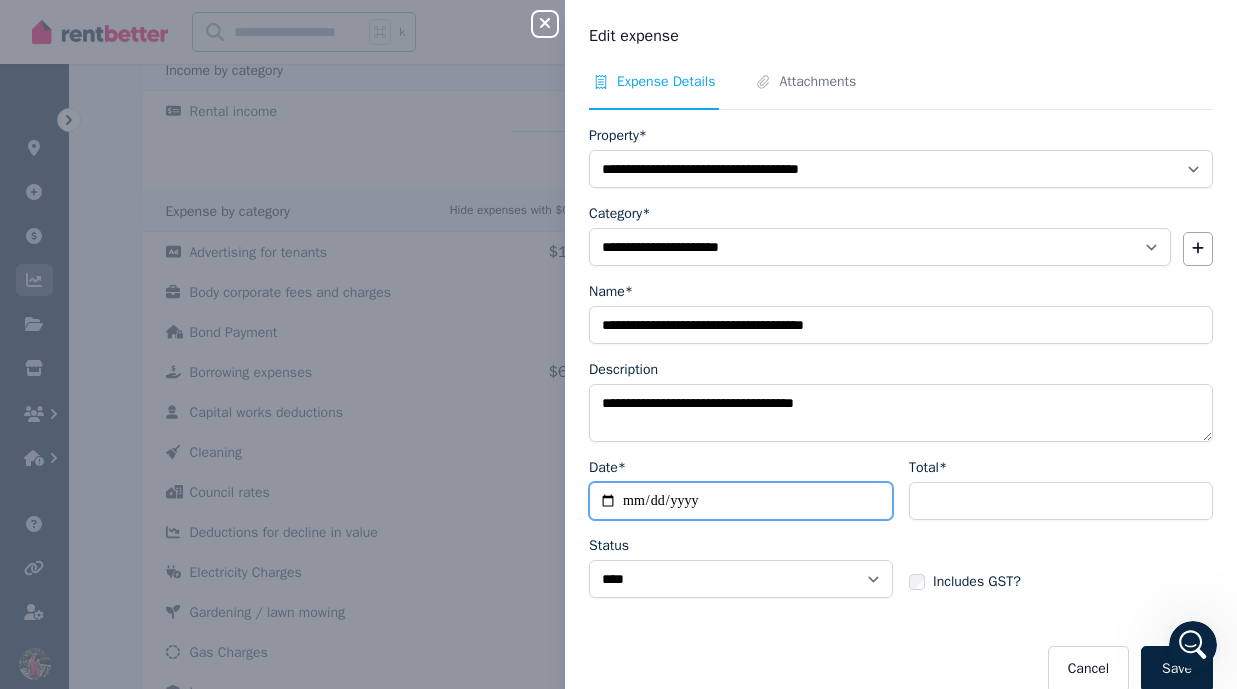 click on "**********" at bounding box center (741, 501) 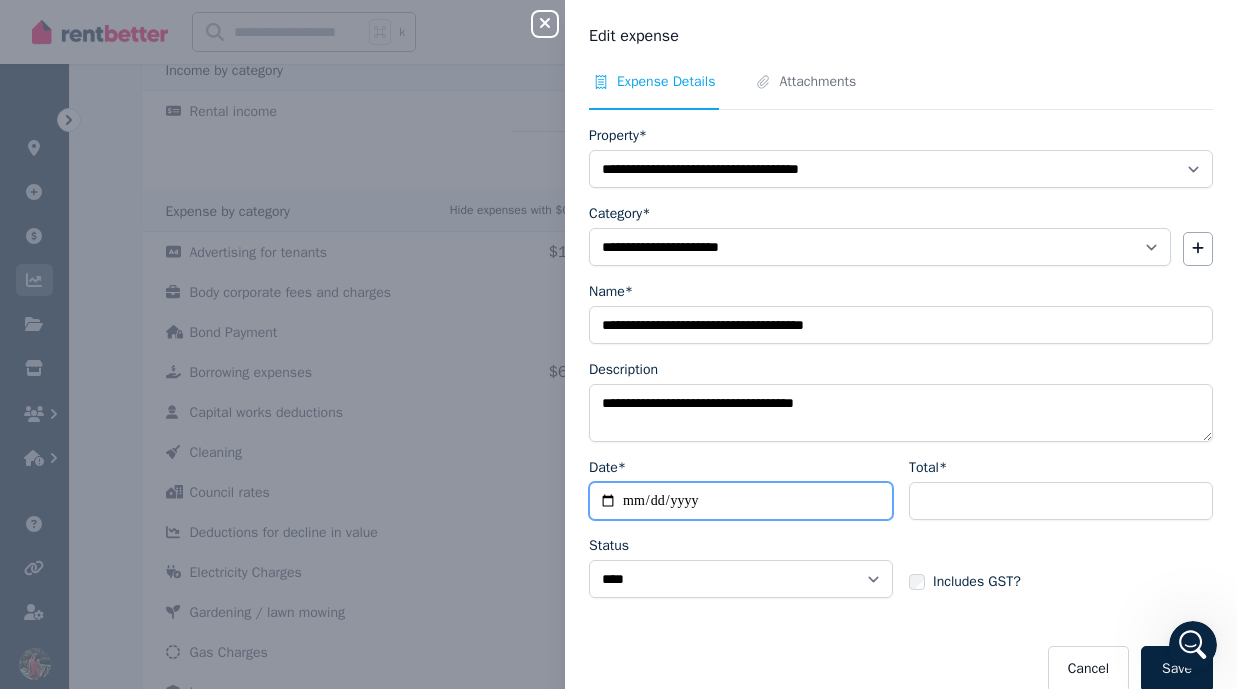 type on "**********" 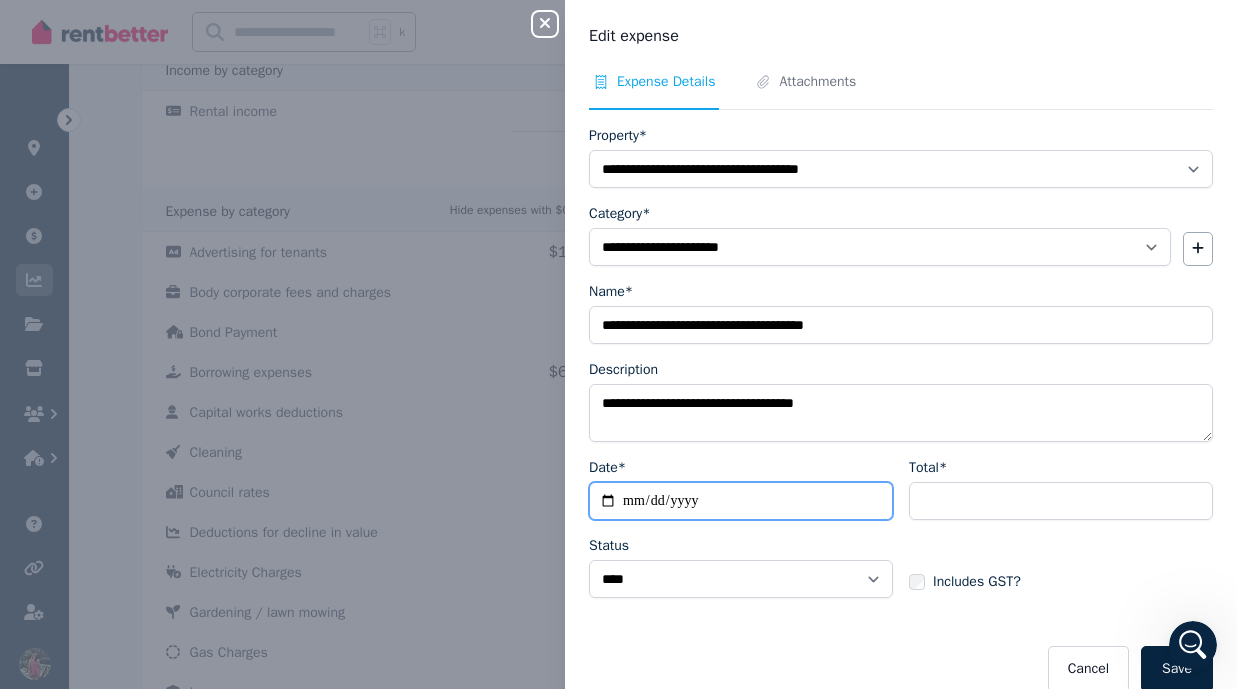 click on "**********" at bounding box center [741, 501] 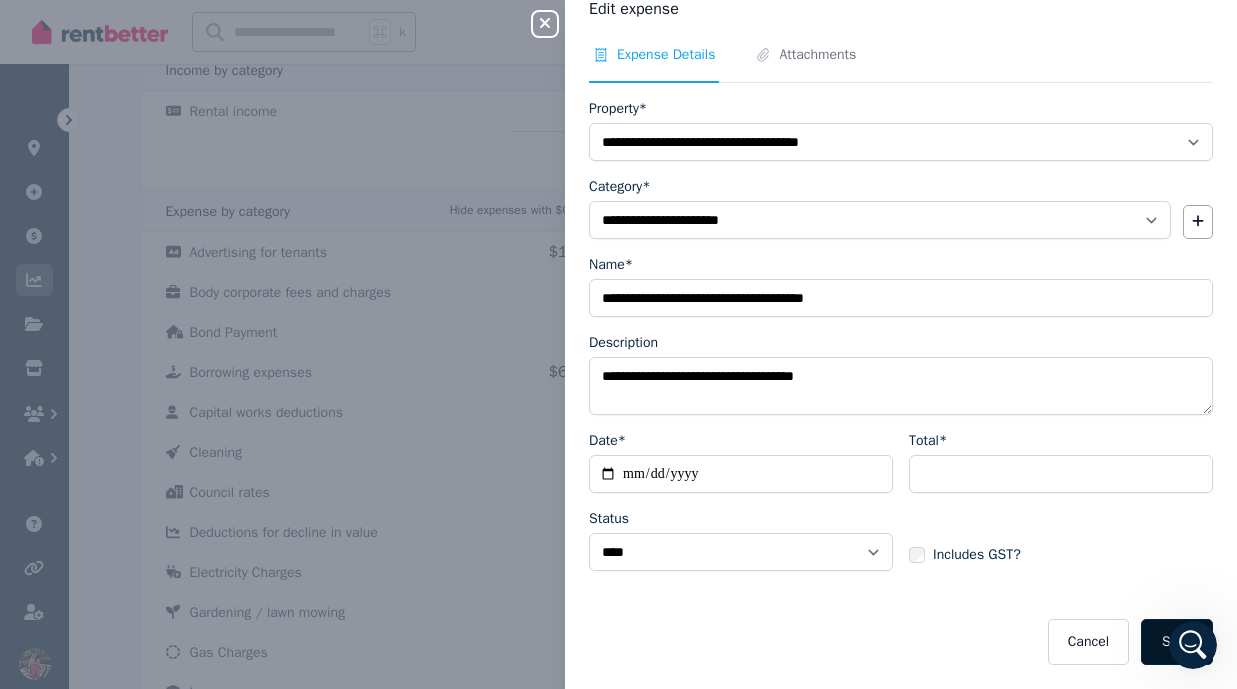 click on "Save" at bounding box center [1177, 642] 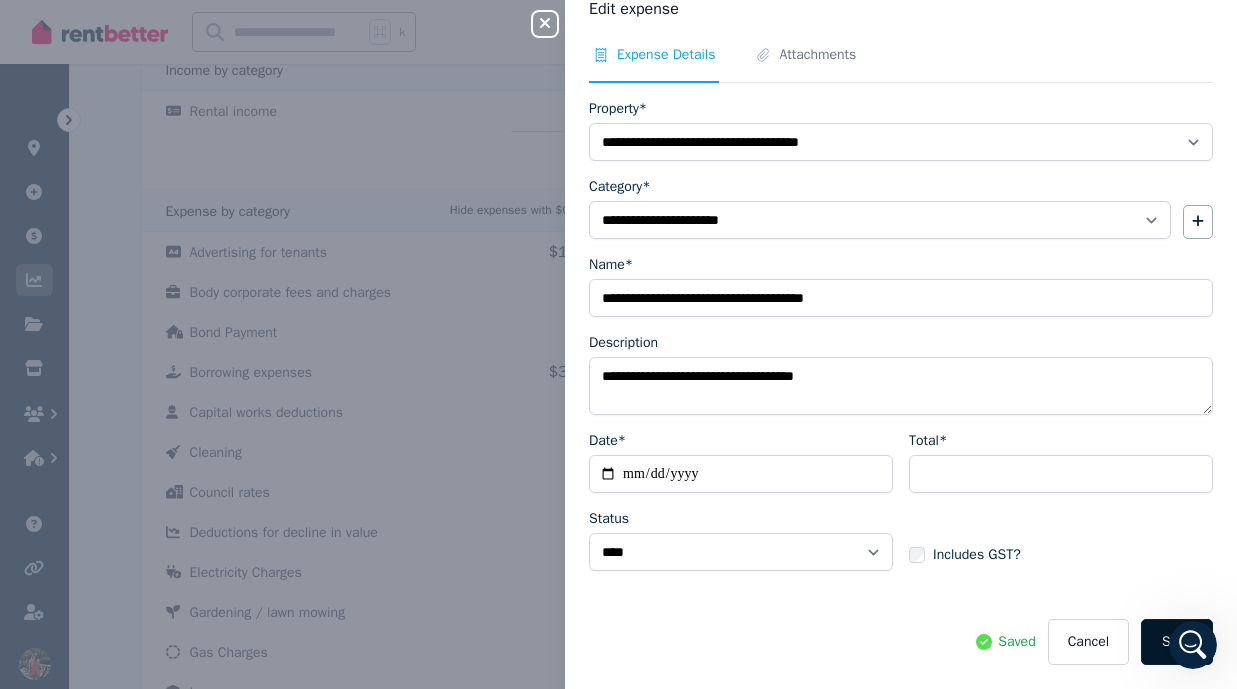 click on "Save" at bounding box center (1177, 642) 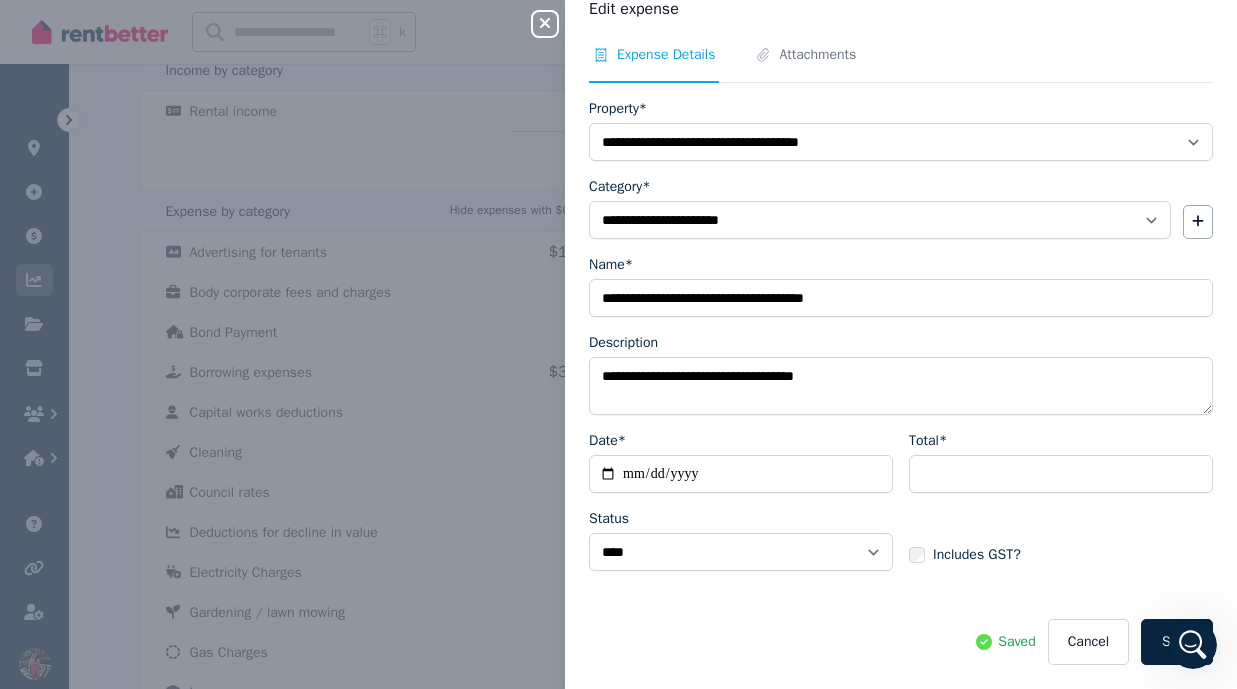 click 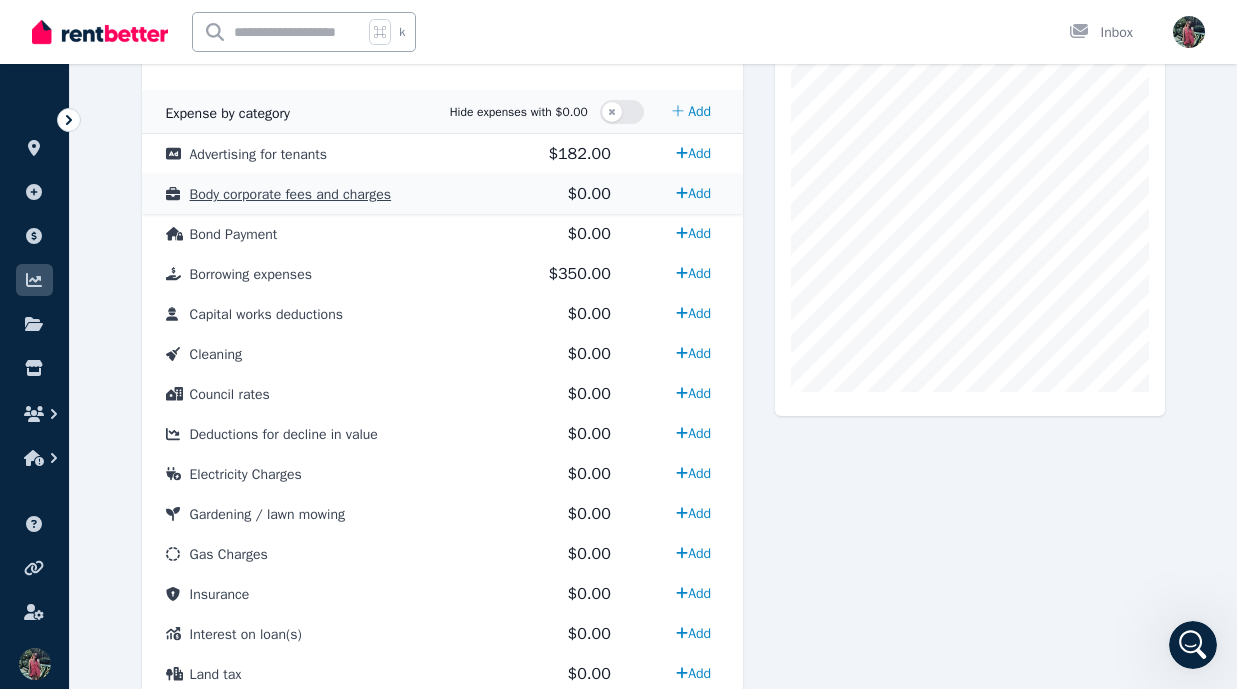 scroll, scrollTop: 551, scrollLeft: 0, axis: vertical 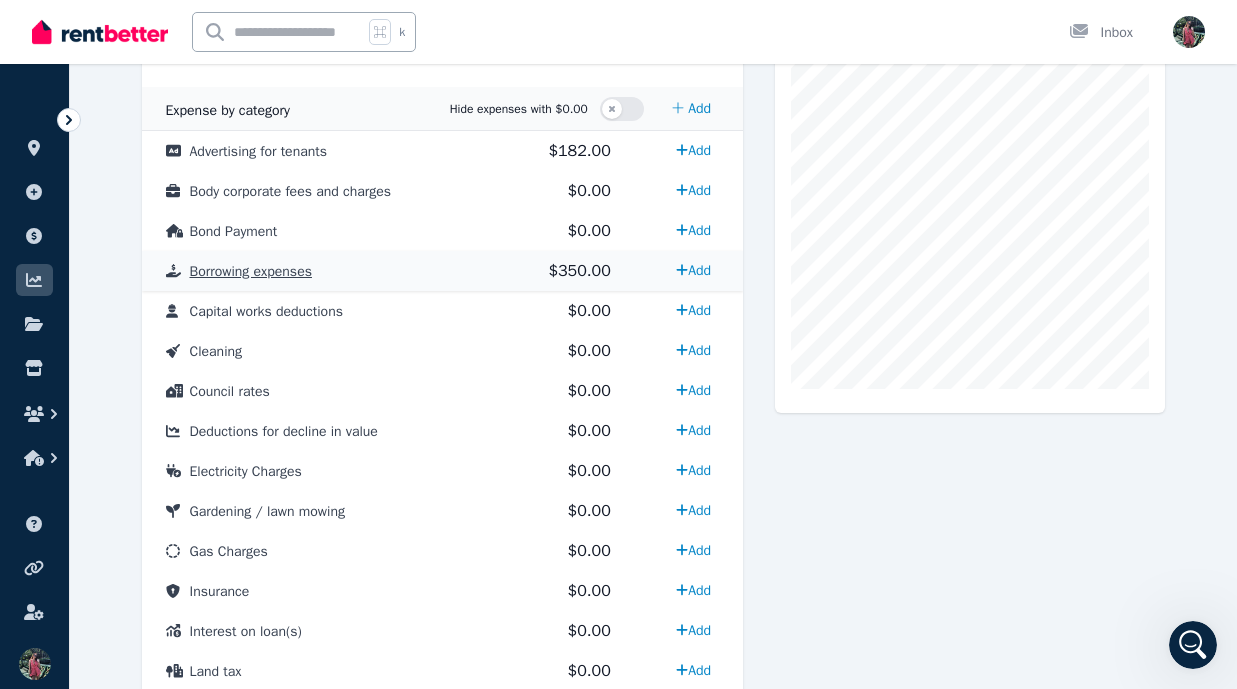 click on "Borrowing expenses" at bounding box center [326, 271] 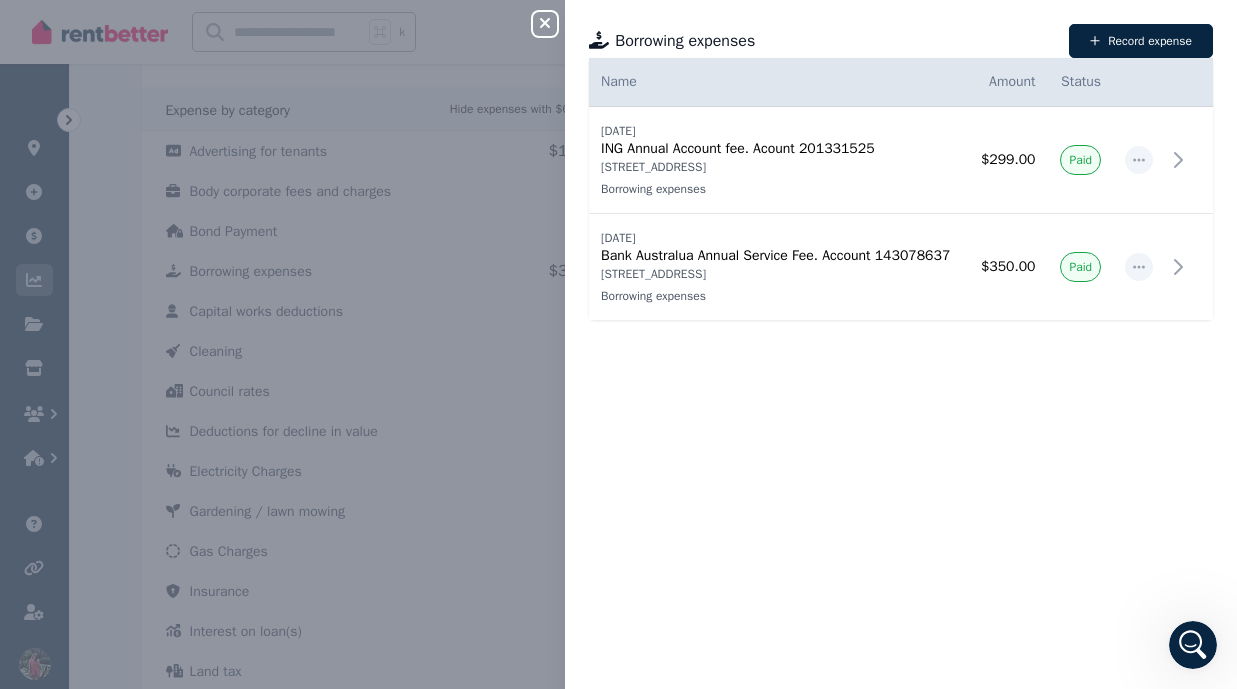 click on "Date Name Address Category Amount Status [DATE] [DATE] ING Annual Account fee. Acount 201331525 [STREET_ADDRESS] expenses $299.00 Paid [DATE] [DATE] Bank Australua Annual Service Fee. Account 143078637 [STREET_ADDRESS] expenses $350.00 Paid" at bounding box center (901, 373) 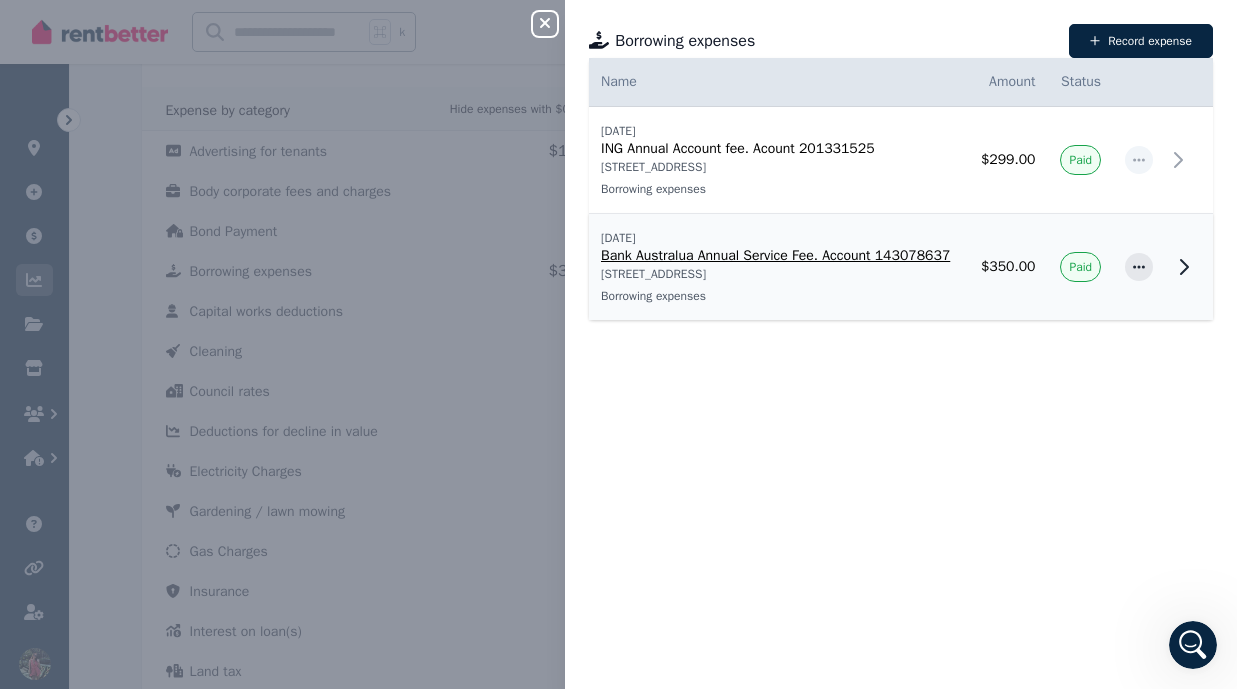 click on "[STREET_ADDRESS]" at bounding box center (778, 274) 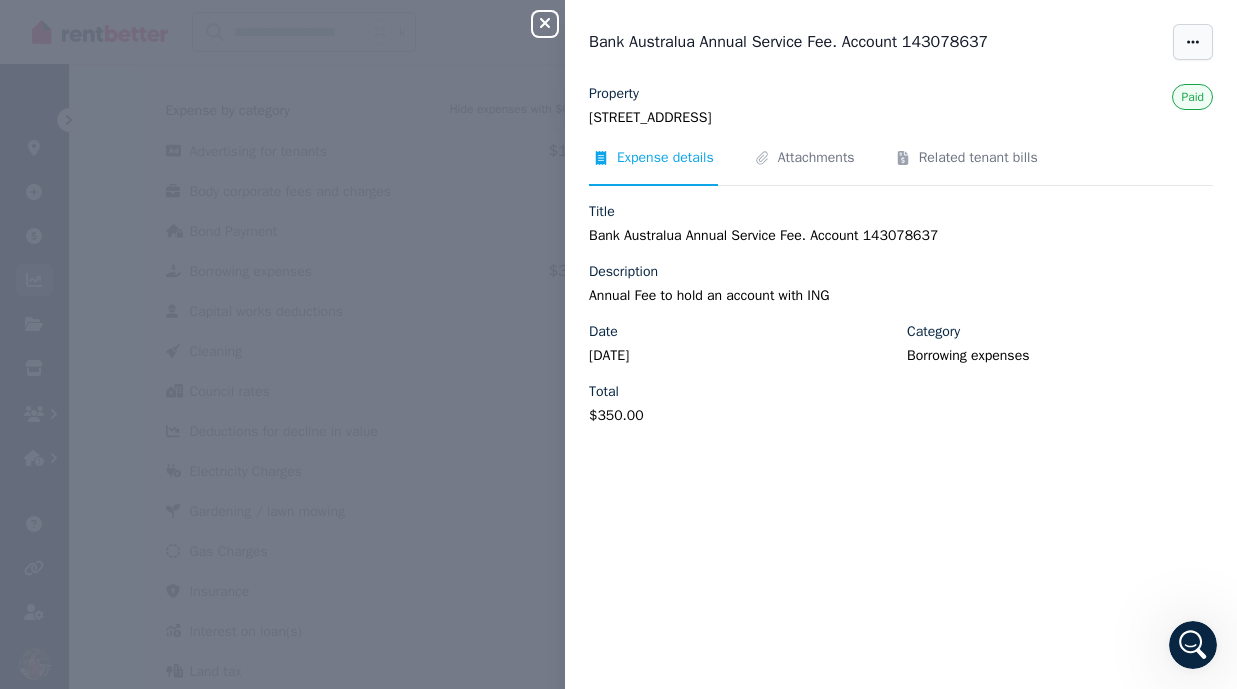 click at bounding box center [1193, 42] 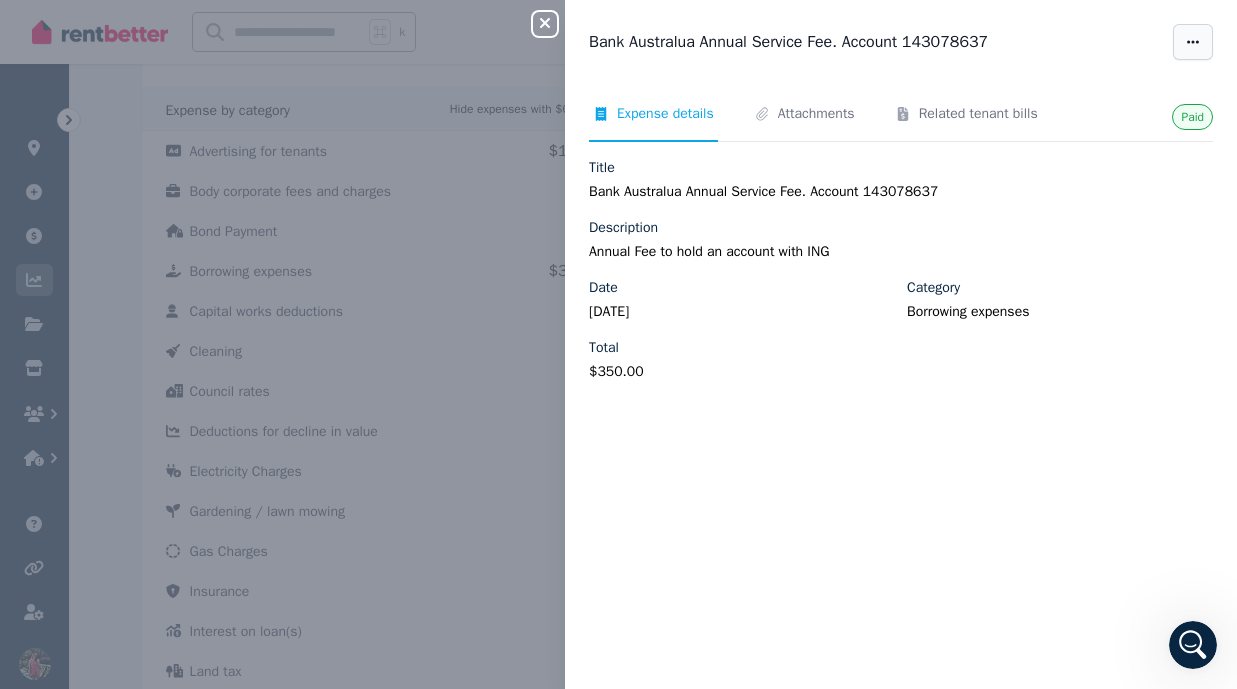 click at bounding box center (1193, 42) 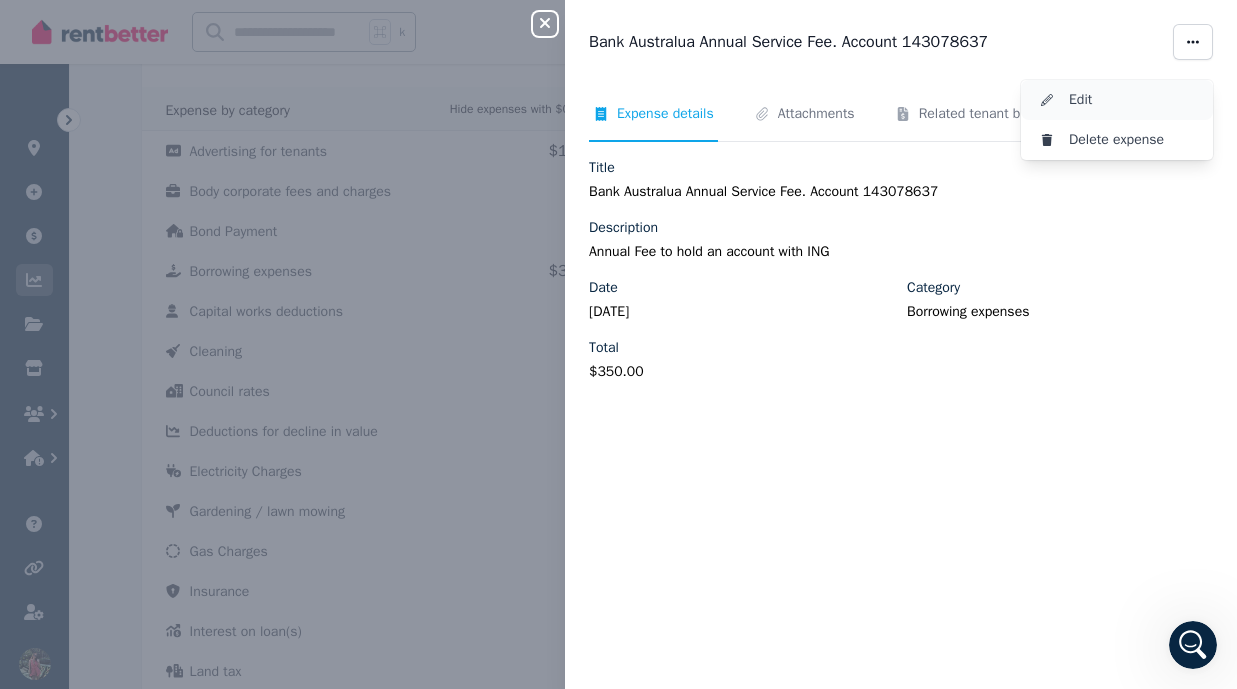 click on "Edit" at bounding box center (1117, 100) 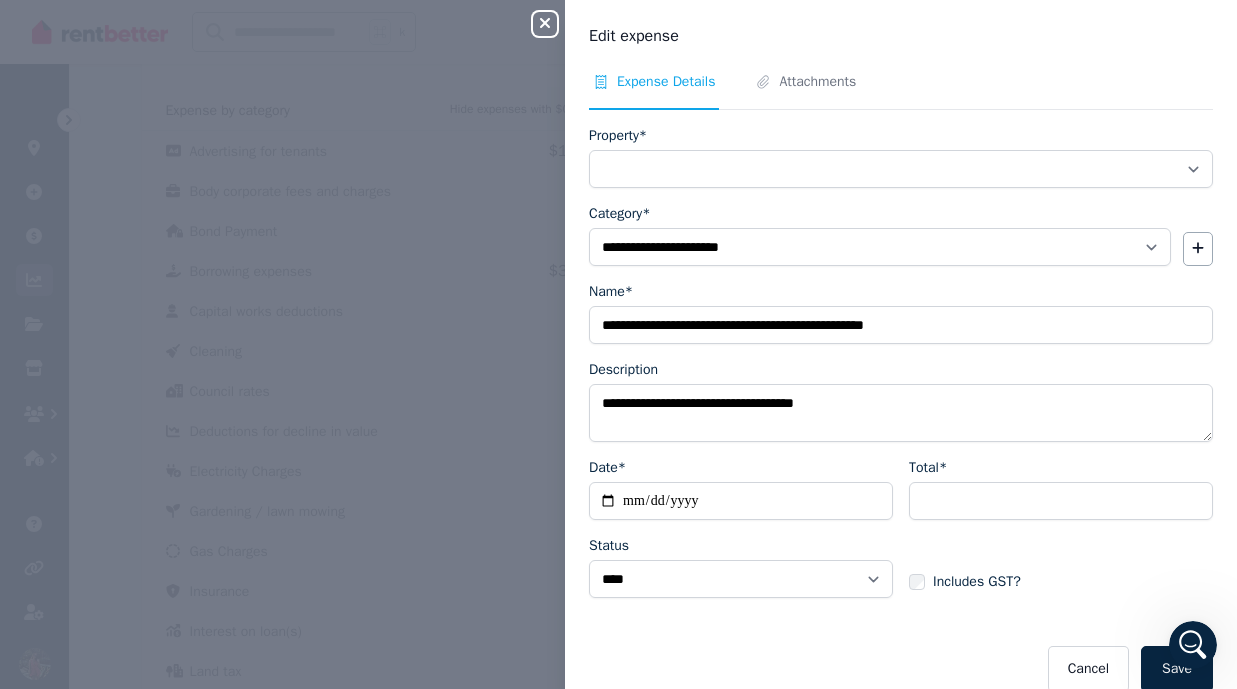 click on "**********" at bounding box center (741, 501) 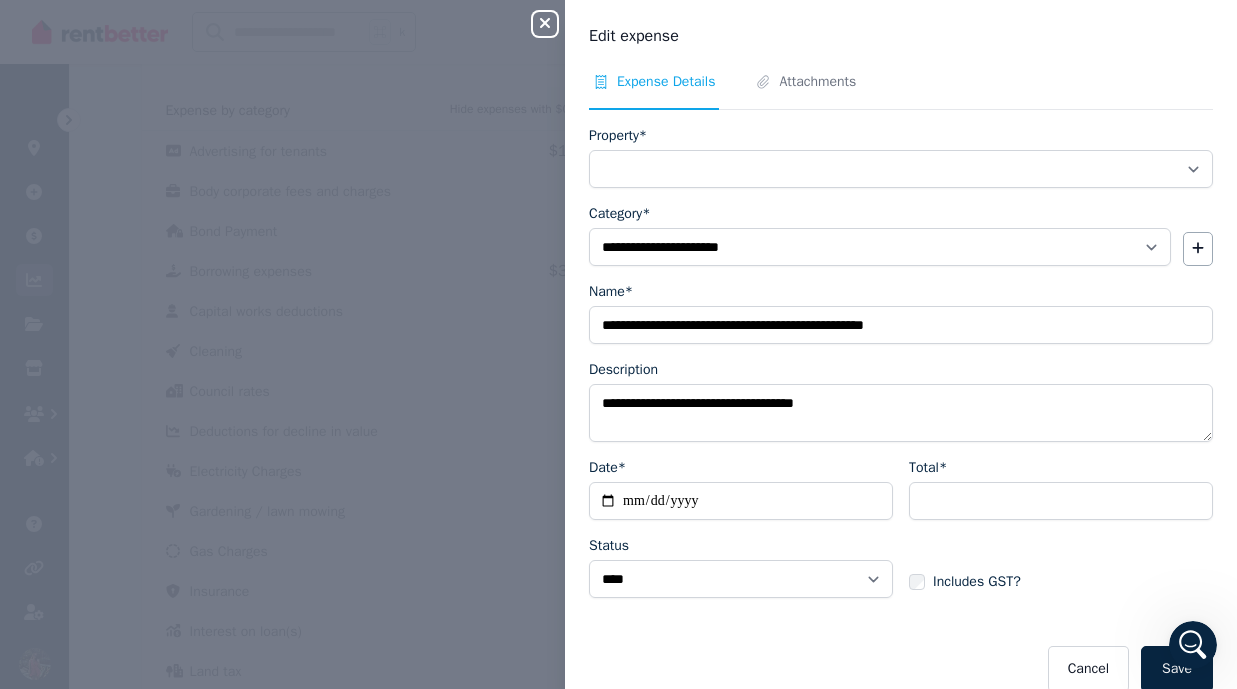 select on "**********" 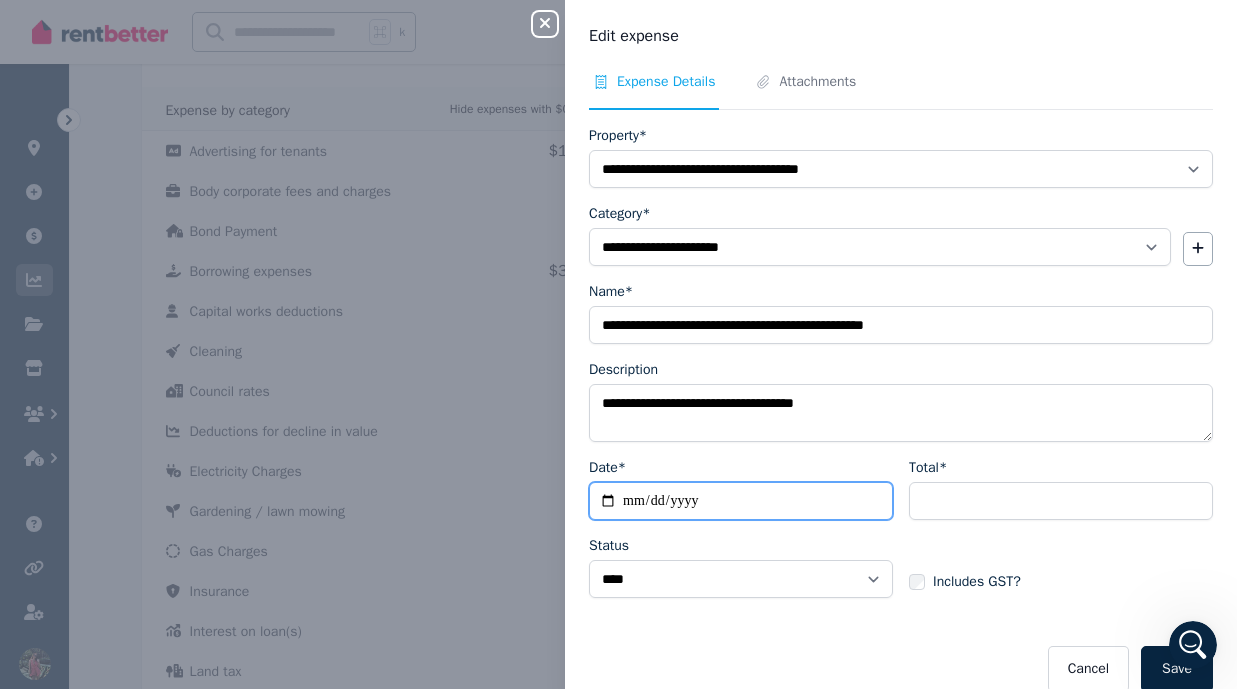 click on "**********" at bounding box center (741, 501) 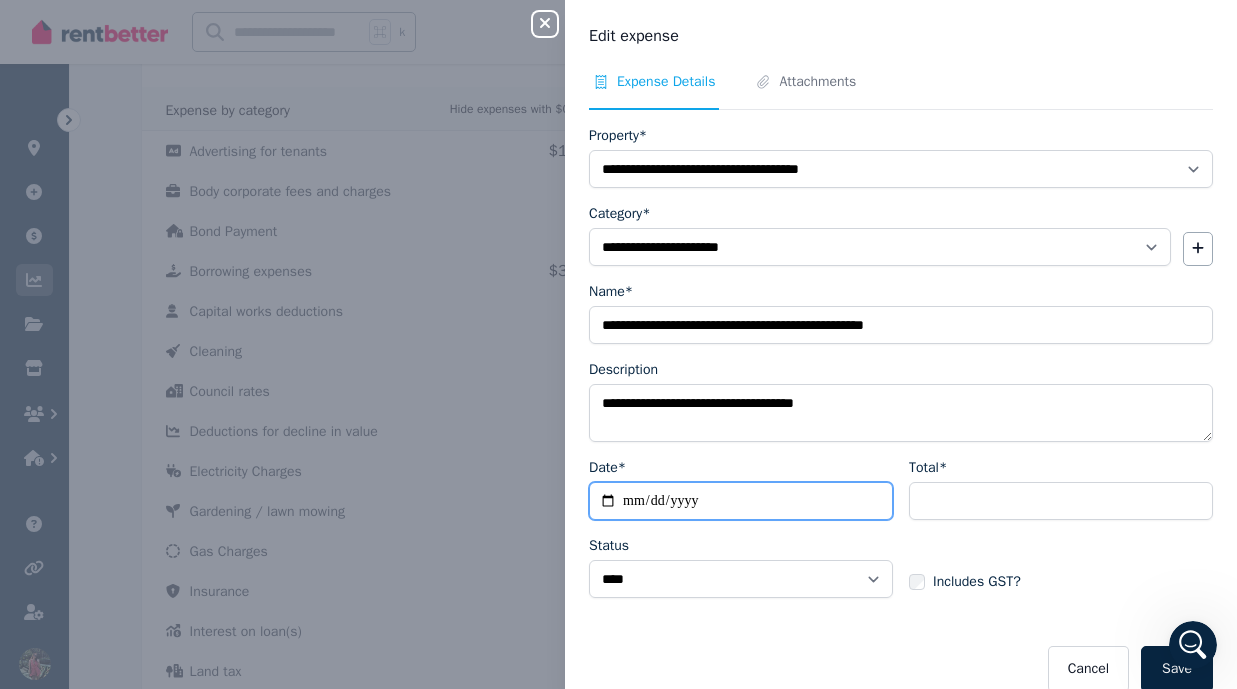 type on "**********" 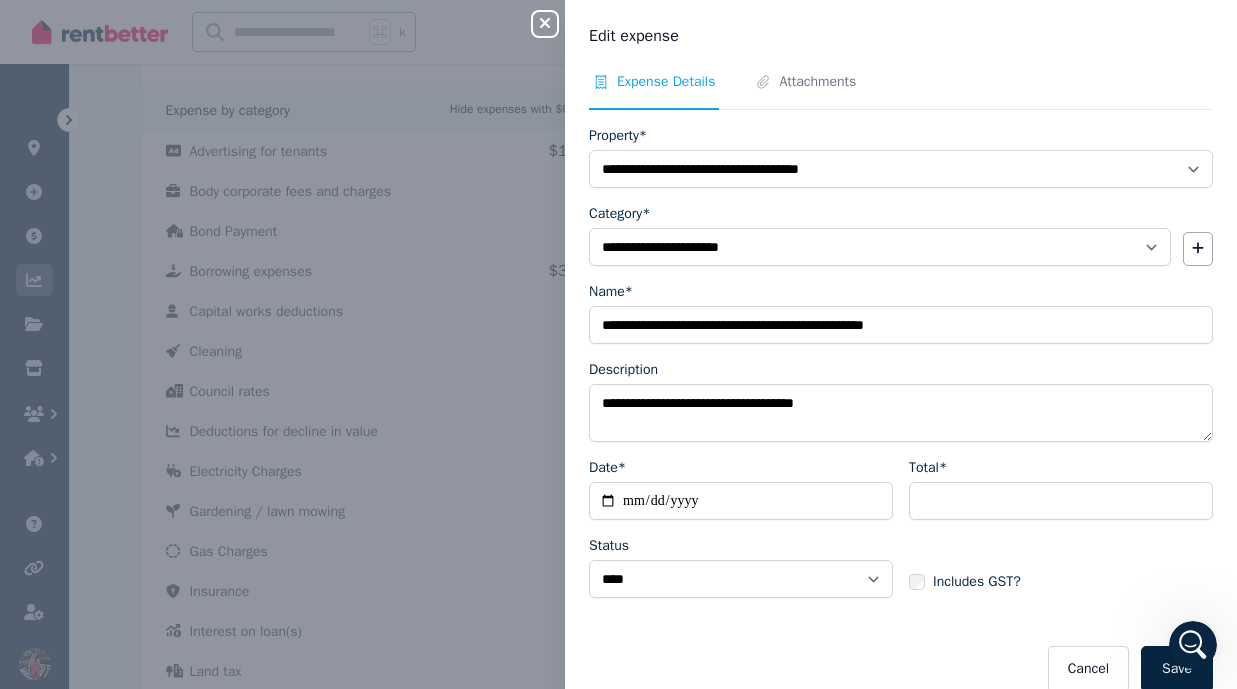 click on "**********" at bounding box center [741, 536] 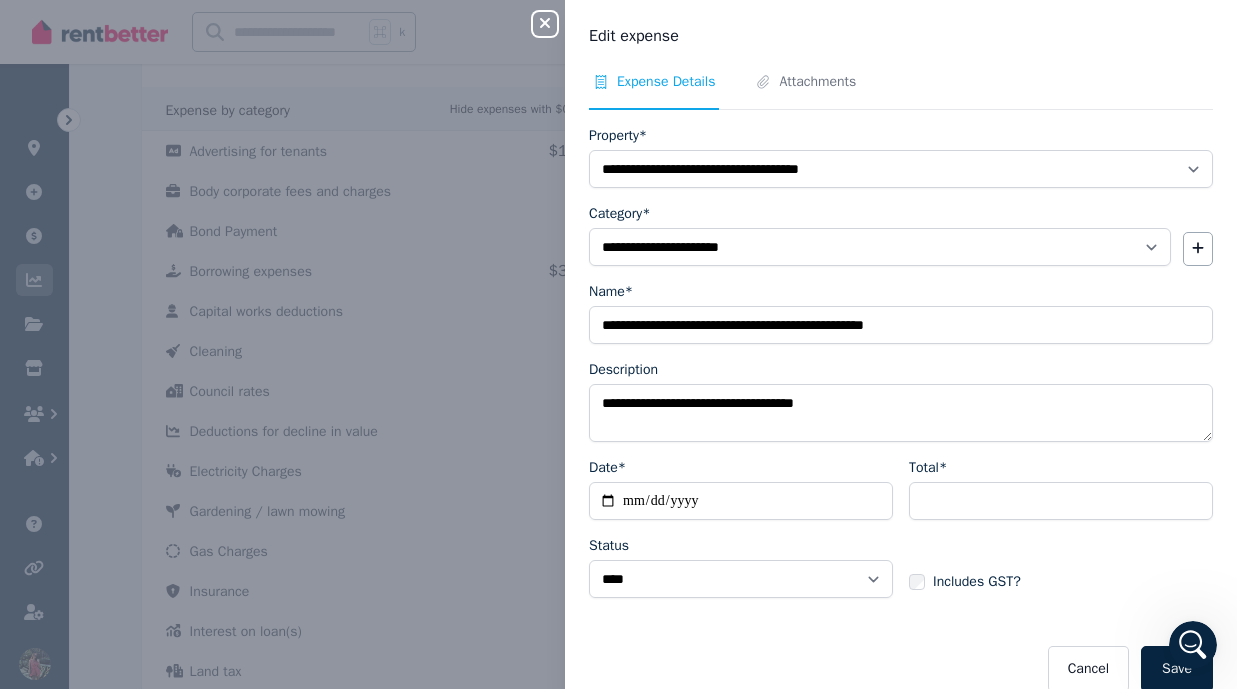 scroll, scrollTop: 27, scrollLeft: 0, axis: vertical 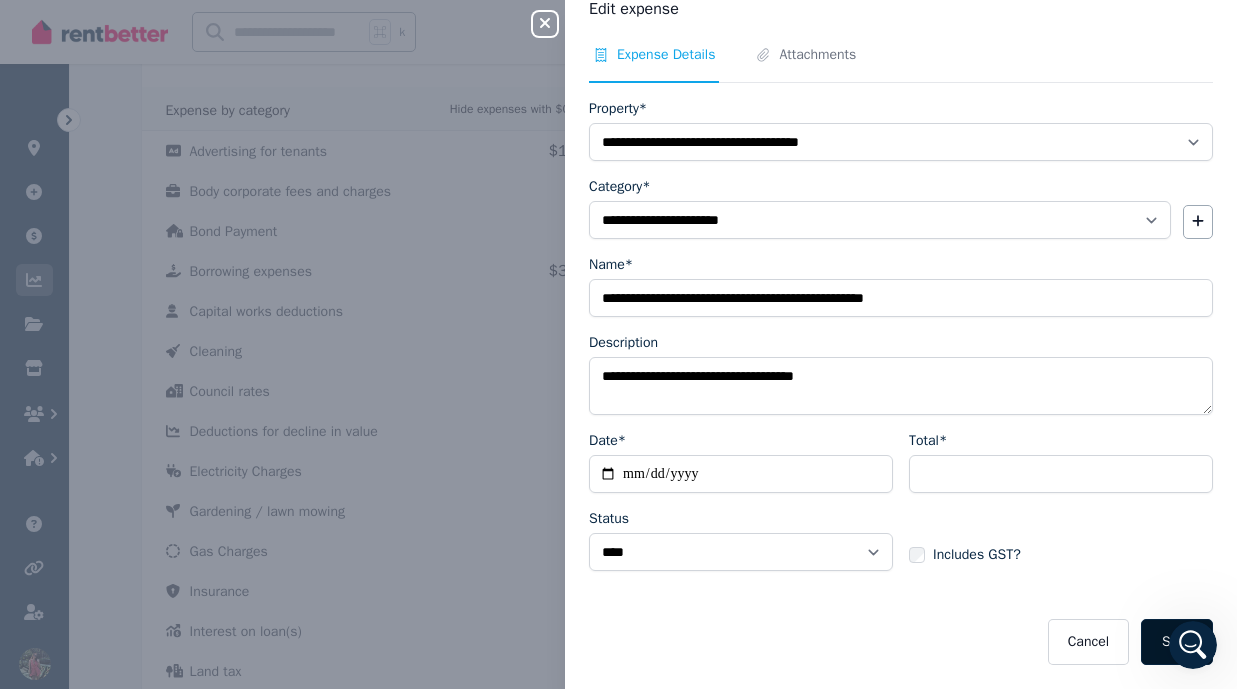 click on "Save" at bounding box center [1177, 642] 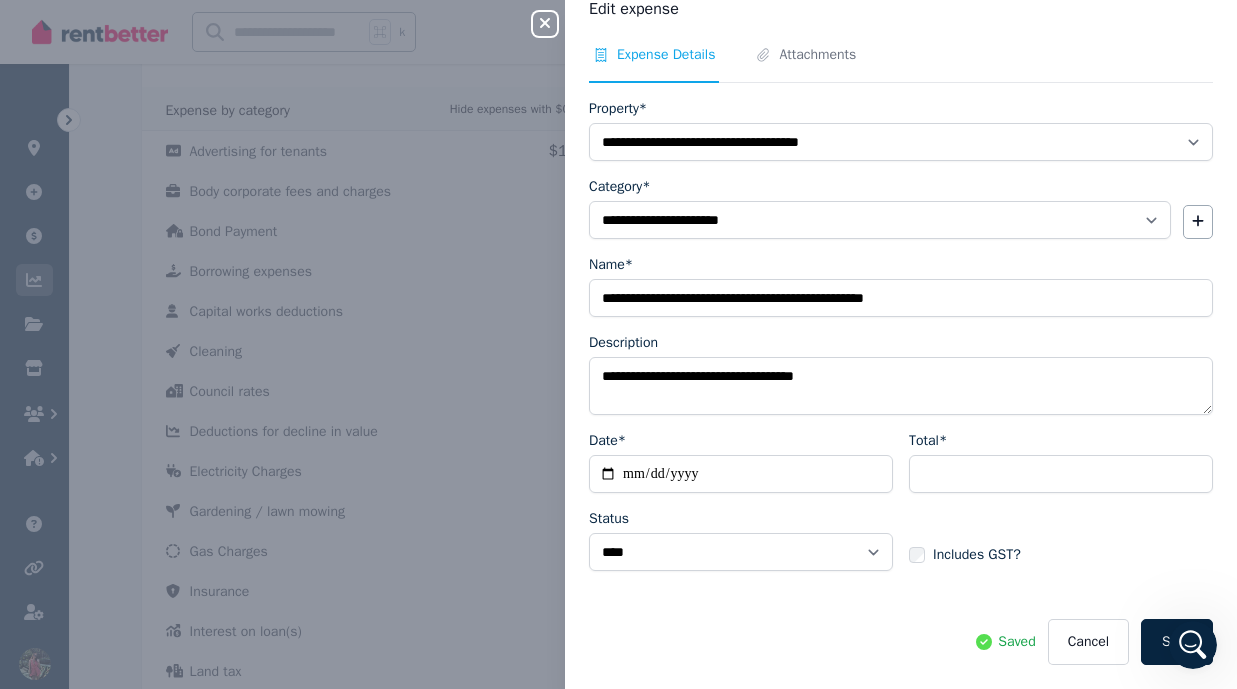 click 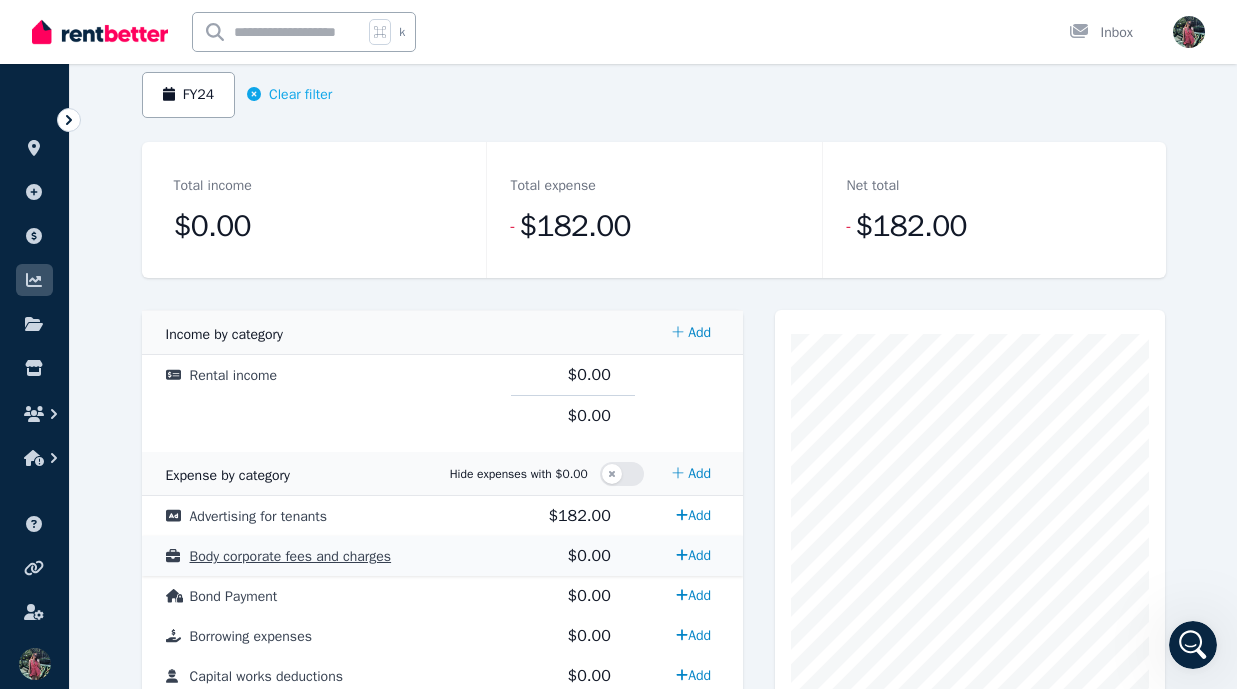 scroll, scrollTop: 183, scrollLeft: 0, axis: vertical 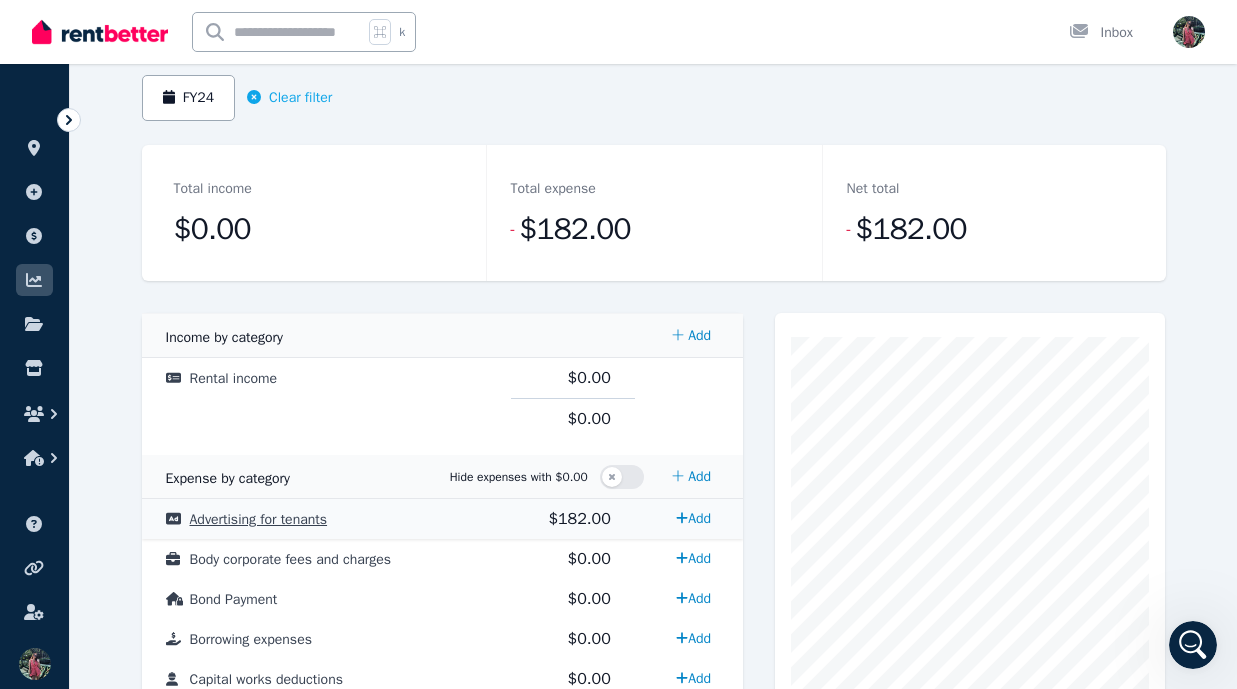 click on "Advertising for tenants" at bounding box center [326, 519] 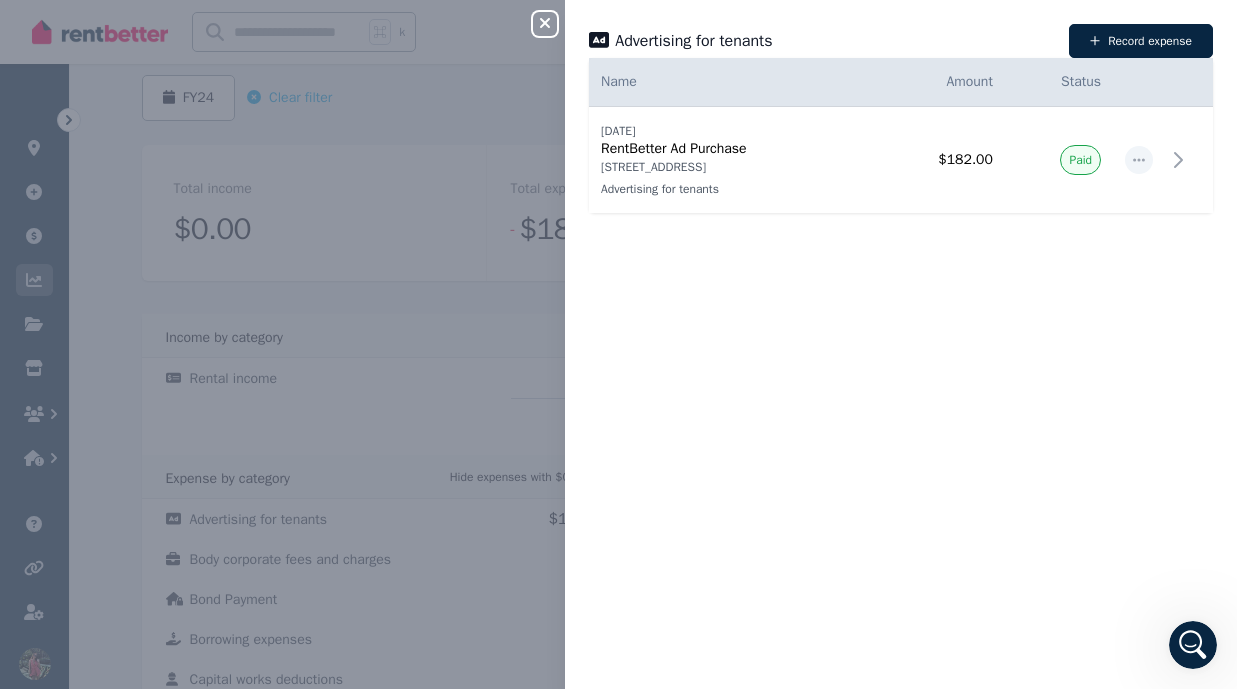 click on "Date Name Address Category Amount Status [DATE] [DATE] RentBetter Ad Purchase [STREET_ADDRESS] Advertising for tenants [STREET_ADDRESS] Advertising for tenants $182.00 Paid" at bounding box center (901, 373) 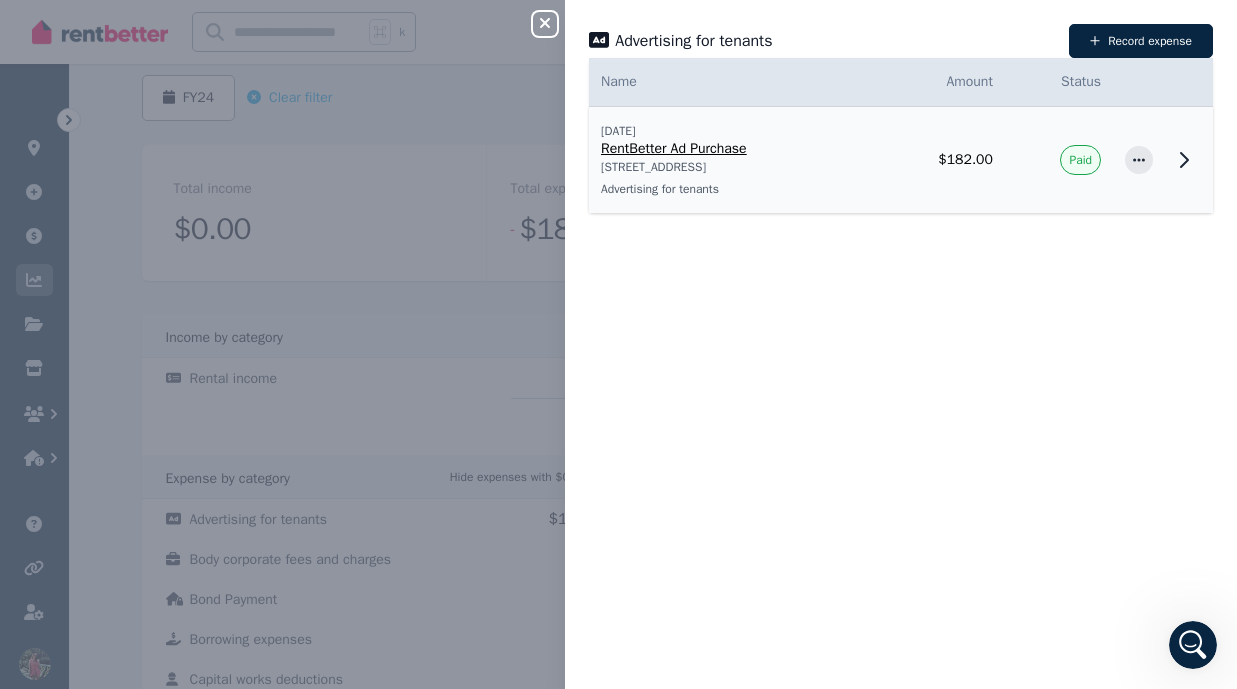 click on "Advertising for tenants" at bounding box center [731, 189] 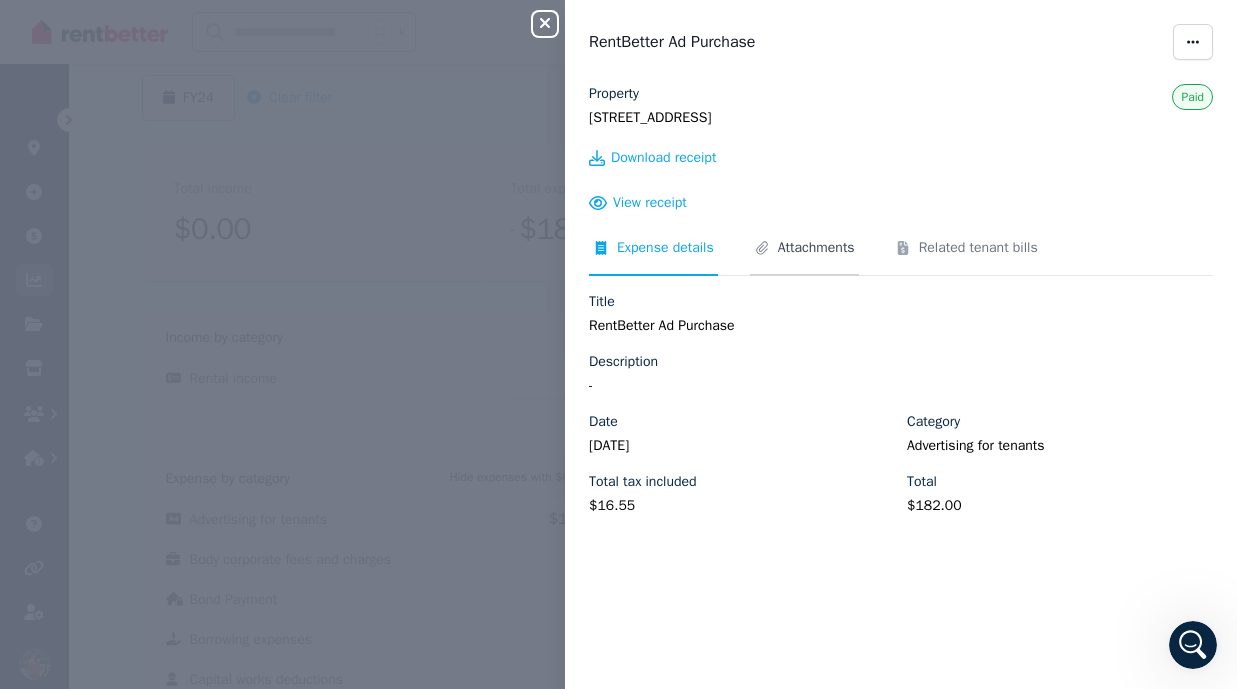 click on "Attachments" at bounding box center [816, 248] 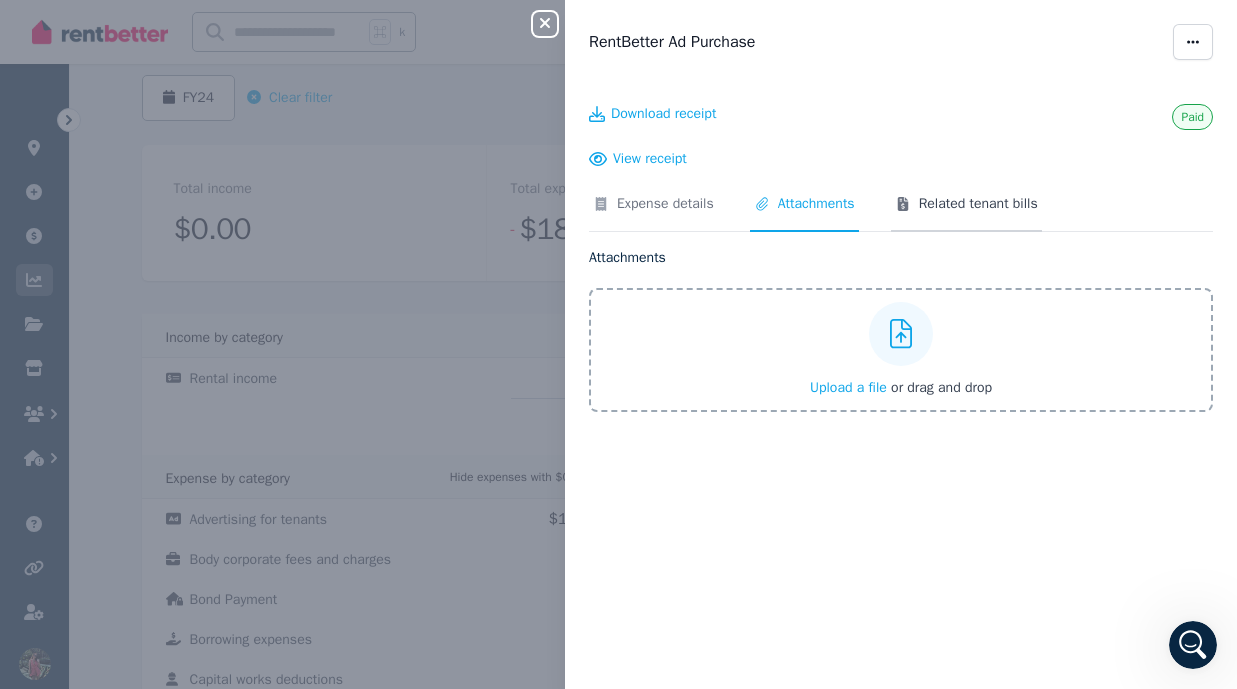 click on "Related tenant bills" at bounding box center [978, 204] 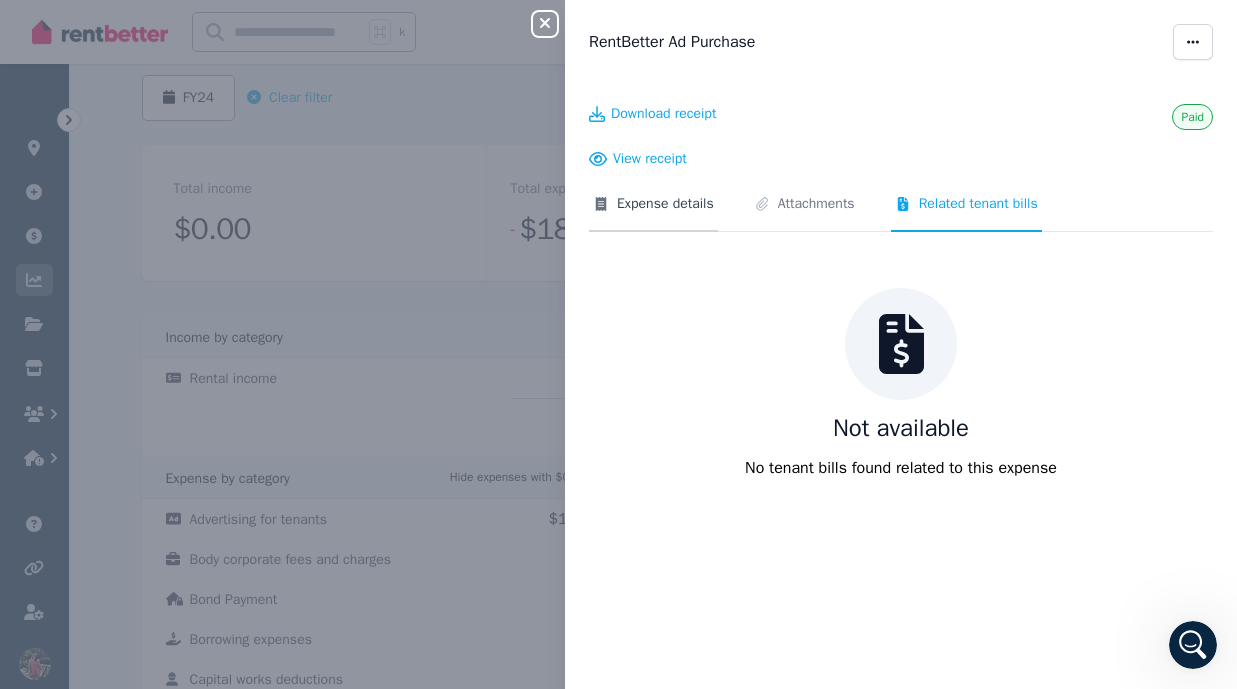 click on "Expense details" at bounding box center (665, 204) 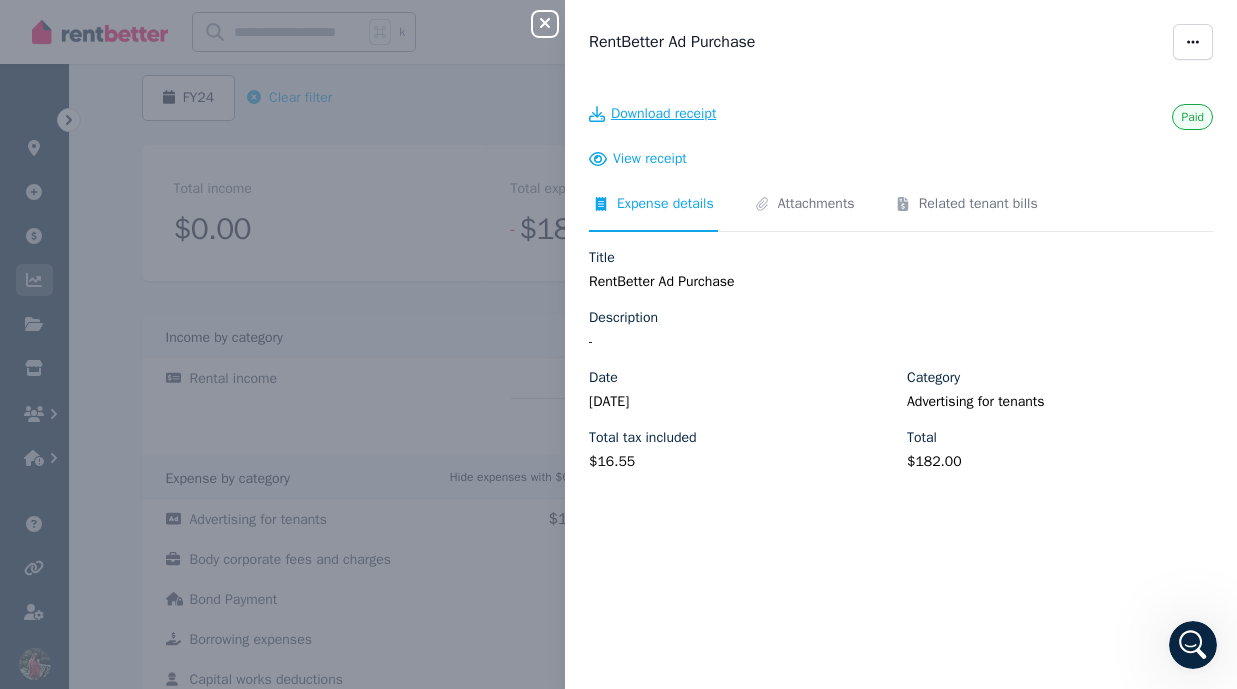 click on "Download receipt" at bounding box center [663, 114] 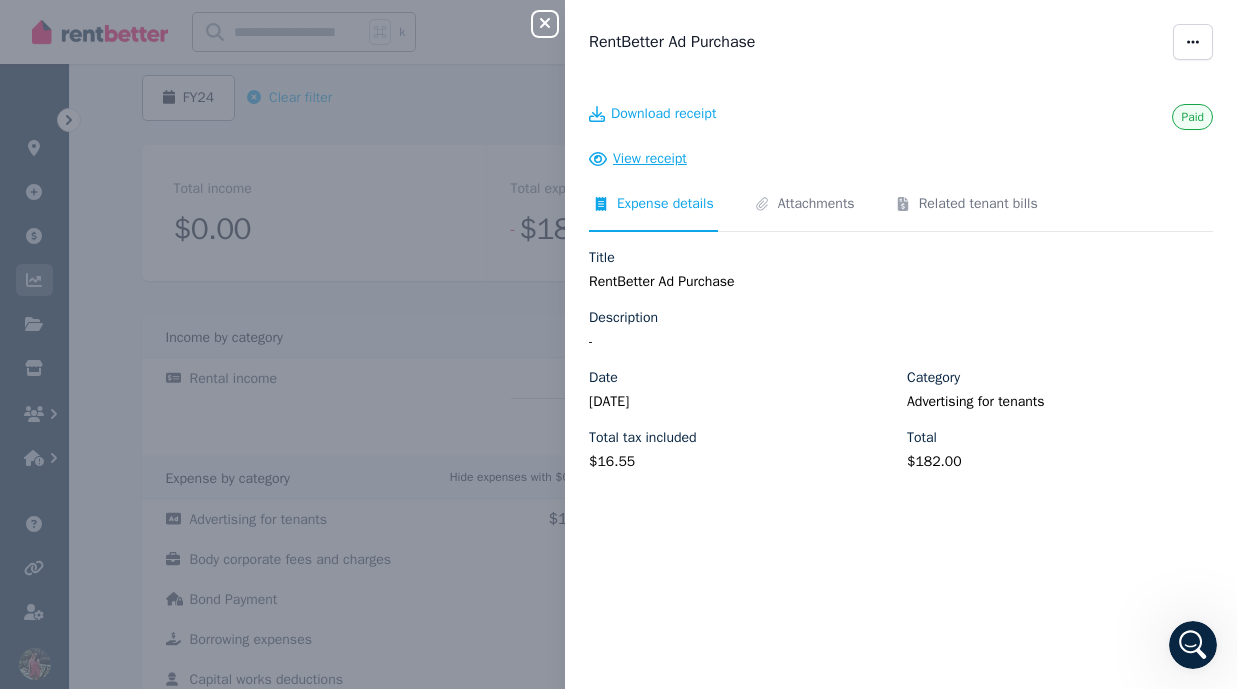 click on "View receipt" at bounding box center [650, 159] 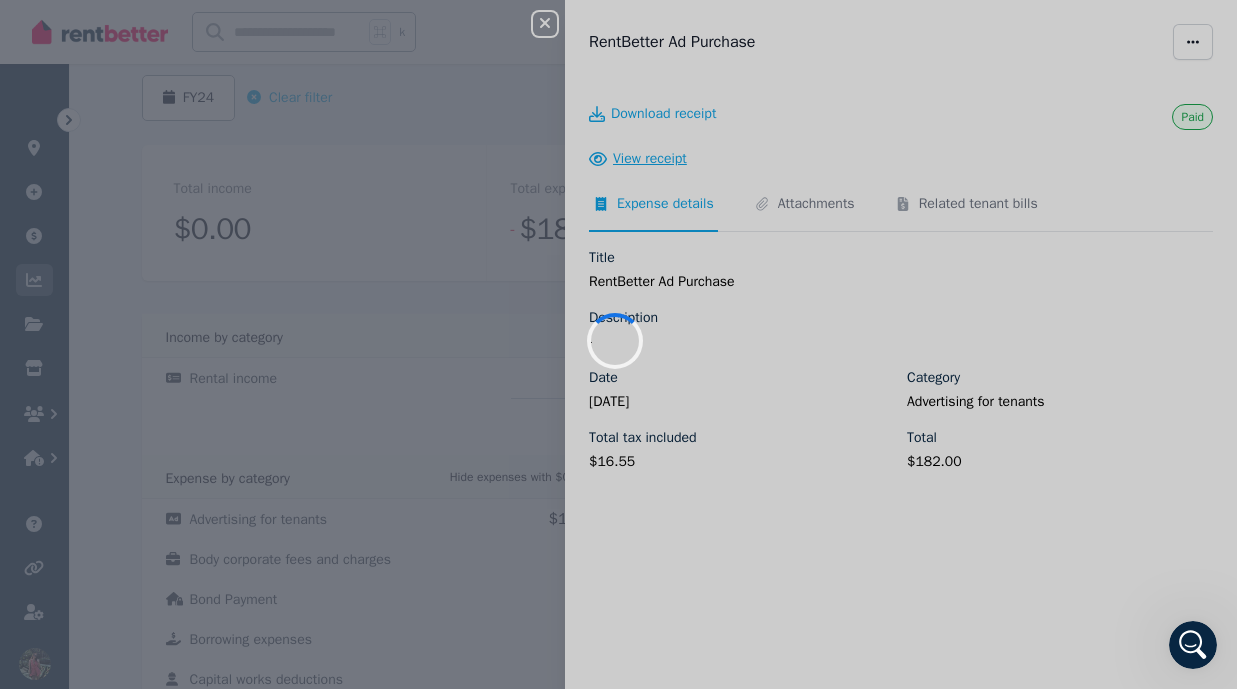 scroll, scrollTop: 0, scrollLeft: 0, axis: both 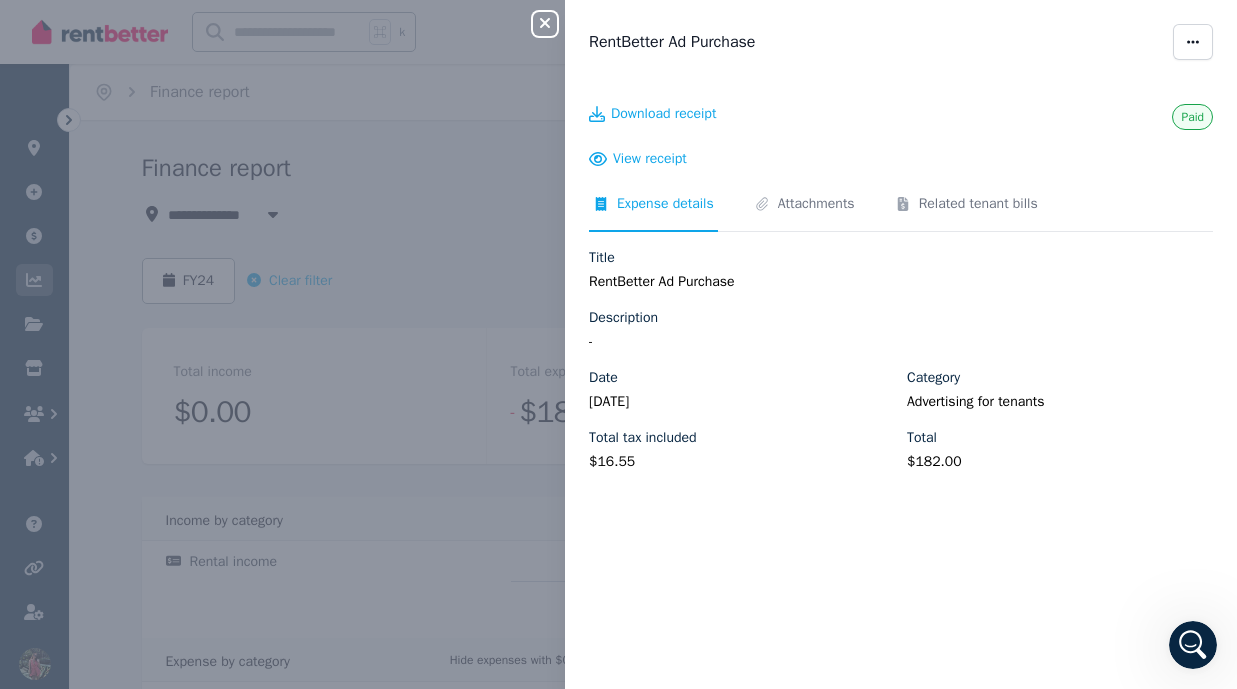 click on "Close panel" at bounding box center [553, 18] 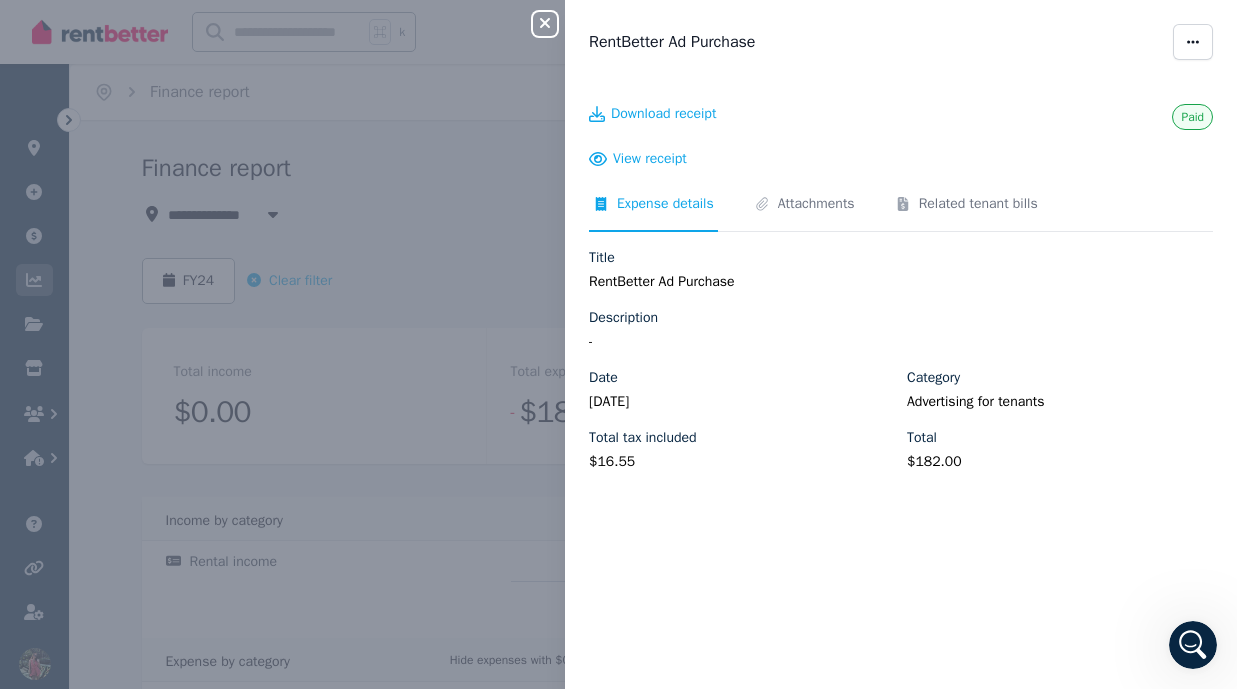 click 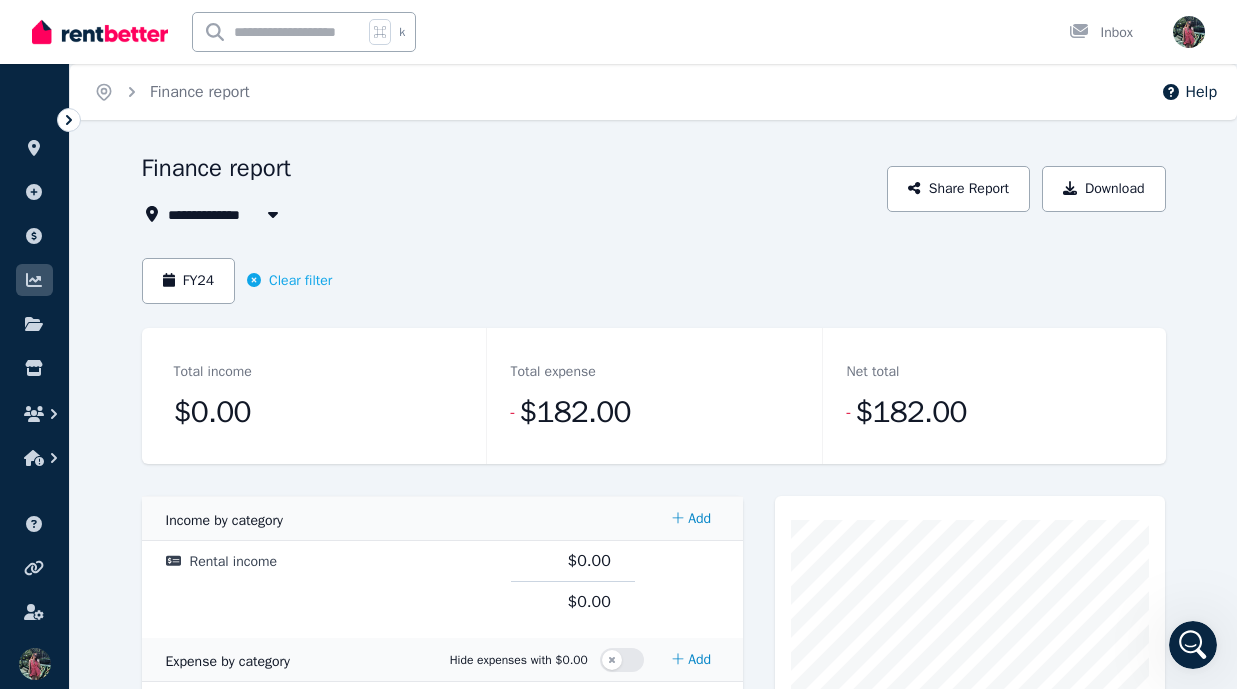 click on "FY24 Clear filter" at bounding box center [654, 281] 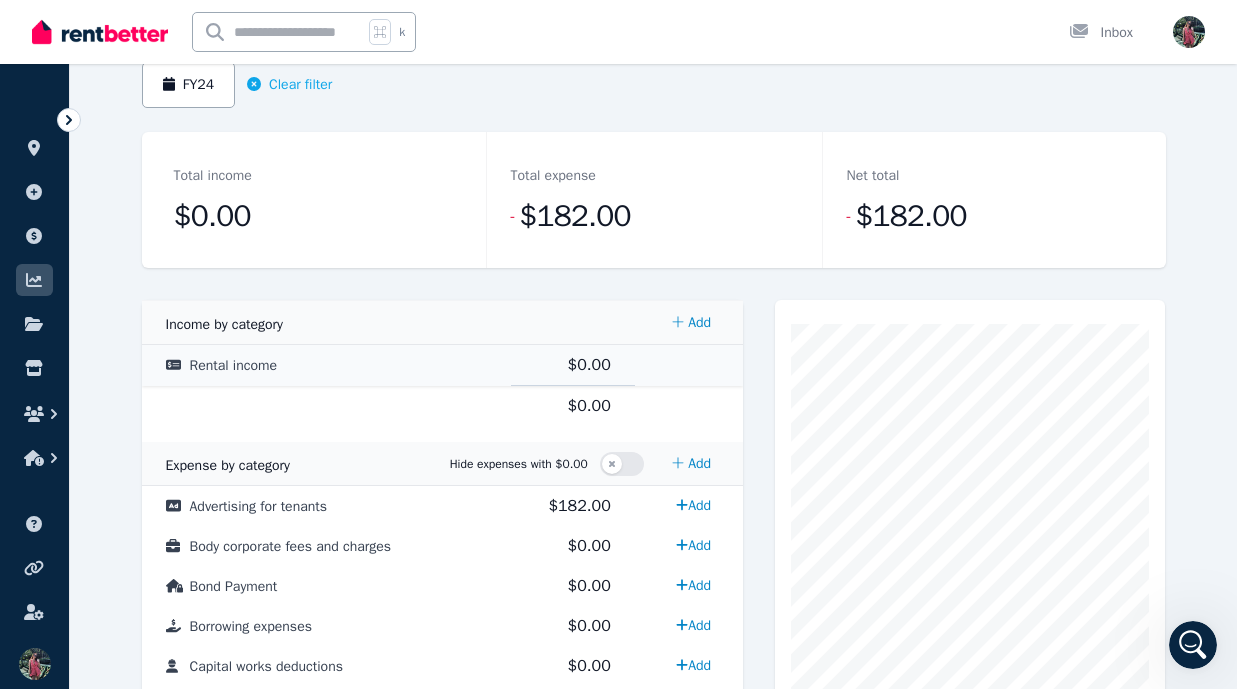 scroll, scrollTop: 0, scrollLeft: 0, axis: both 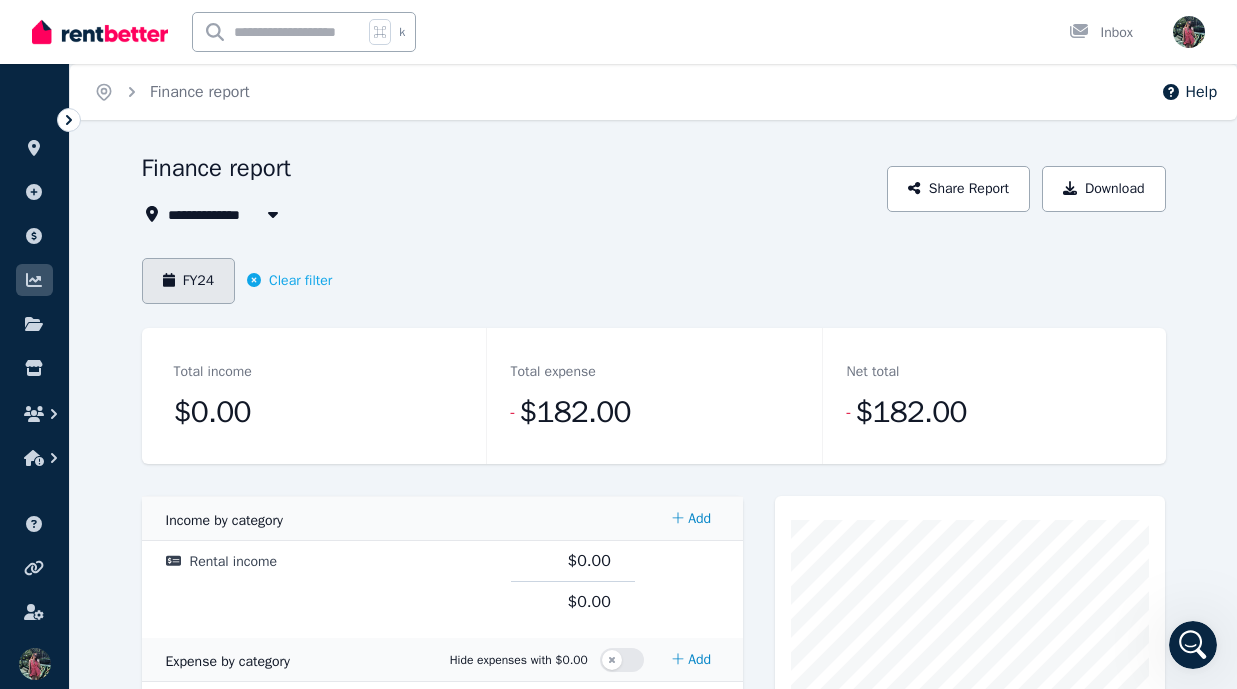 click on "FY24" at bounding box center (189, 281) 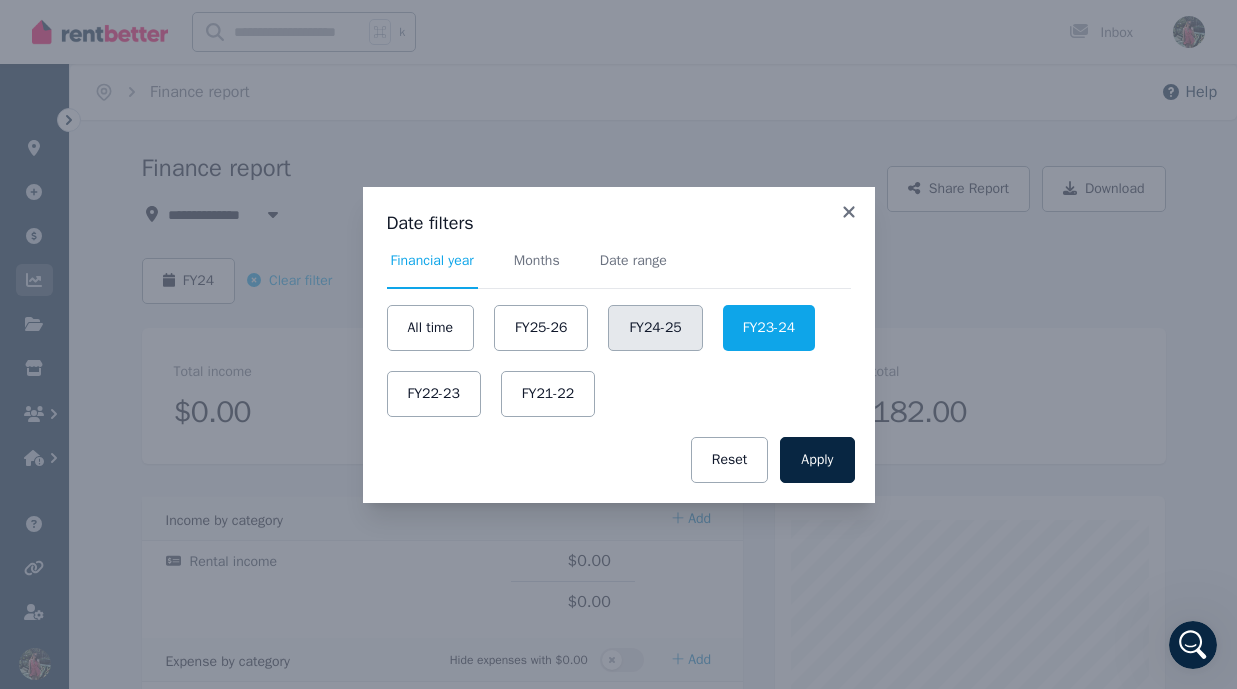 click on "FY24-25" at bounding box center (655, 328) 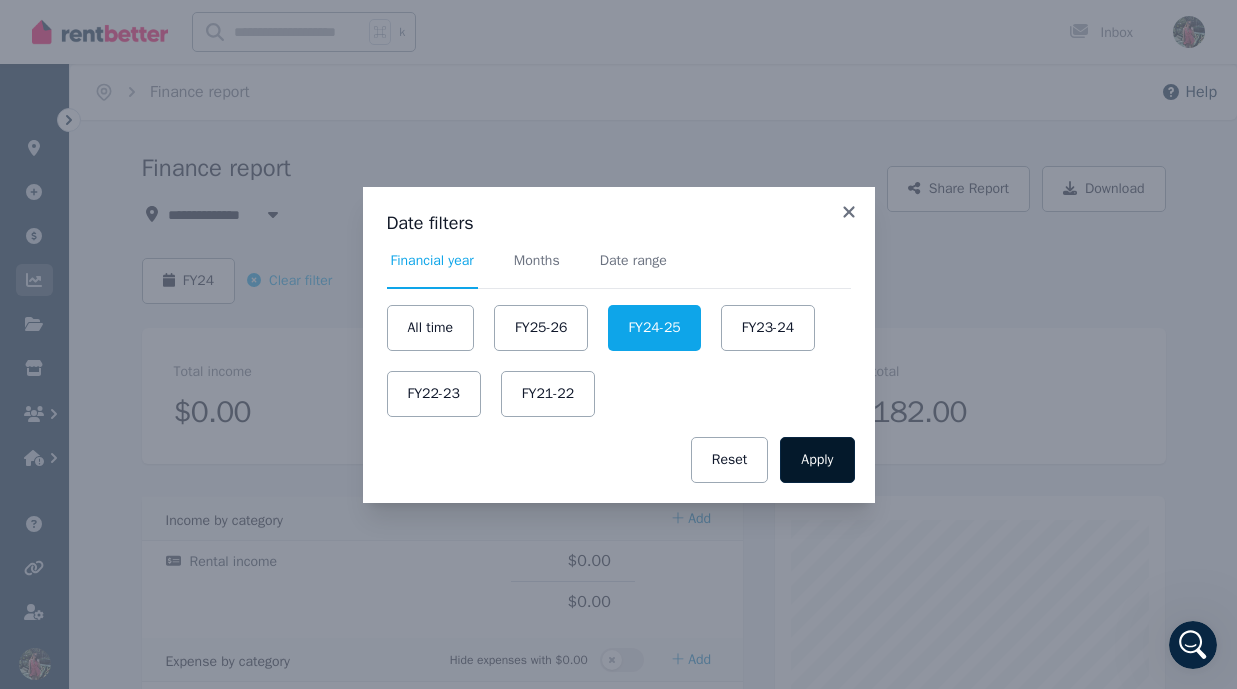 click on "Apply" at bounding box center [817, 460] 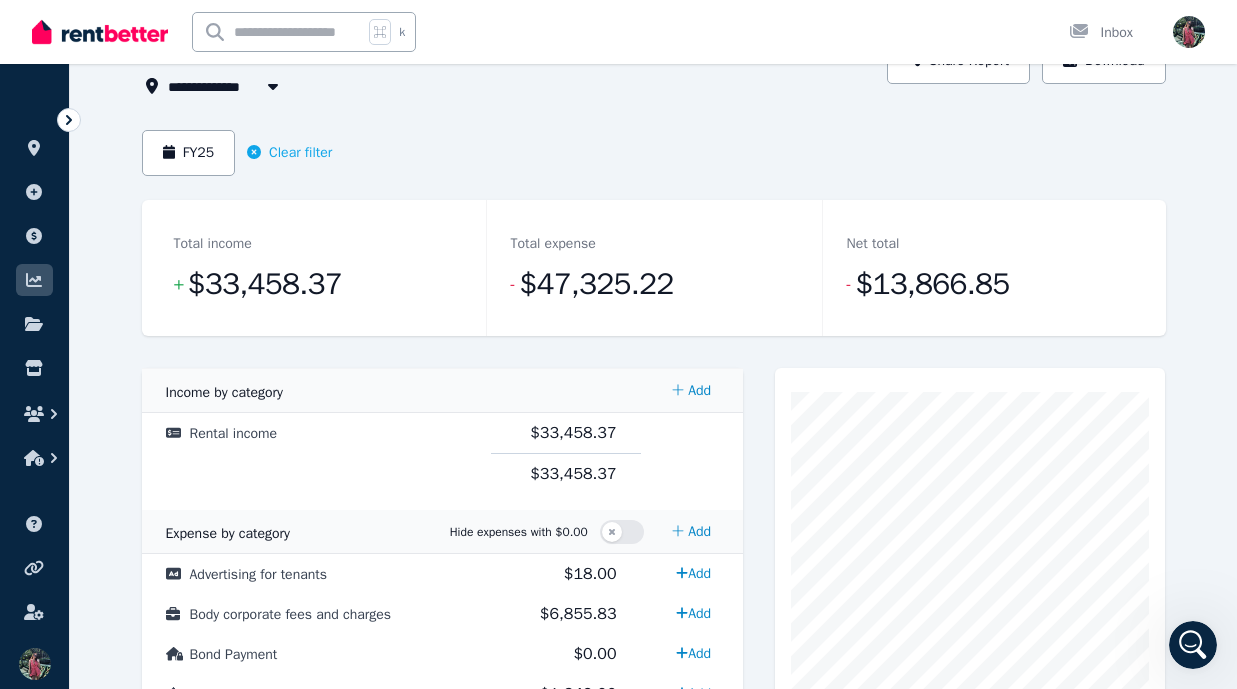 scroll, scrollTop: 229, scrollLeft: 0, axis: vertical 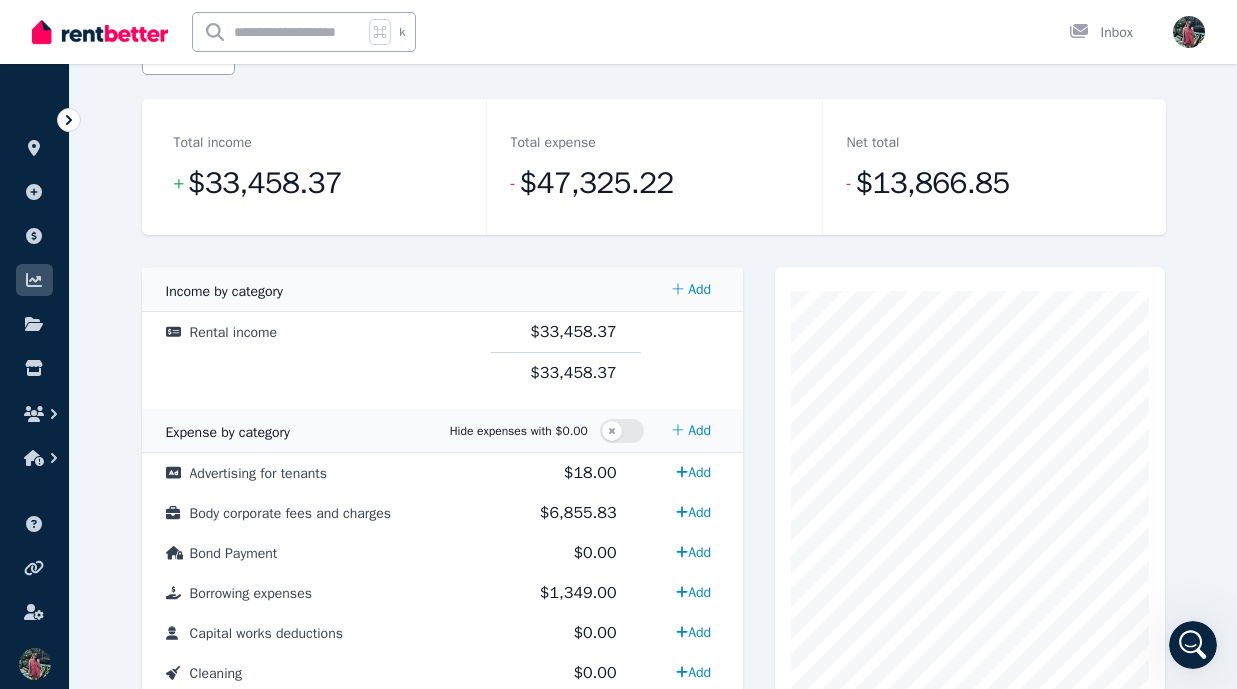 click on "Total income + $33,458.37 Total expense - $47,325.22 Net total - $13,866.85 Expense Stationery, telephone and postage 15.9 Cost Code Amount Income by category   Add Rental income $33,458.37 $33,458.37 Expense by category Hide expenses with $0.00   Add Advertising for tenants $18.00  Add Body corporate fees and charges $6,855.83  Add Bond Payment $0.00  Add Borrowing expenses $1,349.00  Add Capital works deductions $0.00  Add Cleaning $0.00  Add Council rates $1,306.80  Add Deductions for decline in value $6,312.00  Add Electricity Charges $0.00  Add Gardening / lawn mowing $0.00  Add Gas Charges $0.00  Add Insurance $333.44  Add Interest on loan(s) $28,695.11  Add Land tax $500.00  Add Legal expenses $0.00  Add Other $495.00  Add Pest control $0.00  Add Platform subscription fees $290.00  Add Property agent fees / commission $0.00  Add Repairs and maintenance $536.80  Add Stationery, telephone and postage $15.90  Add Sundry rental expenses $0.00  Add Travel expenses $0.00  Add Water charges $617.34  Add" at bounding box center [654, 792] 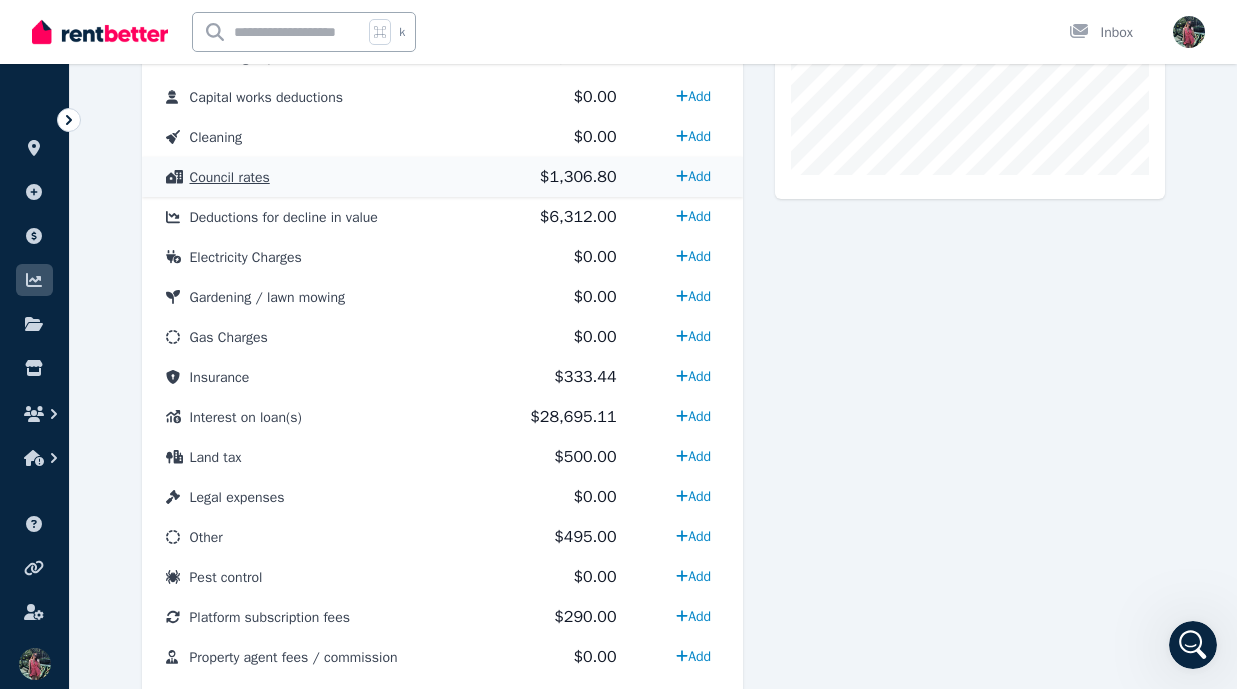 scroll, scrollTop: 767, scrollLeft: 0, axis: vertical 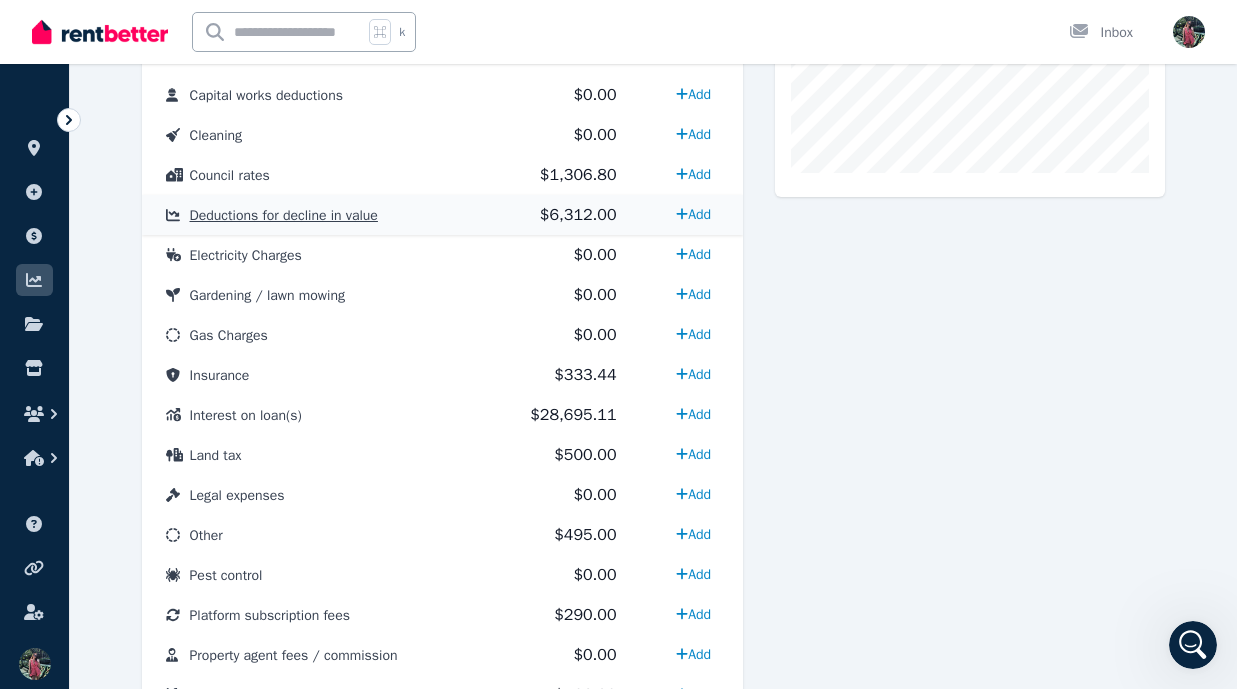 click on "Deductions for decline in value" at bounding box center (316, 215) 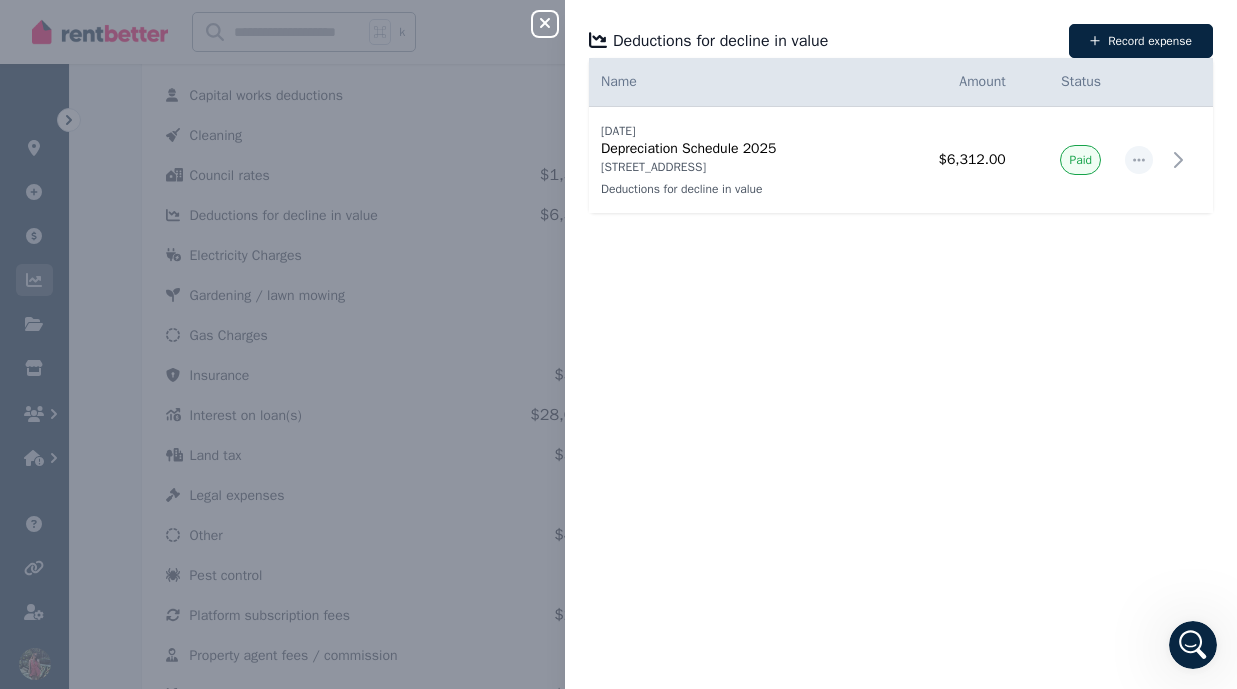 click 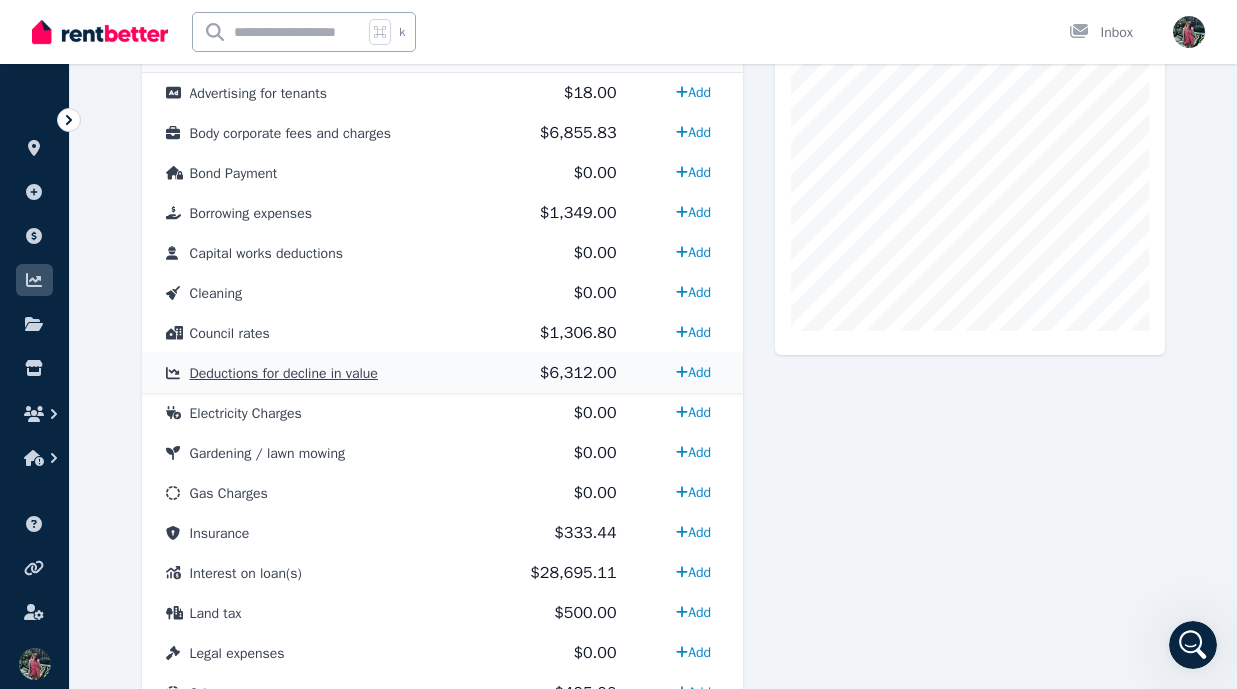 scroll, scrollTop: 596, scrollLeft: 0, axis: vertical 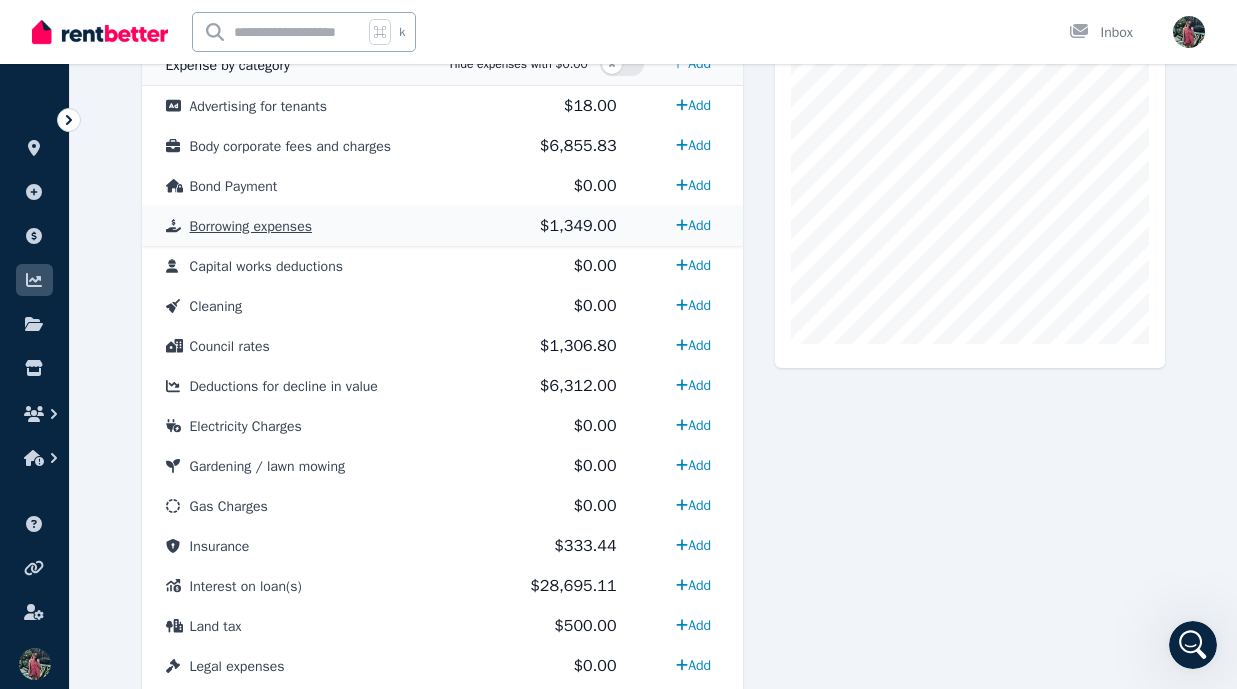 click on "Borrowing expenses" at bounding box center [316, 226] 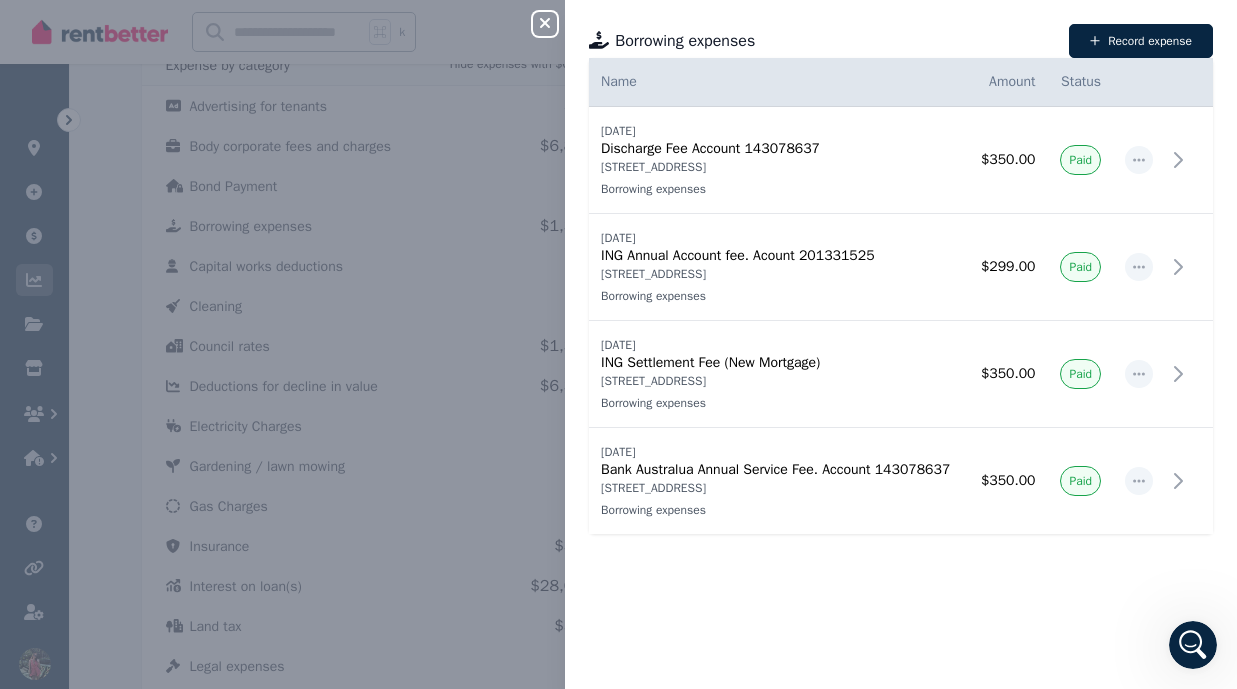 click on "Date Name Address Category Amount Status [DATE] [DATE] Discharge Fee Account 143078637 [STREET_ADDRESS] expenses $350.00 Paid [DATE] [DATE] ING Annual Account fee. Acount 201331525 [STREET_ADDRESS] expenses $299.00 Paid [DATE] [DATE] ING Settlement Fee (New Mortgage) [STREET_ADDRESS] expenses $350.00 Paid [DATE] [DATE] Bank Australua Annual Service Fee. Account 143078637 [STREET_ADDRESS] expenses $350.00 Paid" at bounding box center [901, 373] 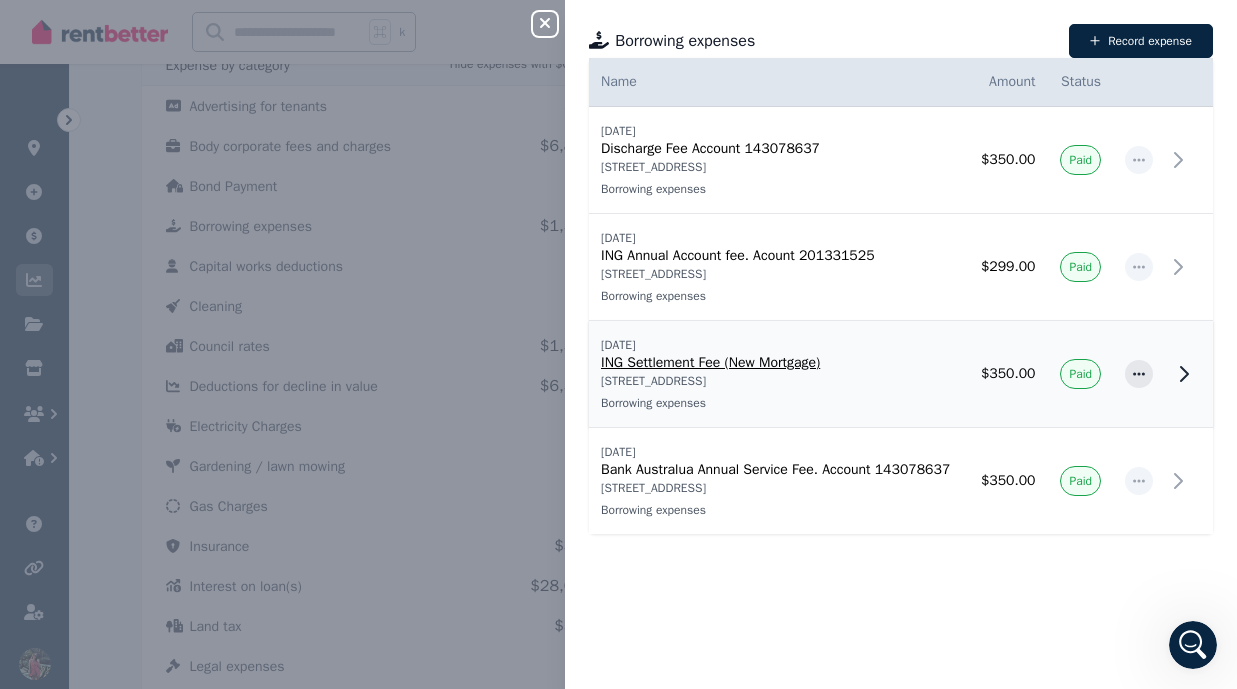 click on "Borrowing expenses" at bounding box center [778, 403] 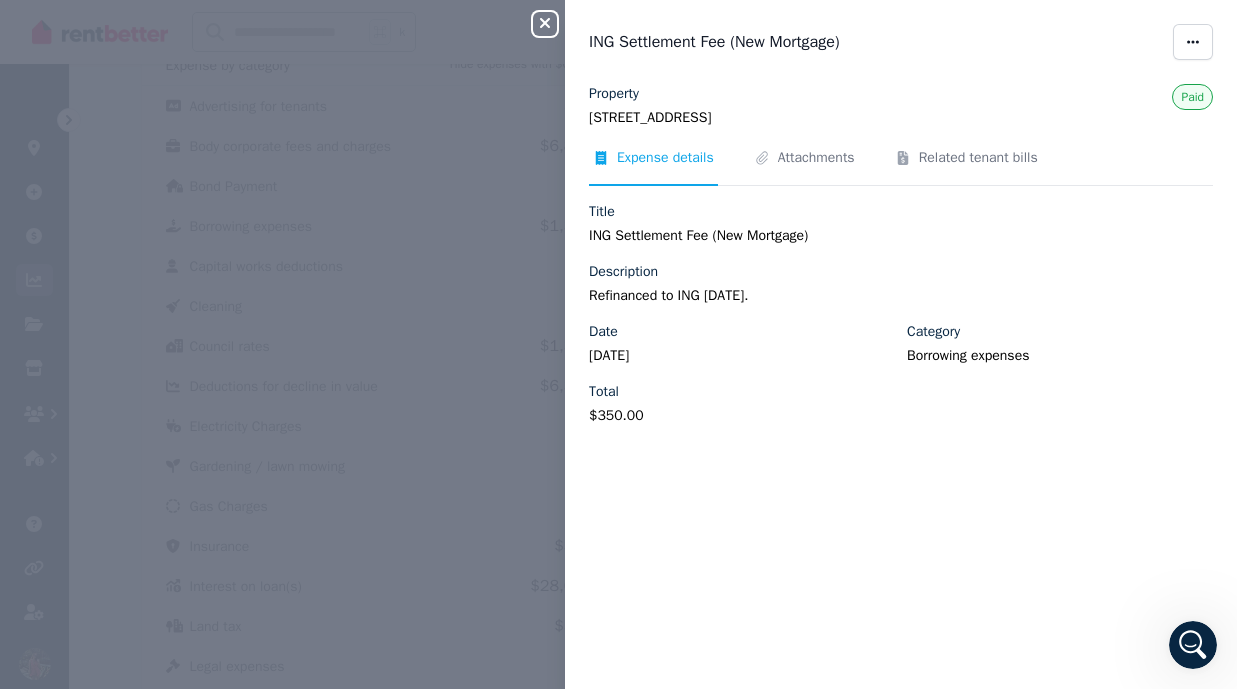 click on "Property [STREET_ADDRESS] Paid Expense details Attachments Related tenant bills Title ING Settlement Fee (New Mortgage) Description Refinanced to ING [DATE]. Date [DATE] Category Borrowing expenses Total $350.00" at bounding box center (901, 374) 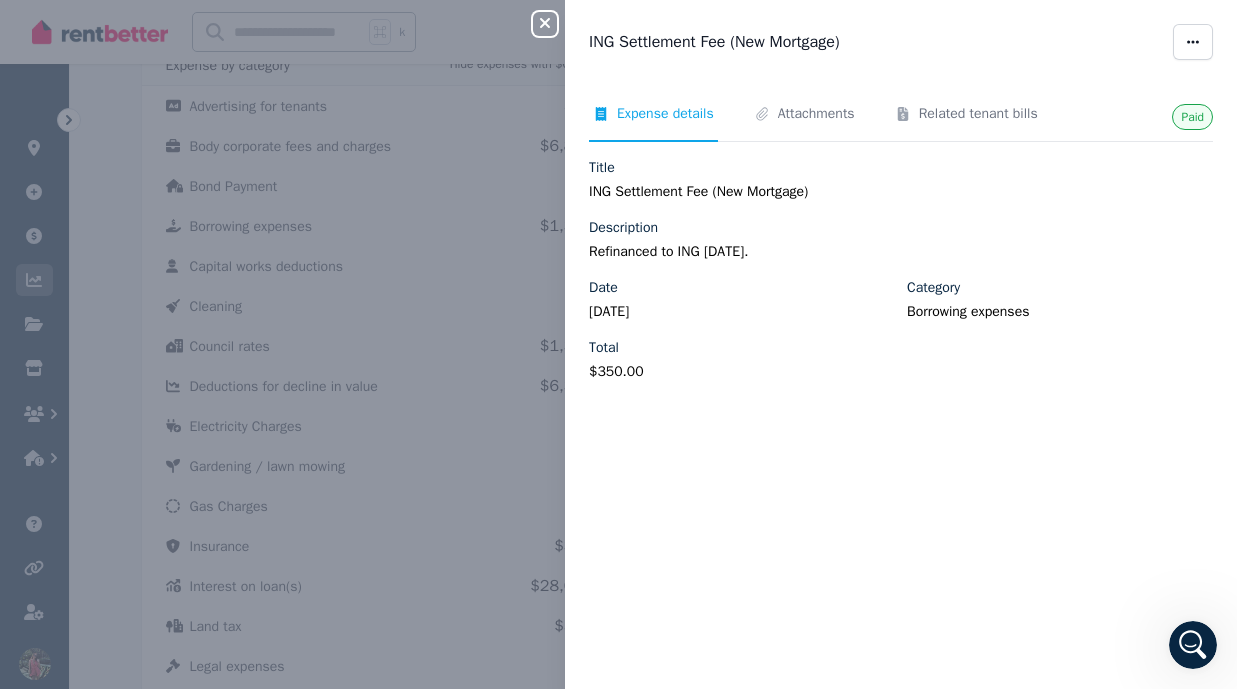 click on "Refinanced to ING [DATE]." at bounding box center [901, 252] 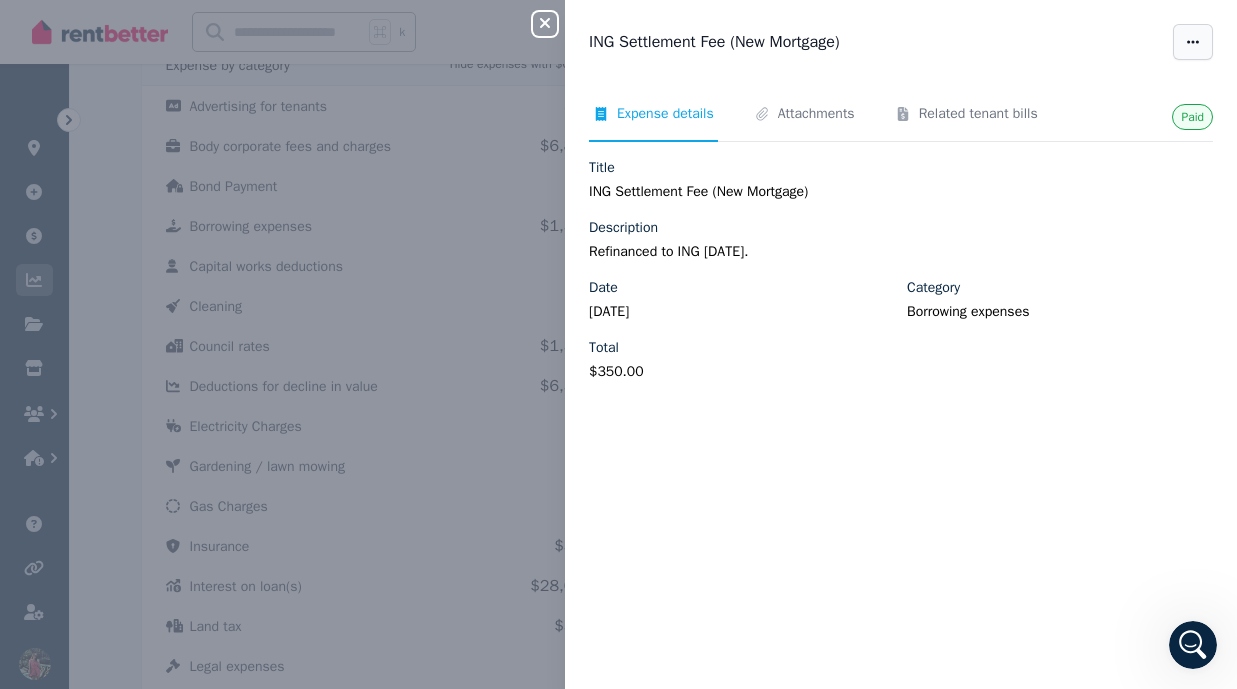 click at bounding box center [1193, 42] 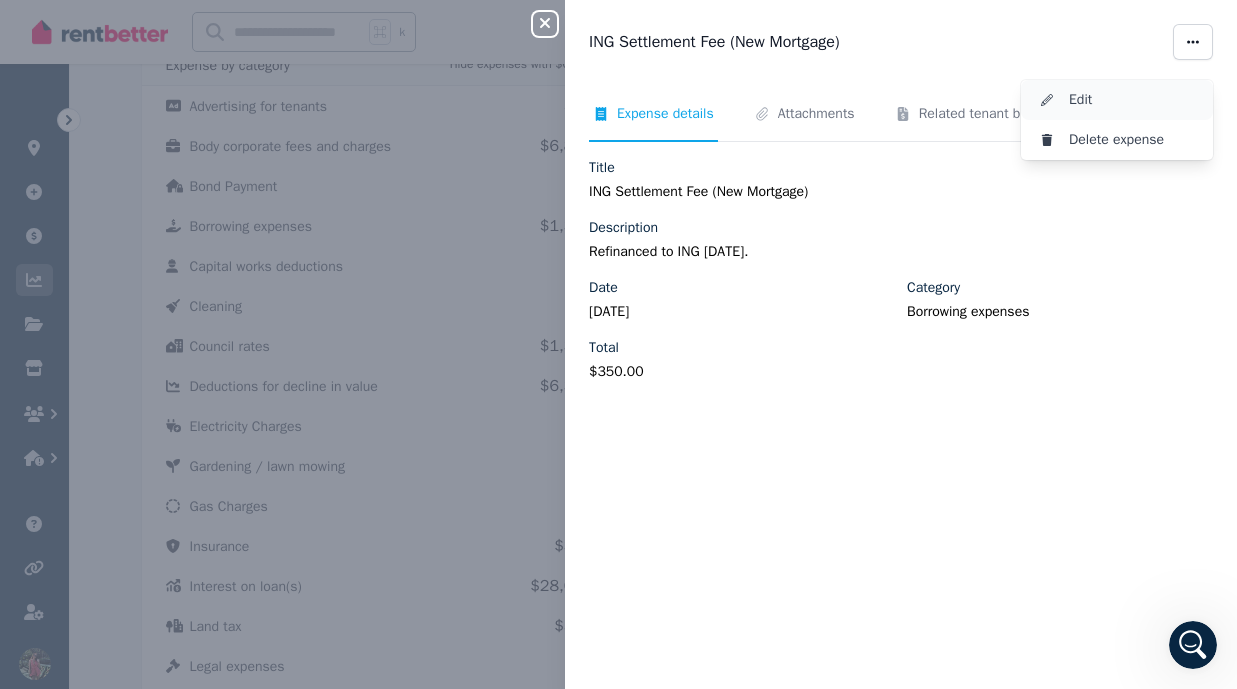 click on "Edit" at bounding box center (1133, 100) 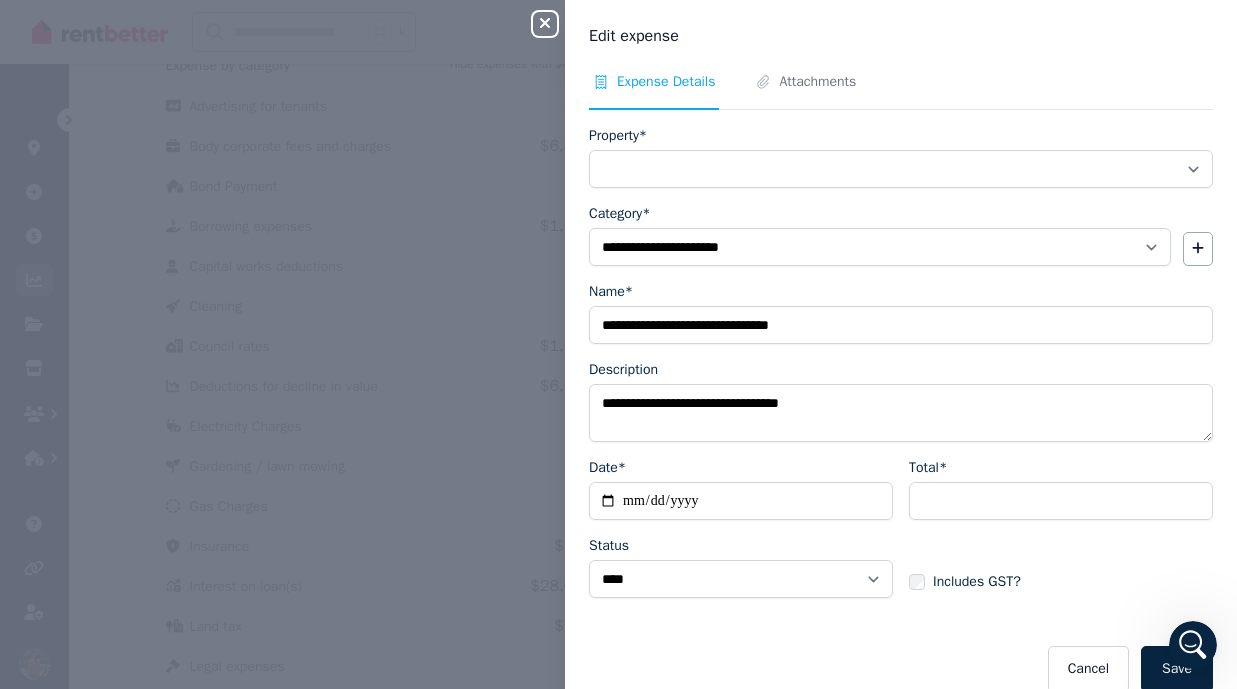 select on "**********" 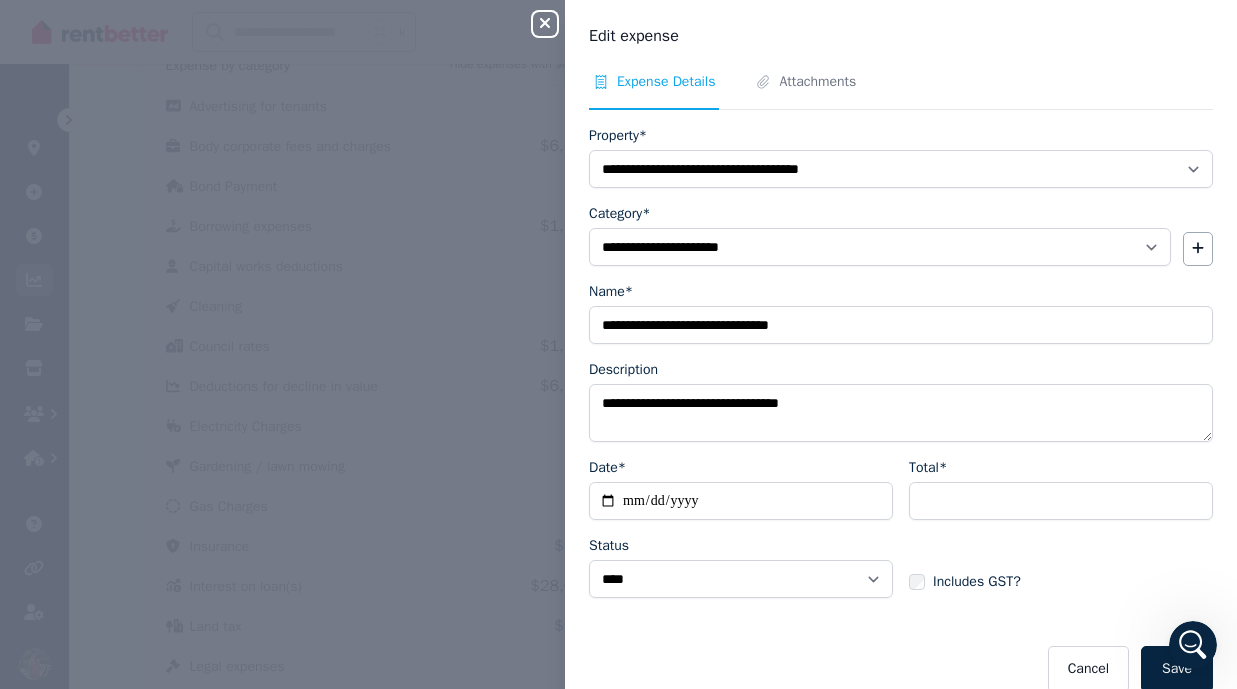 click on "**********" at bounding box center (901, 169) 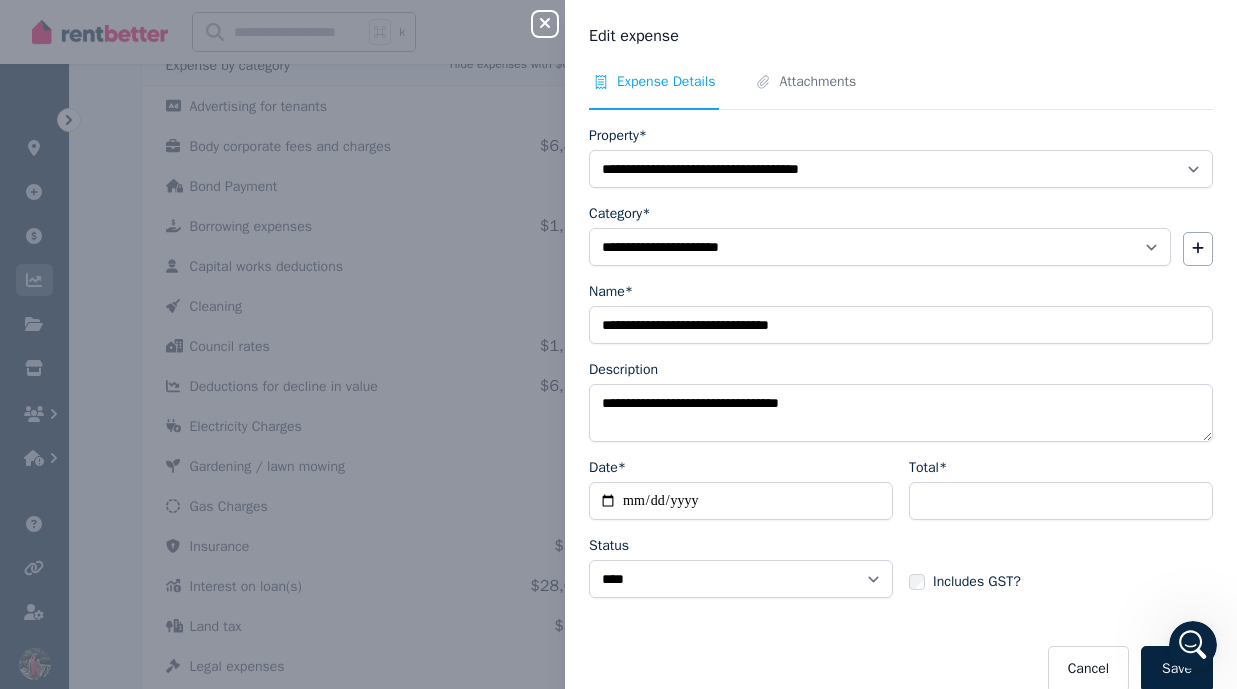 click on "Category*" at bounding box center [880, 214] 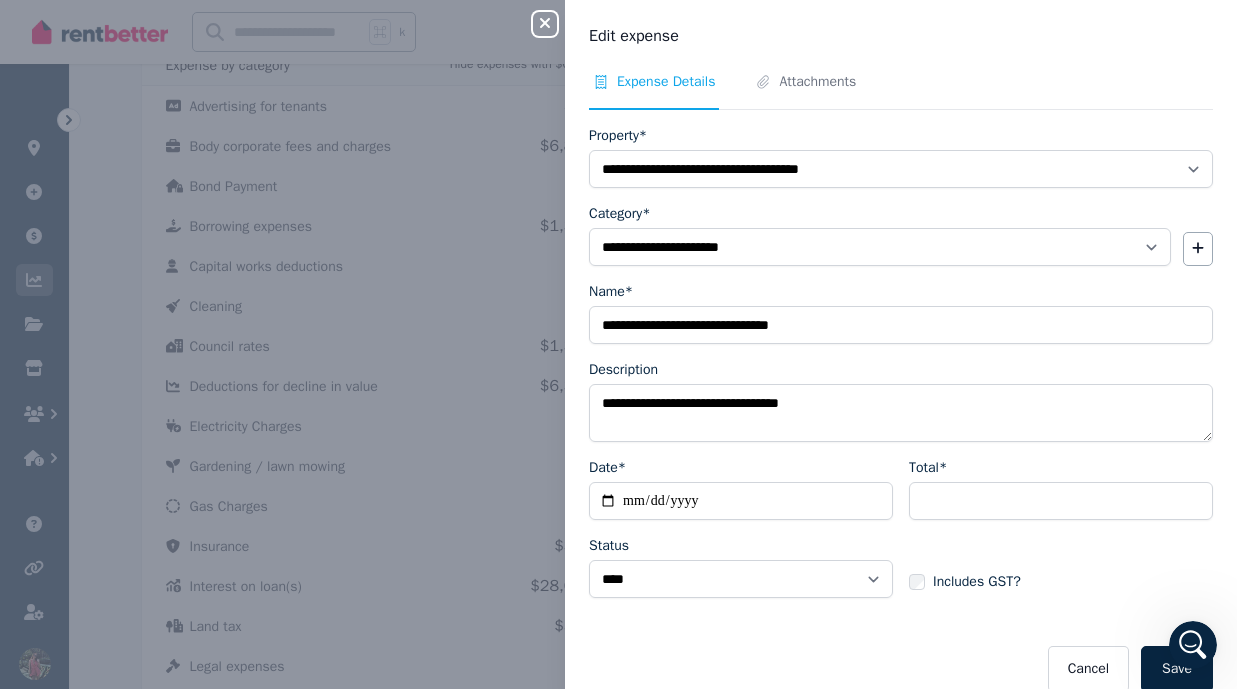 scroll, scrollTop: 27, scrollLeft: 0, axis: vertical 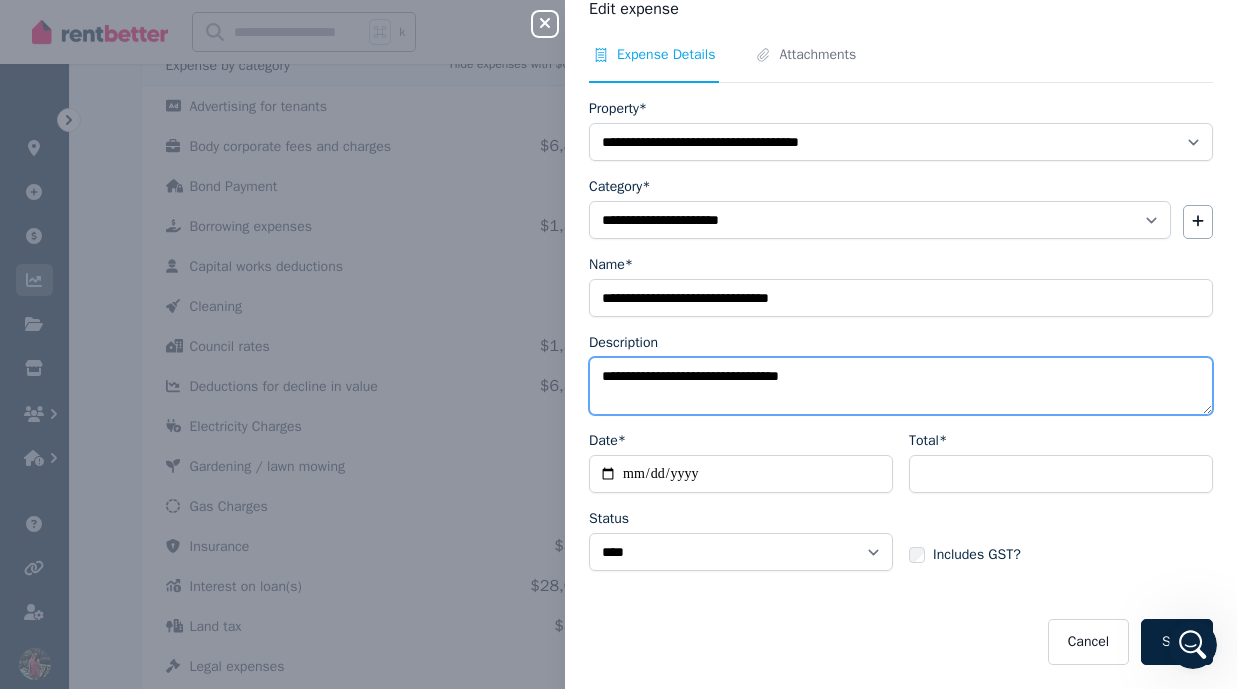 click on "**********" at bounding box center [901, 386] 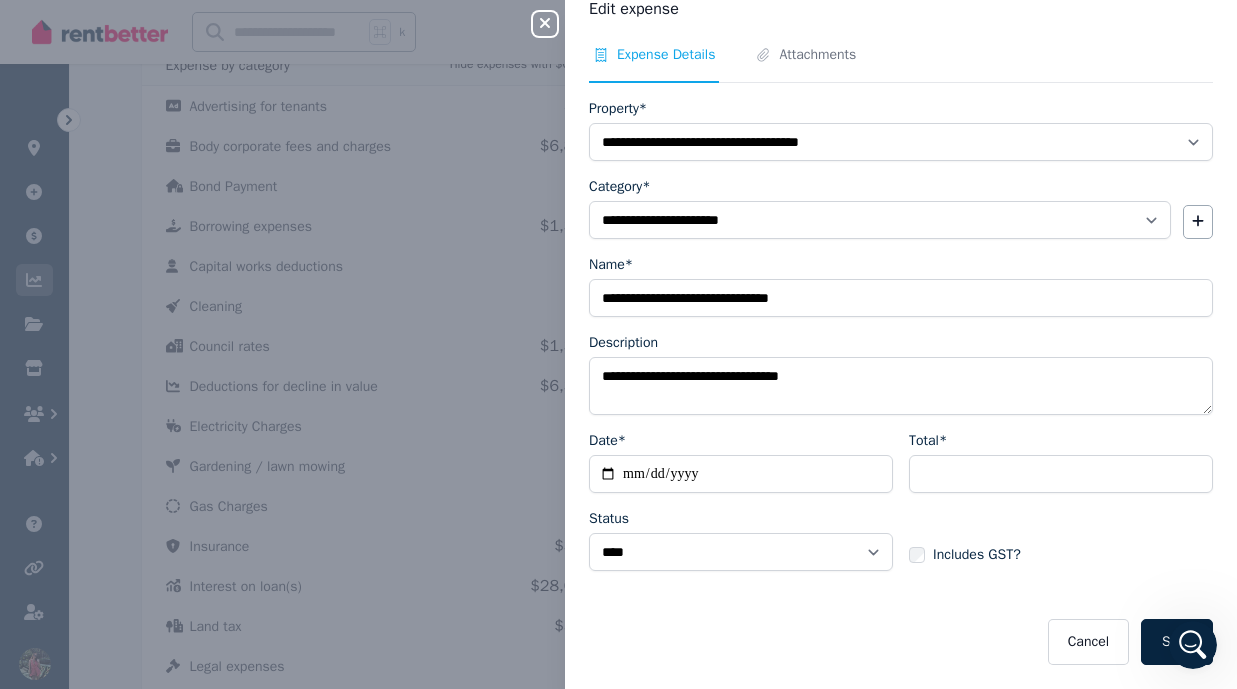 click on "**********" at bounding box center (741, 509) 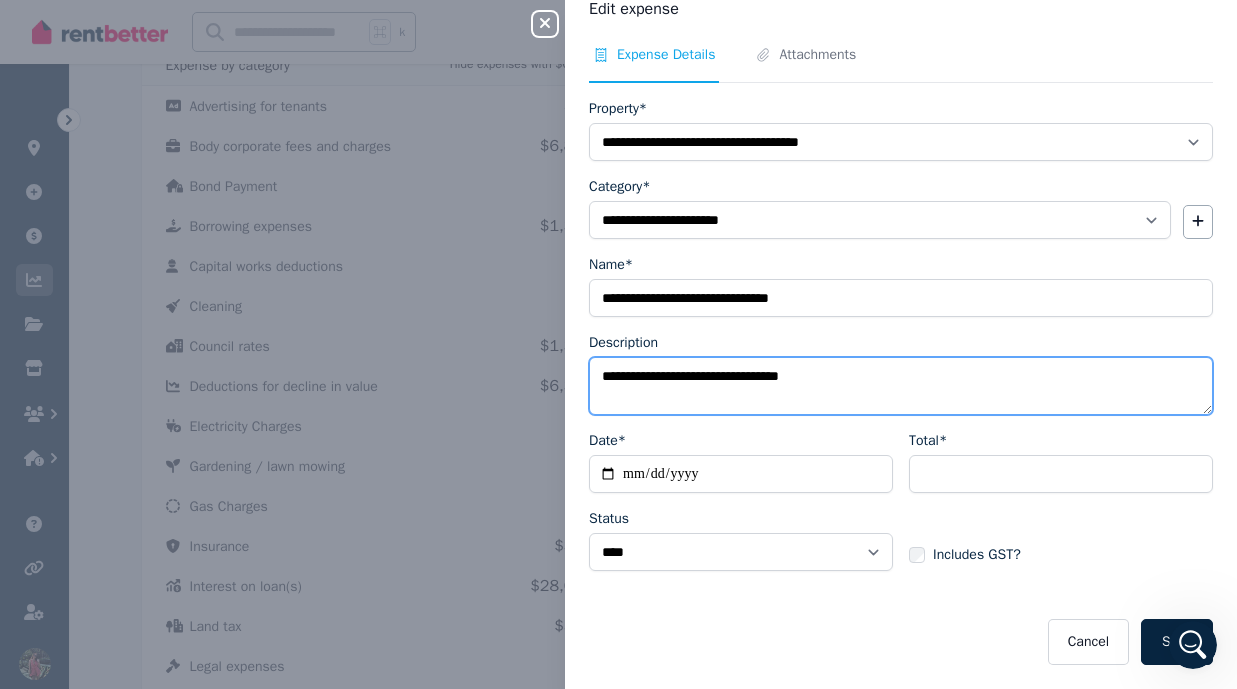 click on "**********" at bounding box center [901, 386] 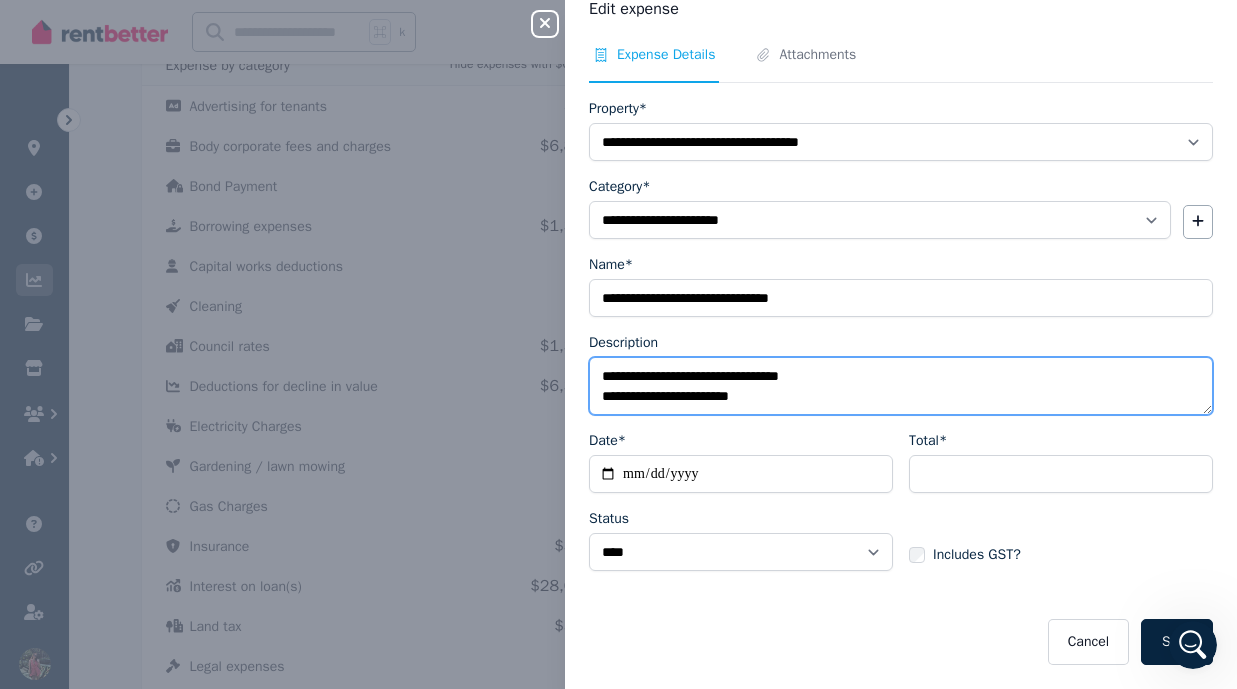 scroll, scrollTop: 10, scrollLeft: 0, axis: vertical 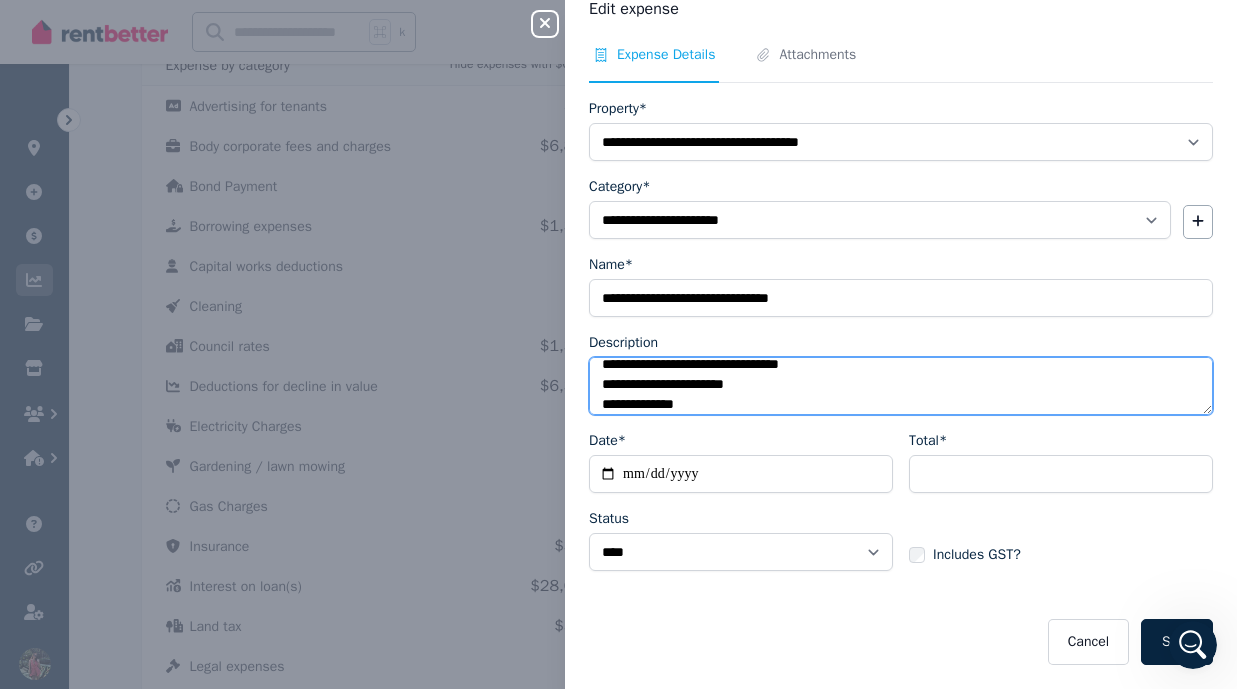 click on "**********" at bounding box center (901, 386) 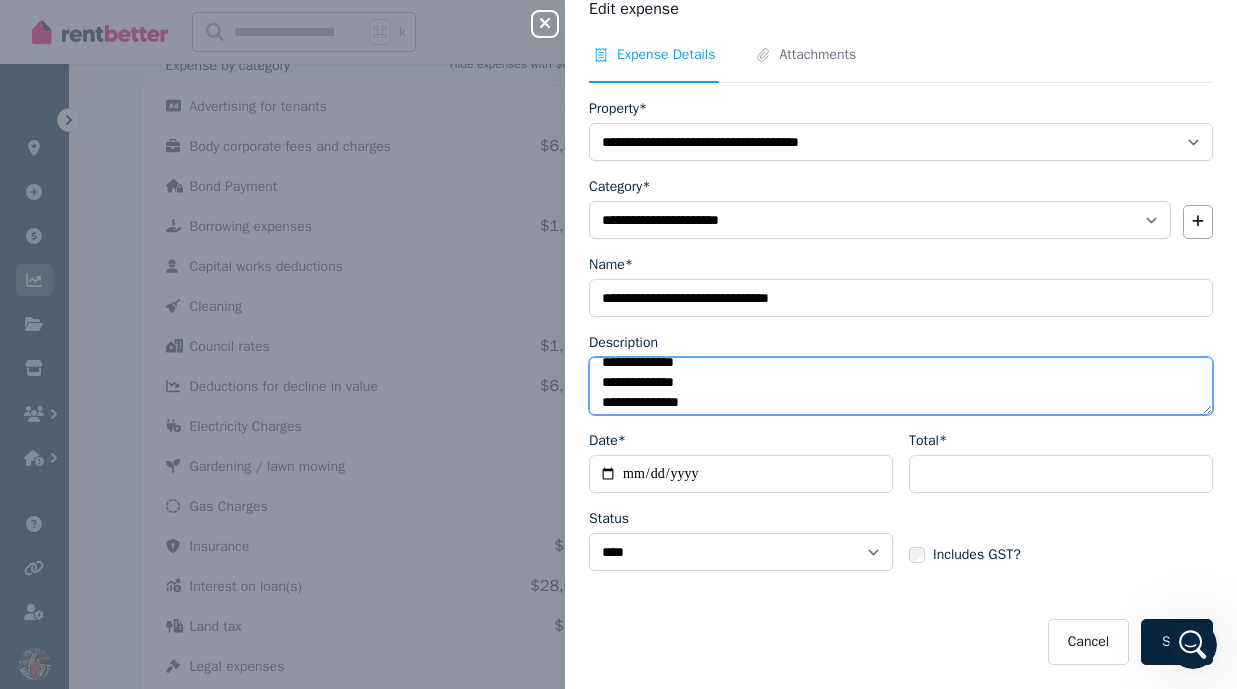 scroll, scrollTop: 140, scrollLeft: 0, axis: vertical 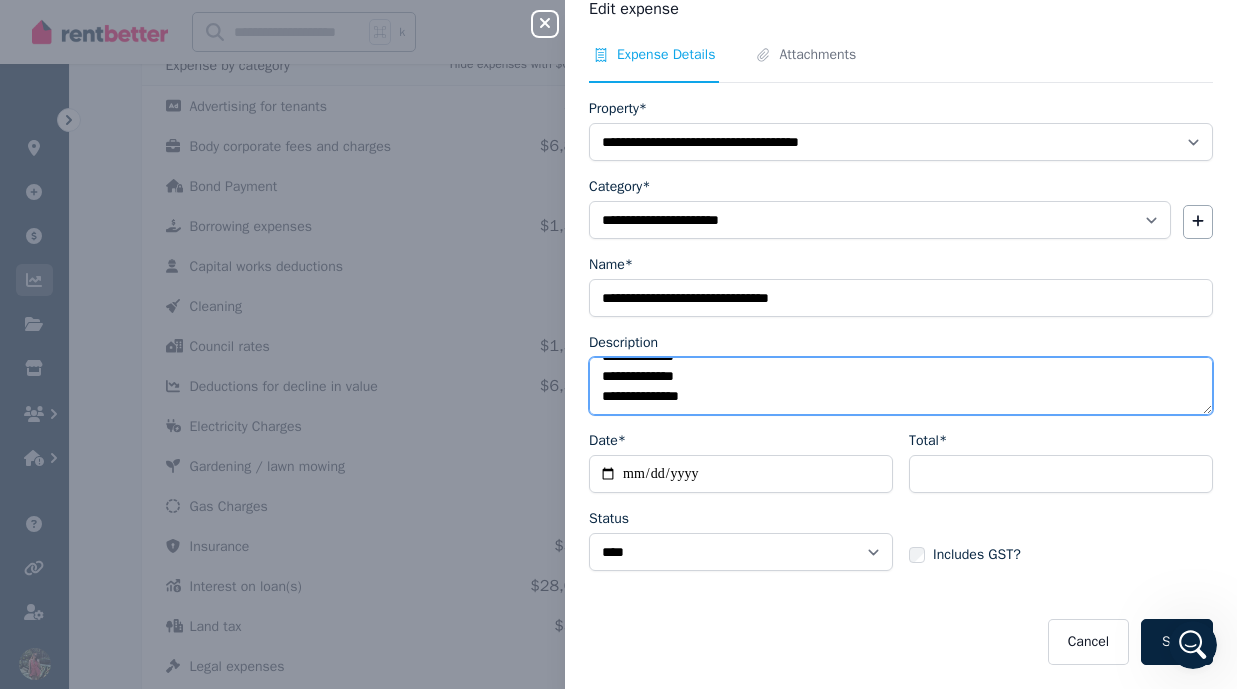 click on "**********" at bounding box center (901, 386) 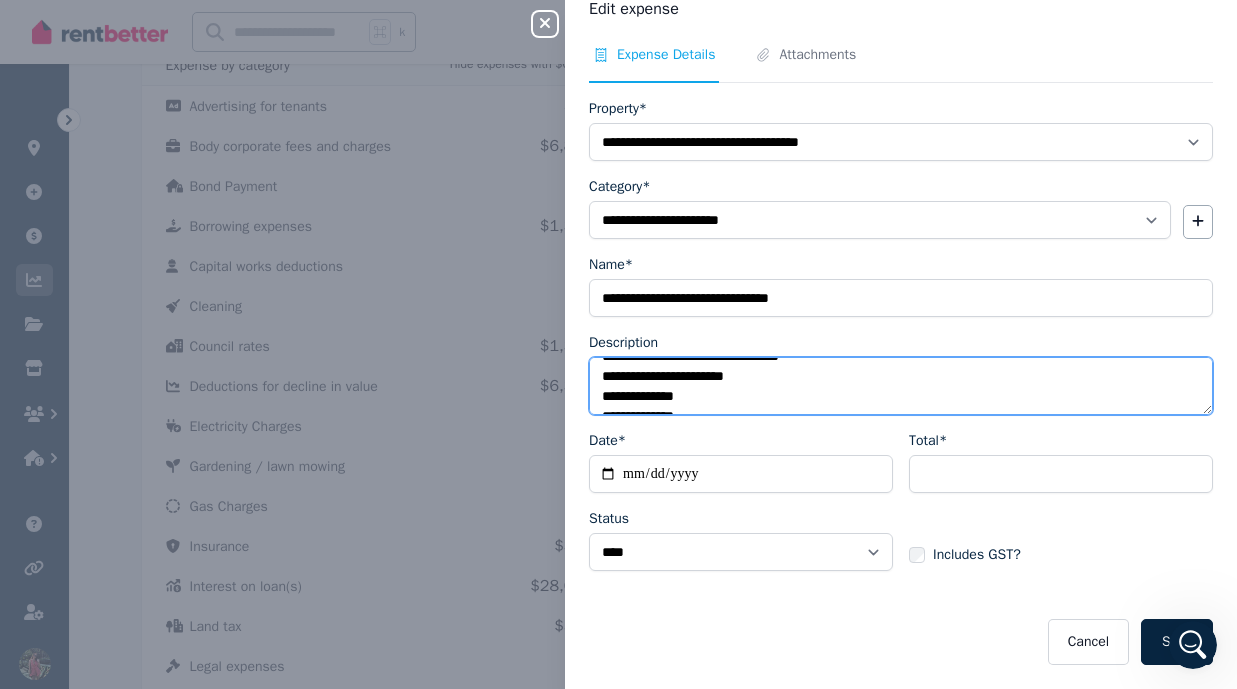 scroll, scrollTop: 0, scrollLeft: 0, axis: both 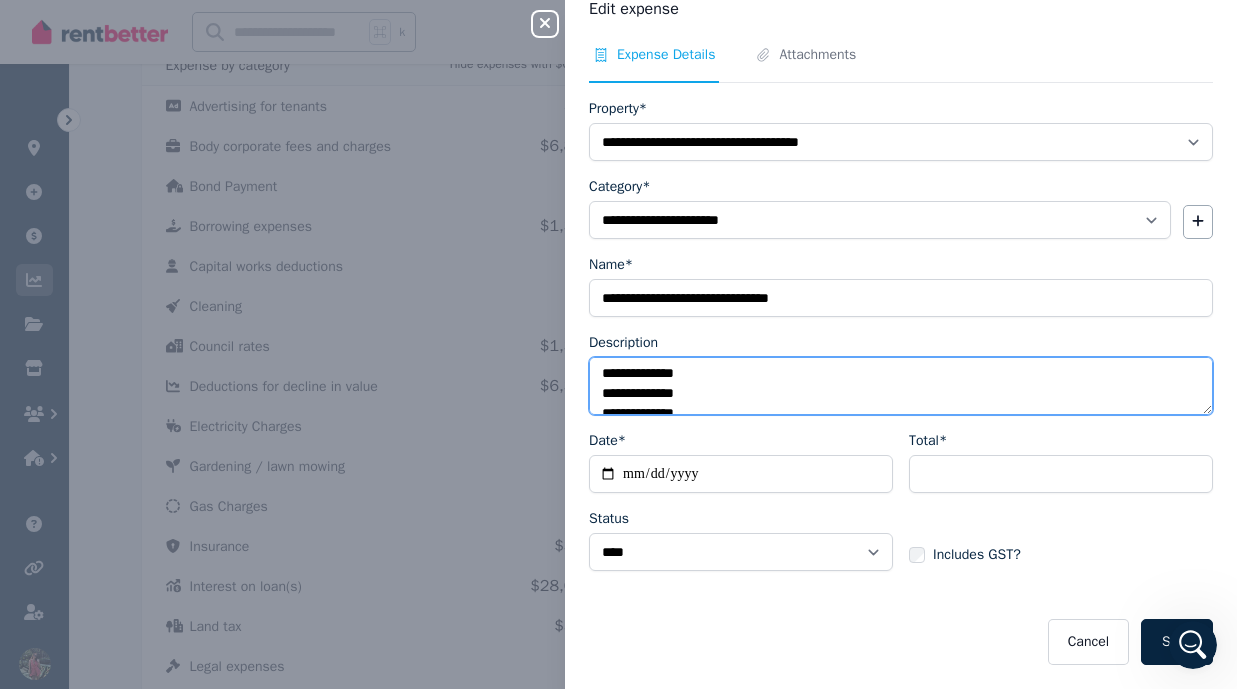 type on "**********" 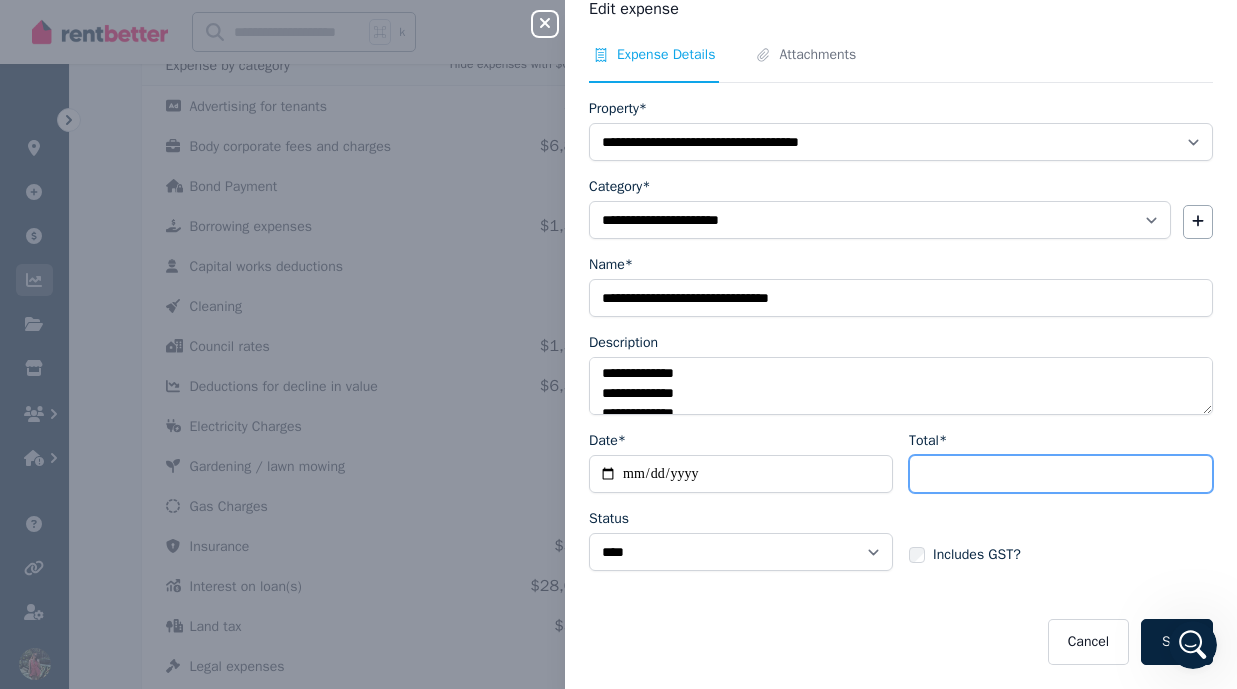 drag, startPoint x: 994, startPoint y: 480, endPoint x: 909, endPoint y: 481, distance: 85.00588 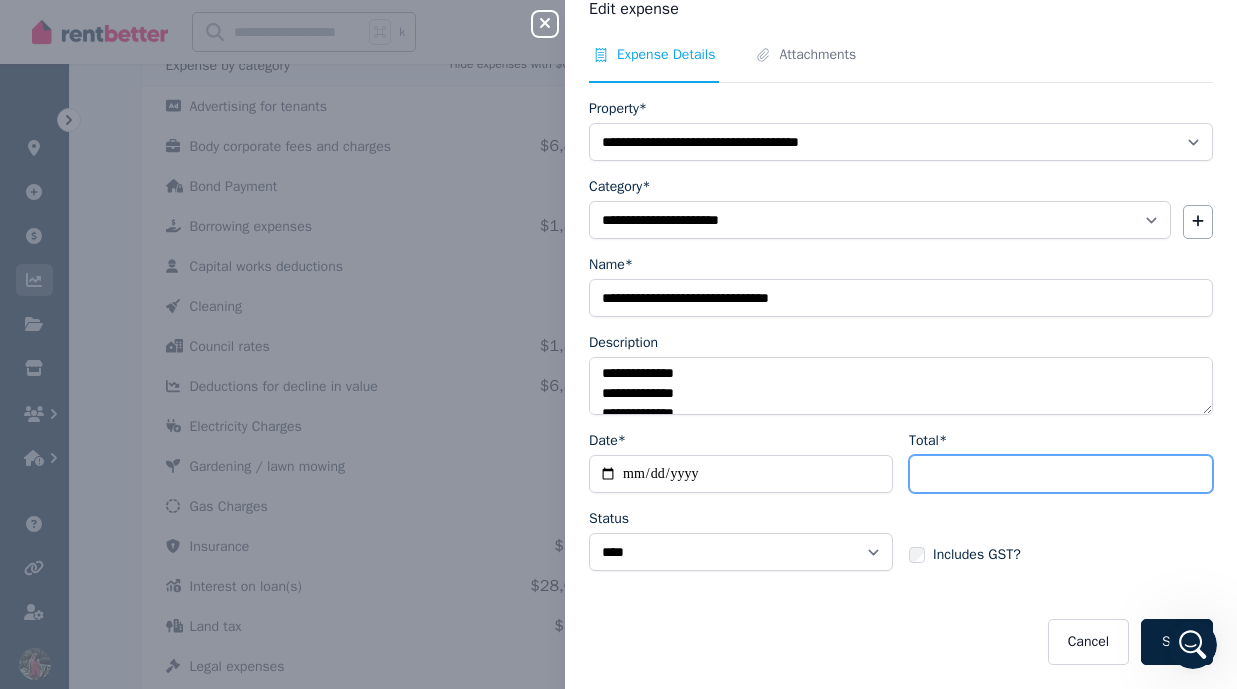 type on "*****" 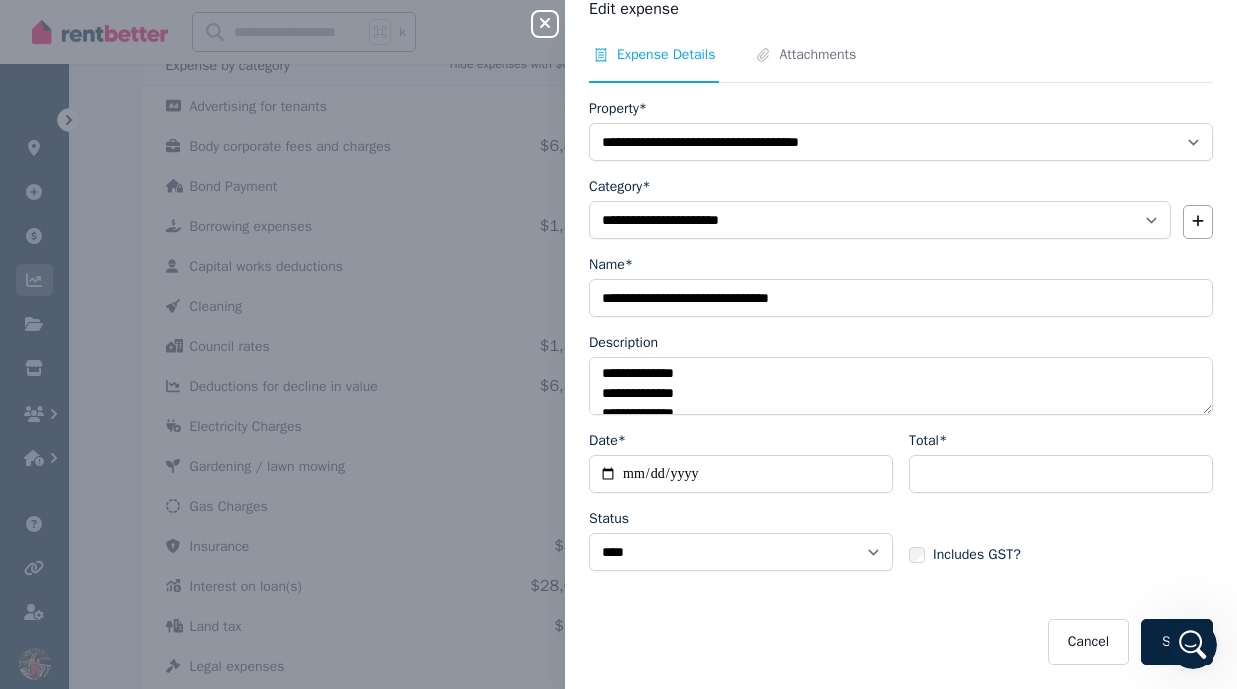 click on "**********" at bounding box center (741, 509) 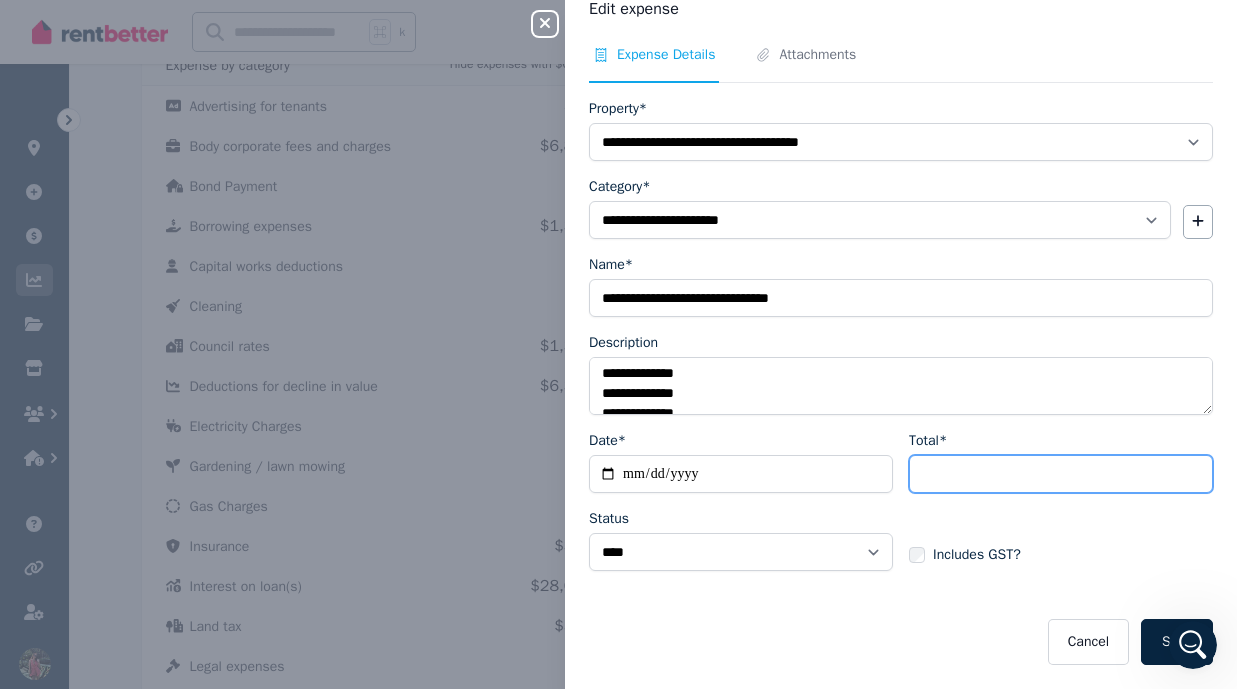 click on "*****" at bounding box center (1061, 474) 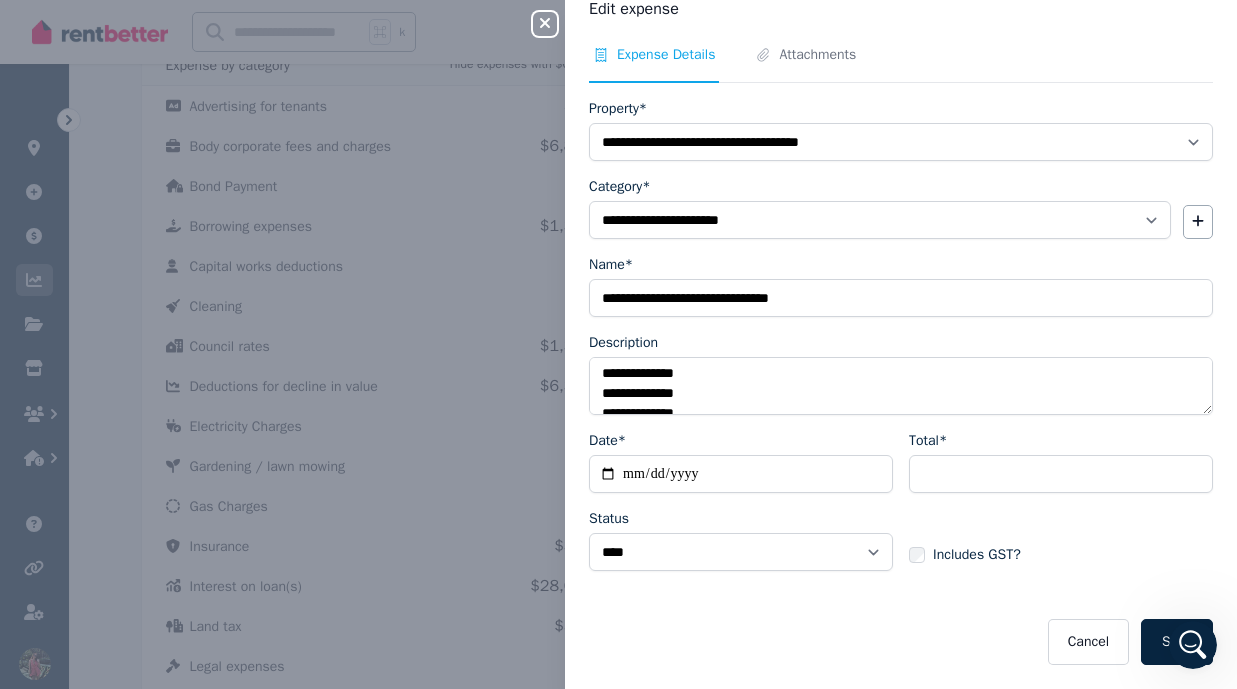 click on "Status" at bounding box center (741, 519) 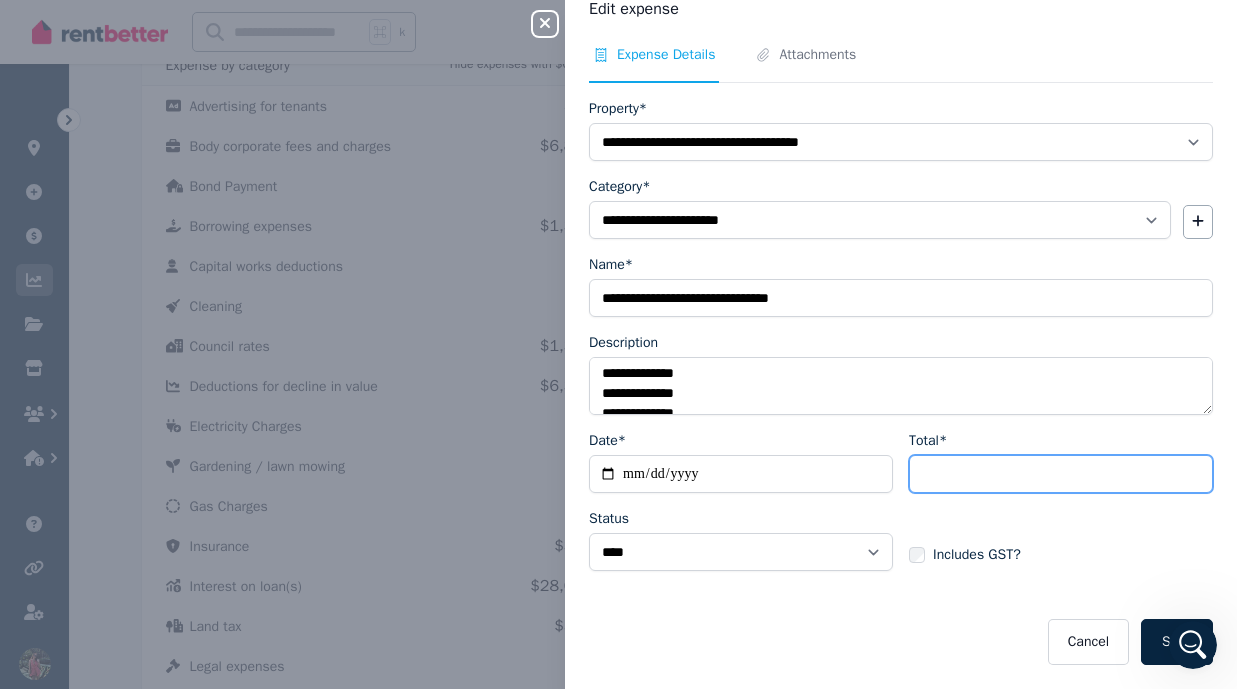 click on "*****" at bounding box center [1061, 474] 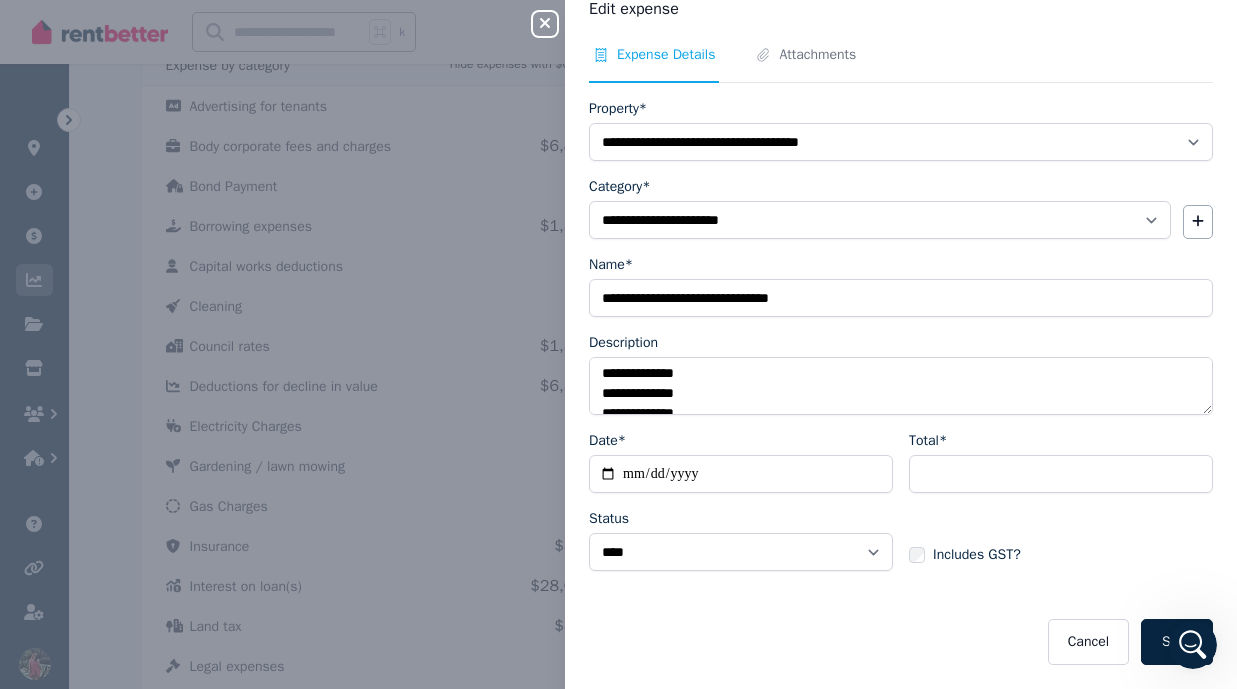 click on "Status" at bounding box center (741, 519) 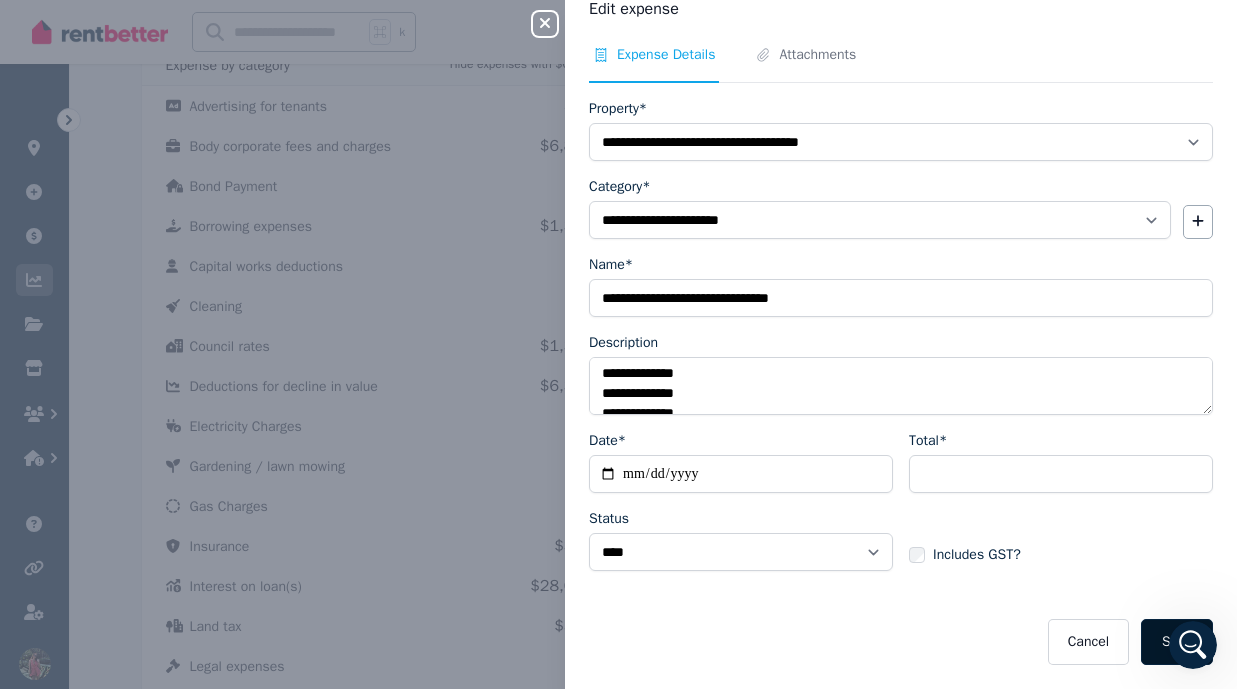 click on "Save" at bounding box center [1177, 642] 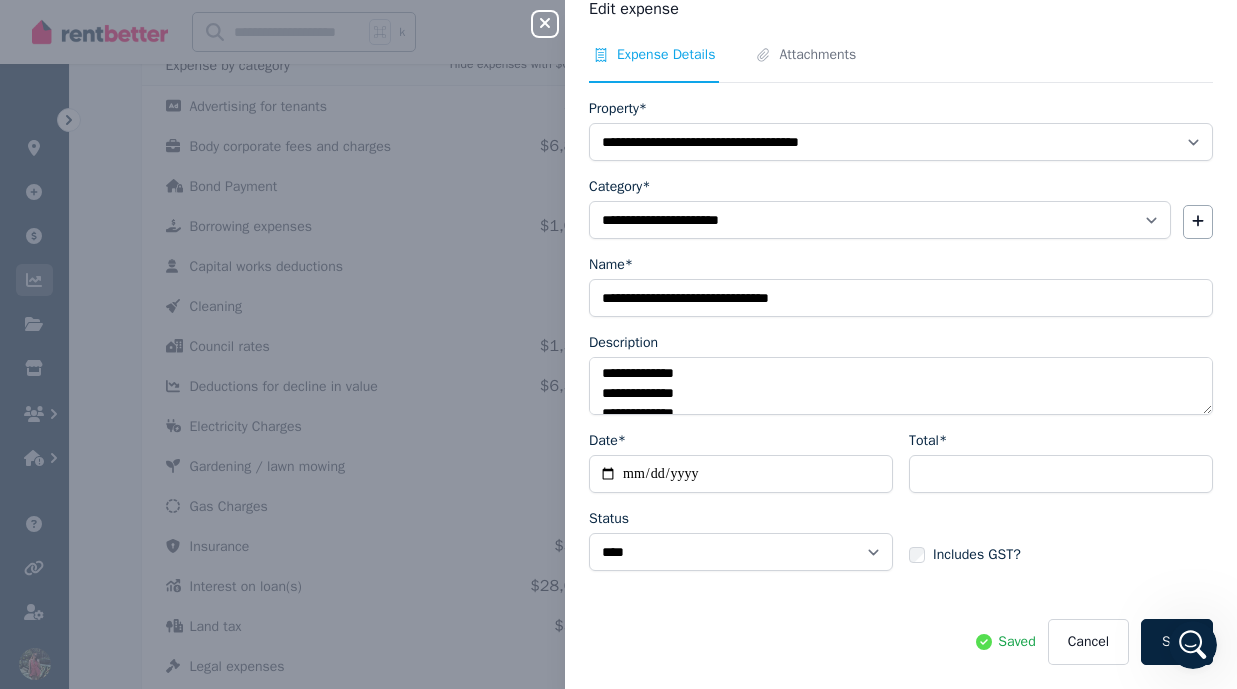 scroll, scrollTop: 0, scrollLeft: 0, axis: both 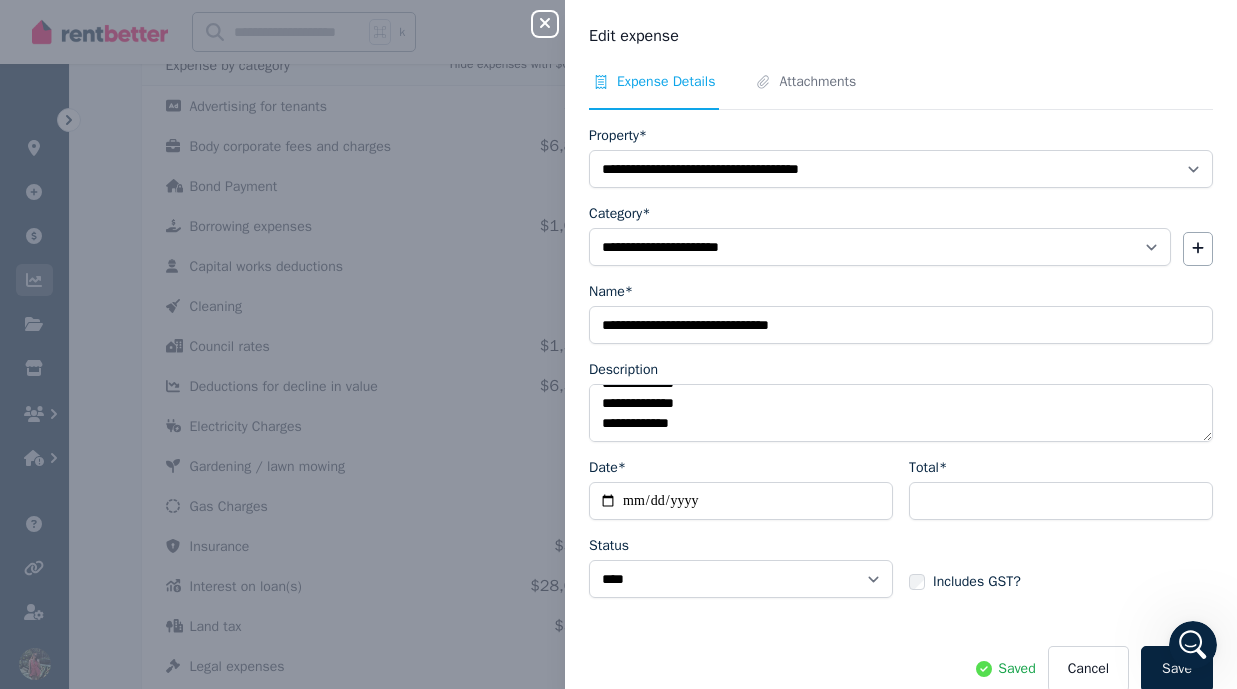 click 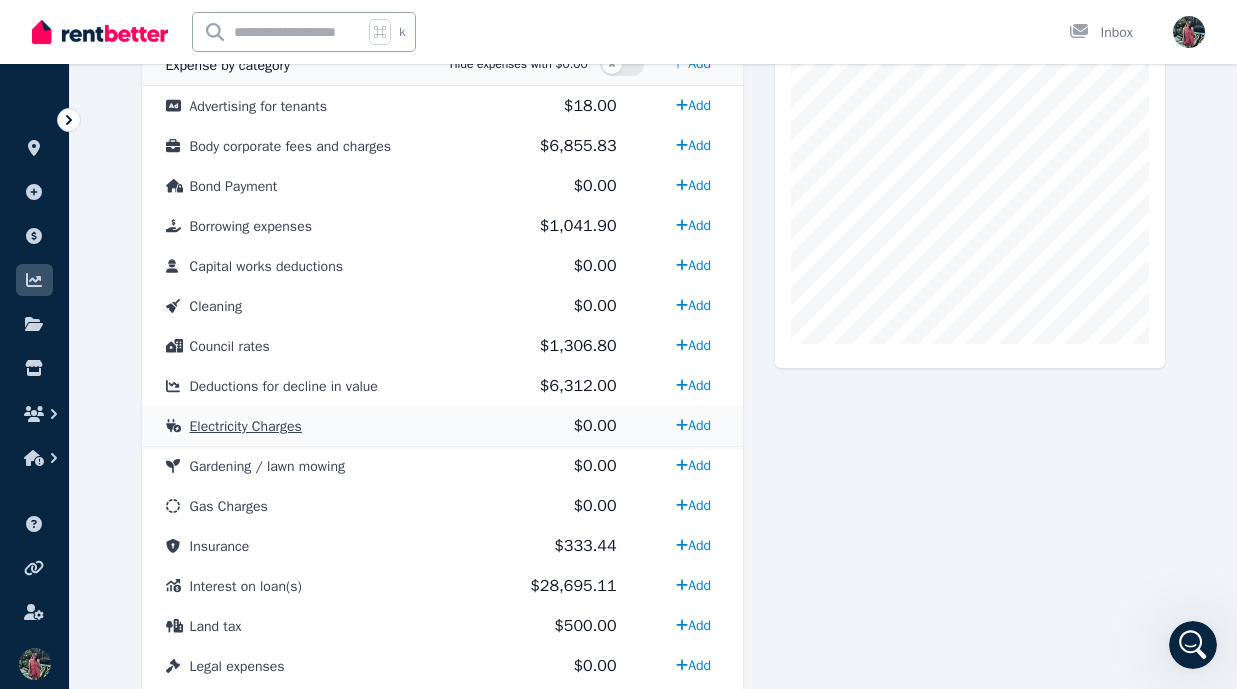 scroll, scrollTop: 0, scrollLeft: 0, axis: both 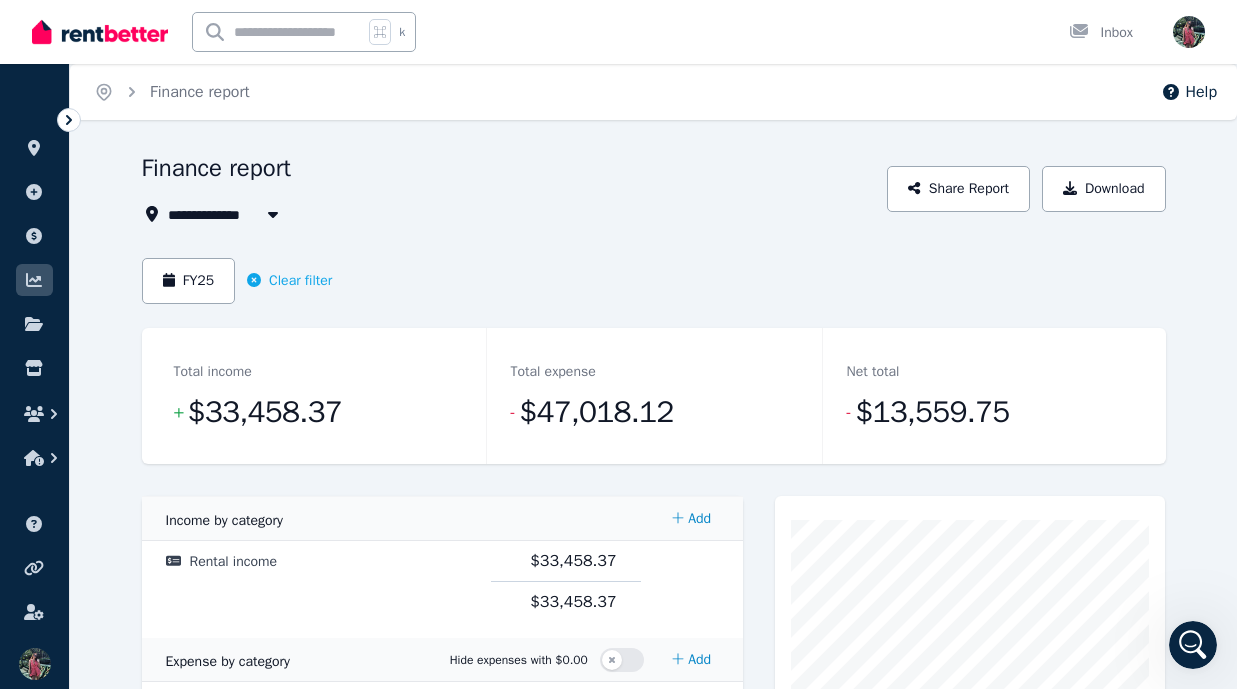 click on "FY25 Clear filter" at bounding box center (654, 281) 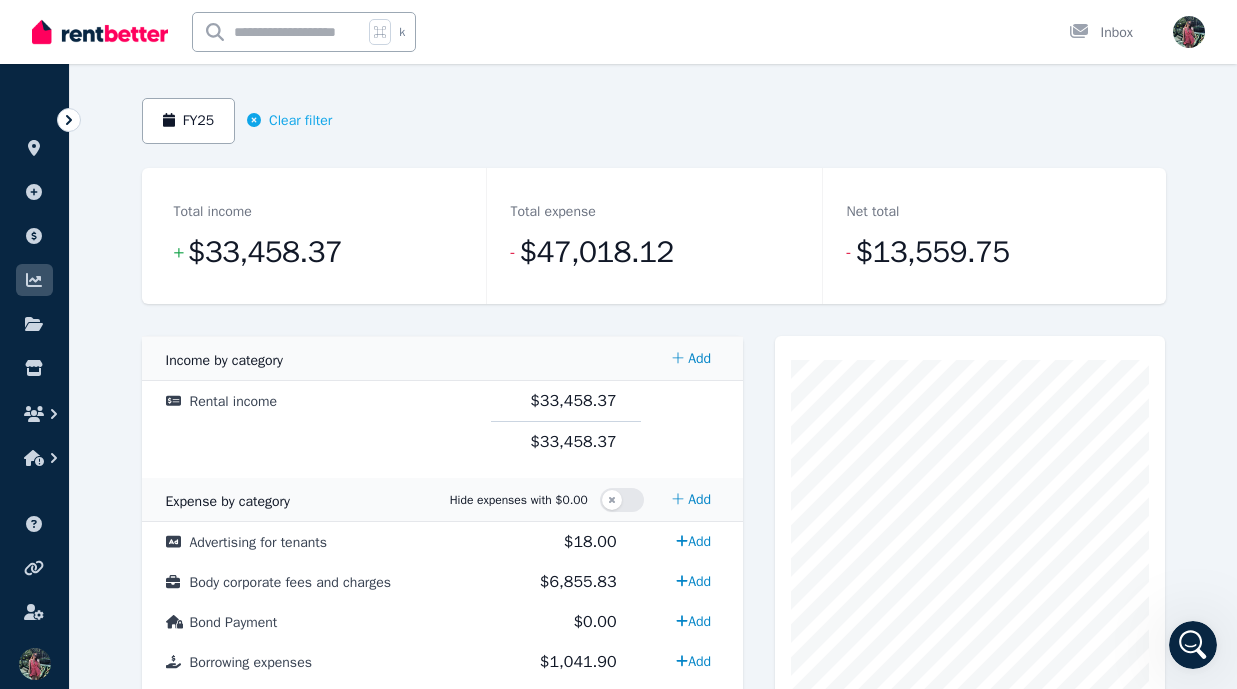 scroll, scrollTop: 0, scrollLeft: 0, axis: both 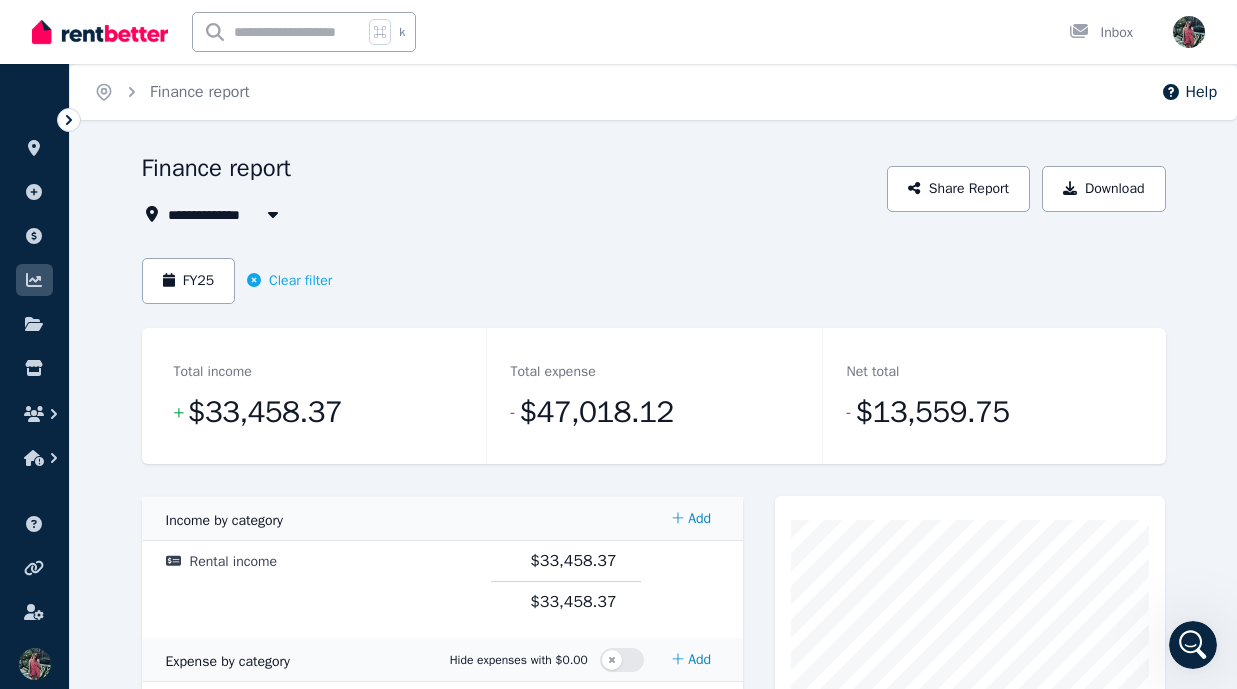 click on "**********" at bounding box center (654, 933) 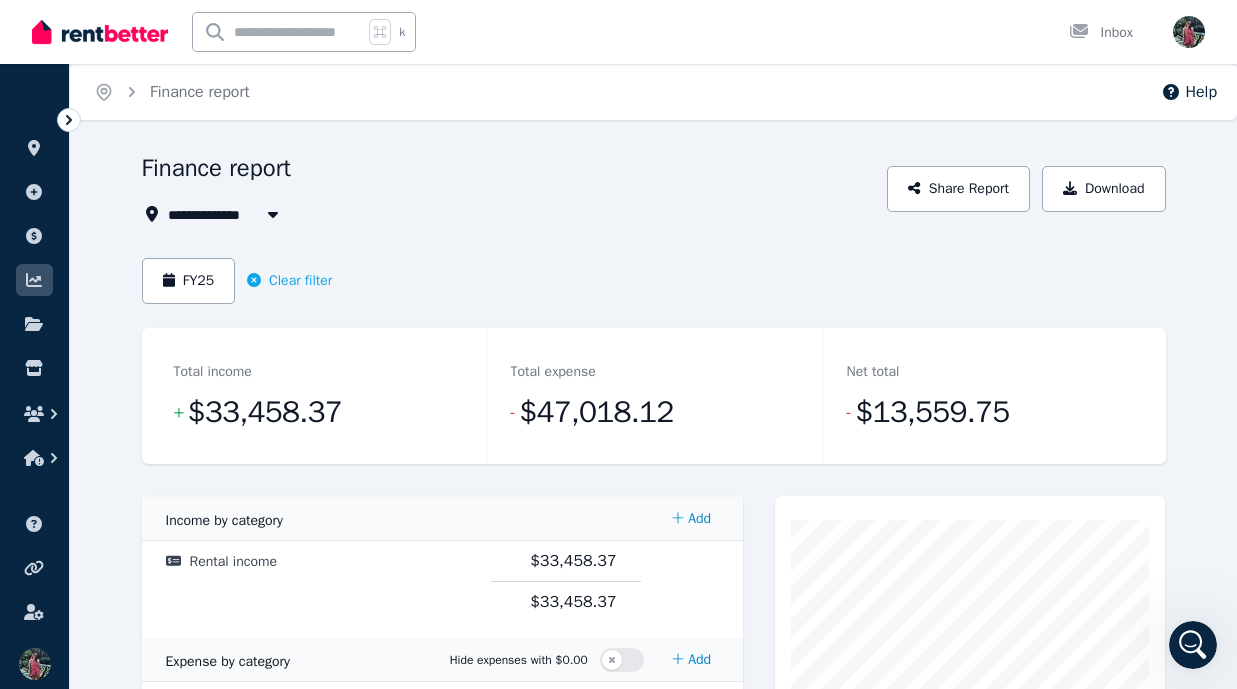 click on "**********" at bounding box center (654, 933) 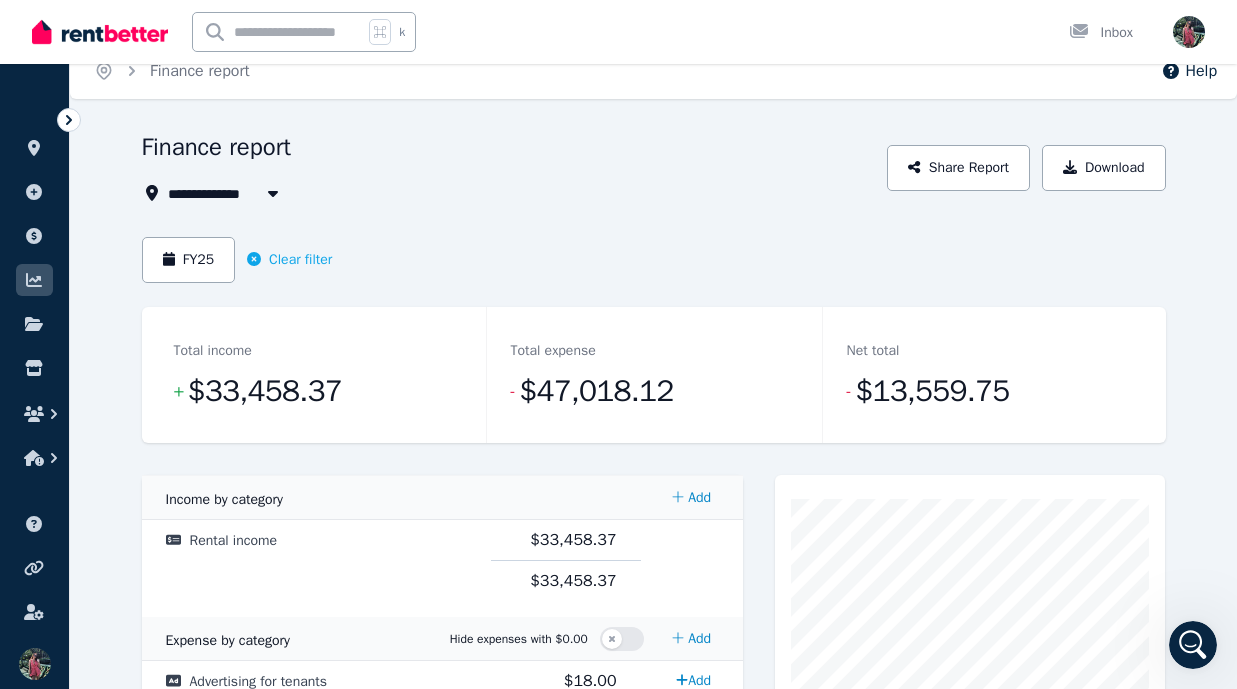 scroll, scrollTop: 0, scrollLeft: 0, axis: both 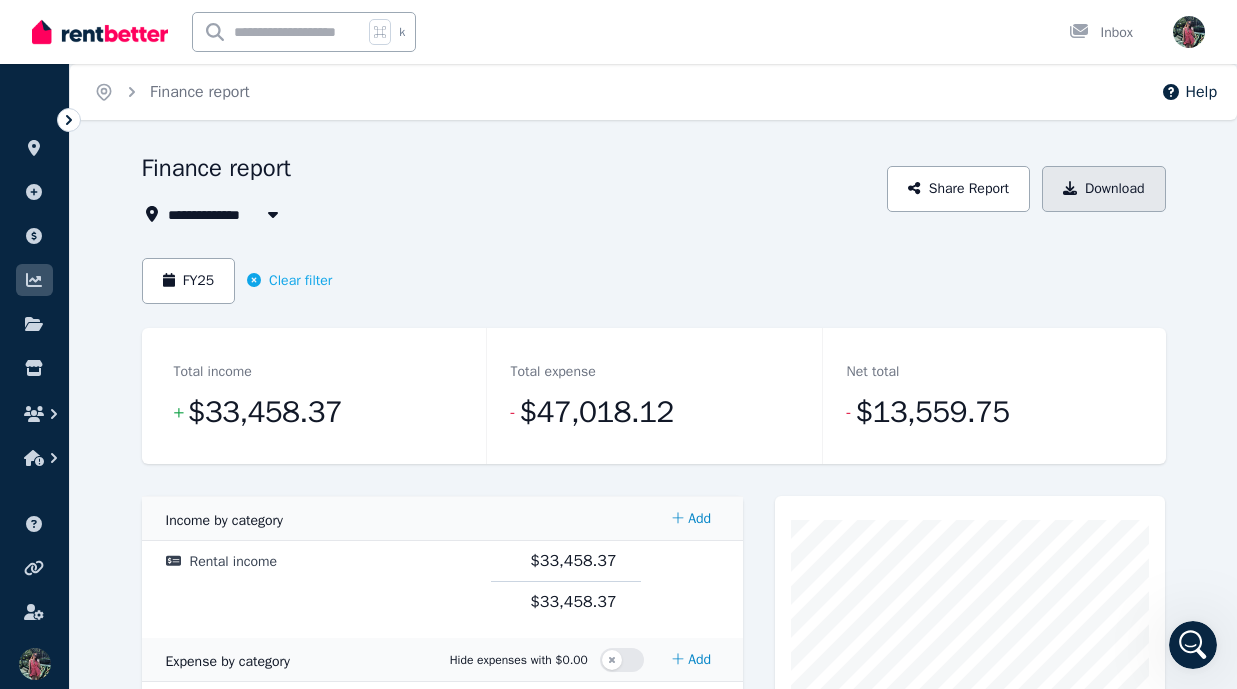click on "Download" at bounding box center [1104, 189] 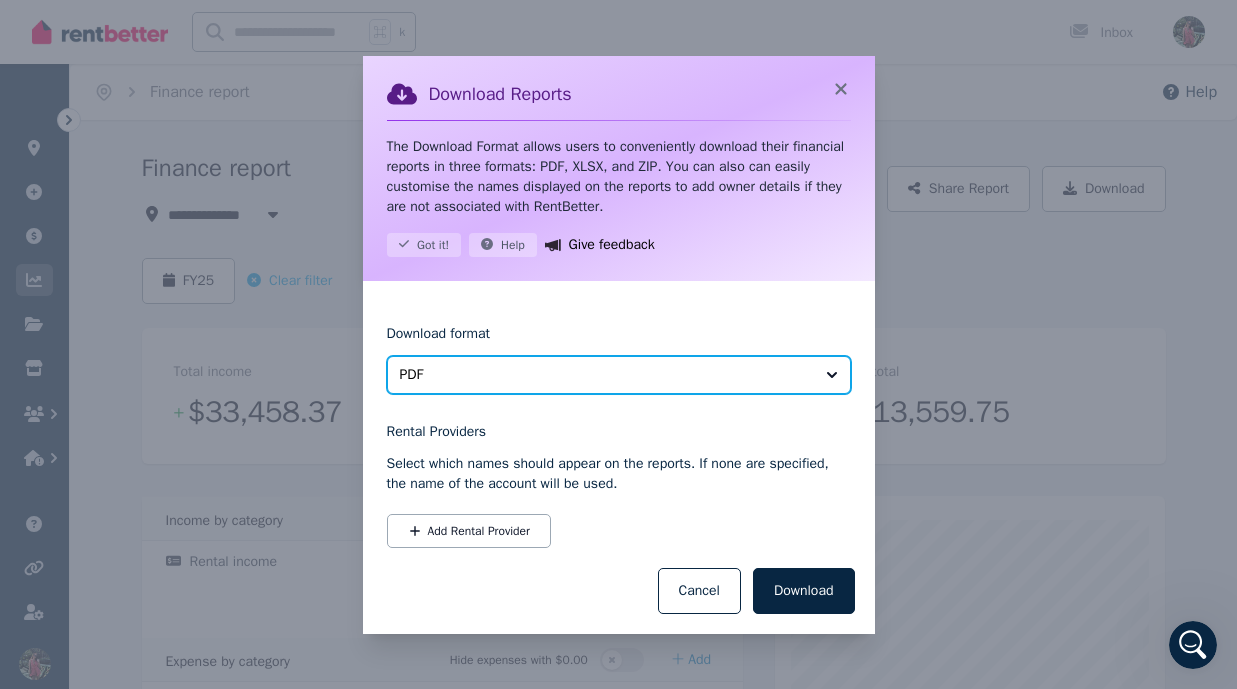 click on "PDF" at bounding box center [605, 375] 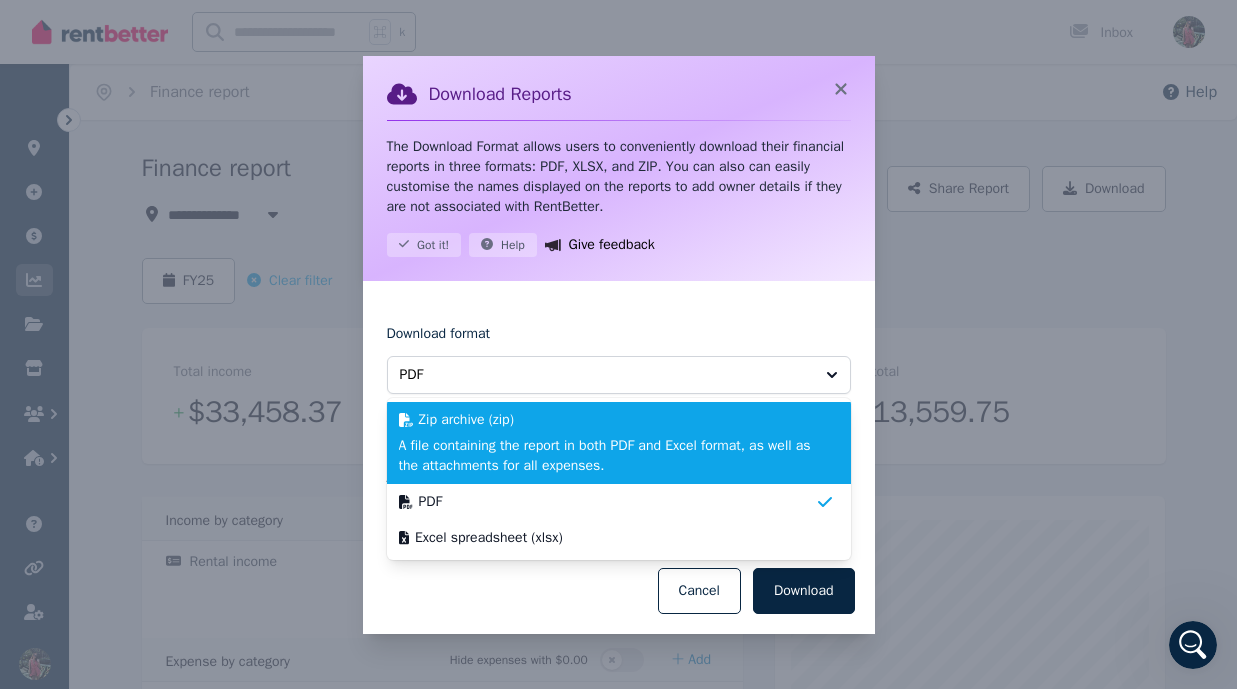 click on "A file containing the report in both PDF and Excel format, as well as the attachments for all expenses." at bounding box center (607, 456) 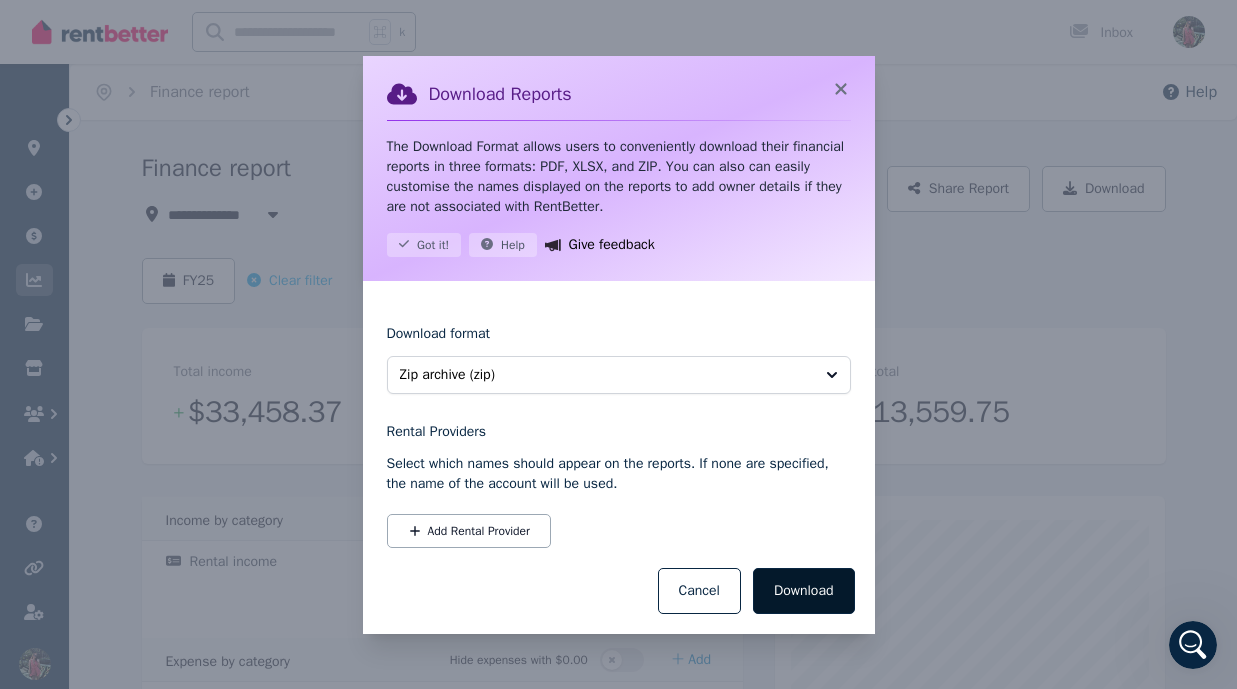 click on "Download" at bounding box center (804, 591) 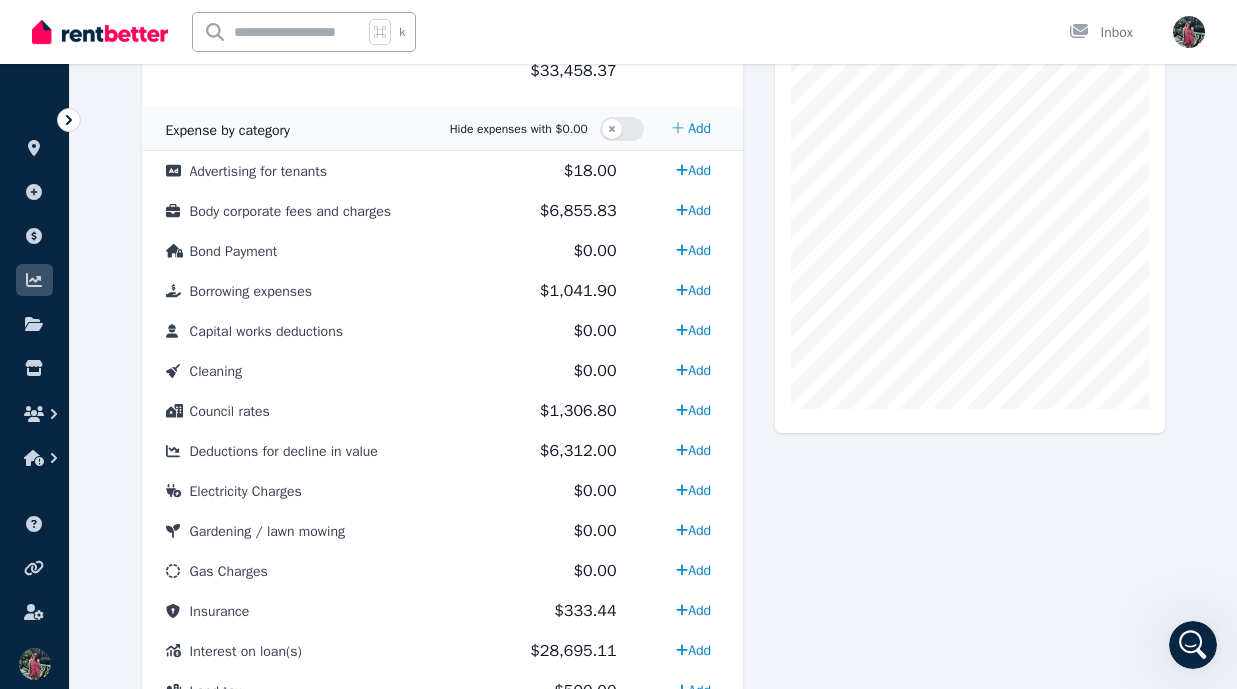 scroll, scrollTop: 530, scrollLeft: 0, axis: vertical 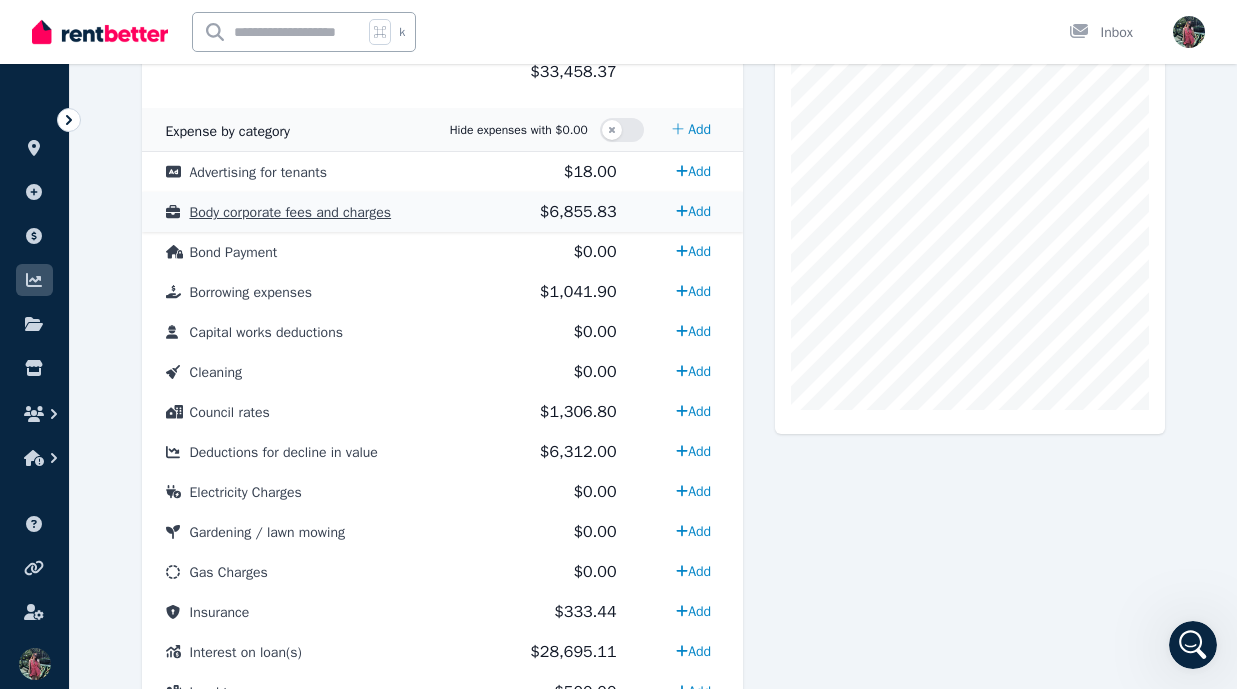 click on "Body corporate fees and charges" at bounding box center (316, 212) 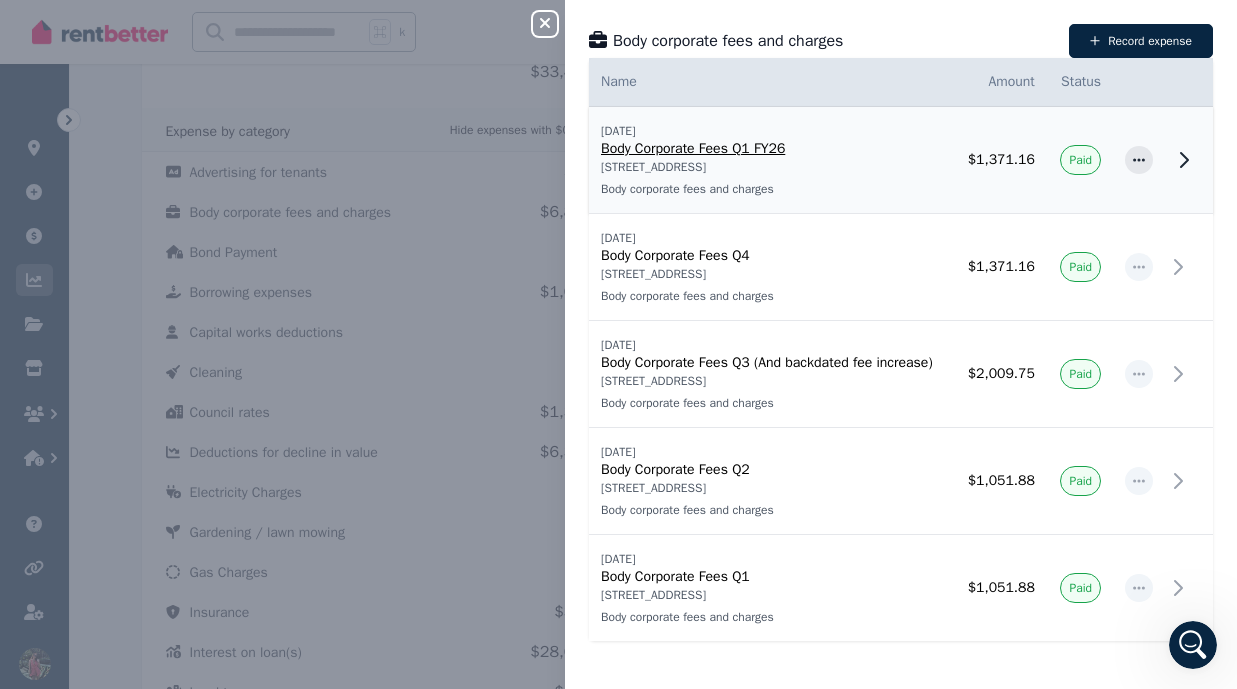 click on "[STREET_ADDRESS]" at bounding box center (771, 167) 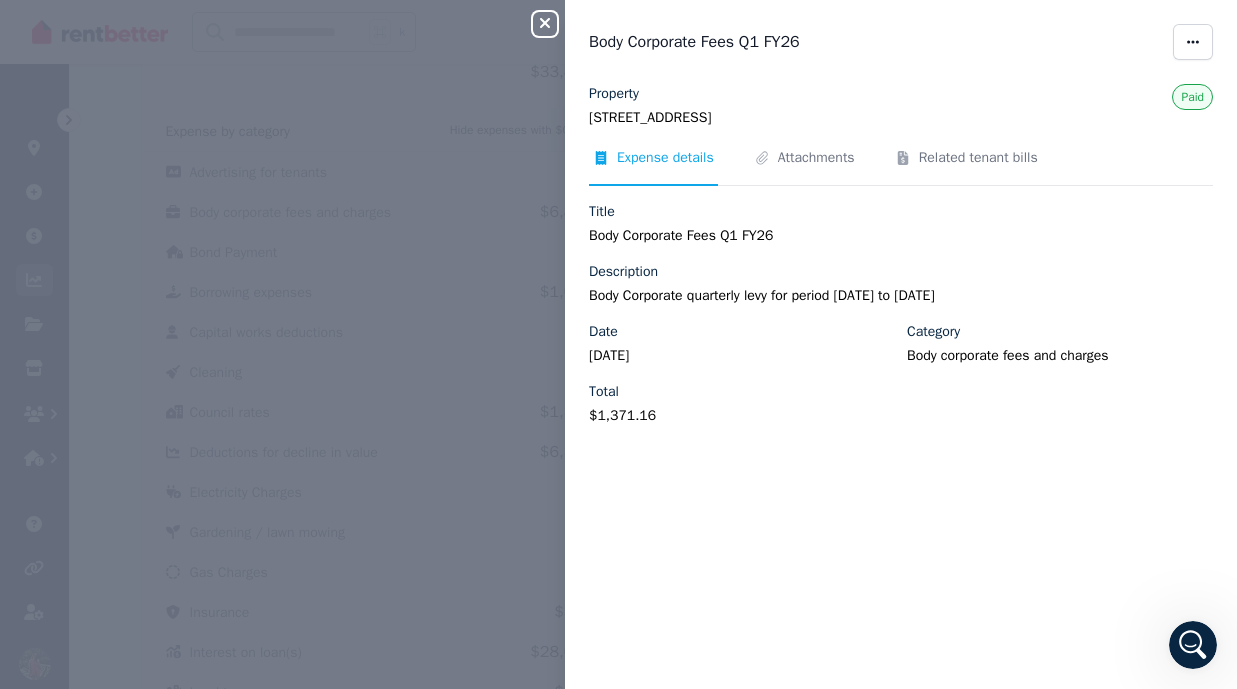 click on "Expense details Attachments Related tenant bills" at bounding box center [901, 167] 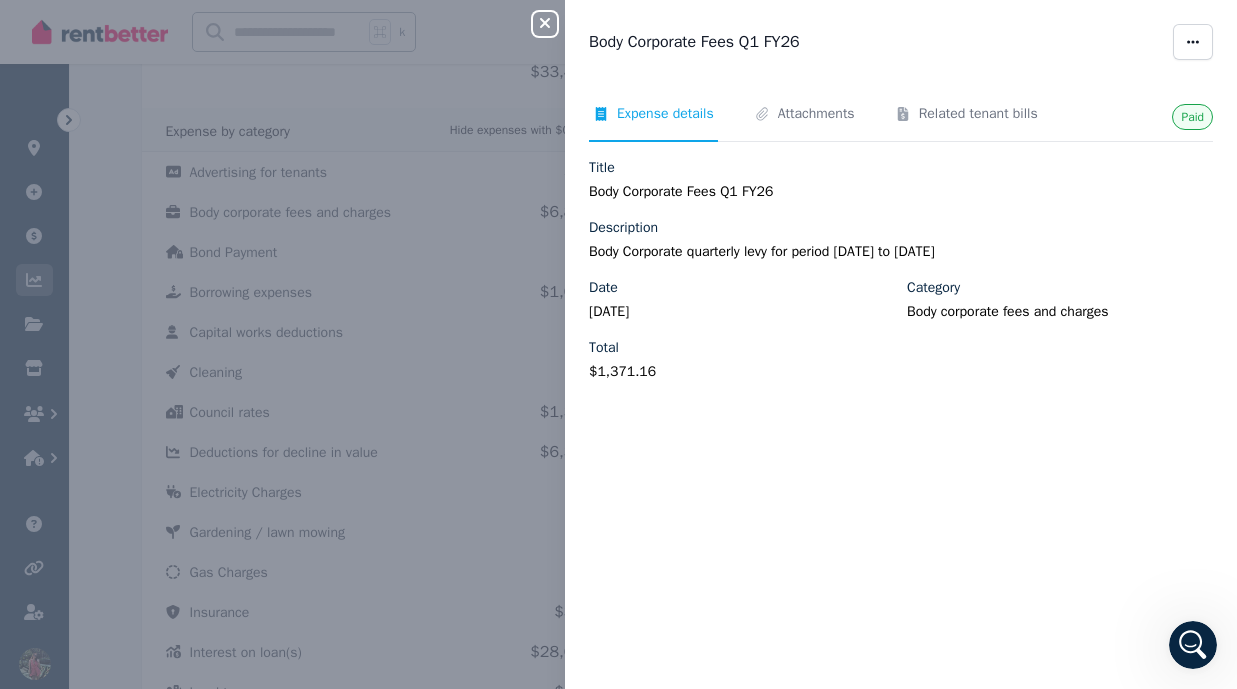 click on "Expense details Attachments Related tenant bills Title Body Corporate Fees Q1 FY26 Description Body Corporate quarterly levy for period [DATE] to [DATE] Date [DATE] Category Body corporate fees and charges Total $1,371.16" at bounding box center [901, 251] 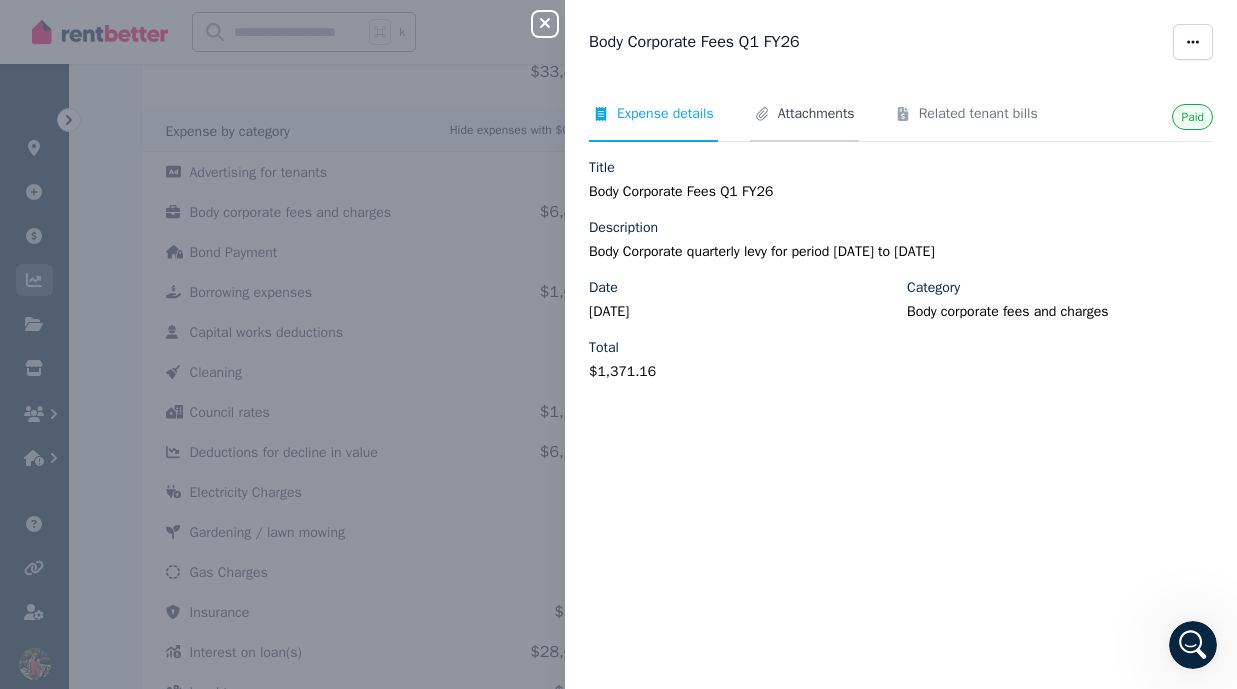 click on "Attachments" at bounding box center [816, 114] 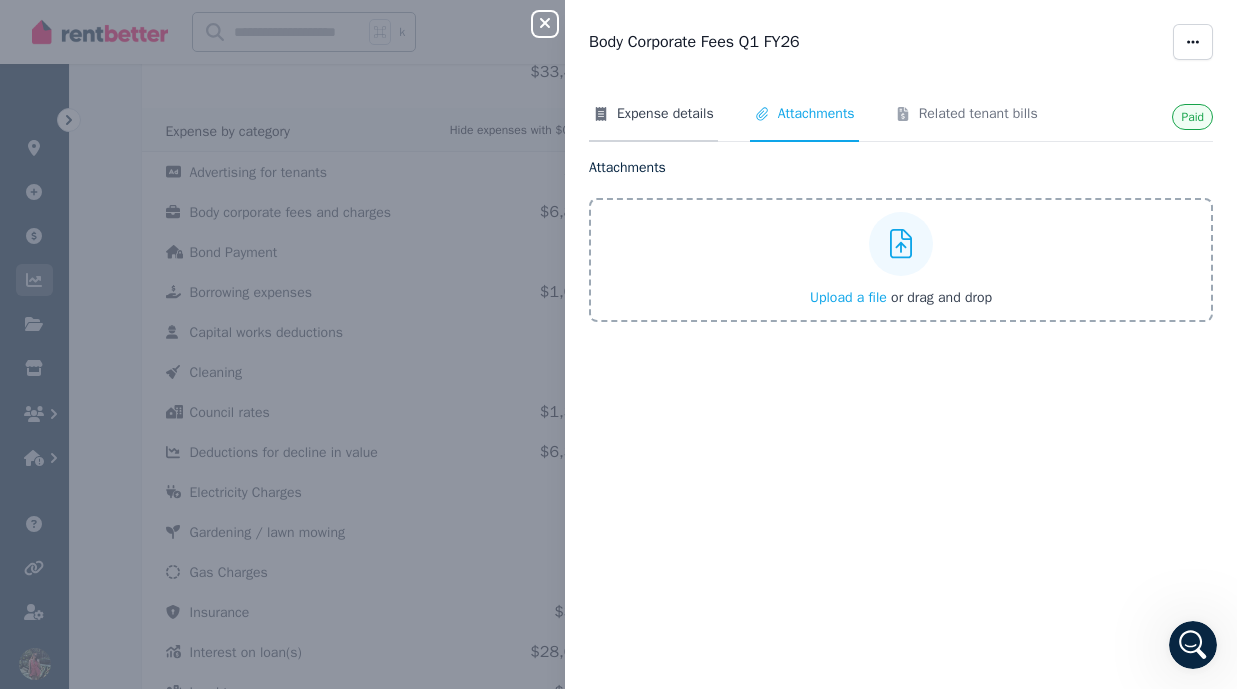 click on "Expense details" at bounding box center [665, 114] 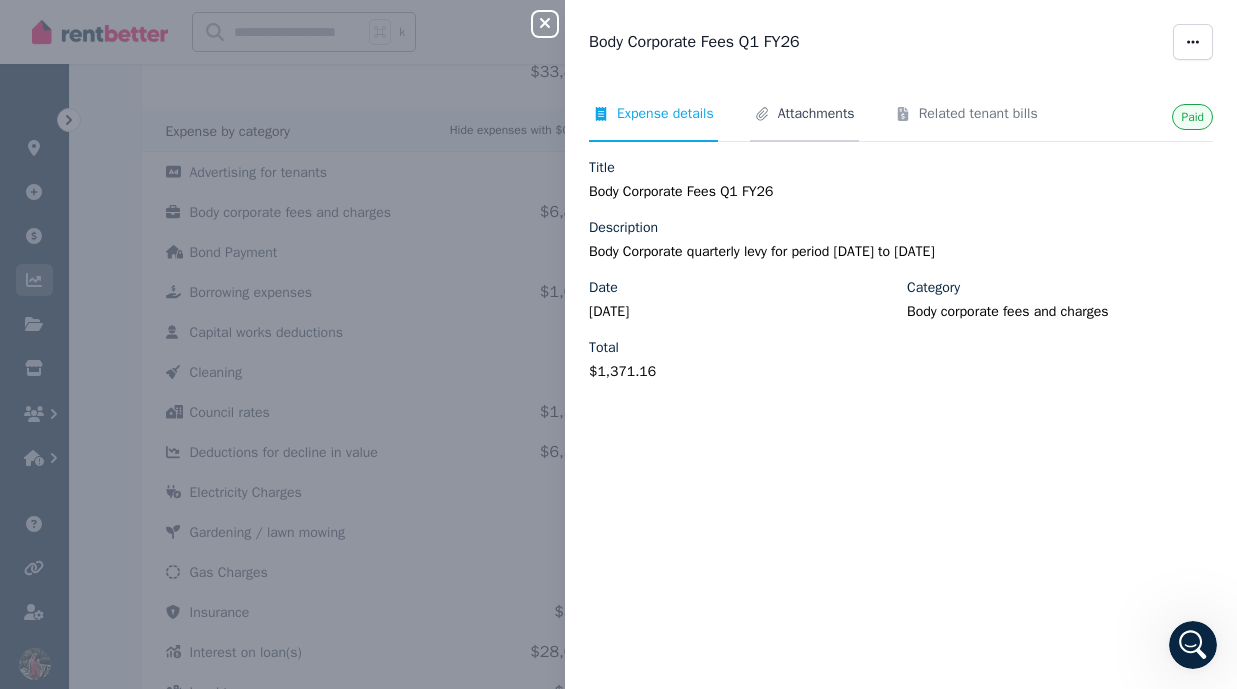 click on "Attachments" at bounding box center [816, 114] 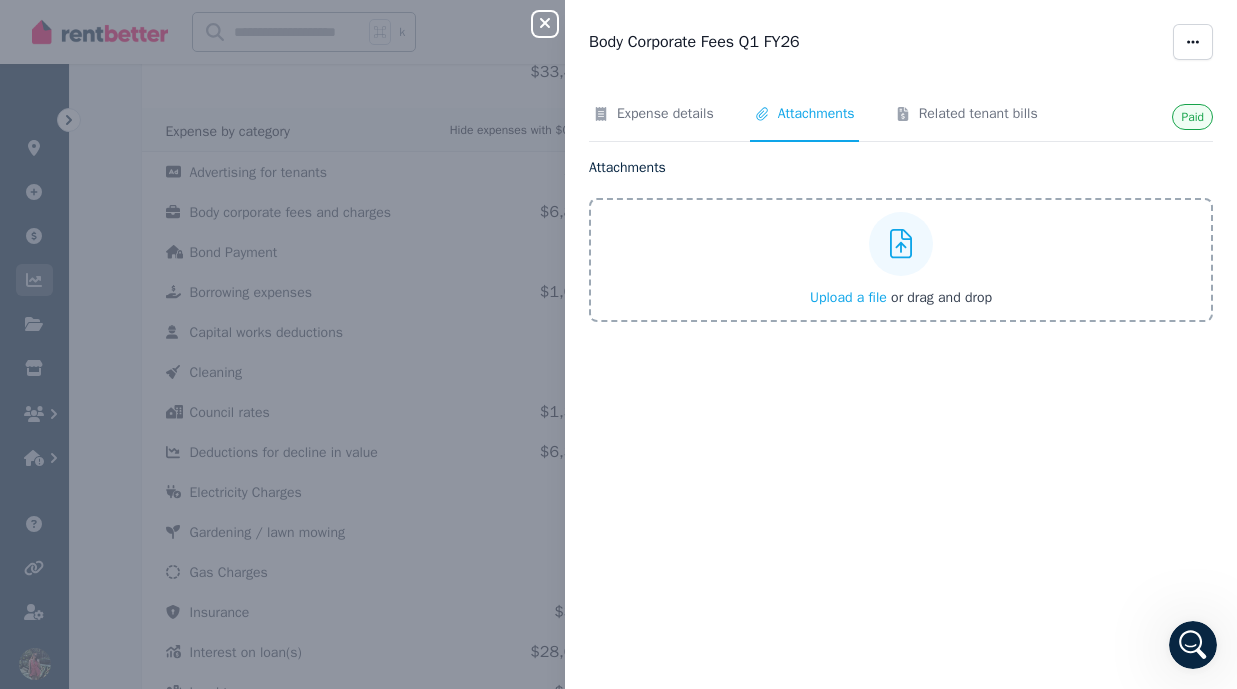 click on "Upload a file" at bounding box center (848, 297) 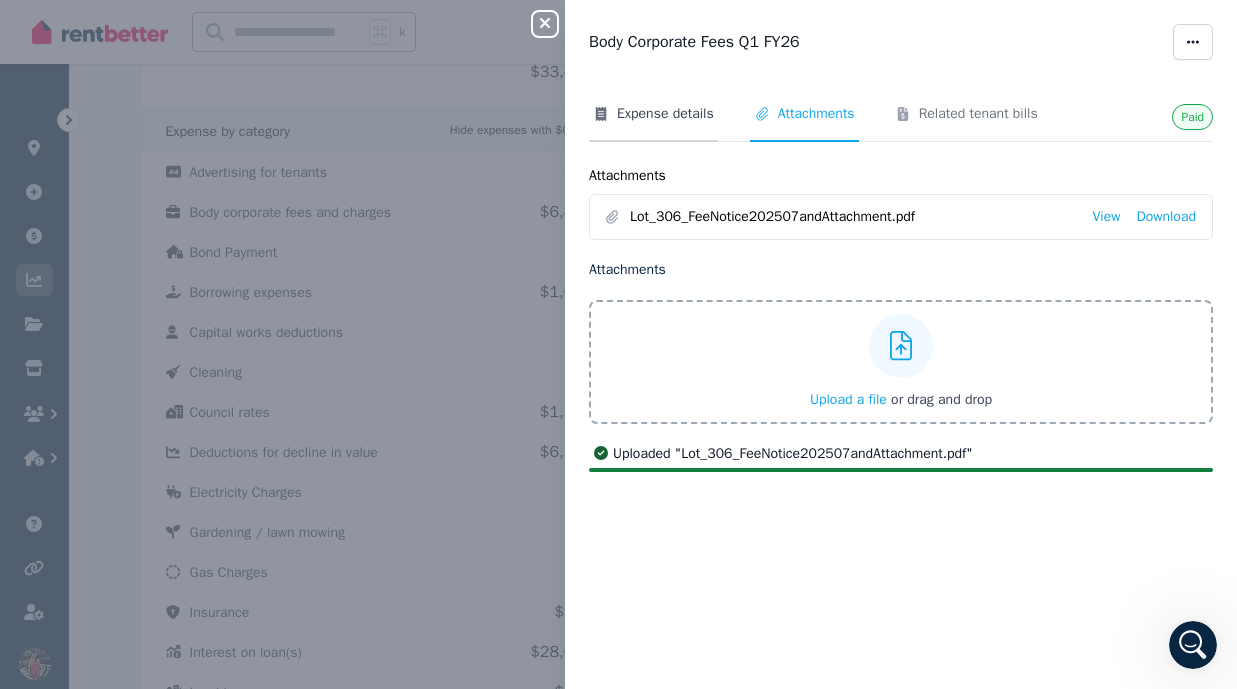 click on "Expense details" at bounding box center (665, 114) 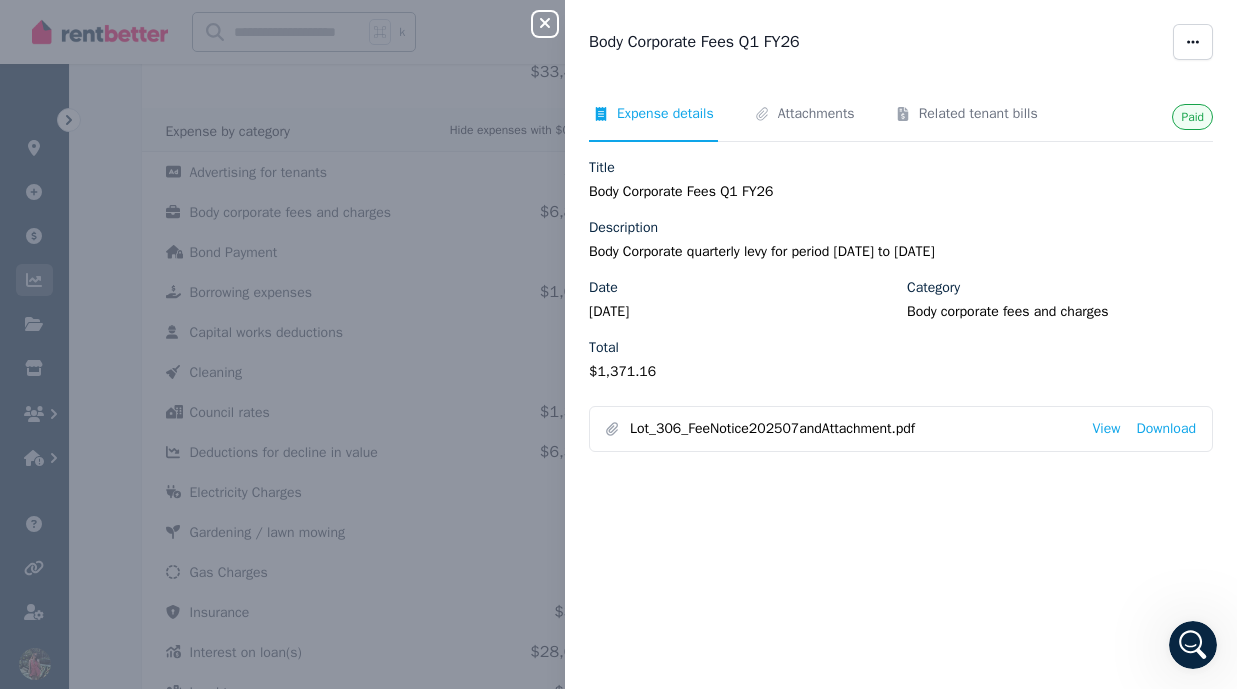 click on "Close panel" at bounding box center (545, 24) 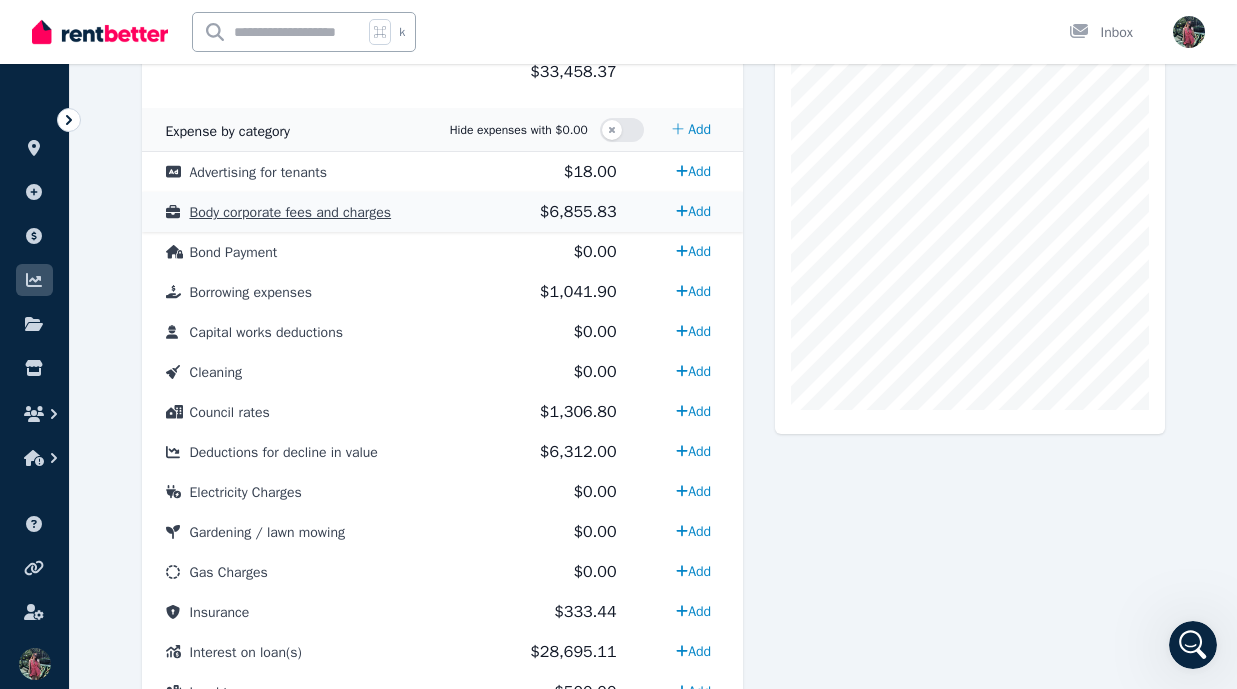 click on "Body corporate fees and charges" at bounding box center (316, 212) 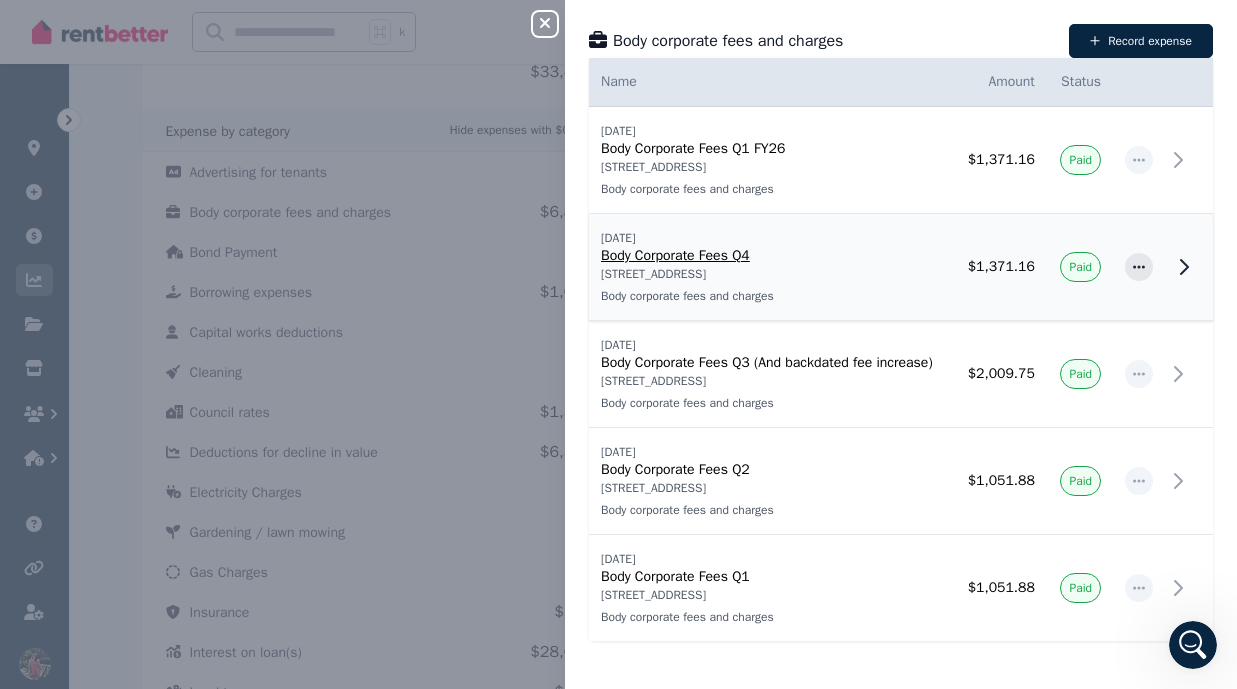 click on "Body corporate fees and charges" at bounding box center (771, 296) 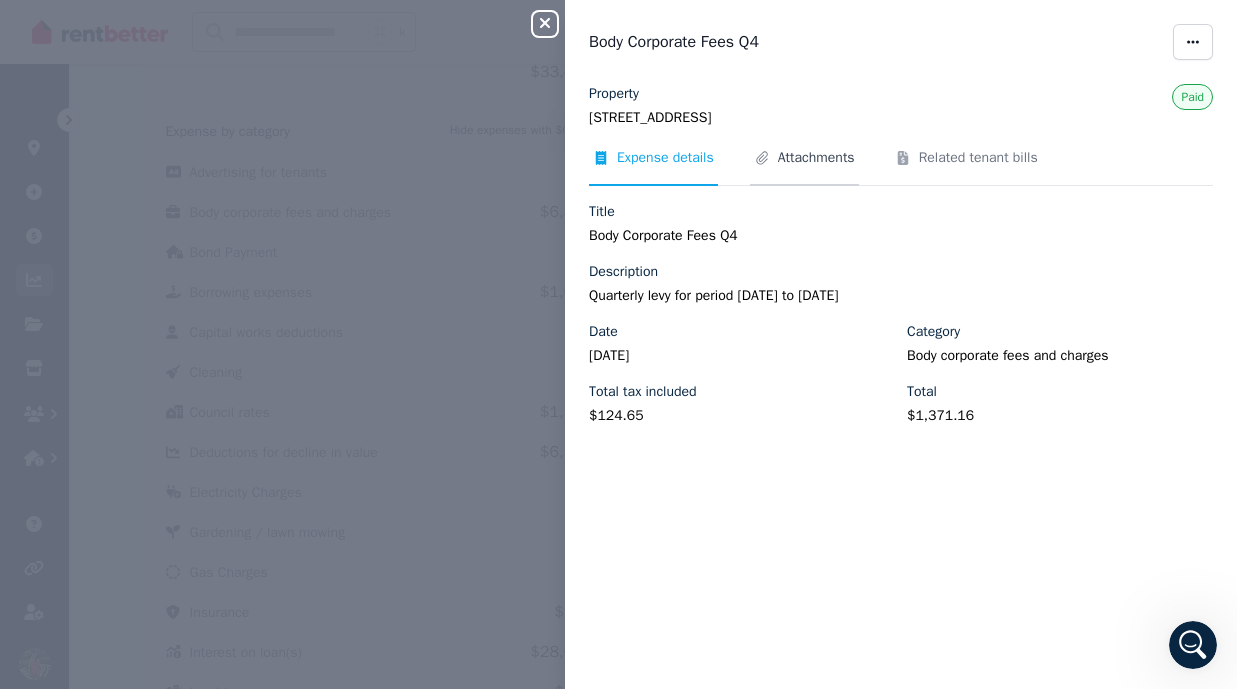 click on "Attachments" at bounding box center [816, 158] 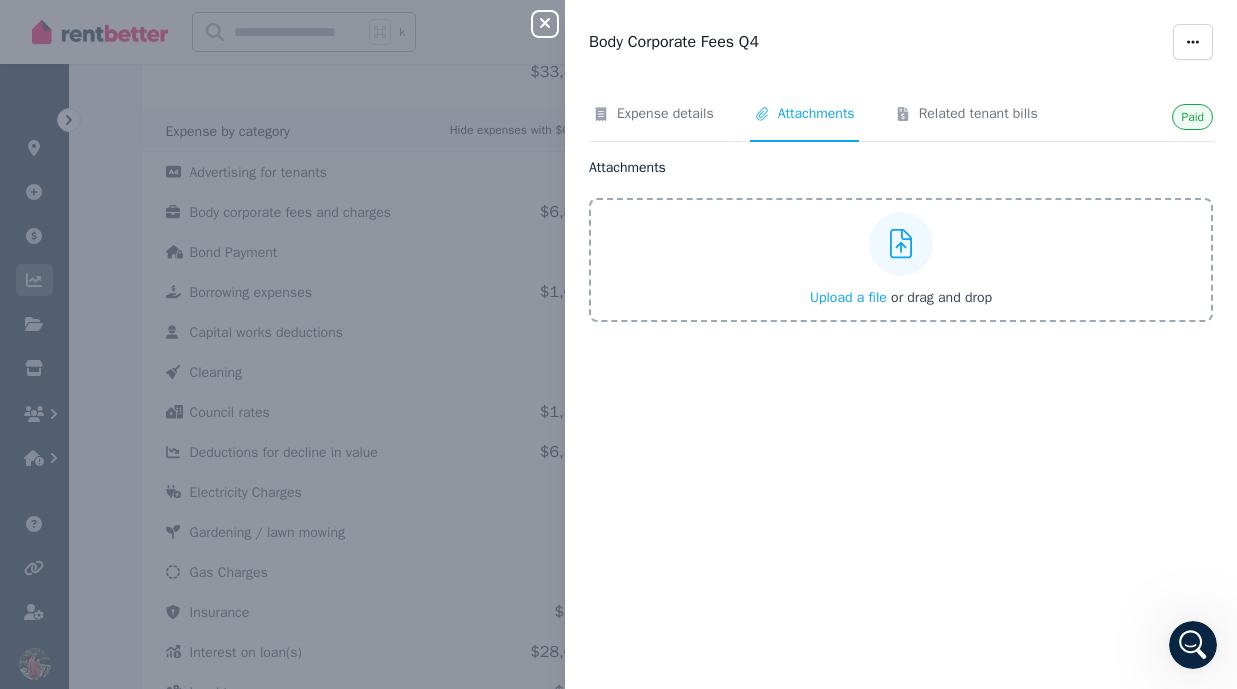 click on "Upload a file" at bounding box center [848, 297] 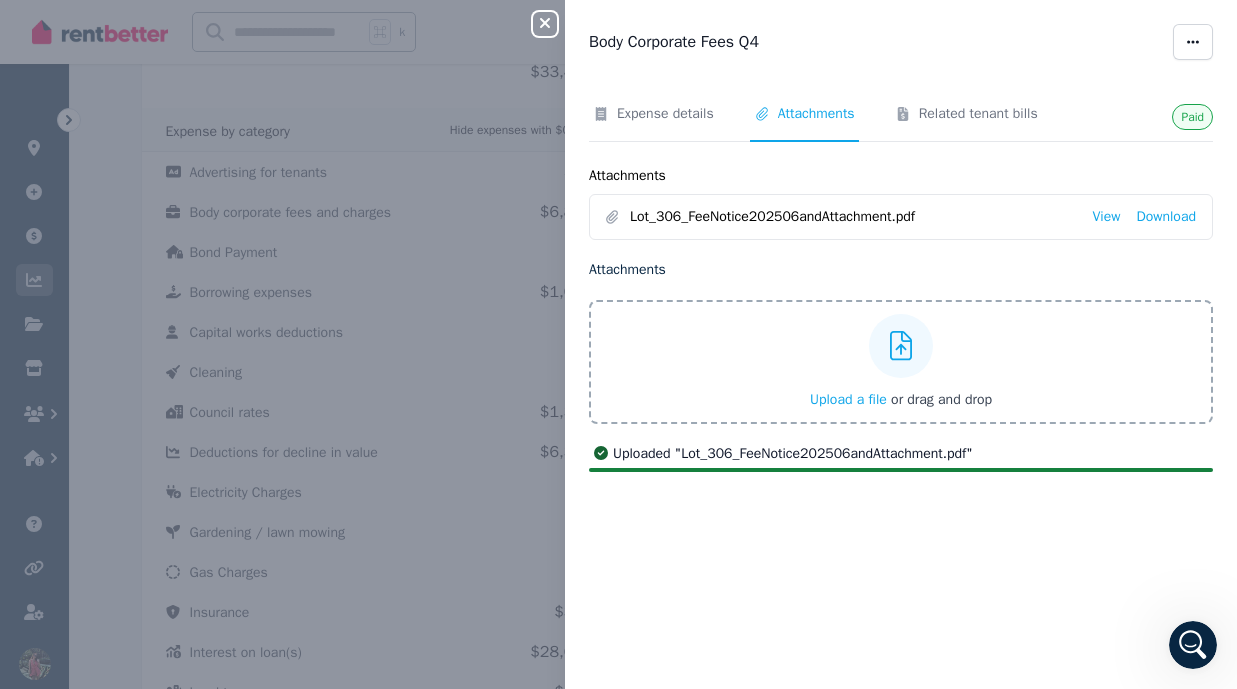 click 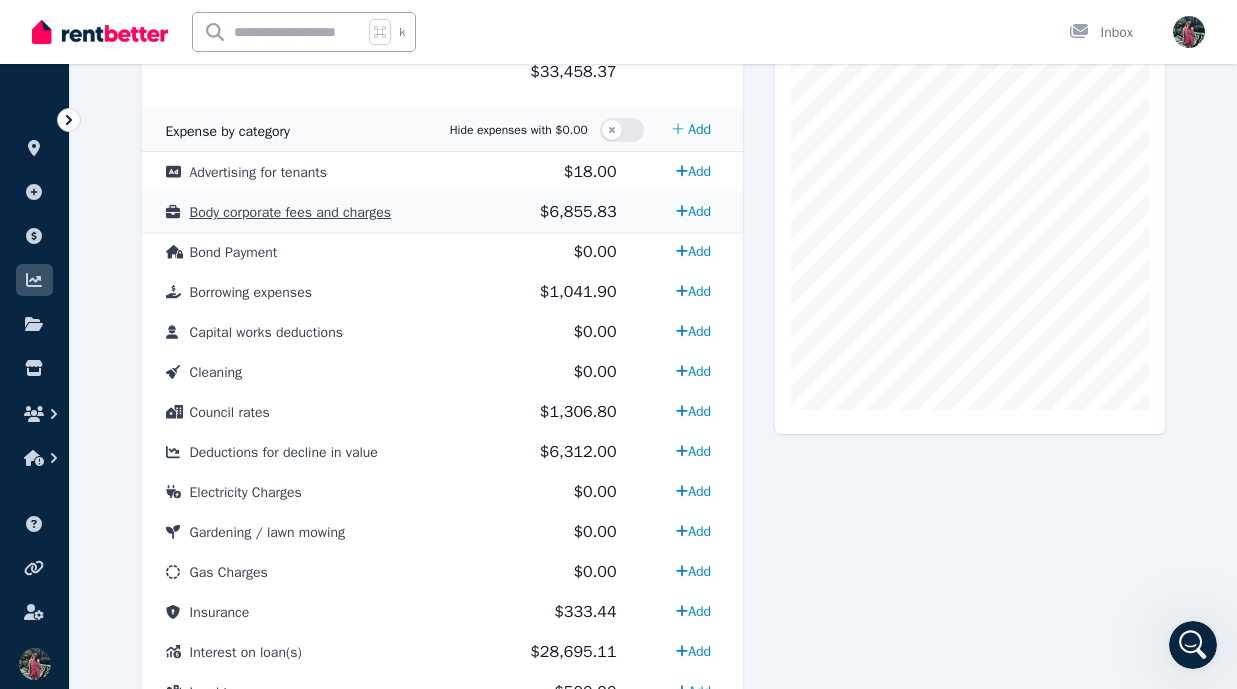 click on "Body corporate fees and charges" at bounding box center (291, 212) 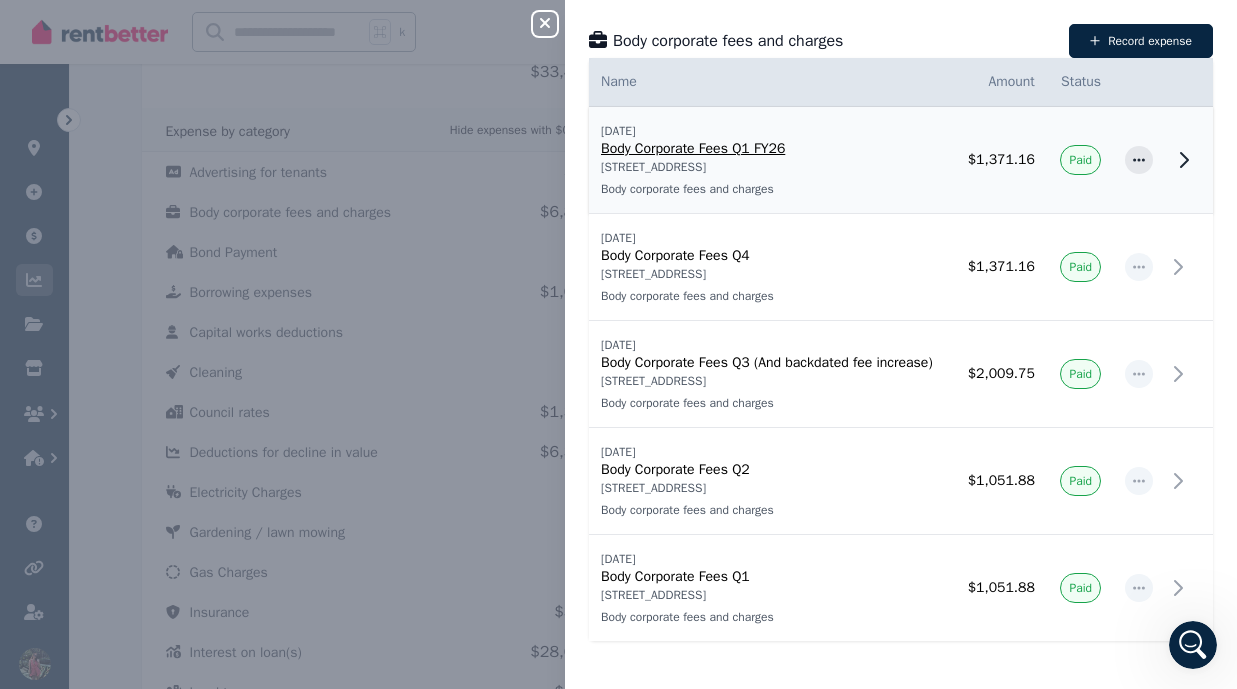 click on "[STREET_ADDRESS]" at bounding box center (771, 167) 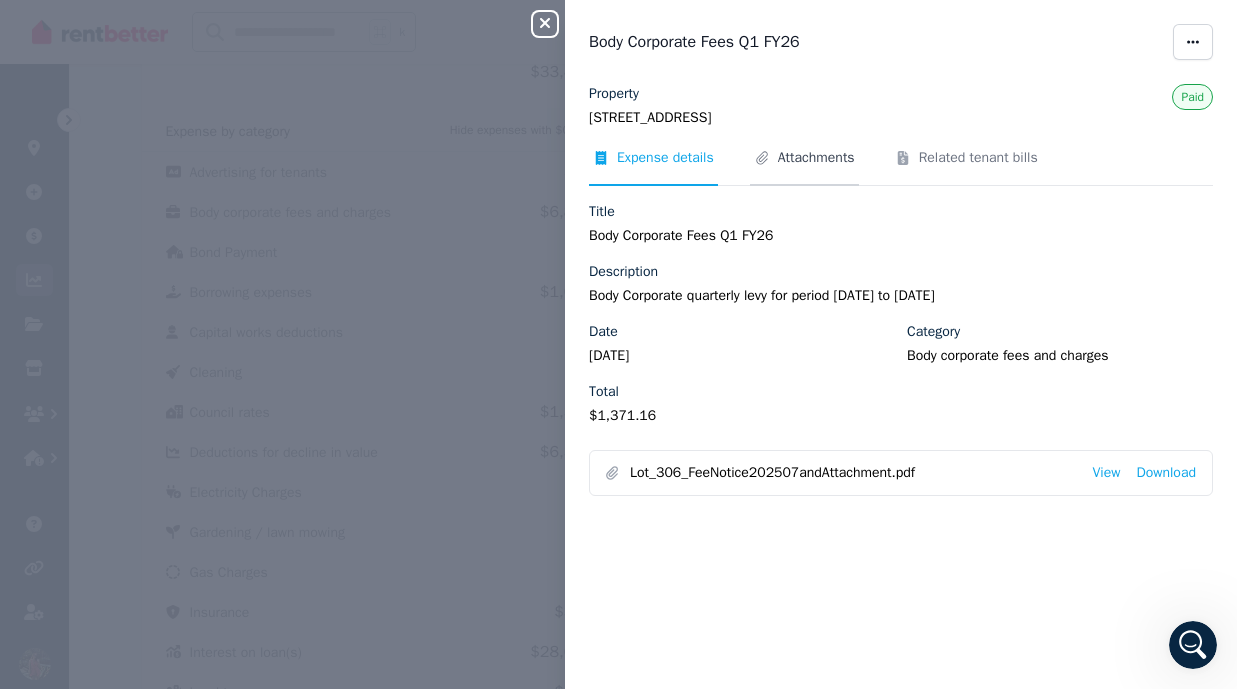 click on "Attachments" at bounding box center (816, 158) 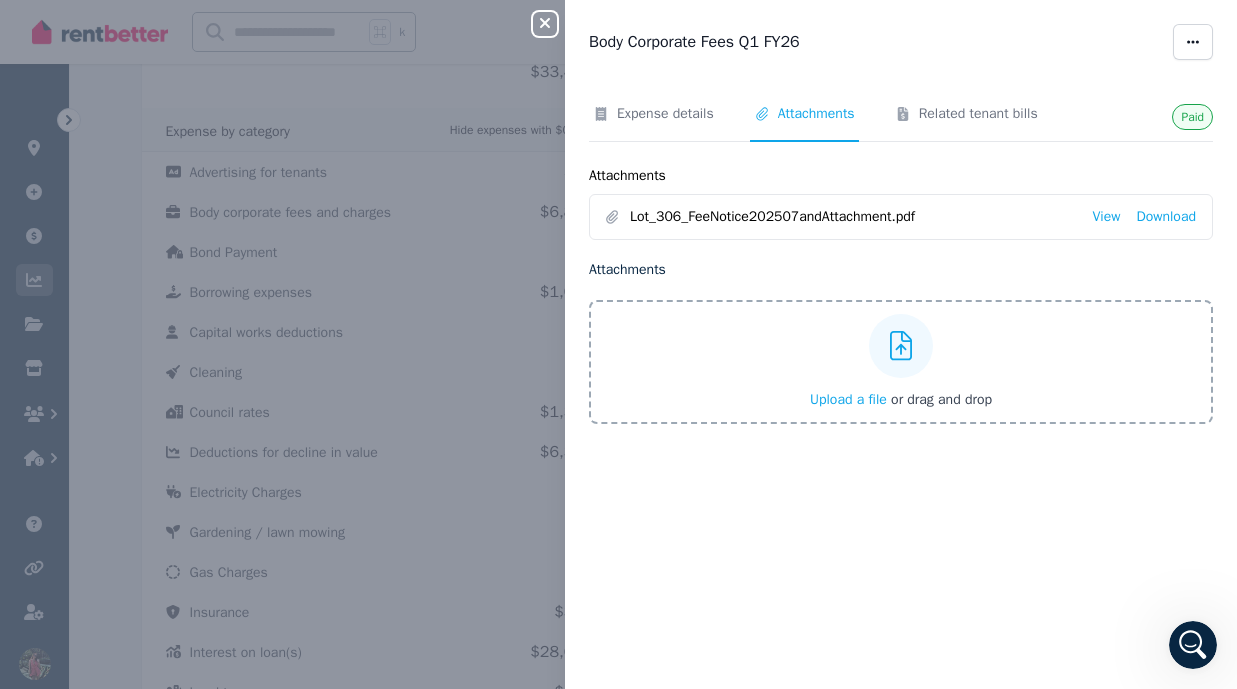 click 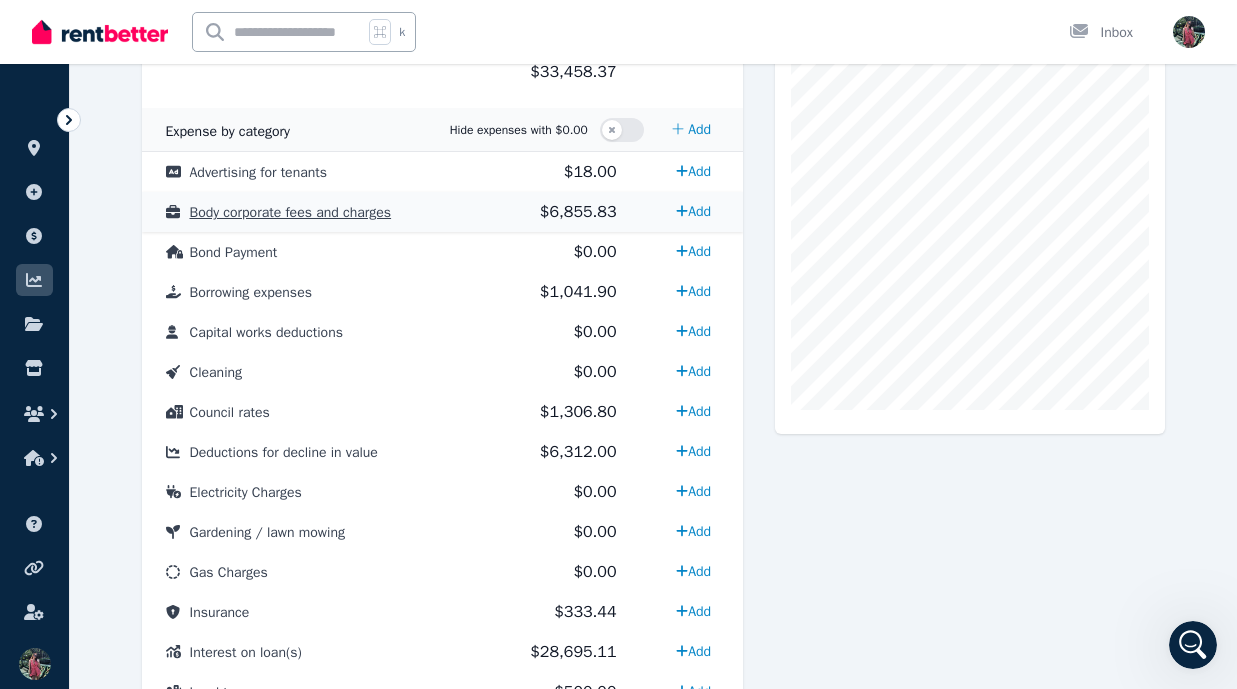 click on "Body corporate fees and charges" at bounding box center (316, 212) 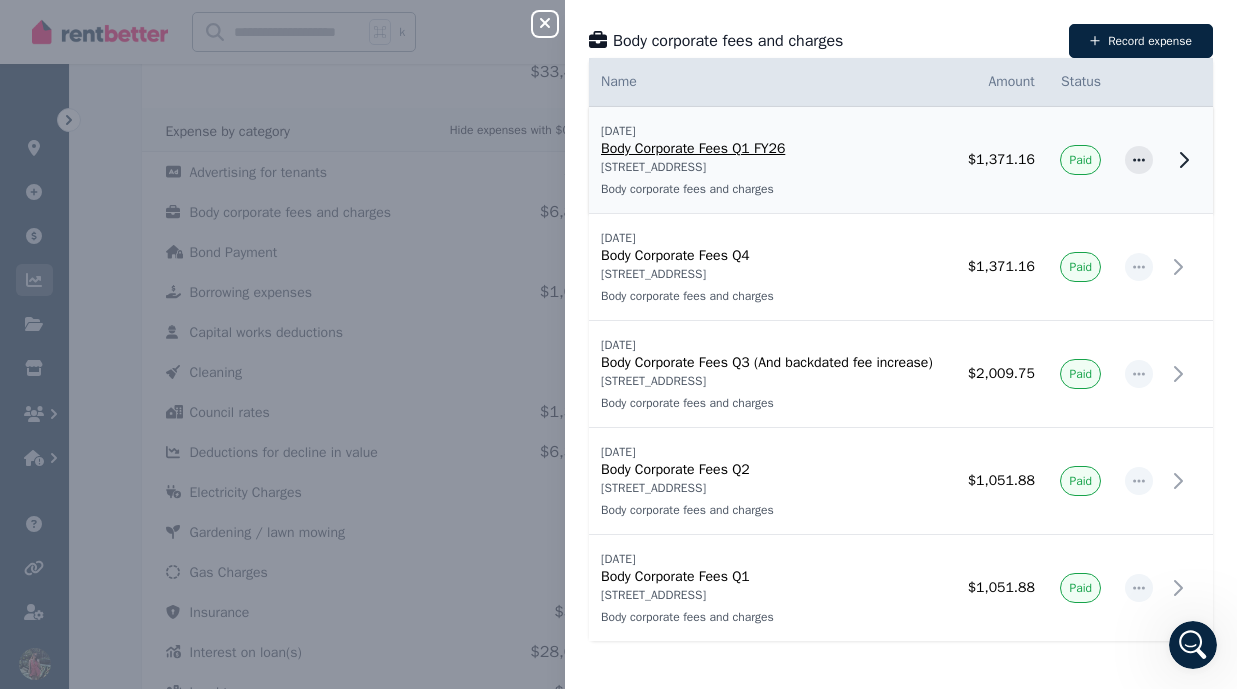 click on "Body corporate fees and charges" at bounding box center (771, 189) 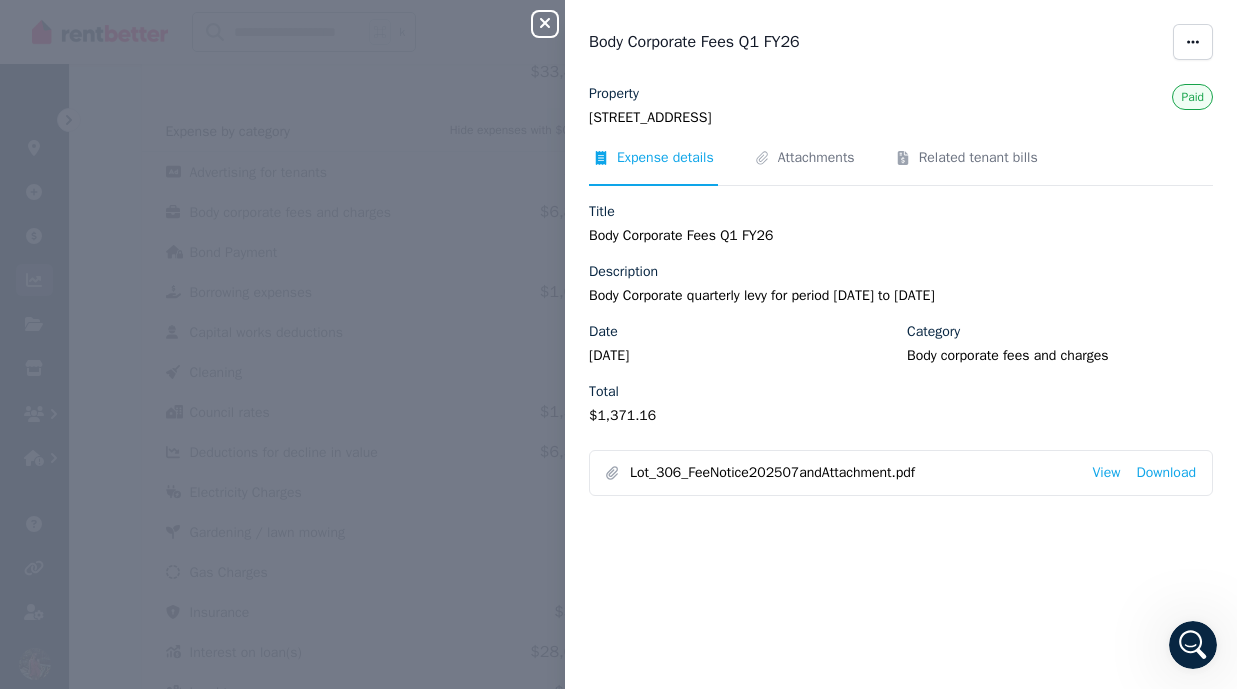 click 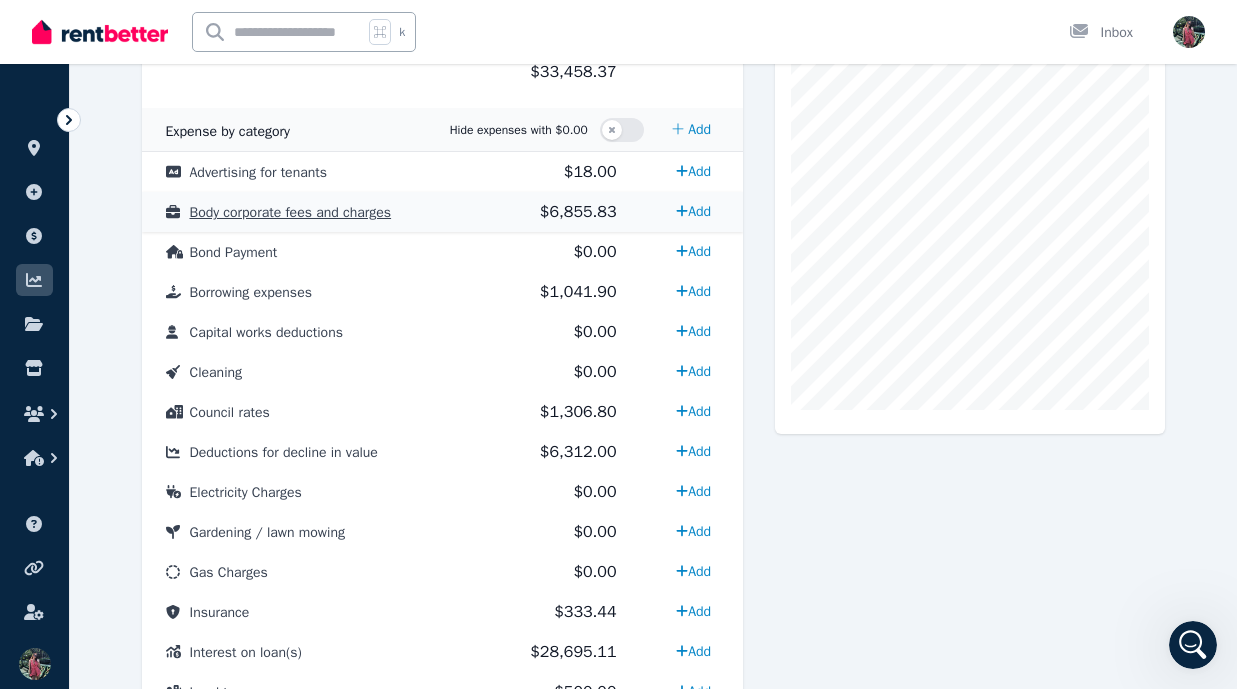 click on "Body corporate fees and charges" at bounding box center [316, 212] 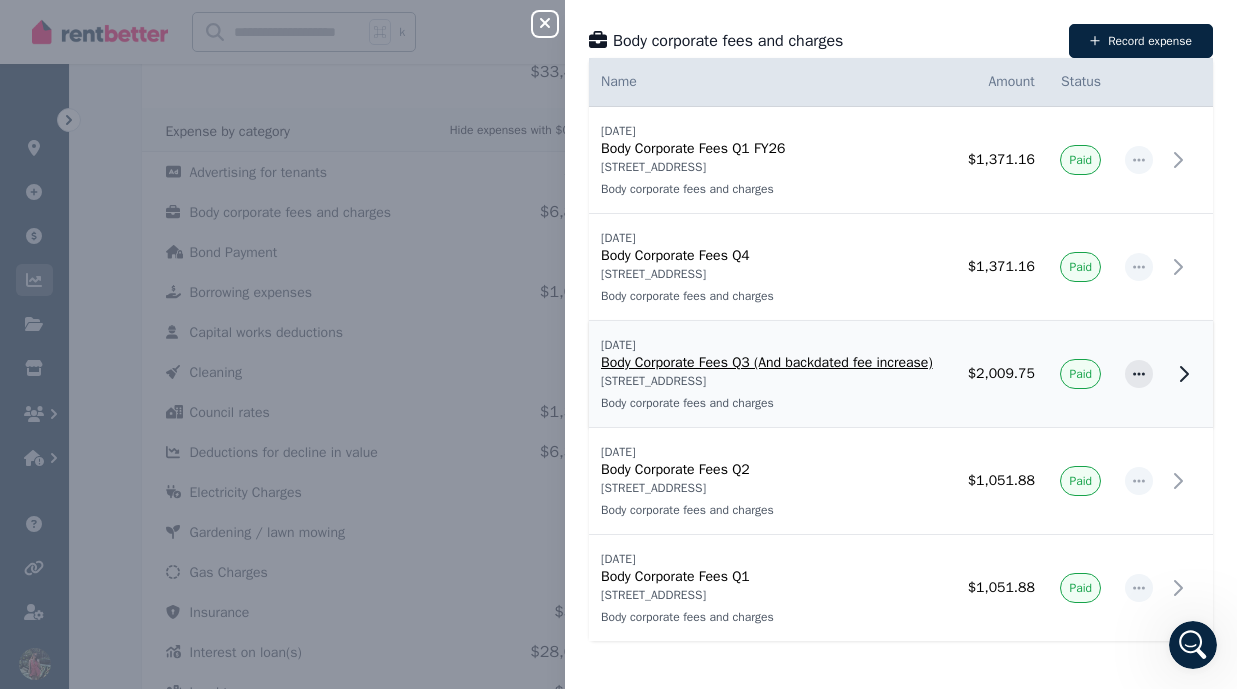 click on "[STREET_ADDRESS]" at bounding box center (771, 381) 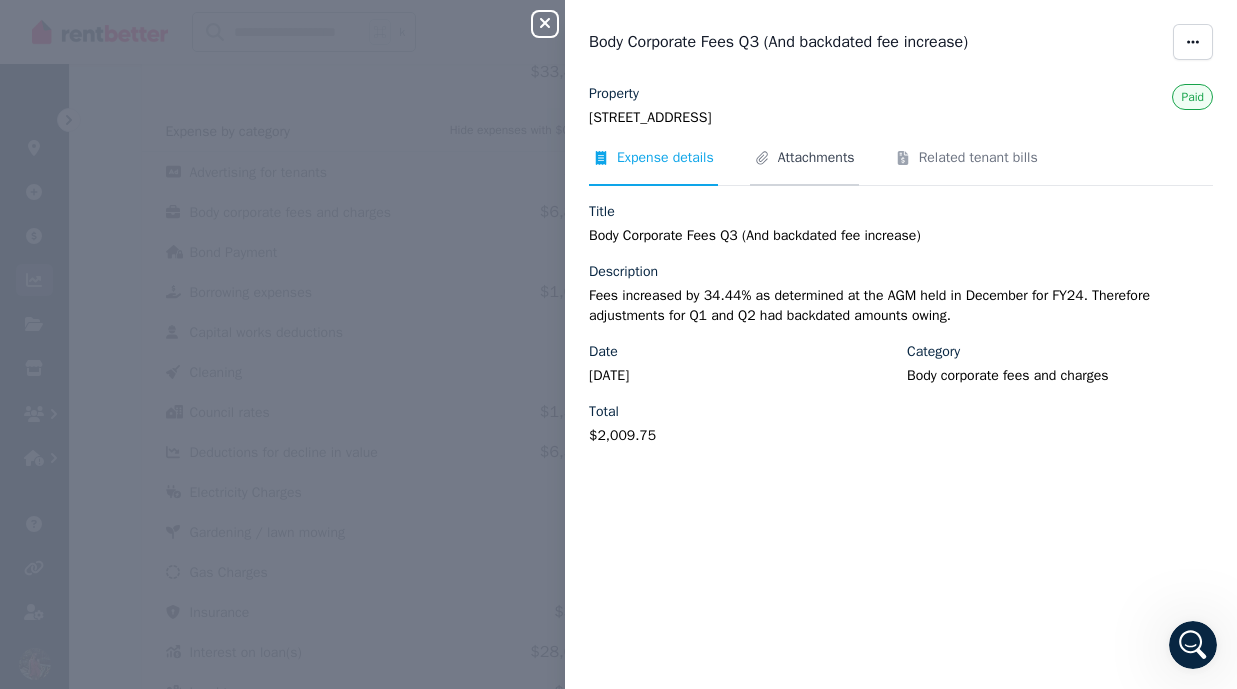 click on "Attachments" at bounding box center (816, 158) 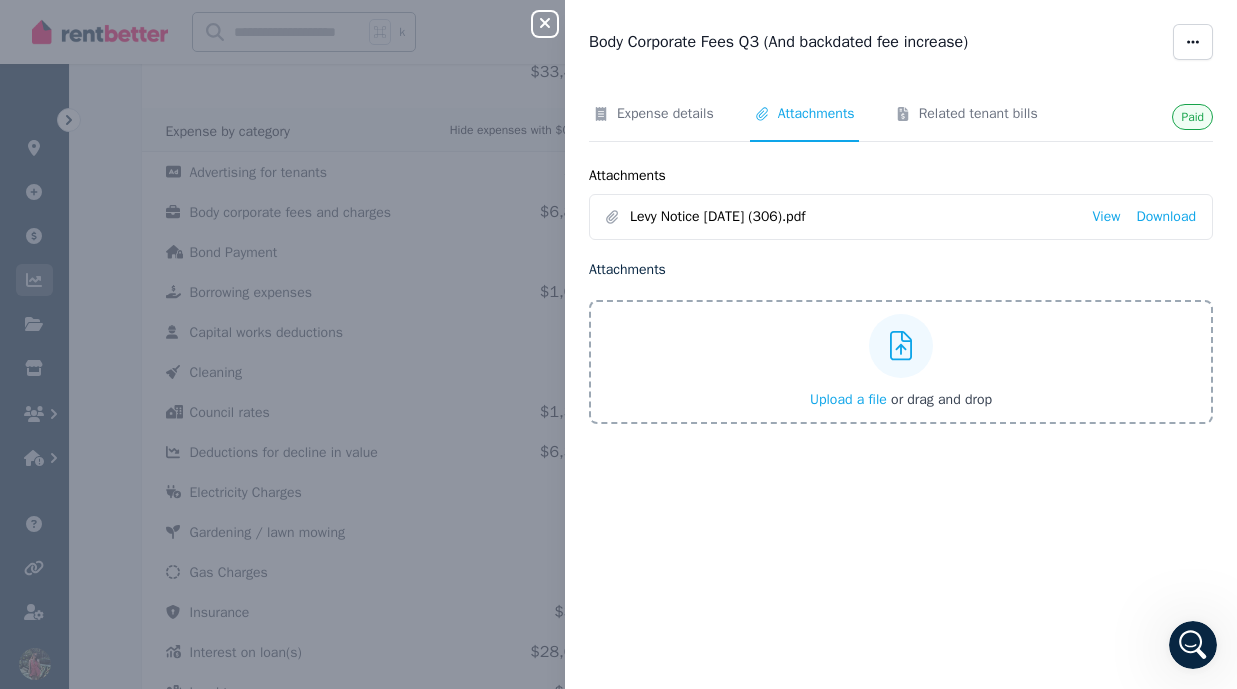 click 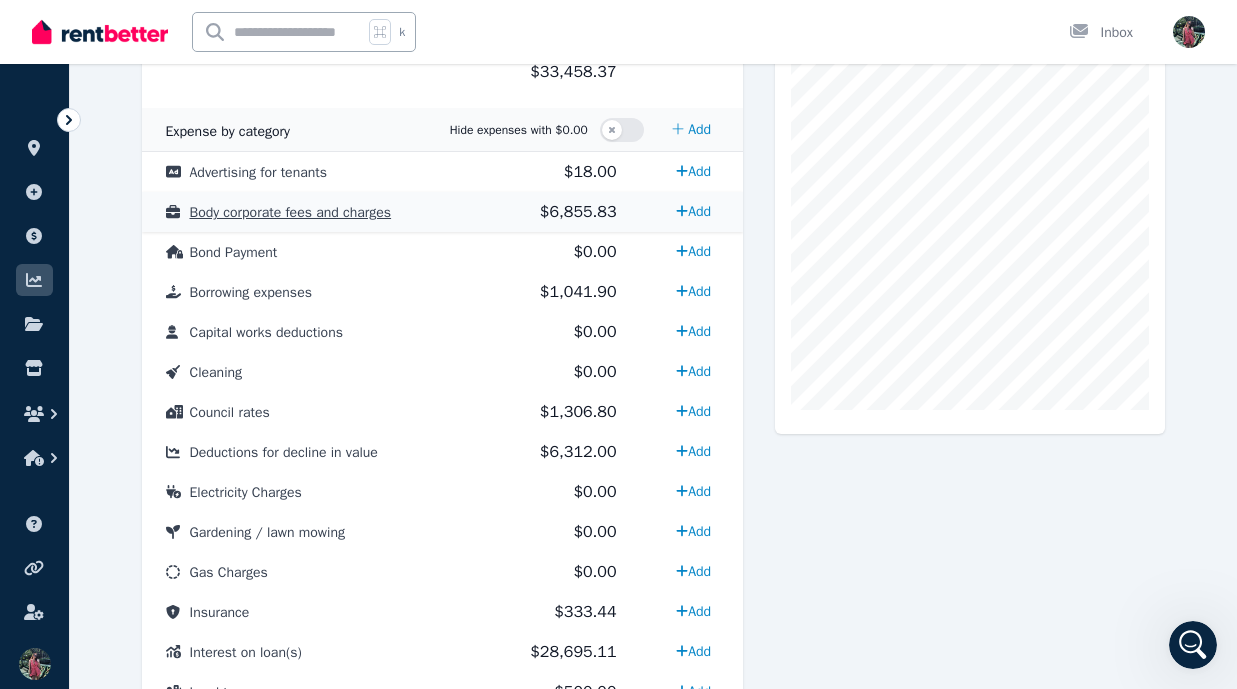 click on "$6,855.83" at bounding box center [566, 212] 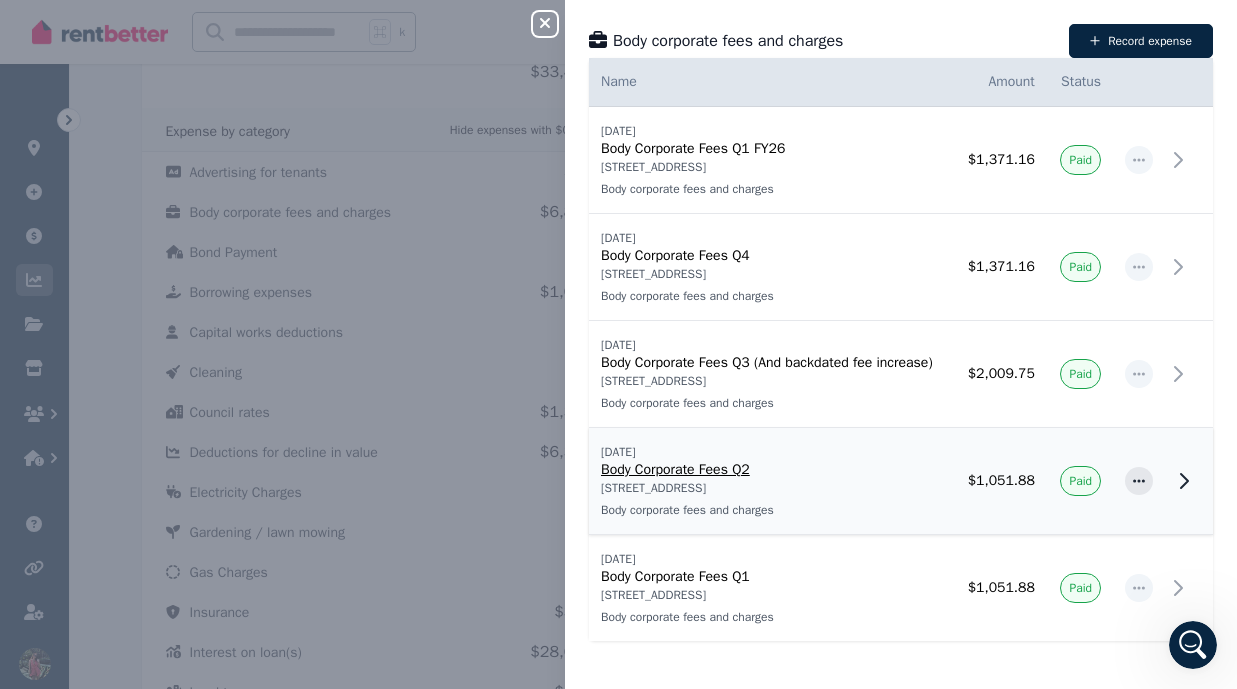 click on "[STREET_ADDRESS]" at bounding box center [771, 488] 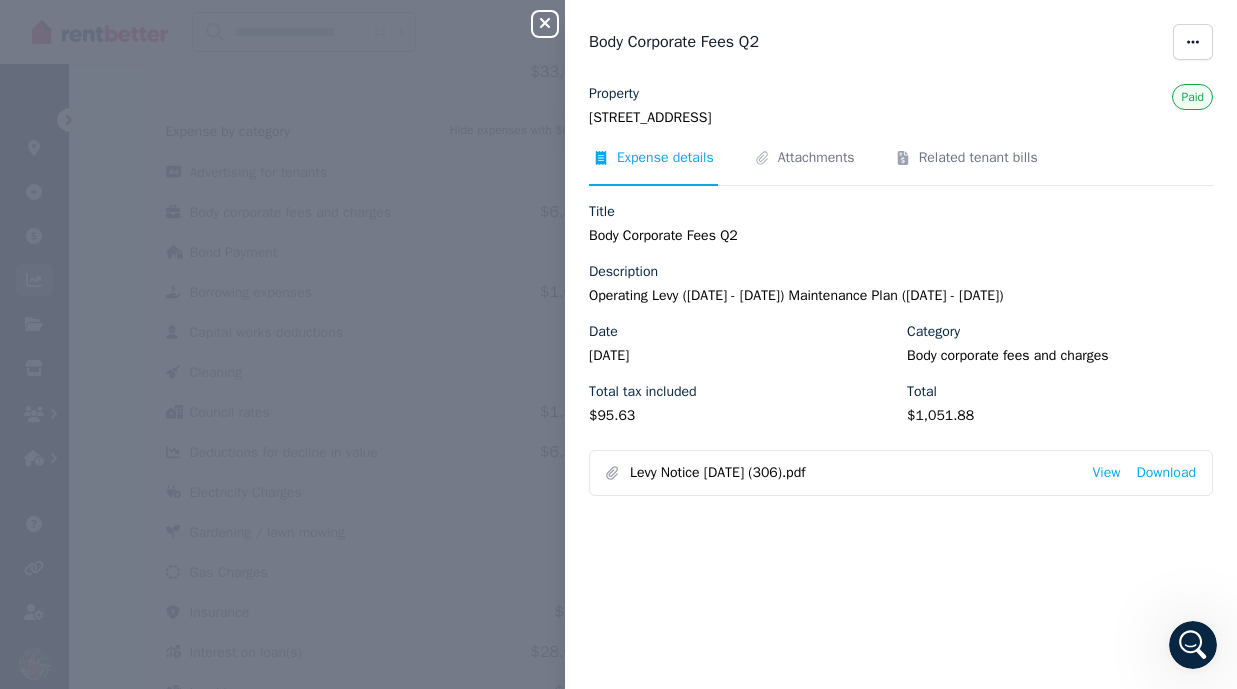 click 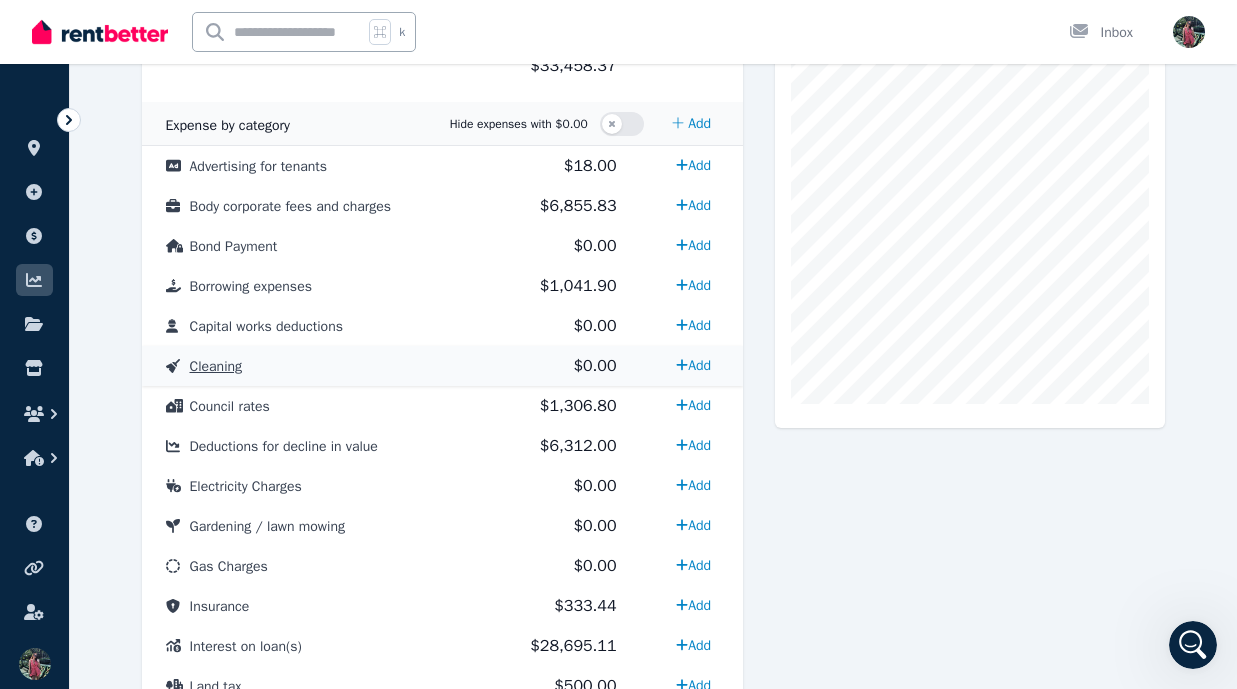 scroll, scrollTop: 538, scrollLeft: 0, axis: vertical 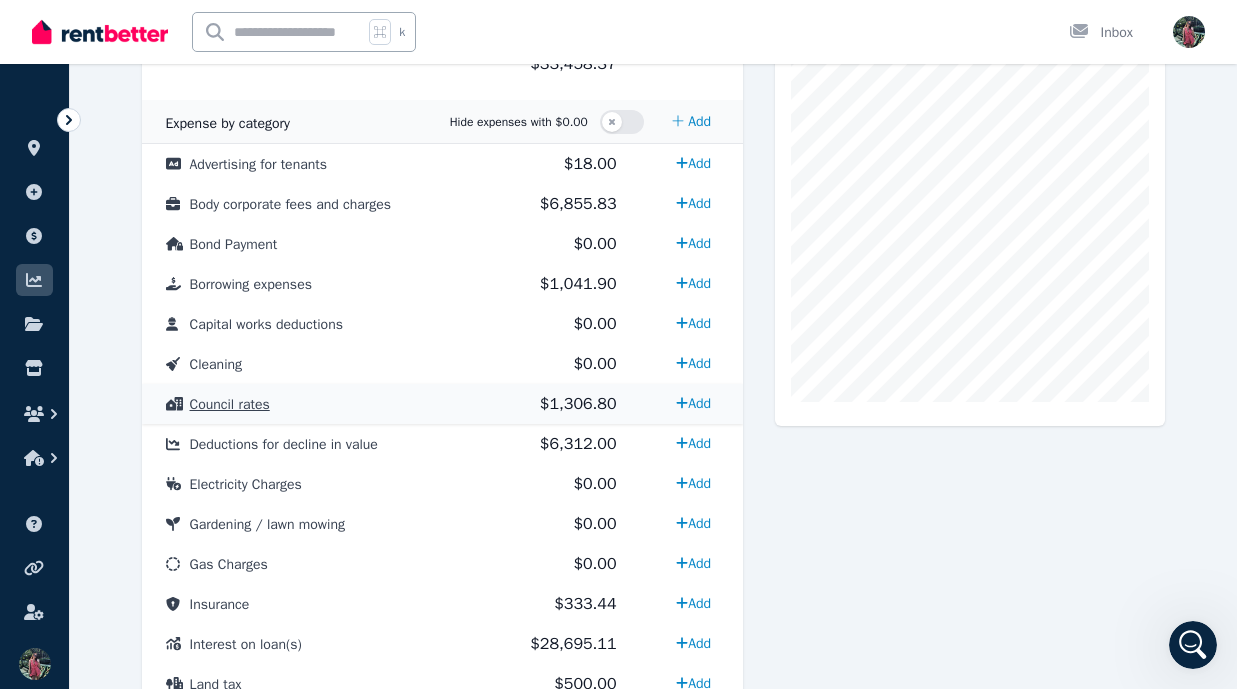 click on "Council rates" at bounding box center (316, 404) 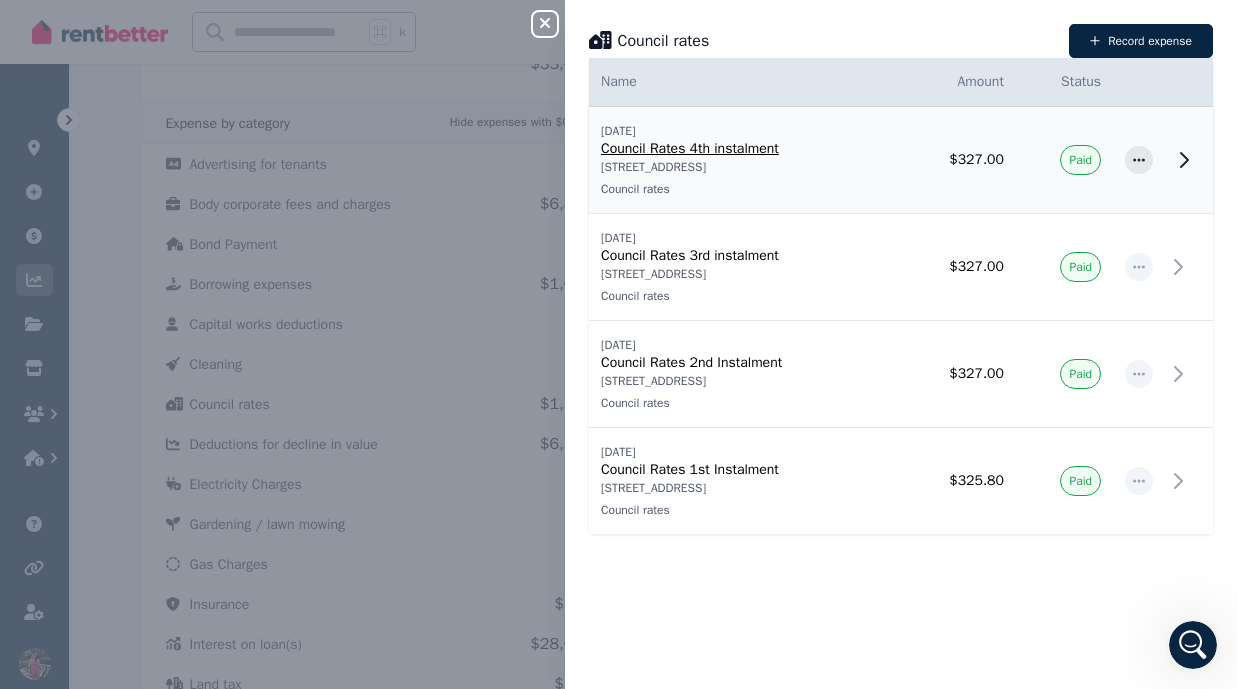 click on "Council rates" at bounding box center [743, 189] 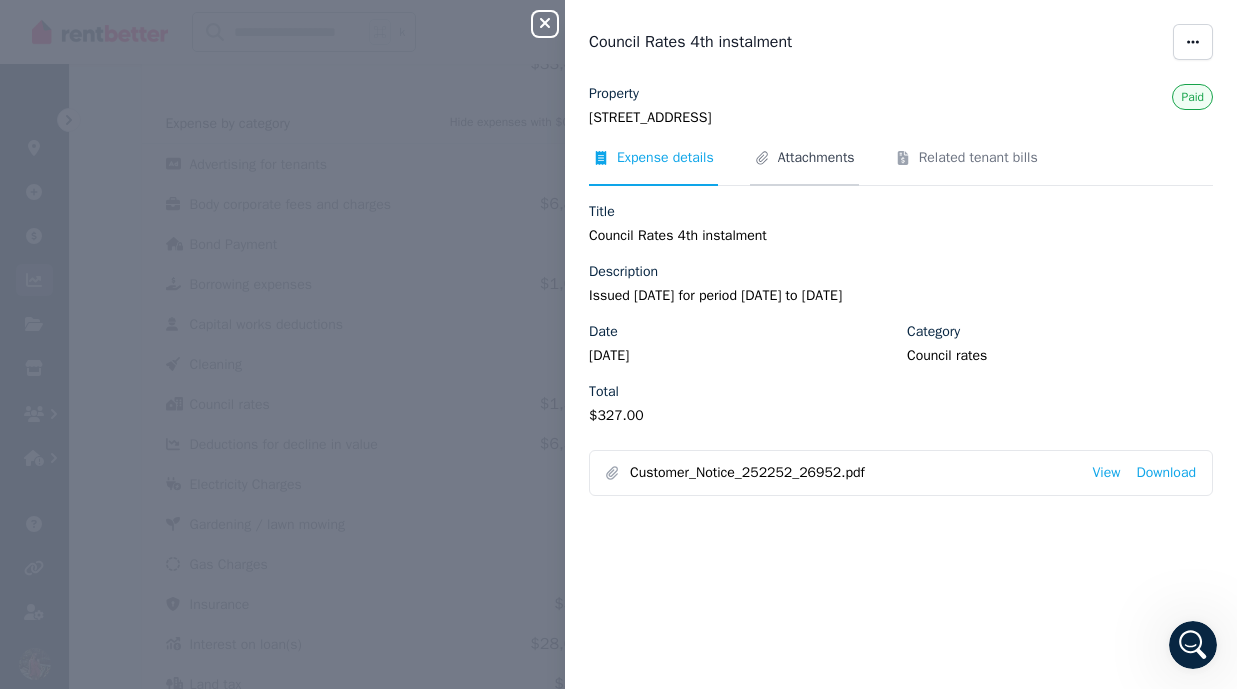 click on "Attachments" at bounding box center (816, 158) 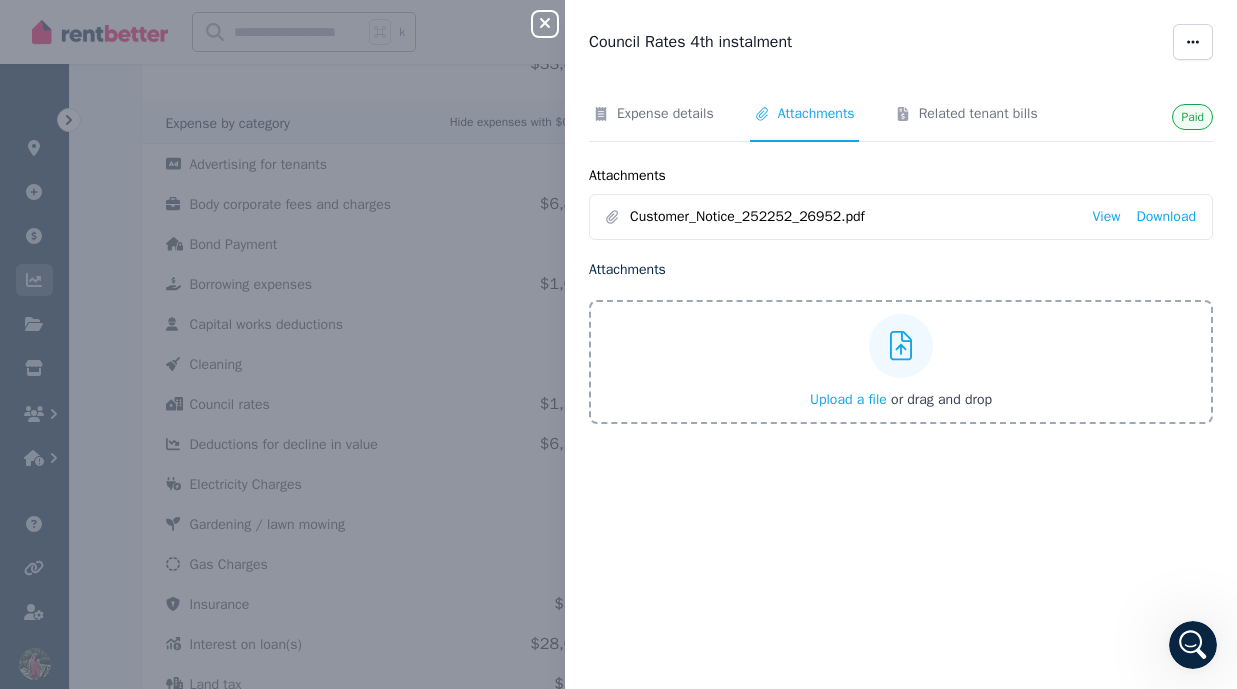 click 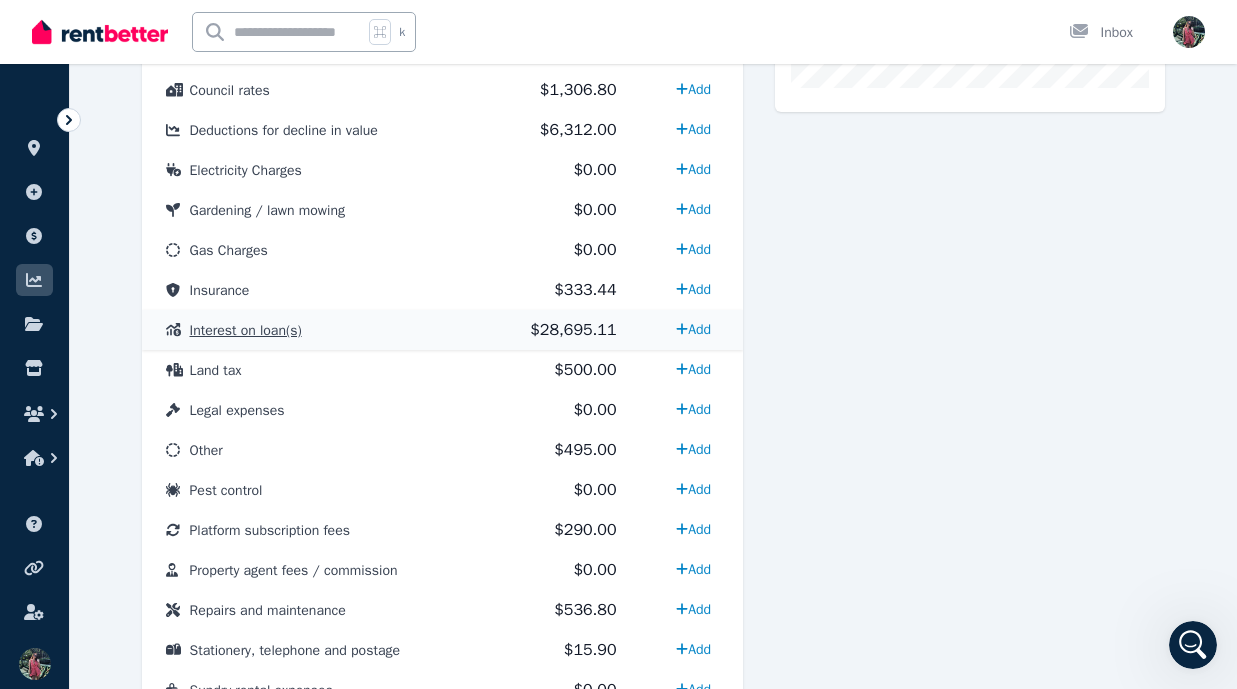 scroll, scrollTop: 850, scrollLeft: 0, axis: vertical 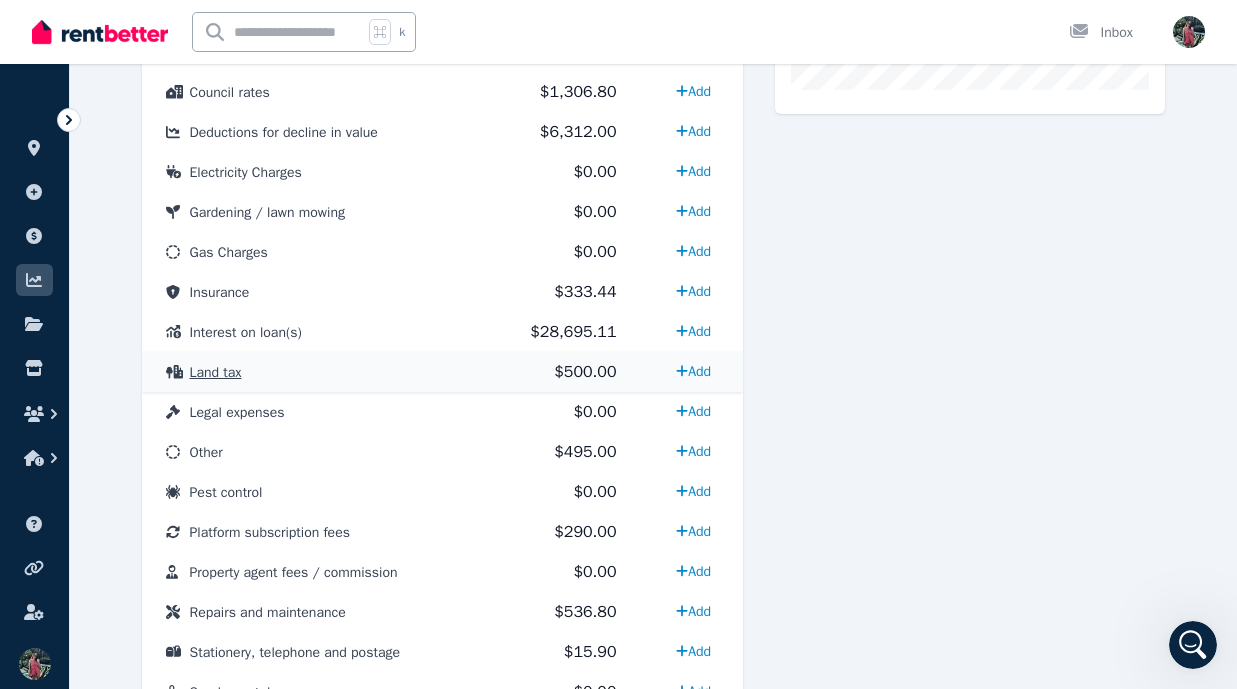 click on "Land tax" at bounding box center [316, 372] 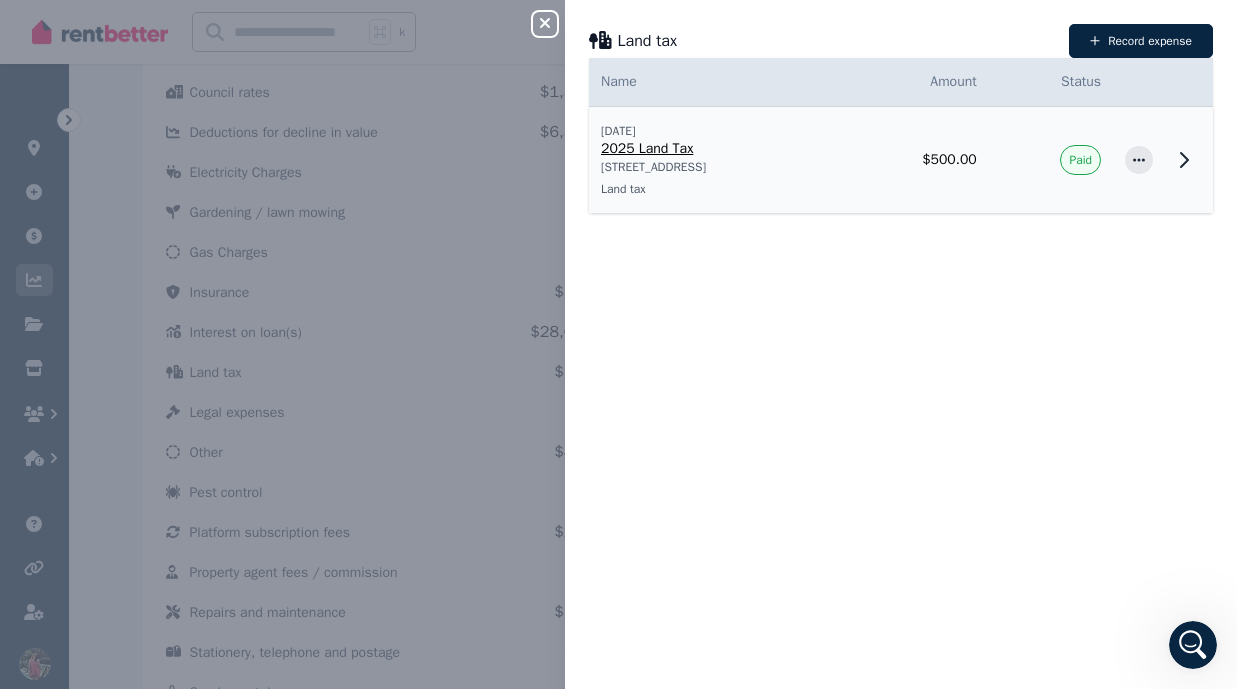 click on "[DATE]" at bounding box center (713, 131) 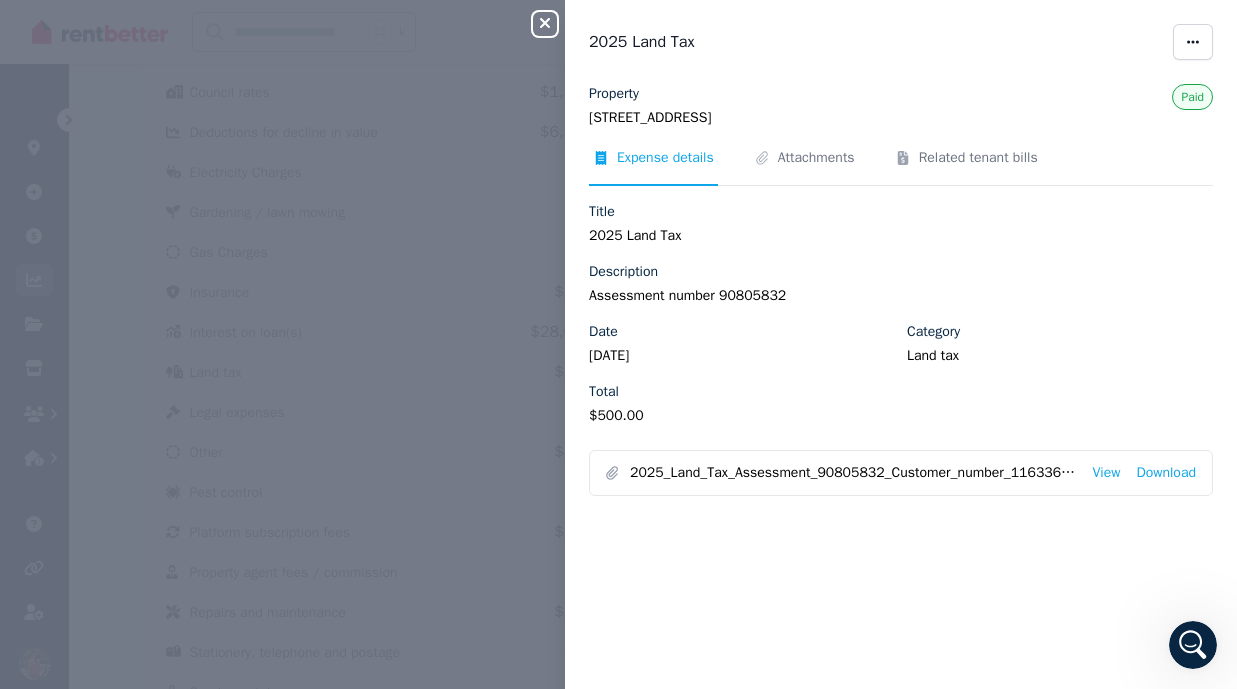 click on "Property unit [STREET_ADDRESS] Paid Expense details Attachments Related tenant bills Title 2025 Land Tax Description Assessment number 90805832 Date [DATE] Category Land tax Total $500.00 2025_Land_Tax_Assessment_90805832_Customer_number_116336893.pdf View Download" at bounding box center (901, 290) 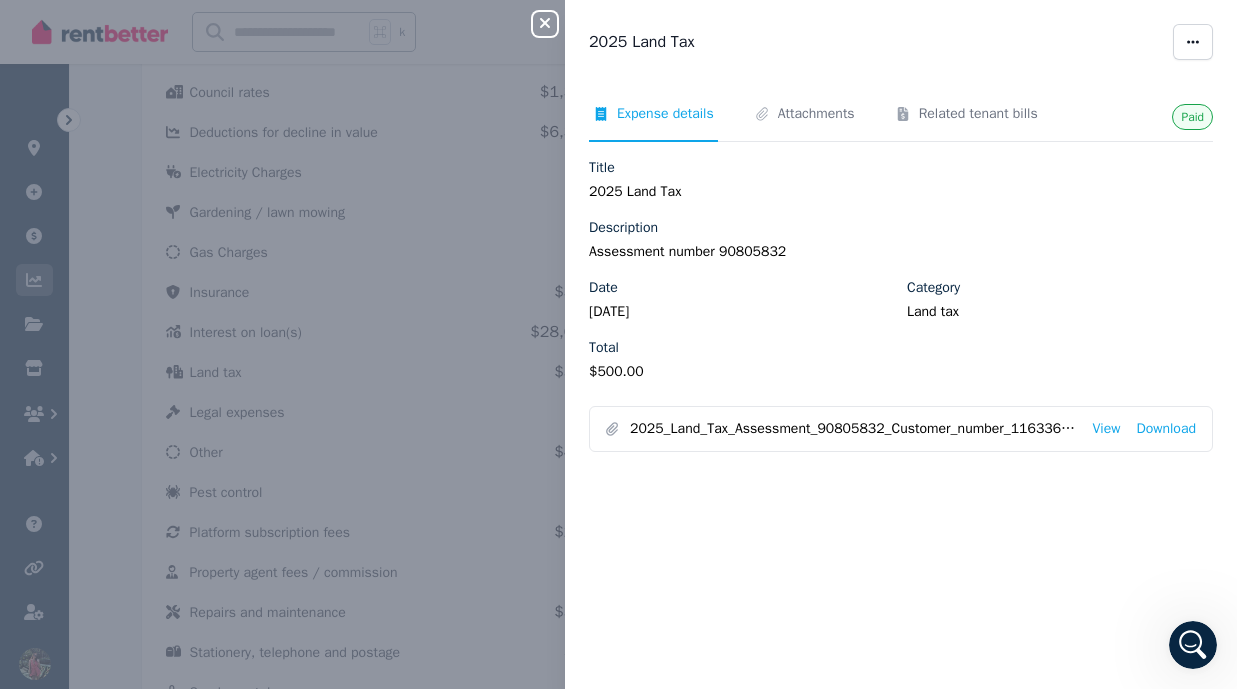 click 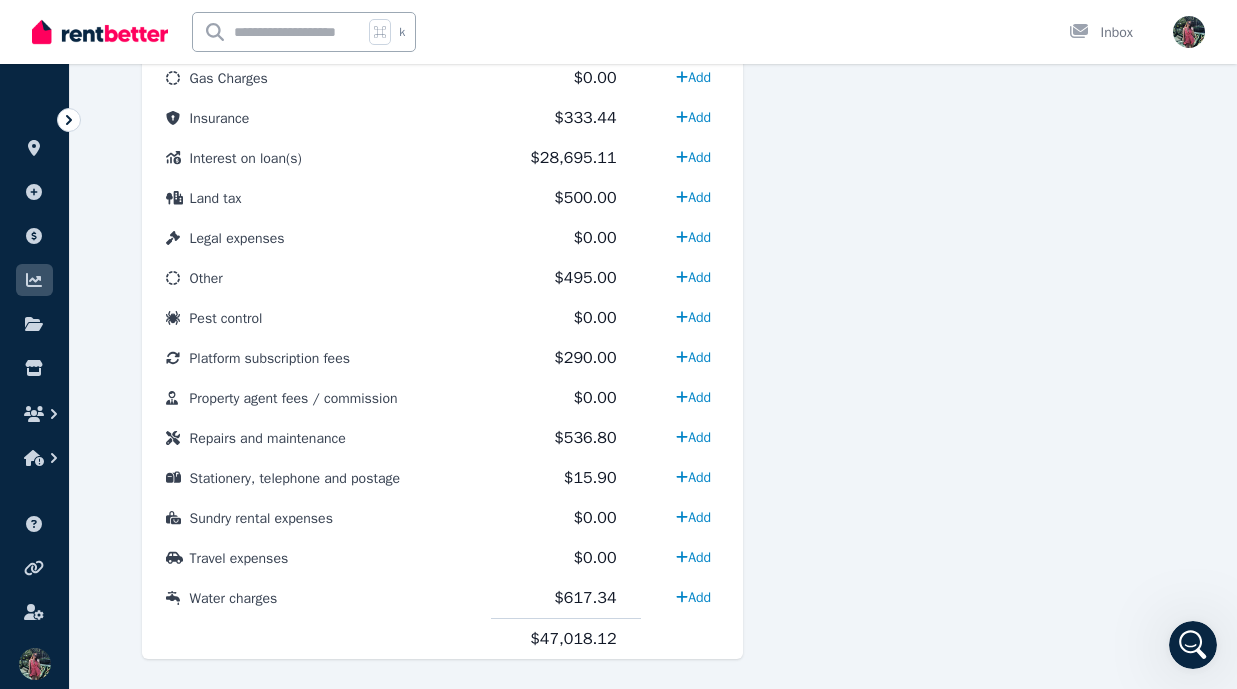 scroll, scrollTop: 1062, scrollLeft: 0, axis: vertical 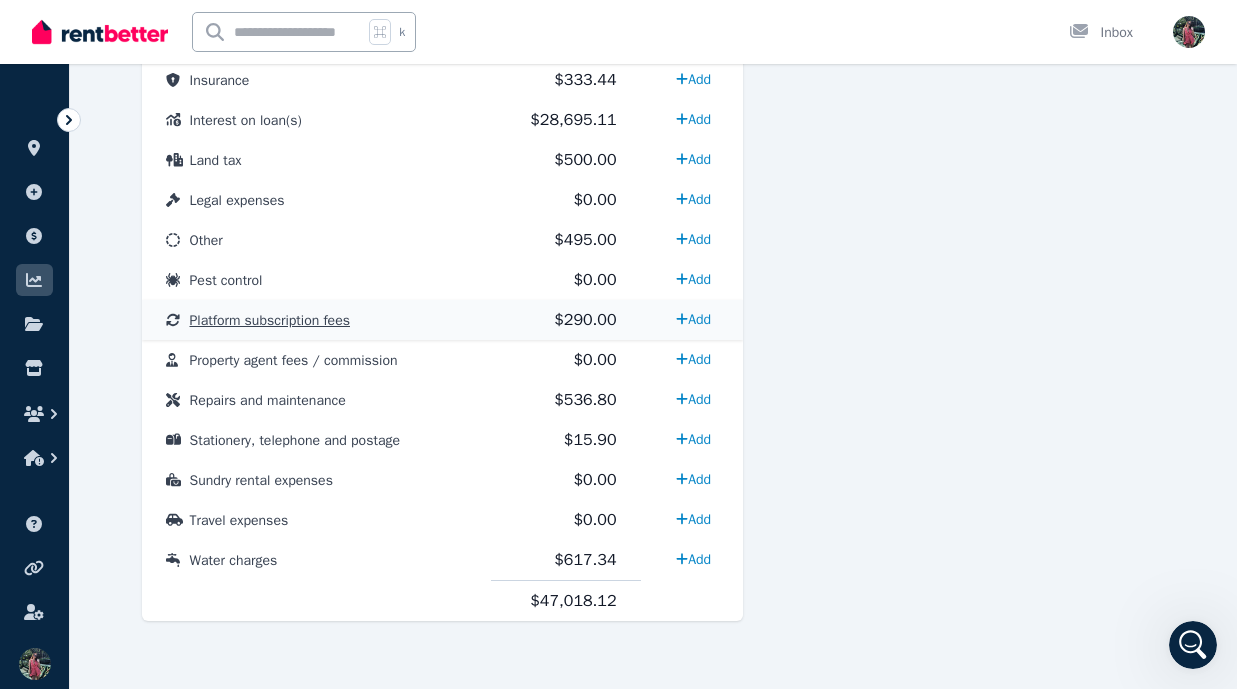 click on "Platform subscription fees" at bounding box center [316, 320] 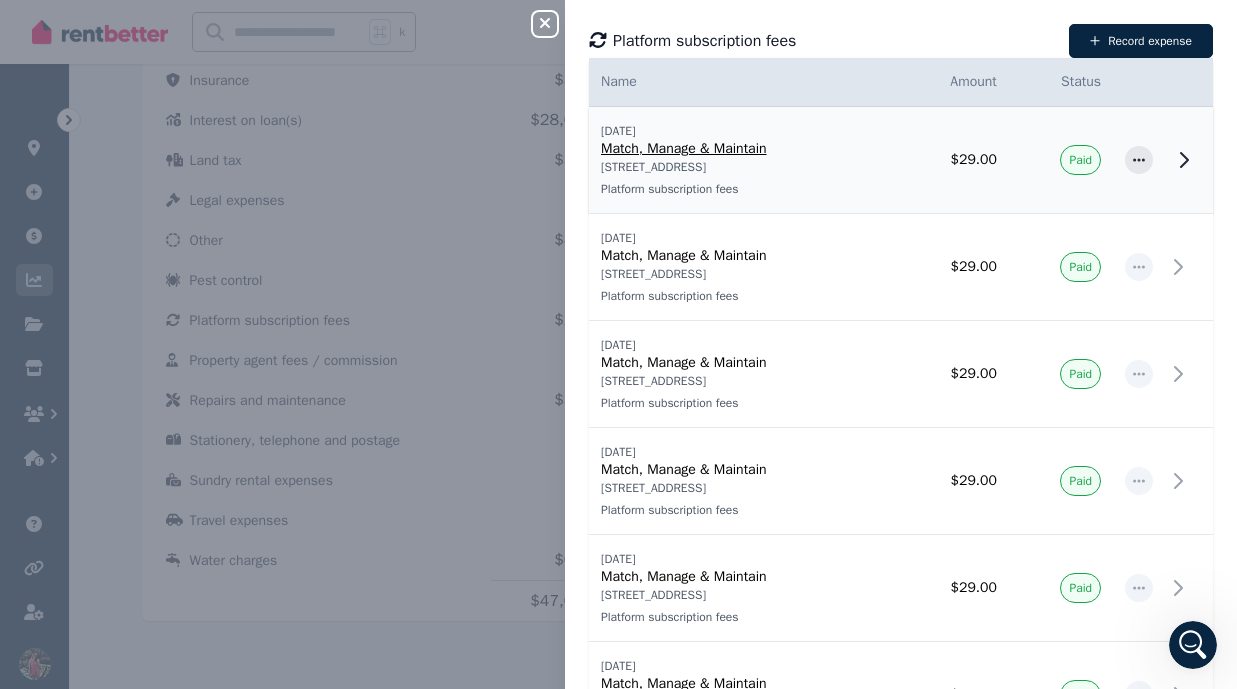 click on "Platform subscription fees" at bounding box center [742, 189] 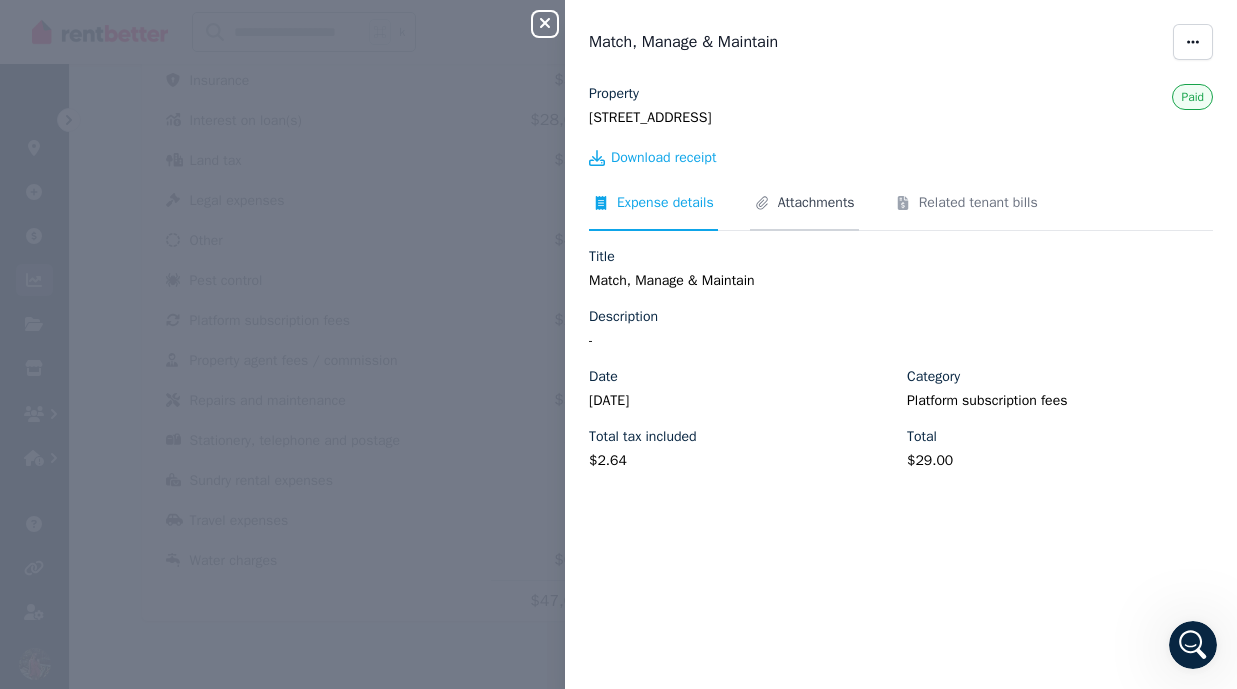 click on "Attachments" at bounding box center (816, 203) 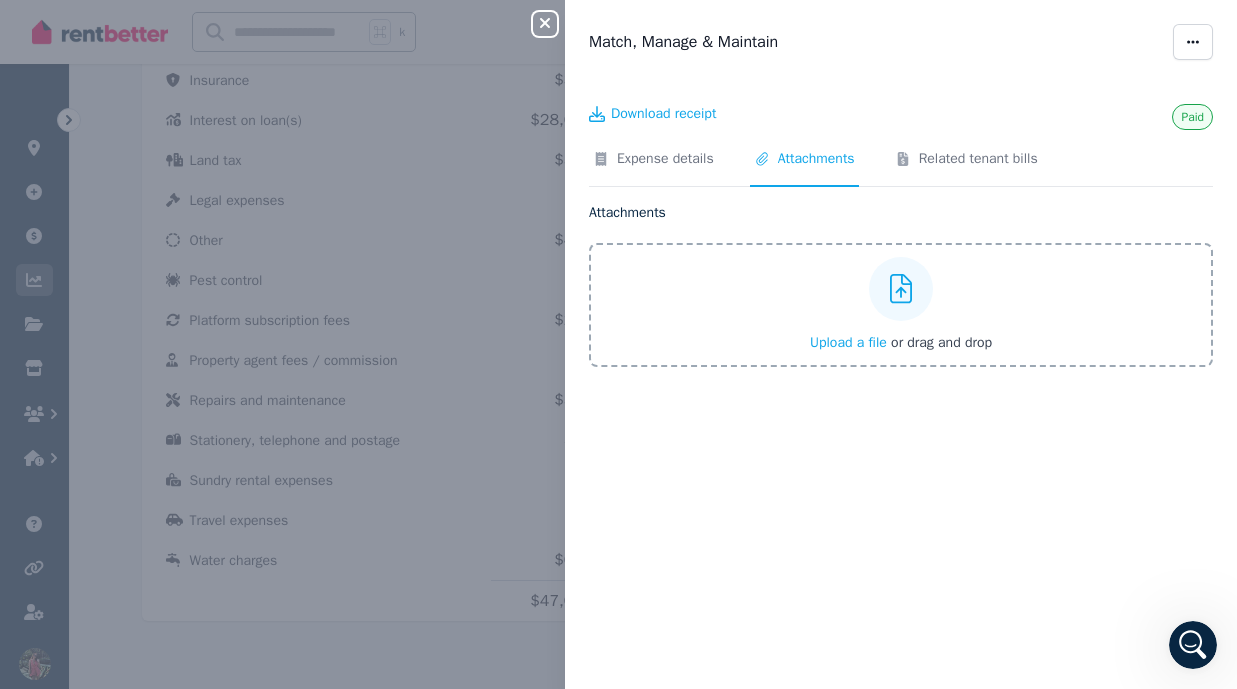 click 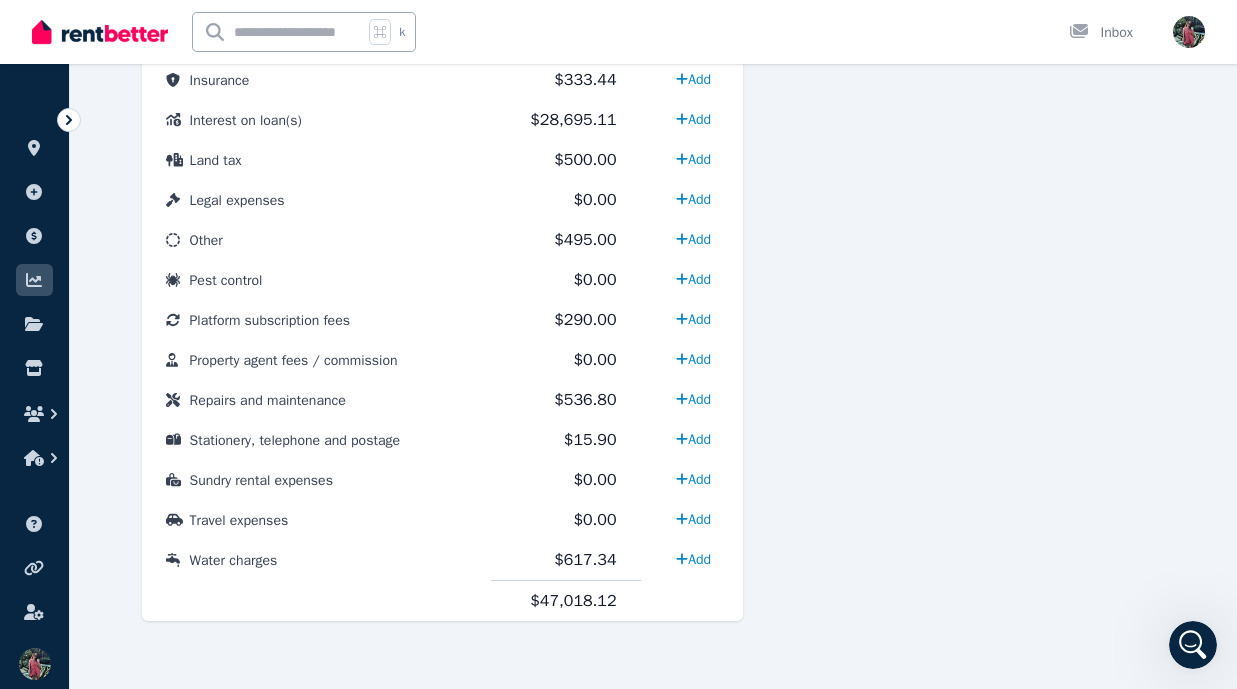 click on "Expense Interest on loan(s) 28,695.11" at bounding box center (970, 43) 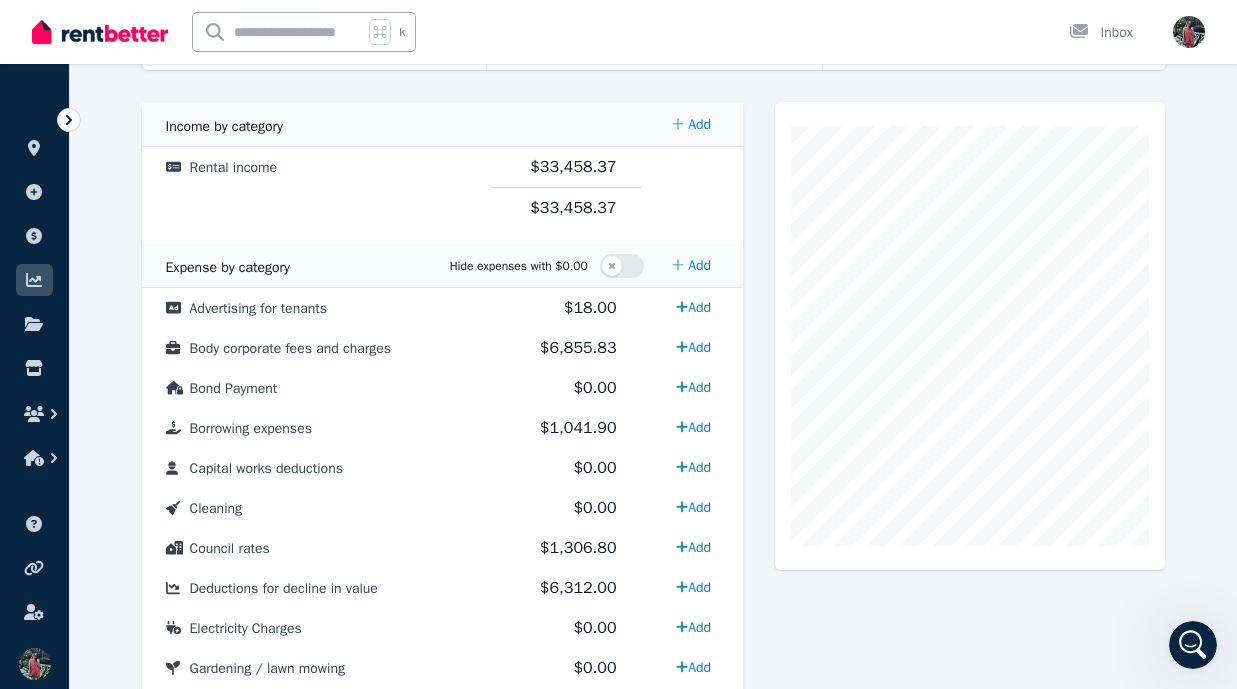 scroll, scrollTop: 0, scrollLeft: 0, axis: both 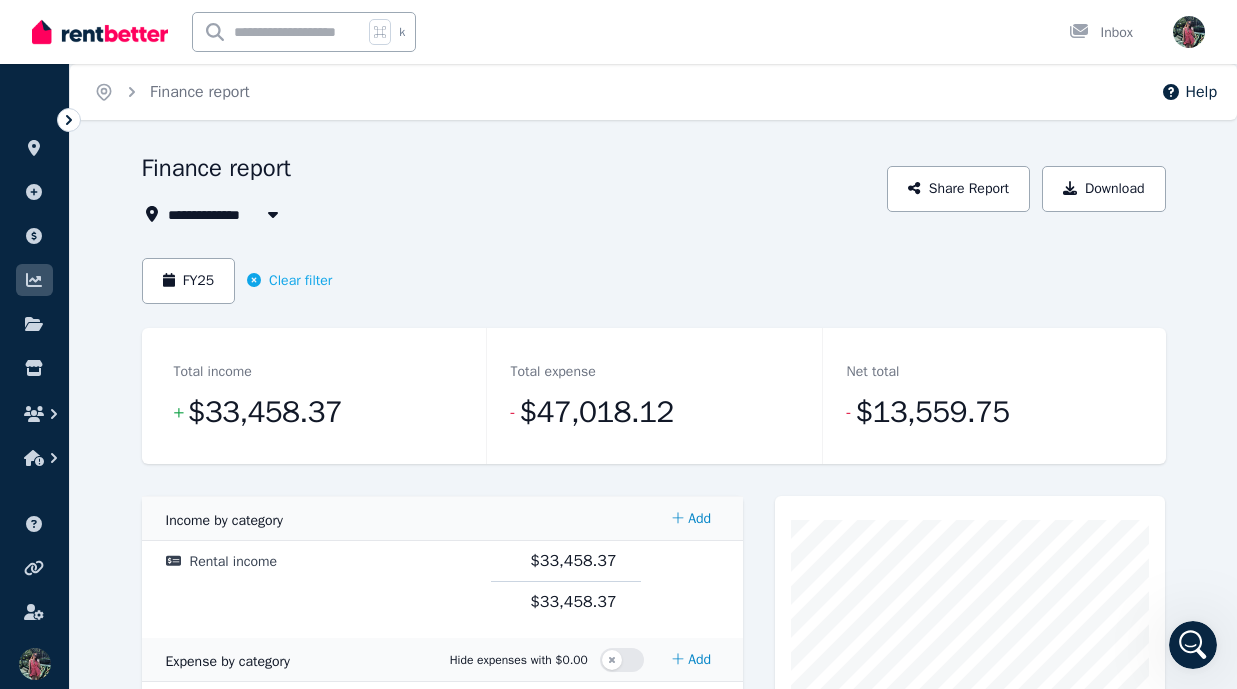 click on "**********" at bounding box center (654, 933) 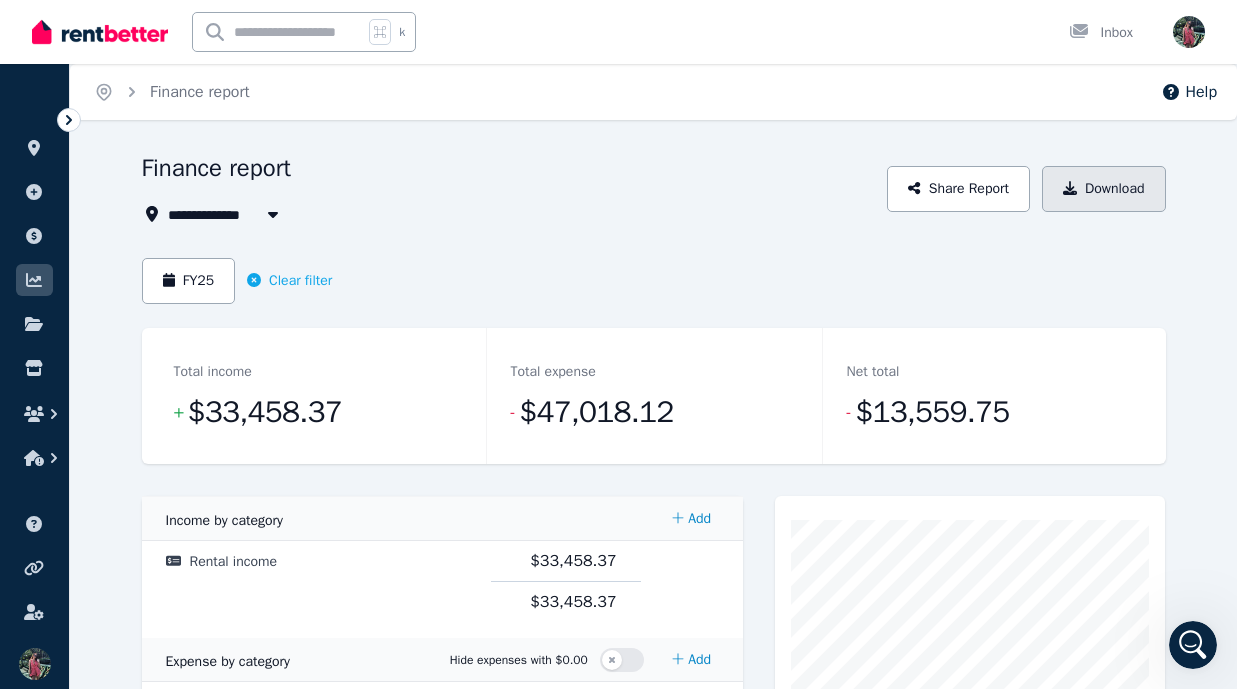 click on "Download" at bounding box center [1104, 189] 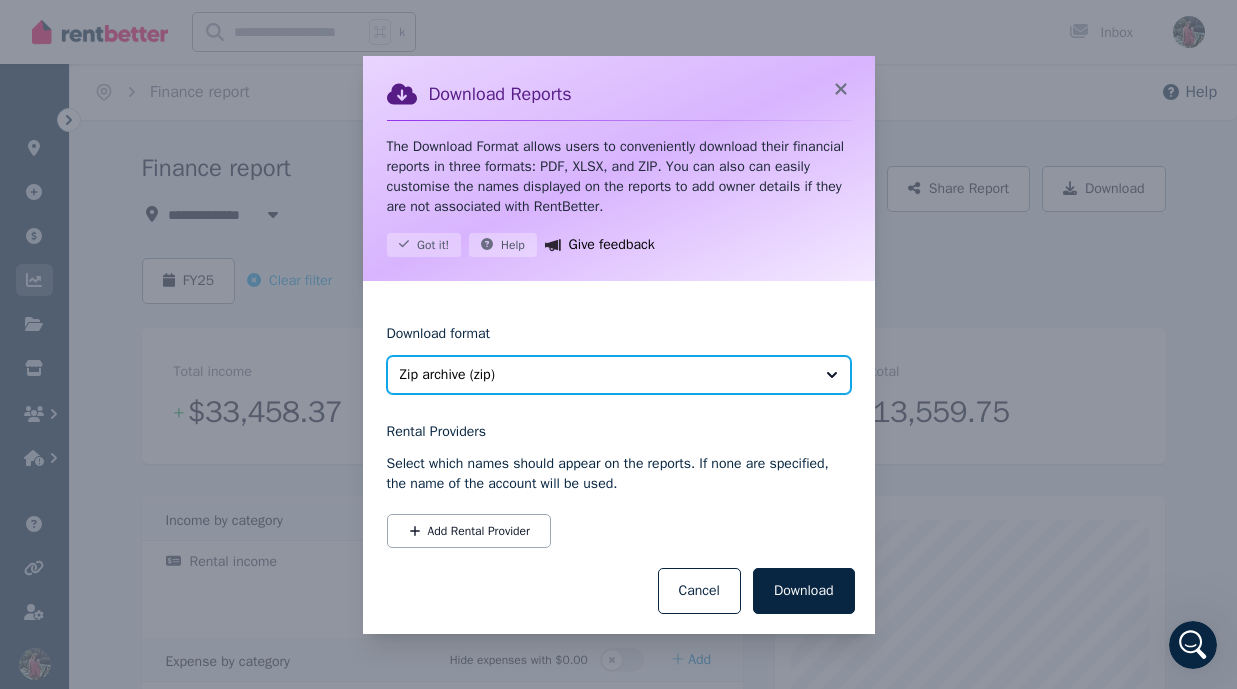 click on "Zip archive (zip)" at bounding box center (605, 375) 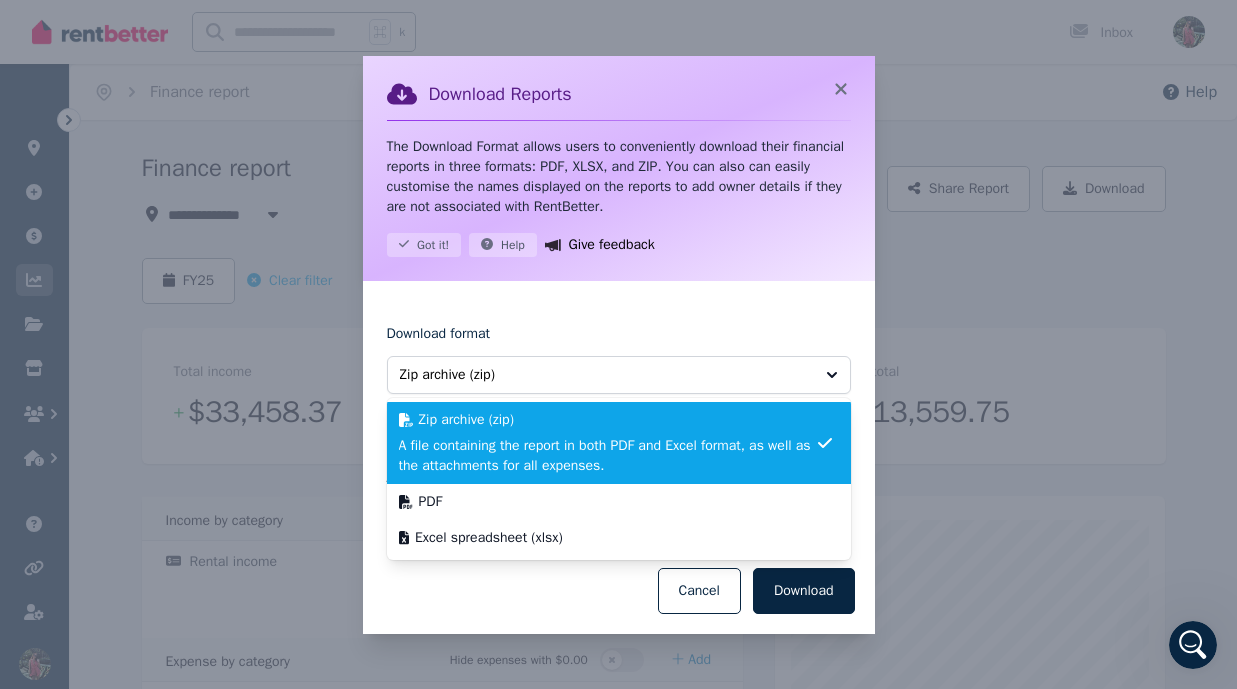 click on "A file containing the report in both PDF and Excel format, as well as the attachments for all expenses." at bounding box center [607, 456] 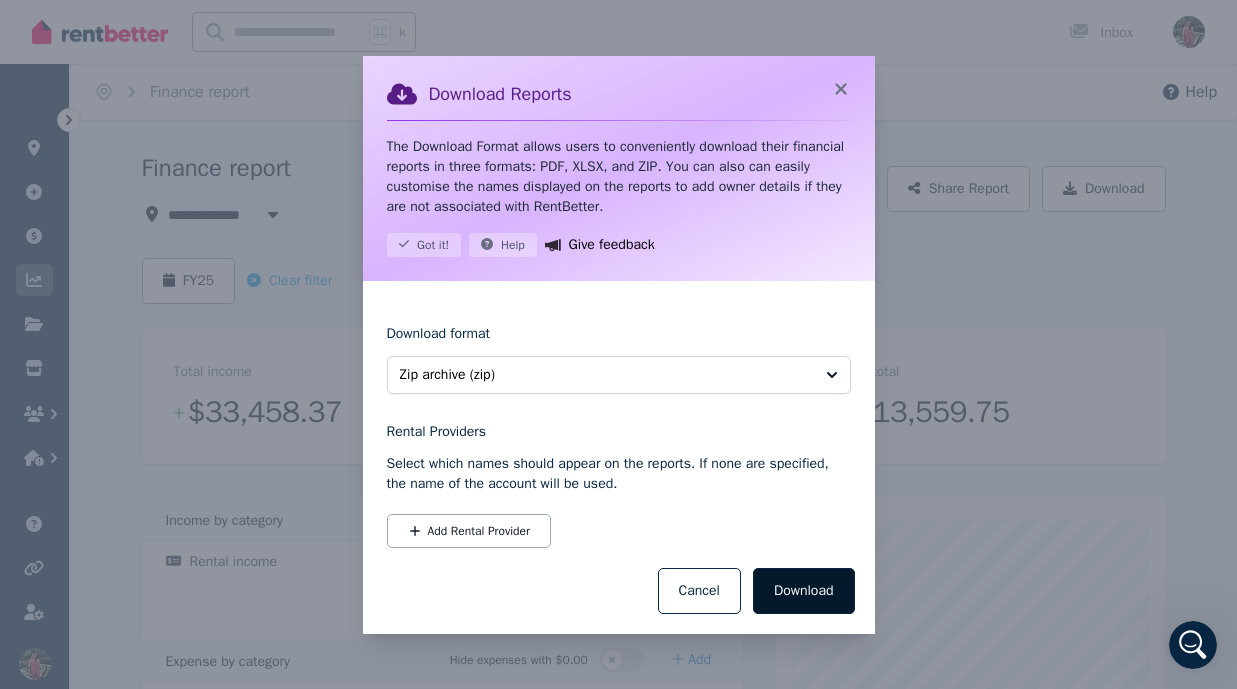 click on "Download" at bounding box center [804, 591] 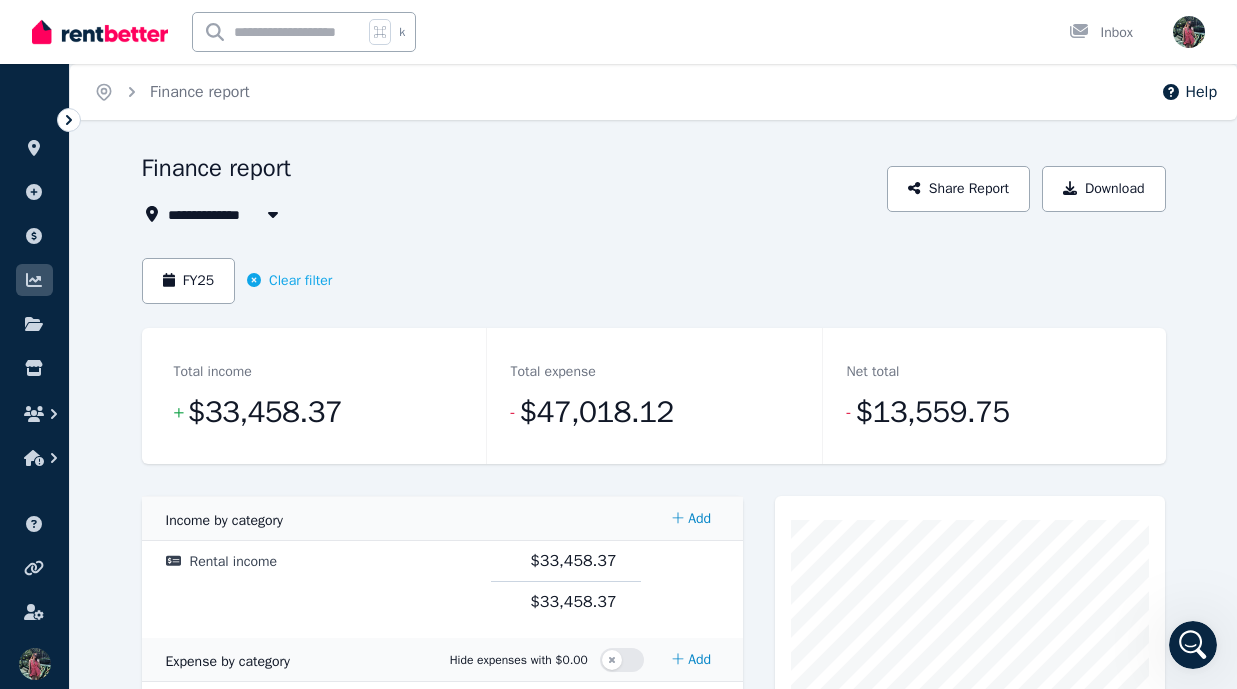 click on "**********" at bounding box center (654, 933) 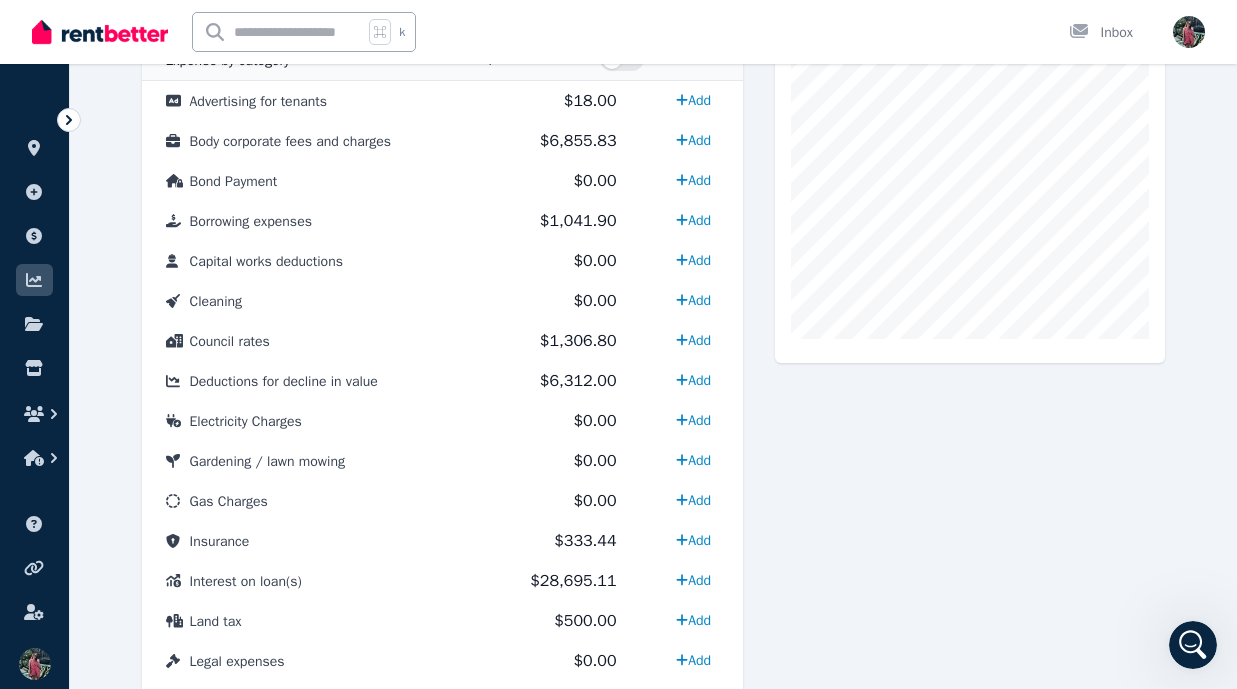 scroll, scrollTop: 0, scrollLeft: 0, axis: both 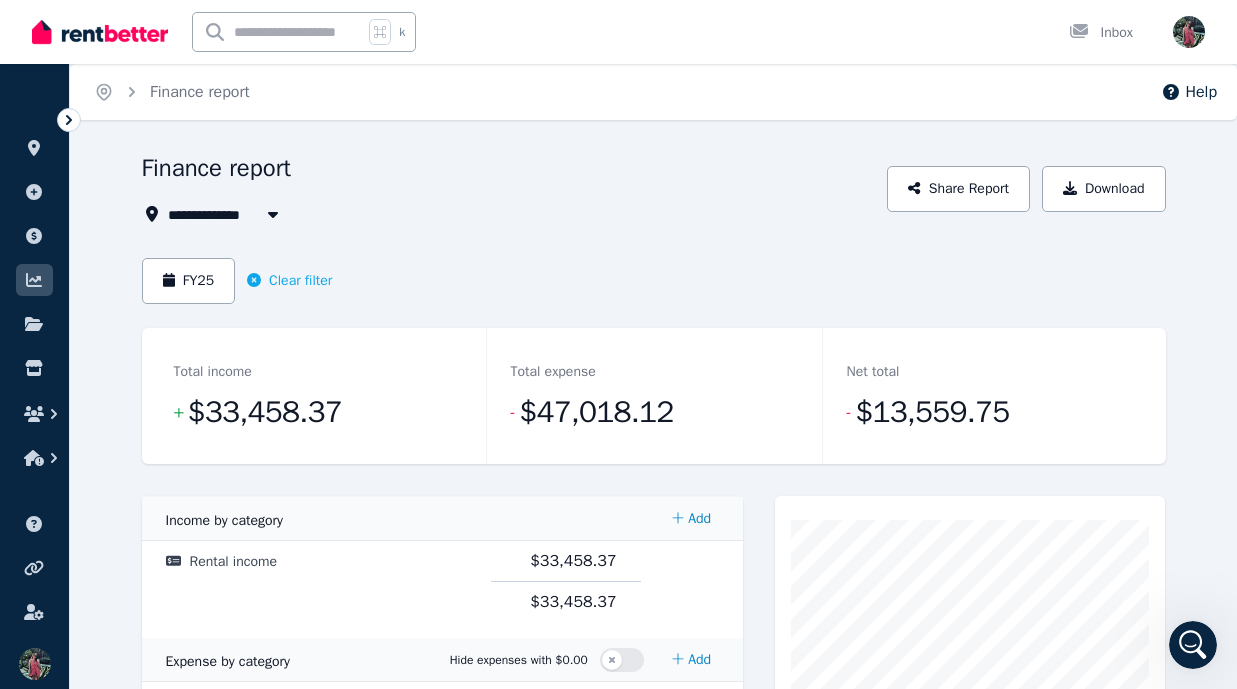 click on "**********" at bounding box center (654, 933) 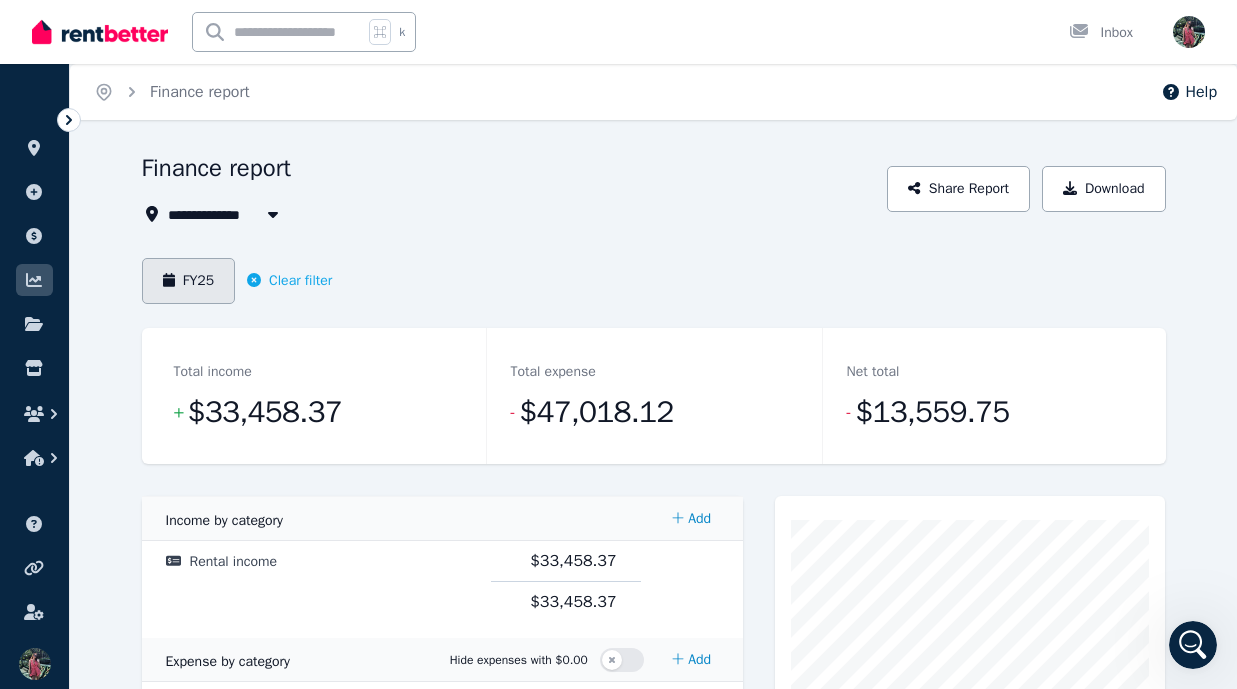 click on "FY25" at bounding box center [189, 281] 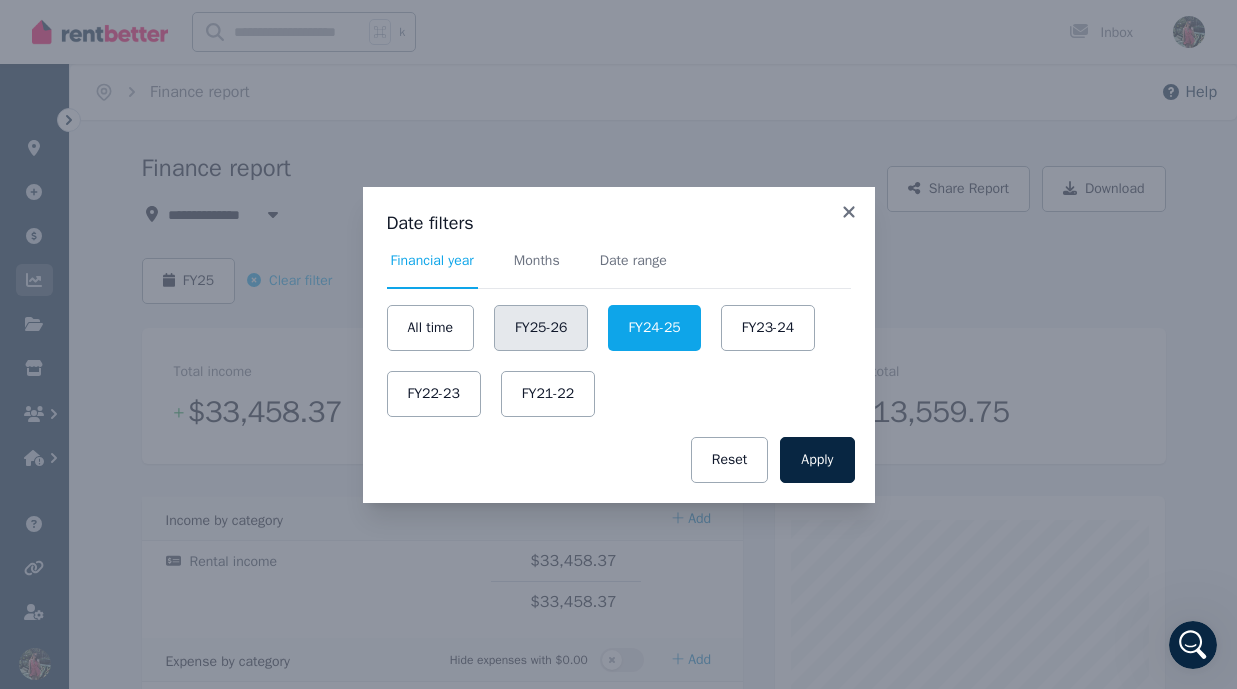 click on "FY25-26" at bounding box center [541, 328] 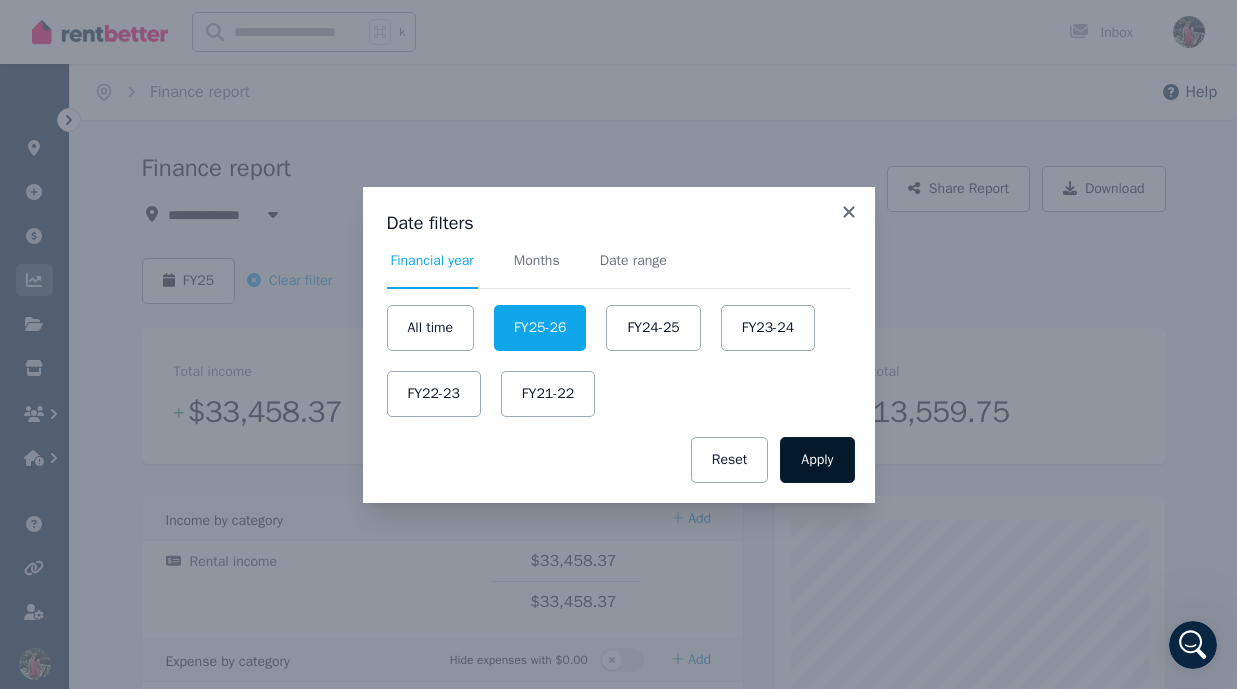 click on "Apply" at bounding box center (817, 460) 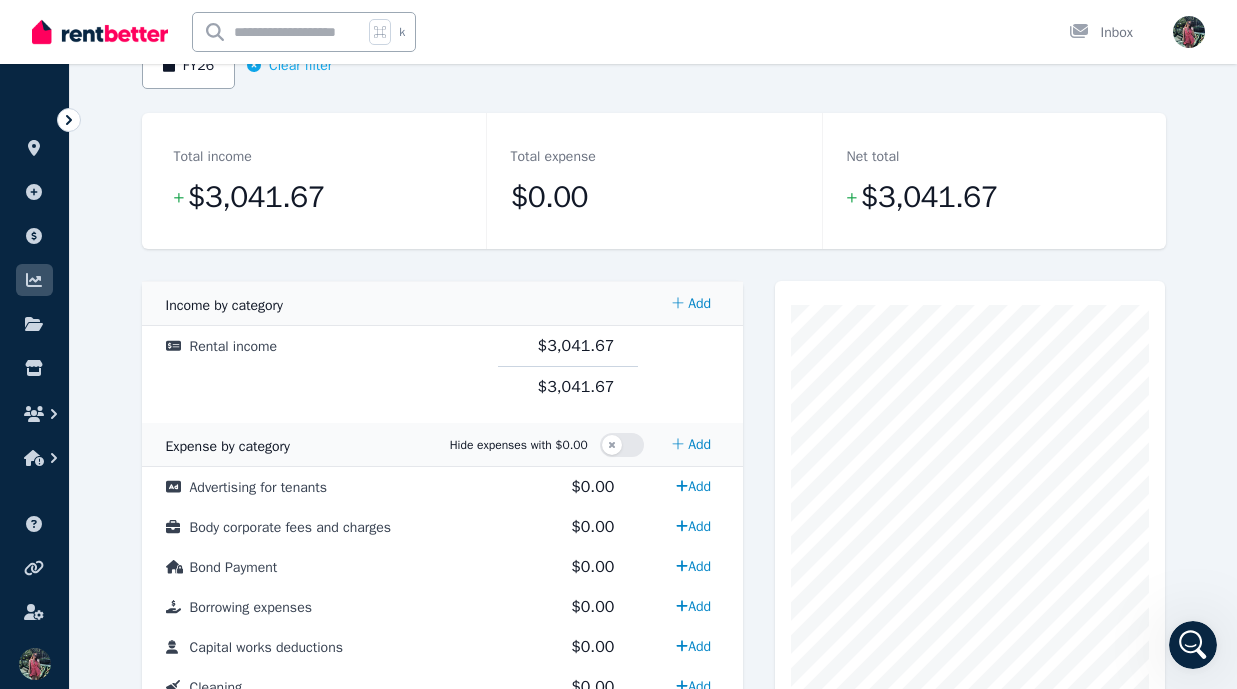 scroll, scrollTop: 183, scrollLeft: 0, axis: vertical 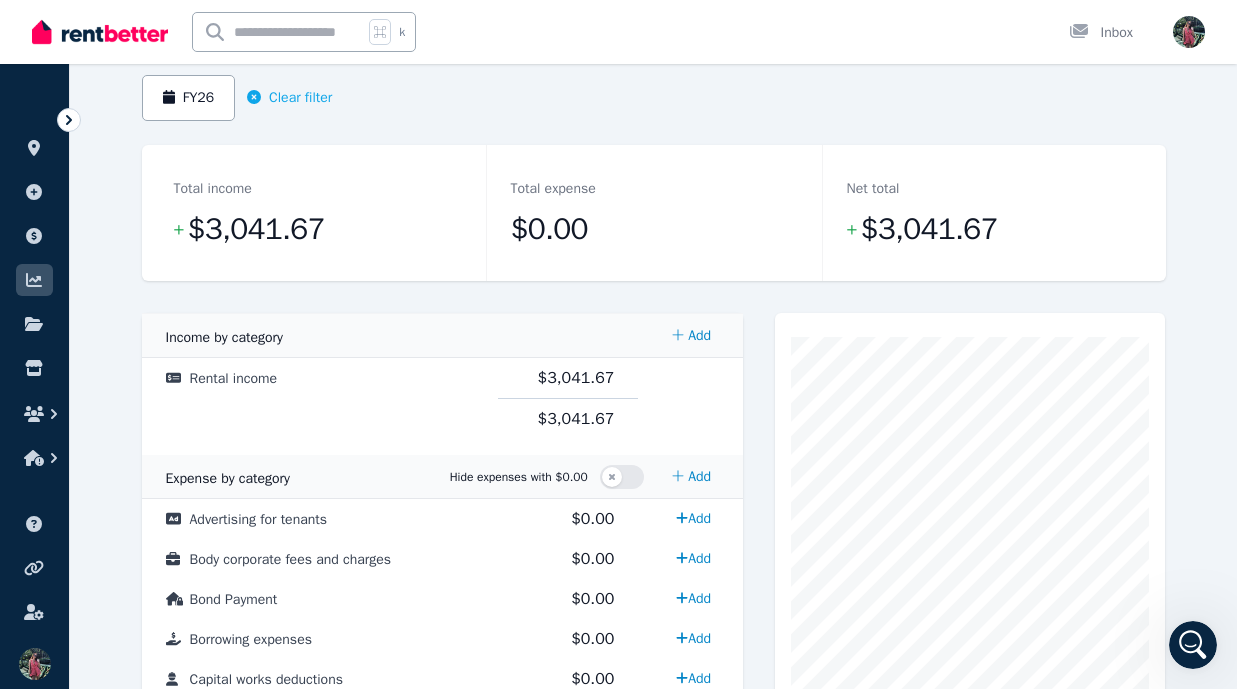 click on "Total income + $3,041.67 Total expense $0.00 Net total + $3,041.67 Expense Interest on loan(s) 28,695.11 Cost Code Amount Income by category   Add Rental income $3,041.67 $3,041.67 Expense by category Hide expenses with $0.00   Add Advertising for tenants $0.00  Add Body corporate fees and charges $0.00  Add Bond Payment $0.00  Add Borrowing expenses $0.00  Add Capital works deductions $0.00  Add Cleaning $0.00  Add Council rates $0.00  Add Deductions for decline in value $0.00  Add Electricity Charges $0.00  Add Gardening / lawn mowing $0.00  Add Gas Charges $0.00  Add Insurance $0.00  Add Interest on loan(s) $0.00  Add Land tax $0.00  Add Legal expenses $0.00  Add Other $0.00  Add Pest control $0.00  Add Platform subscription fees $0.00  Add Property agent fees / commission $0.00  Add Repairs and maintenance $0.00  Add Stationery, telephone and postage $0.00  Add Sundry rental expenses $0.00  Add Travel expenses $0.00  Add Water charges $0.00  Add $0.00" at bounding box center [654, 838] 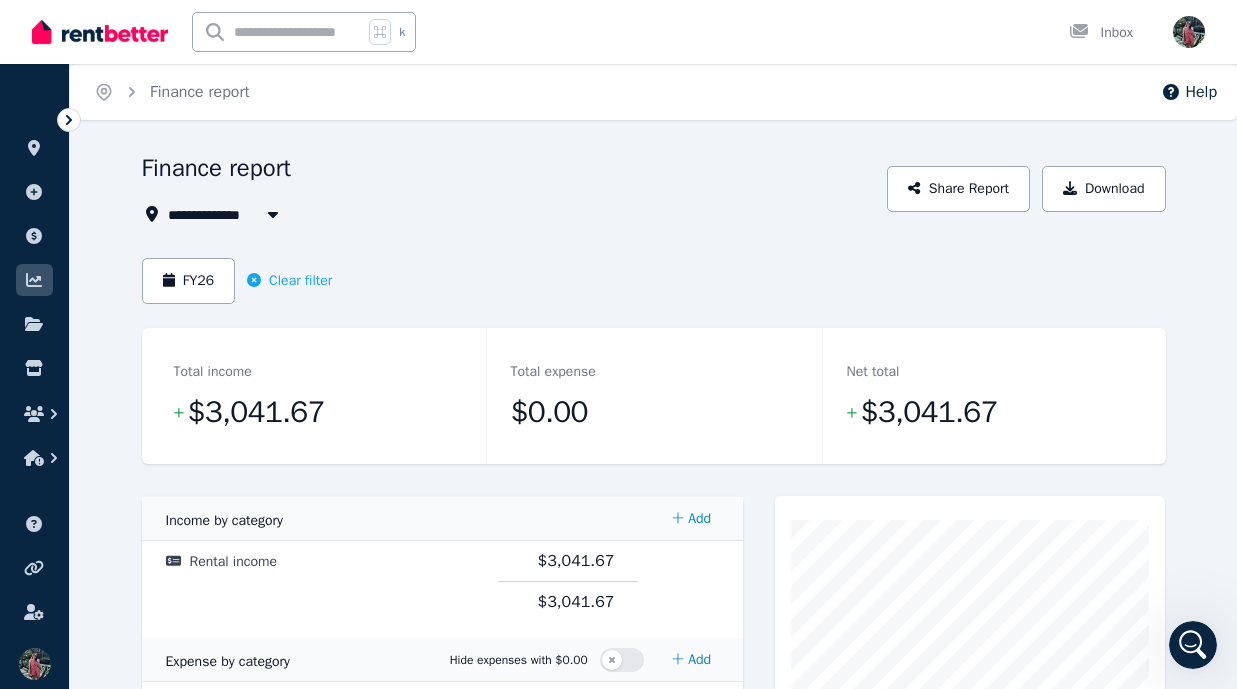 click 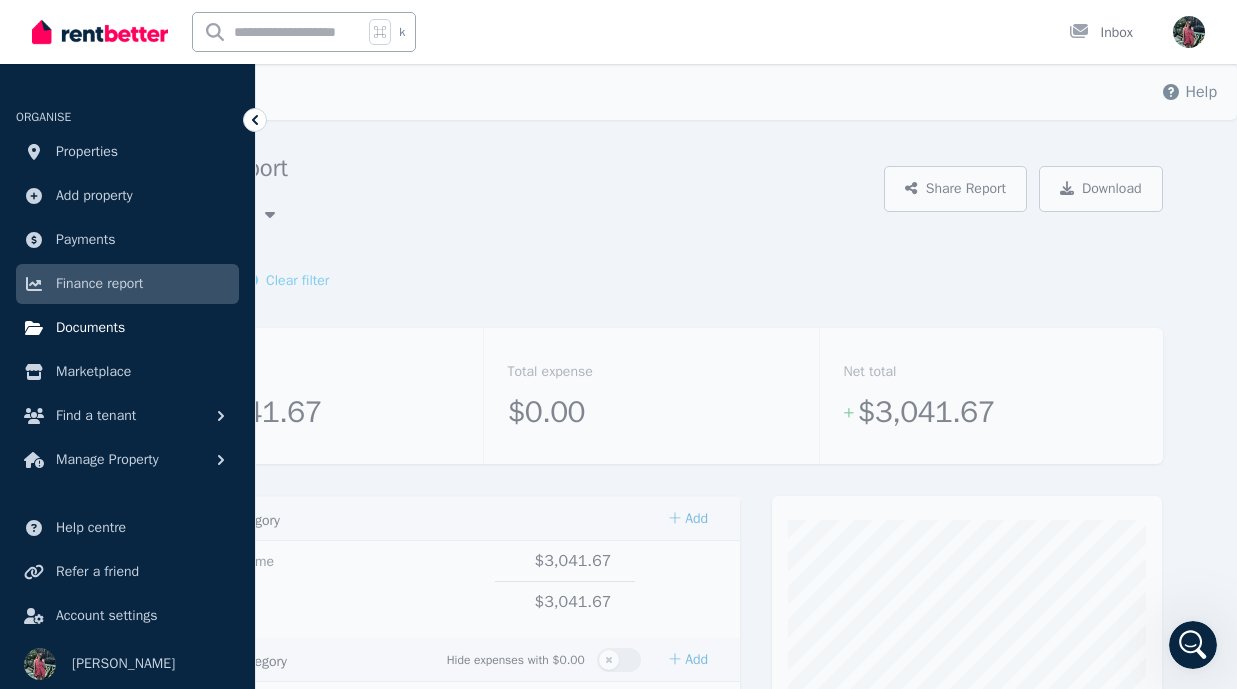 click on "Documents" at bounding box center (90, 328) 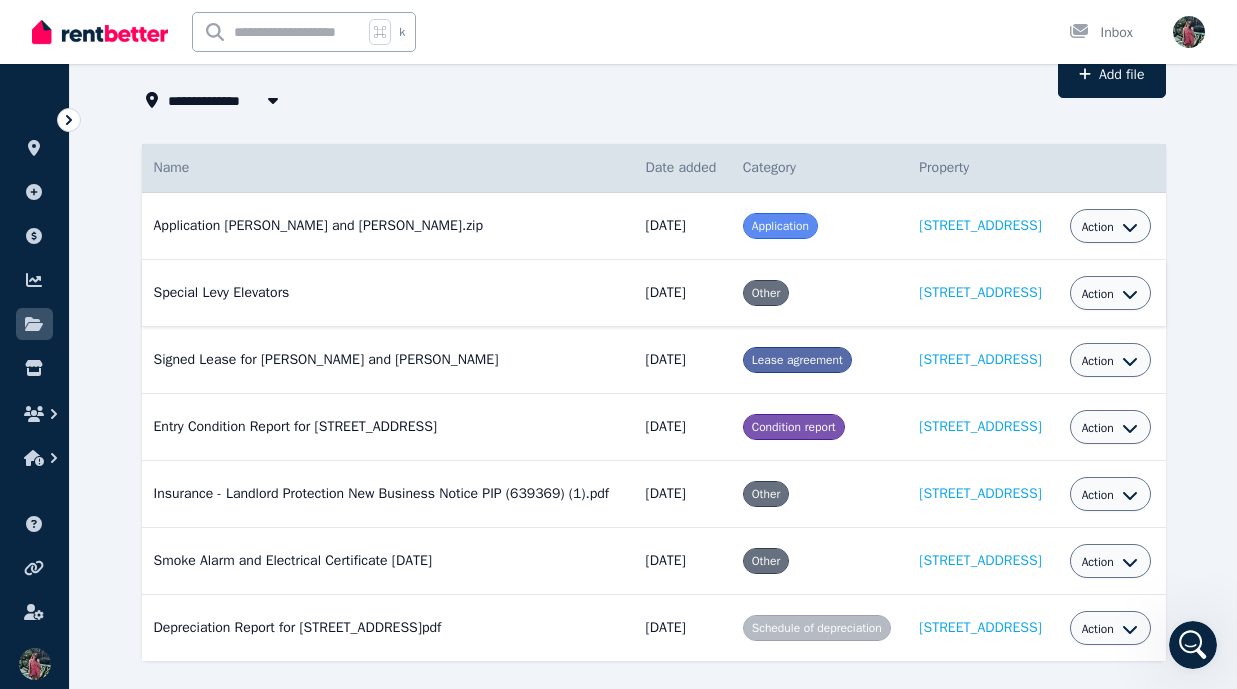 scroll, scrollTop: 214, scrollLeft: 0, axis: vertical 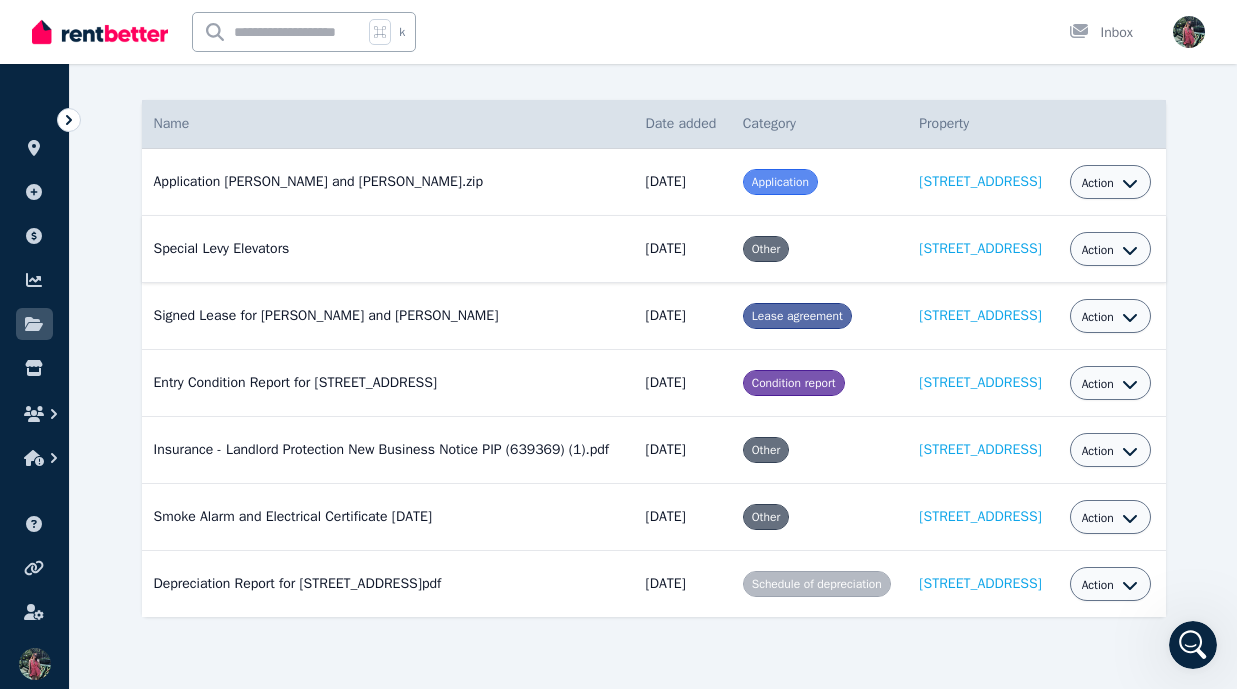 click 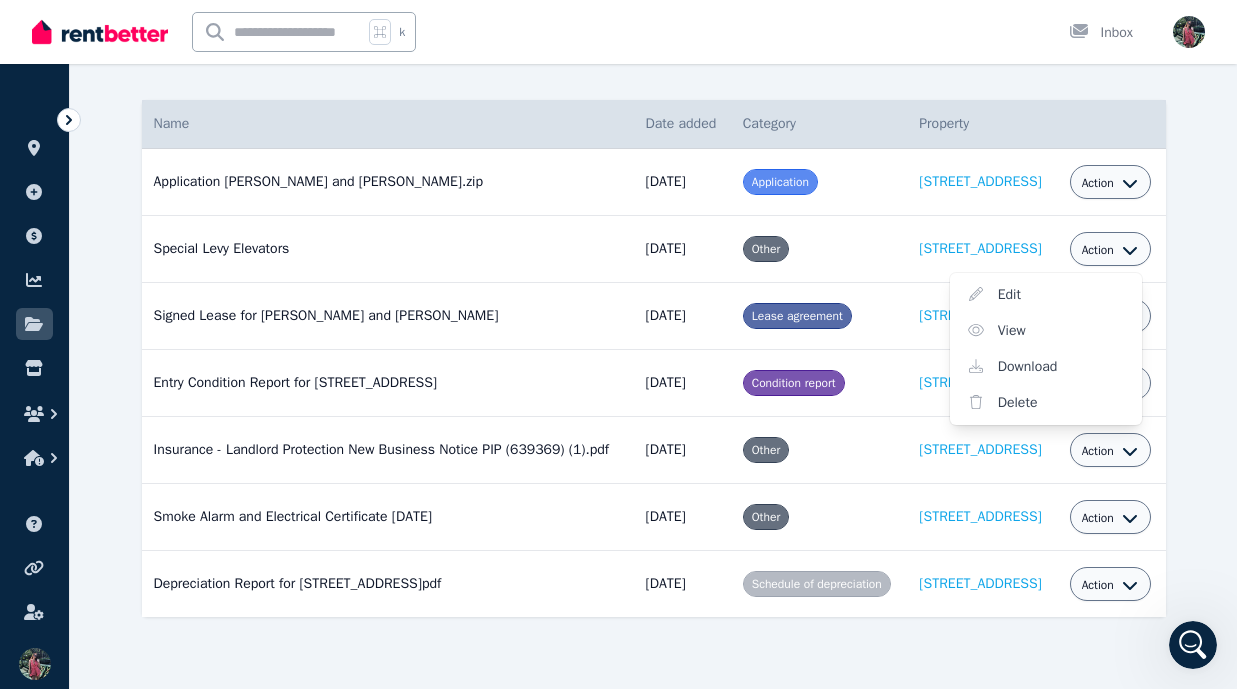 click on "**********" at bounding box center [653, 341] 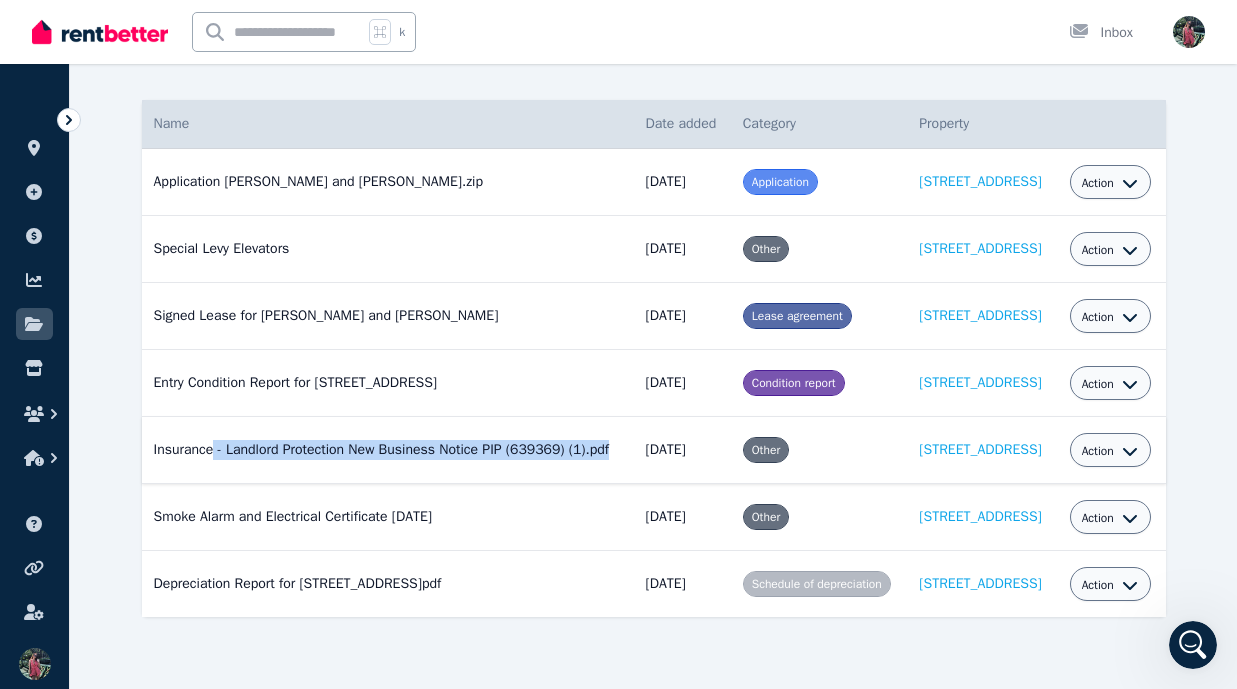 drag, startPoint x: 223, startPoint y: 416, endPoint x: 400, endPoint y: 454, distance: 181.03314 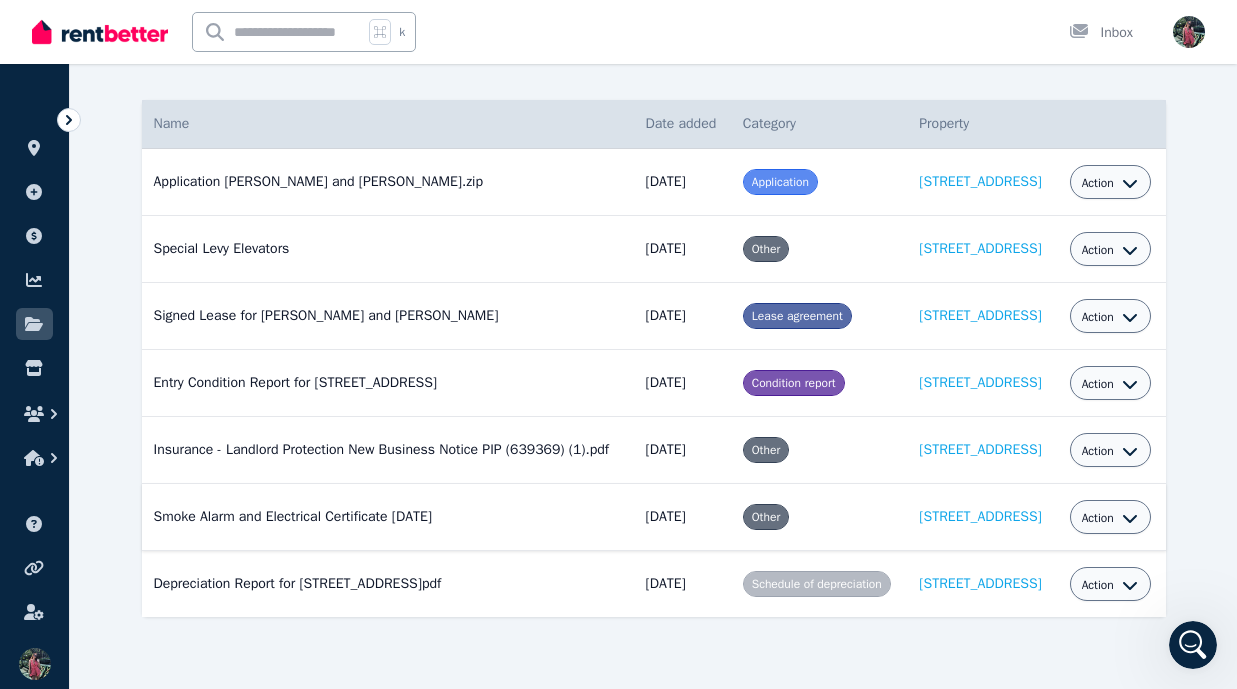 drag, startPoint x: 166, startPoint y: 497, endPoint x: 269, endPoint y: 519, distance: 105.32331 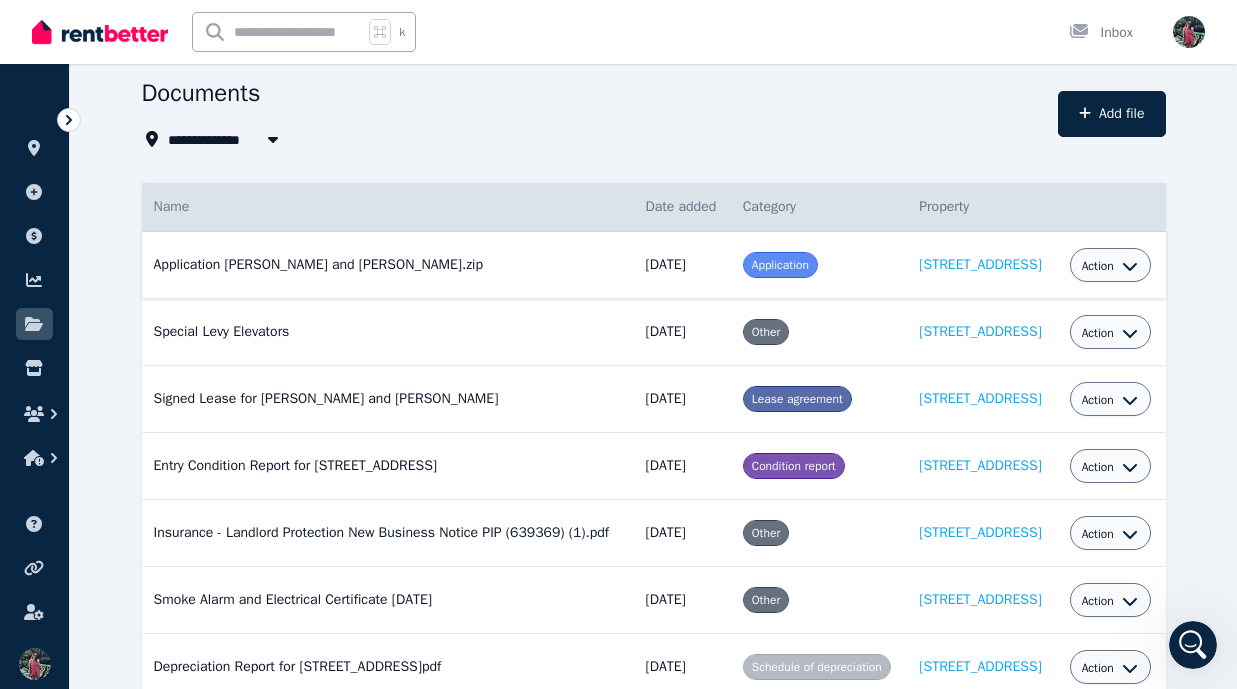 scroll, scrollTop: 0, scrollLeft: 0, axis: both 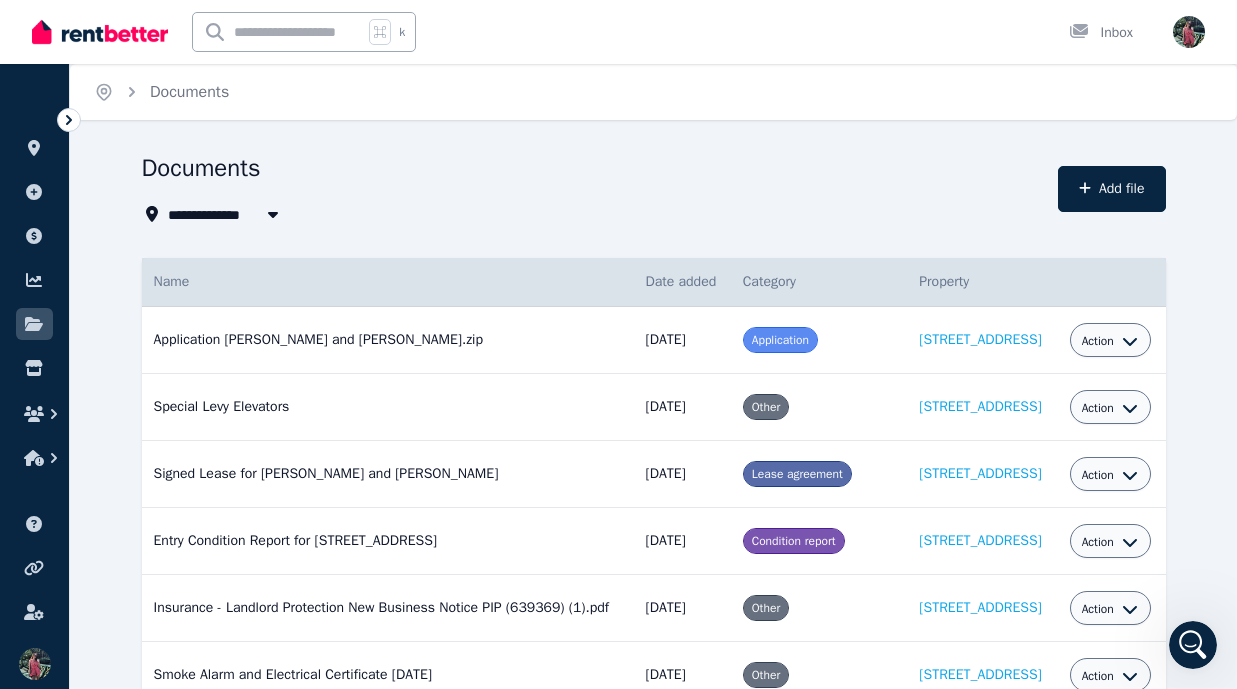 click at bounding box center [273, 214] 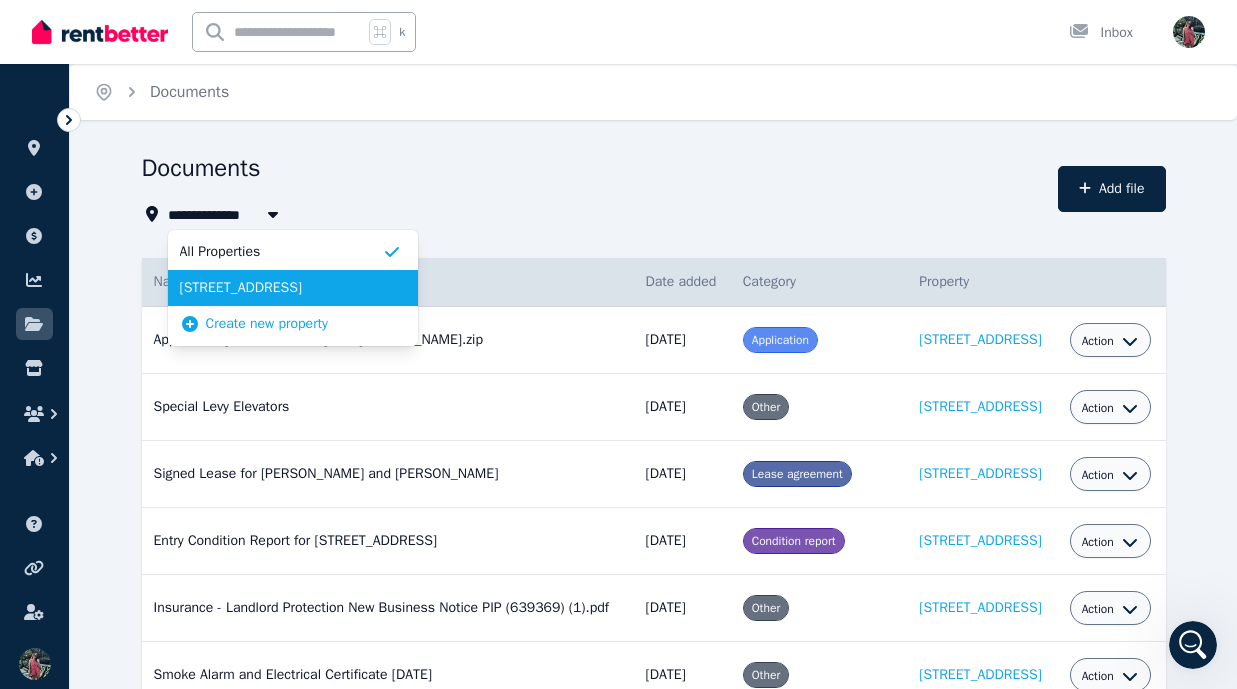 click on "[STREET_ADDRESS]" at bounding box center [281, 288] 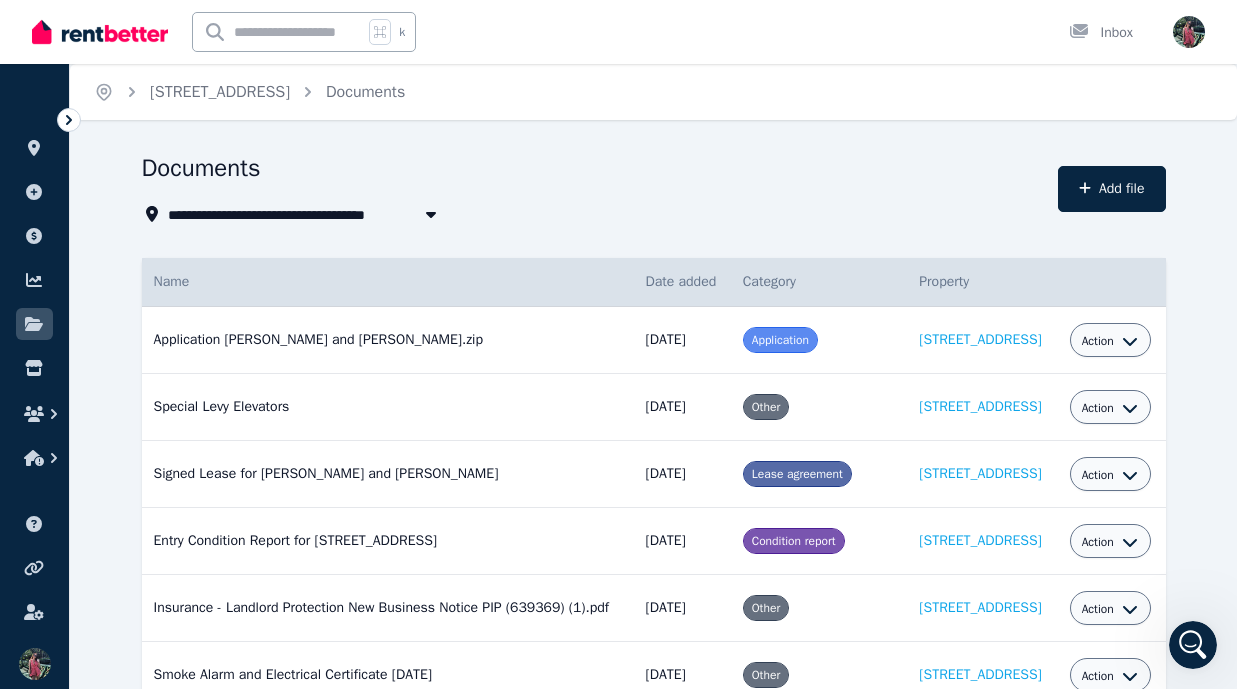 click on "**********" at bounding box center (594, 214) 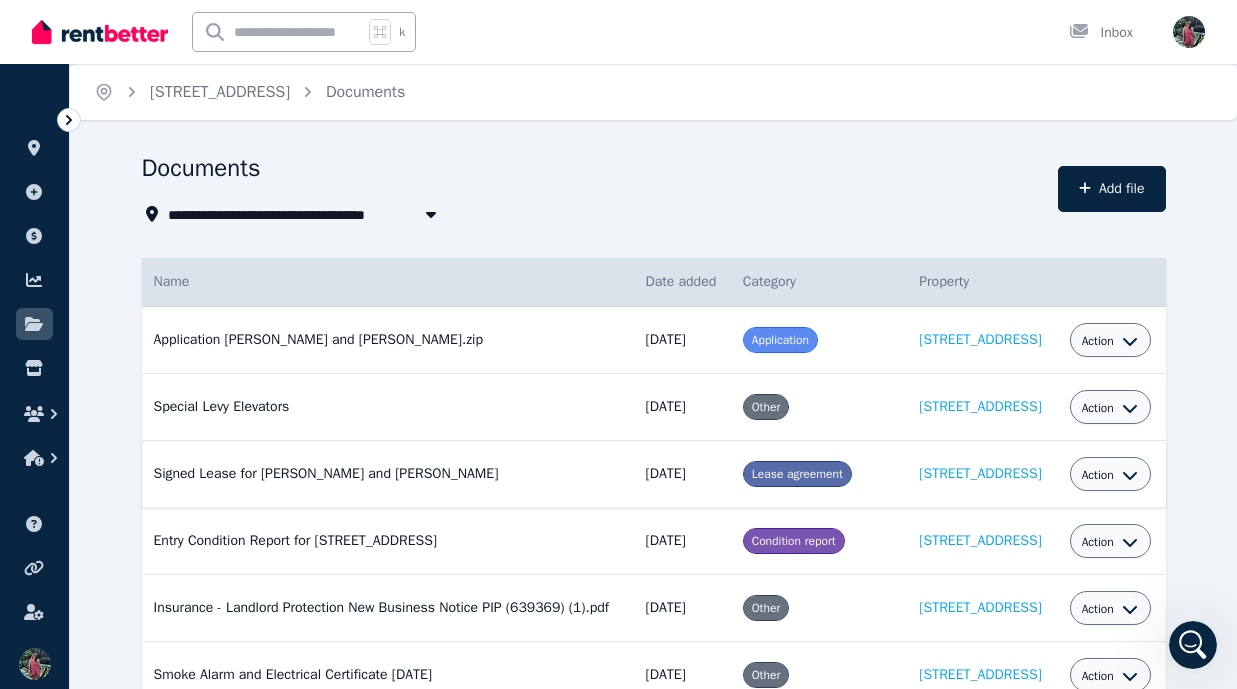 scroll, scrollTop: 214, scrollLeft: 0, axis: vertical 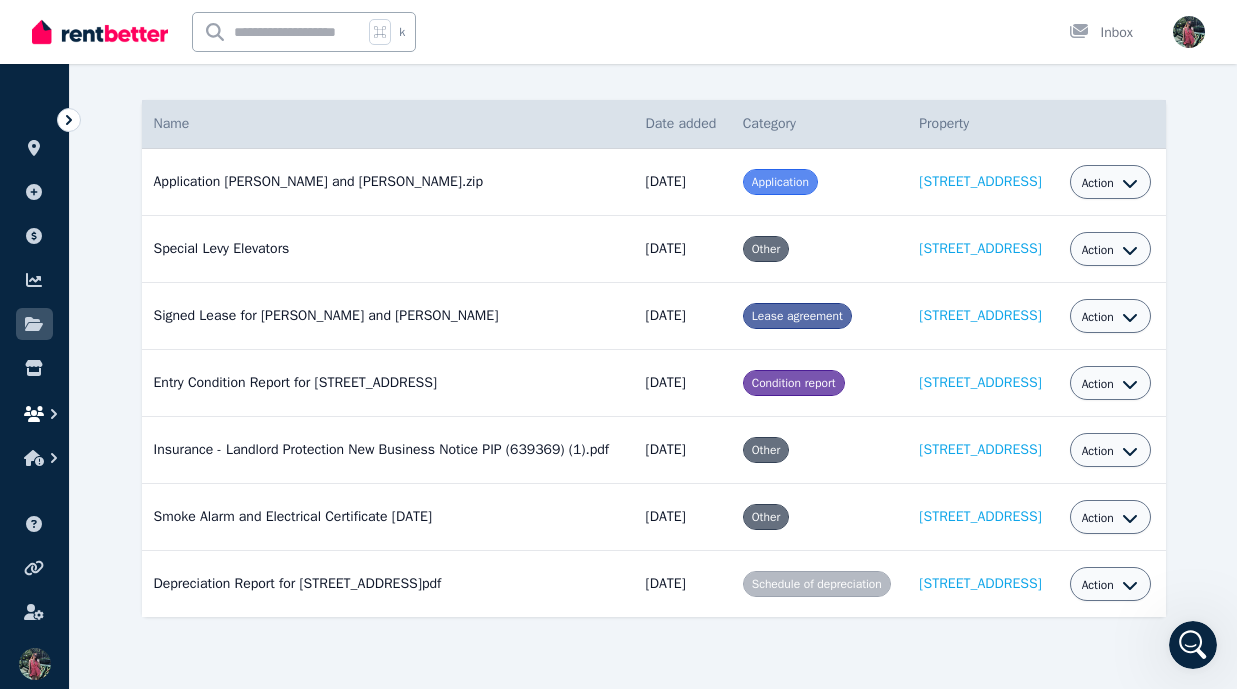 click 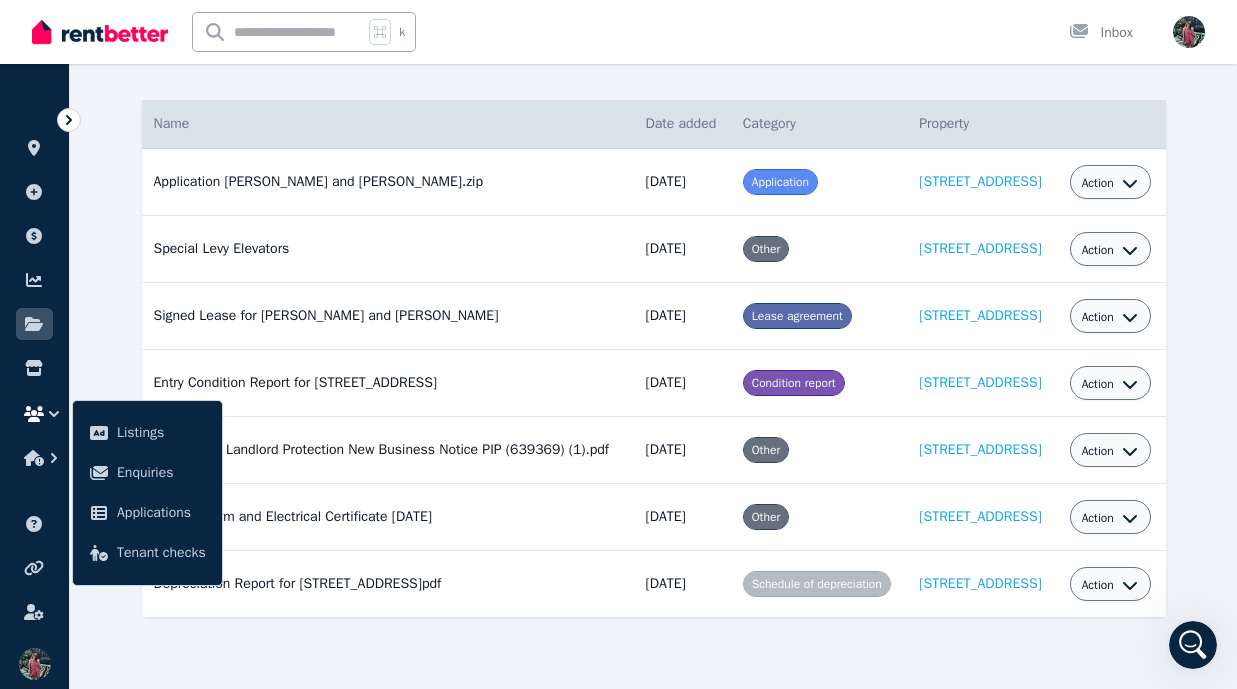 click 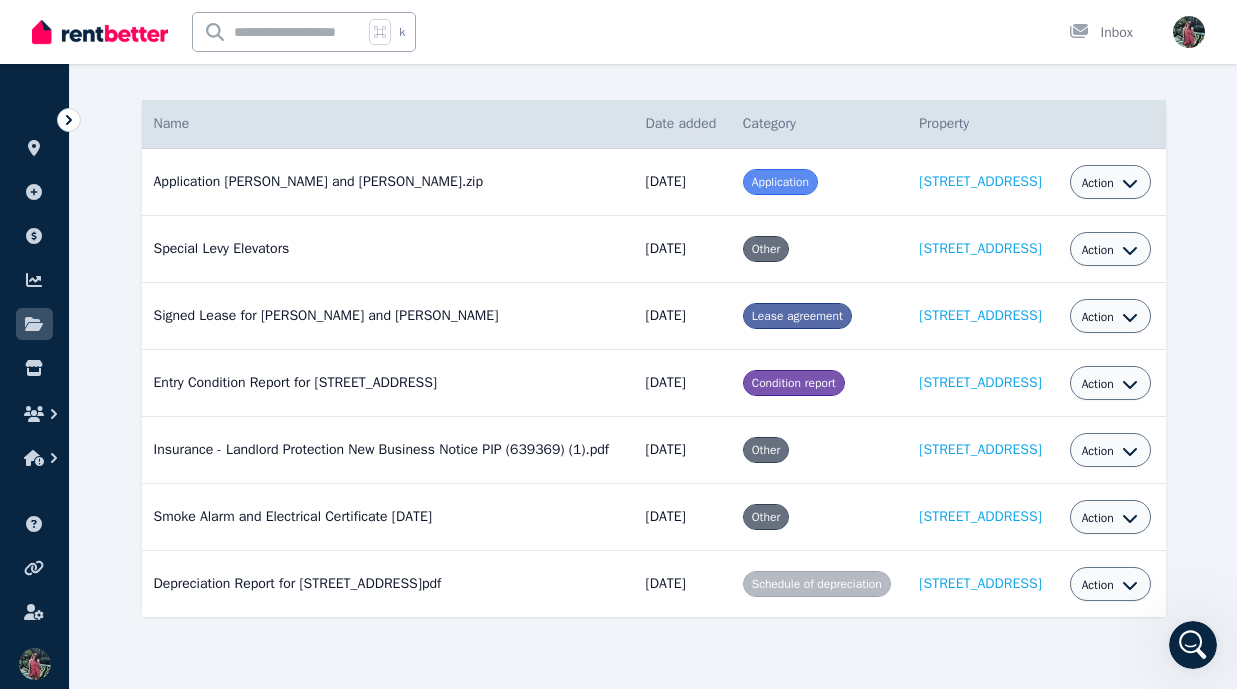 click 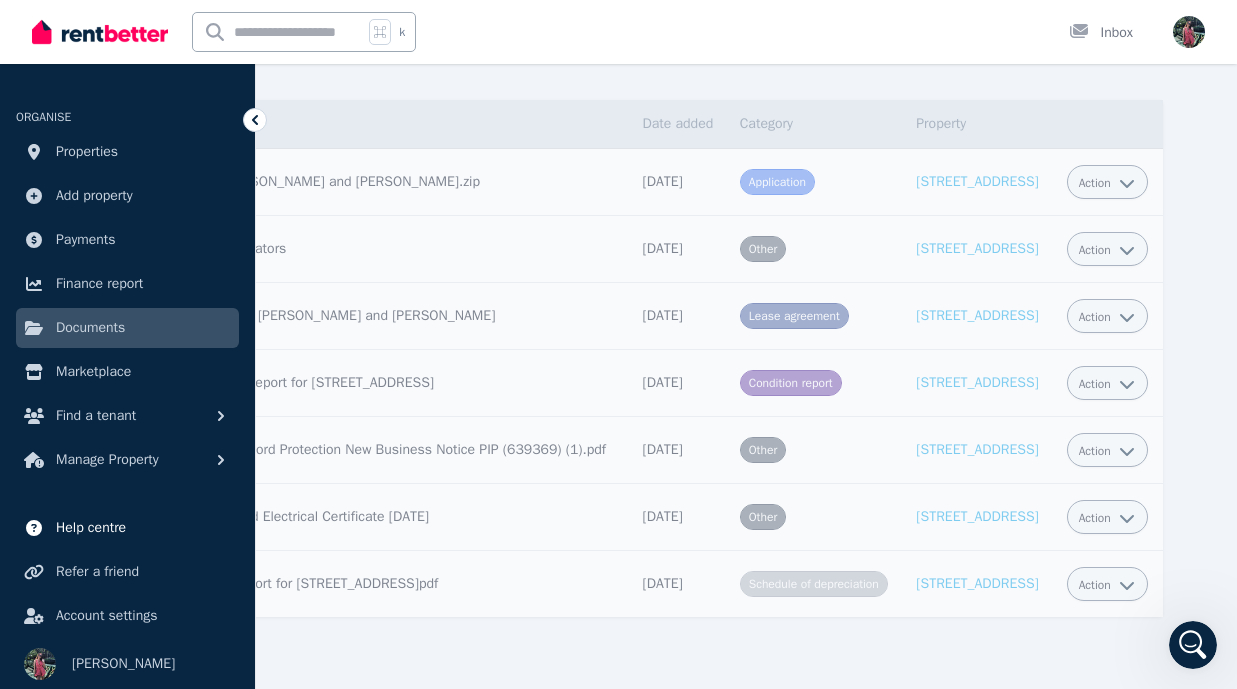 scroll, scrollTop: 3, scrollLeft: 0, axis: vertical 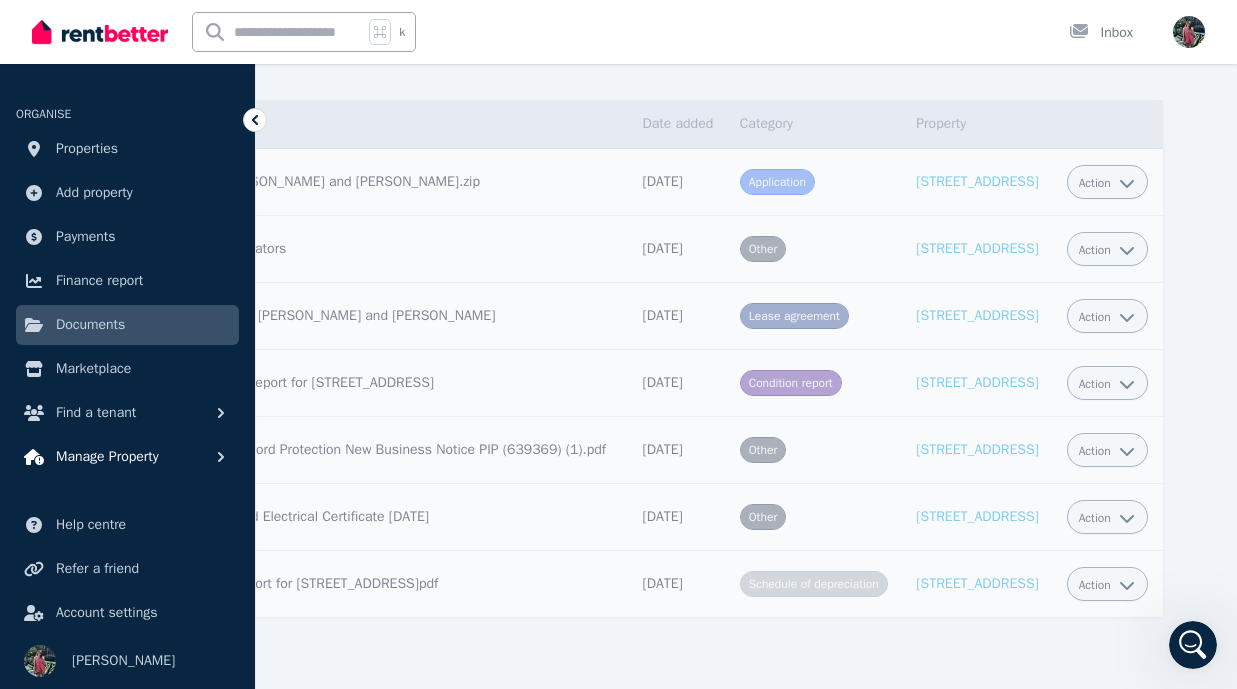 click on "Manage Property" at bounding box center (107, 457) 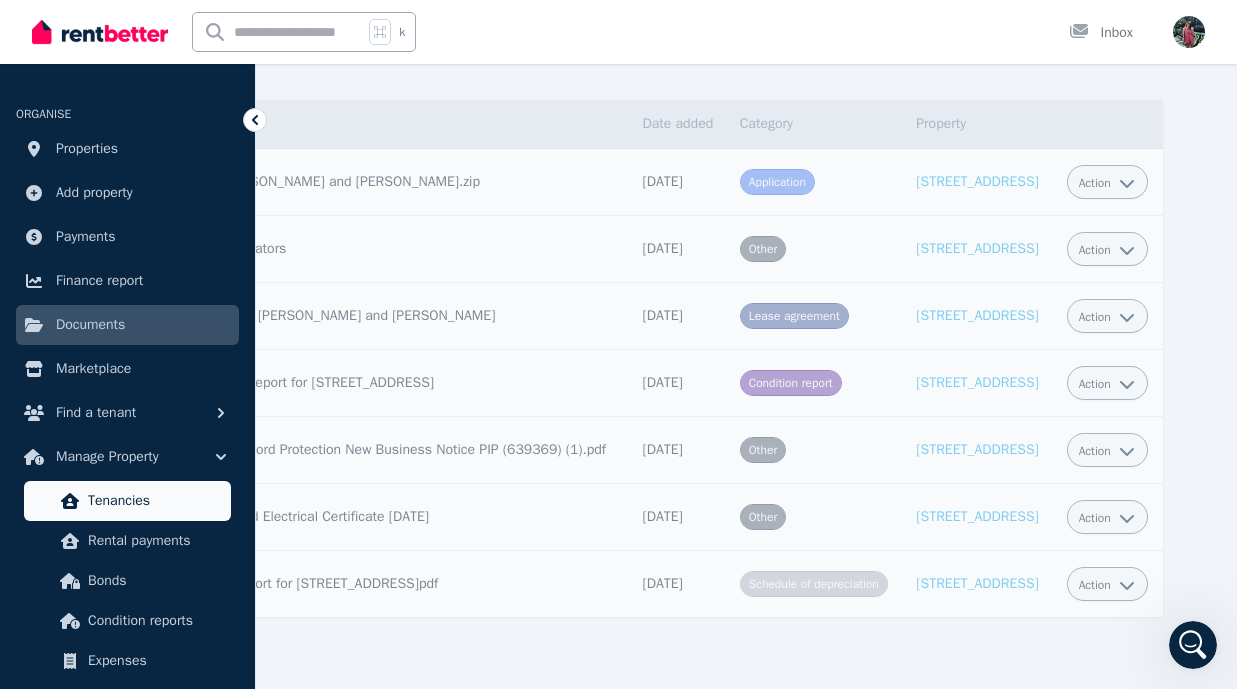 scroll, scrollTop: 118, scrollLeft: 0, axis: vertical 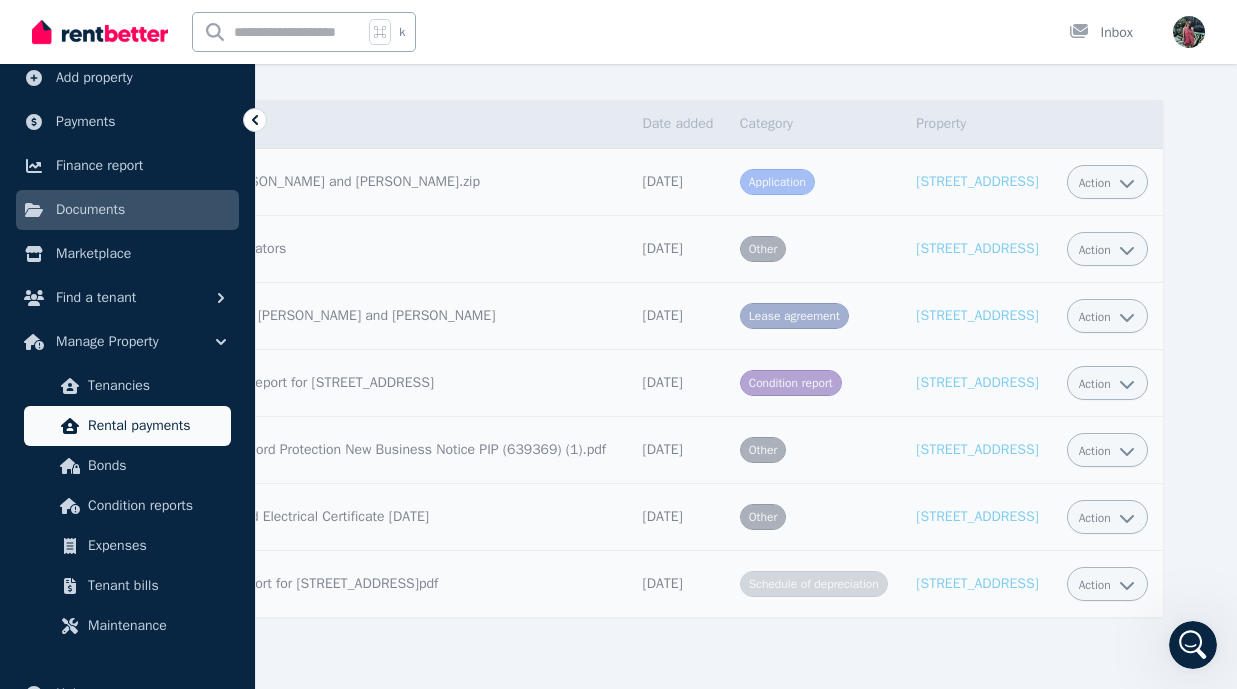 click on "Rental payments" at bounding box center [155, 426] 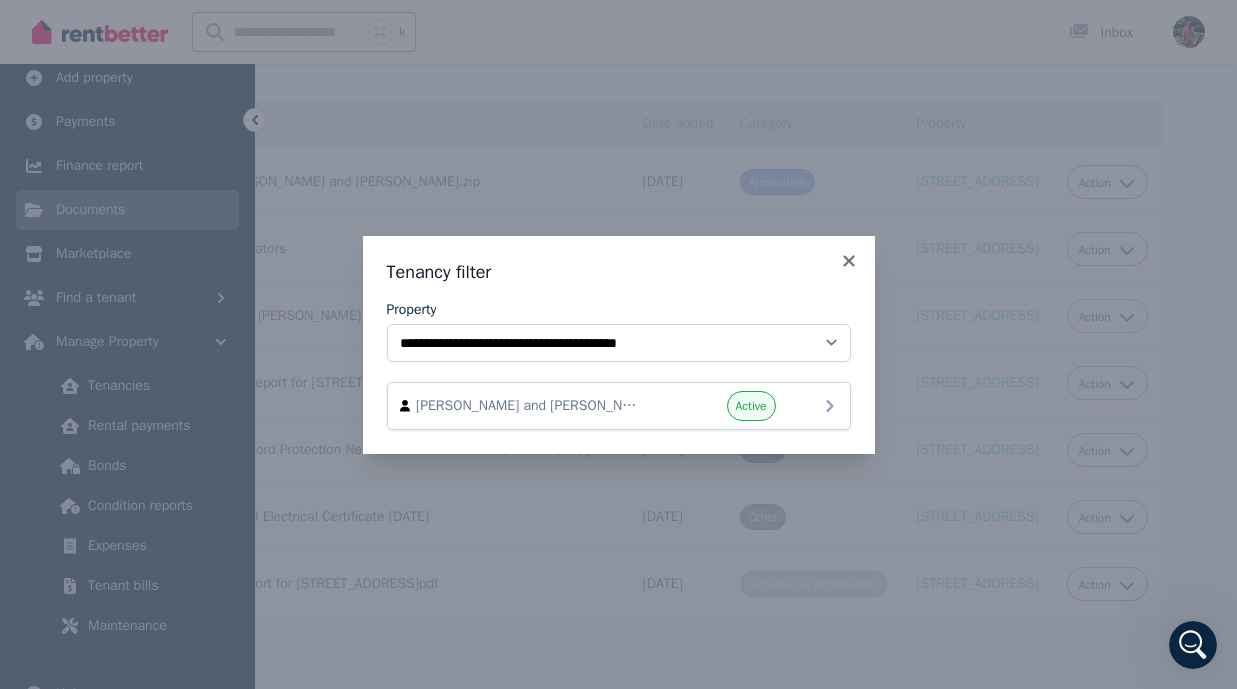 click on "[PERSON_NAME] and [PERSON_NAME] Active" at bounding box center [619, 406] 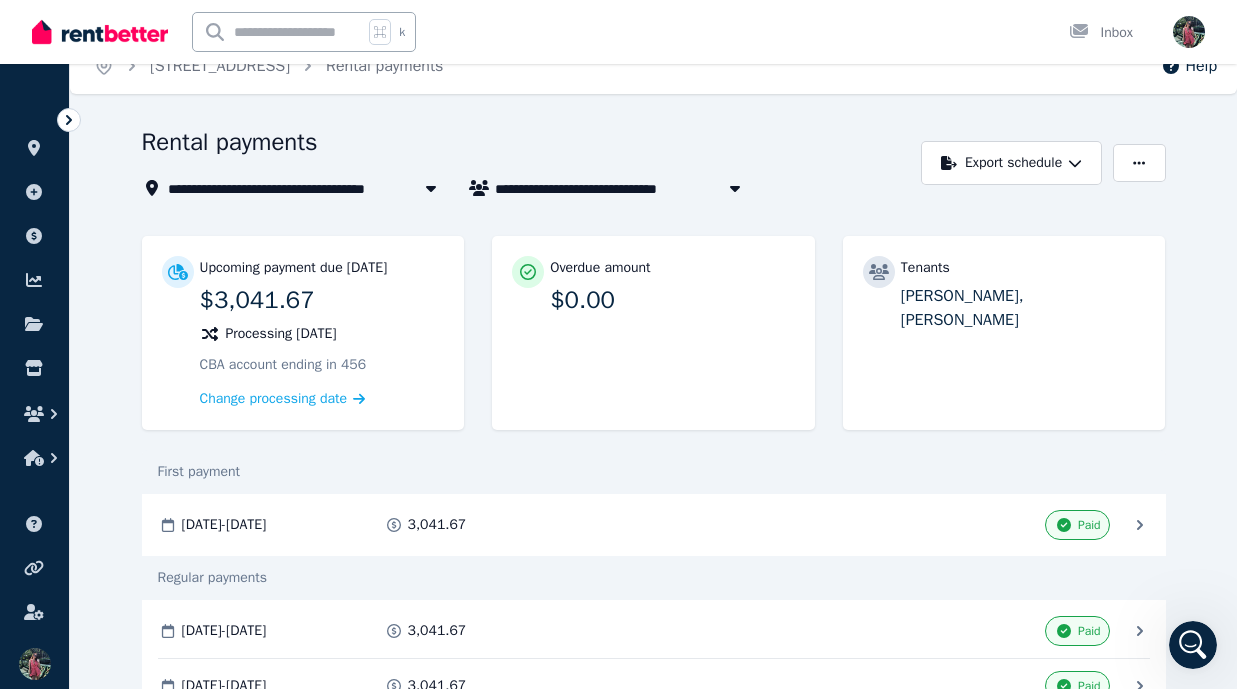 scroll, scrollTop: 36, scrollLeft: 0, axis: vertical 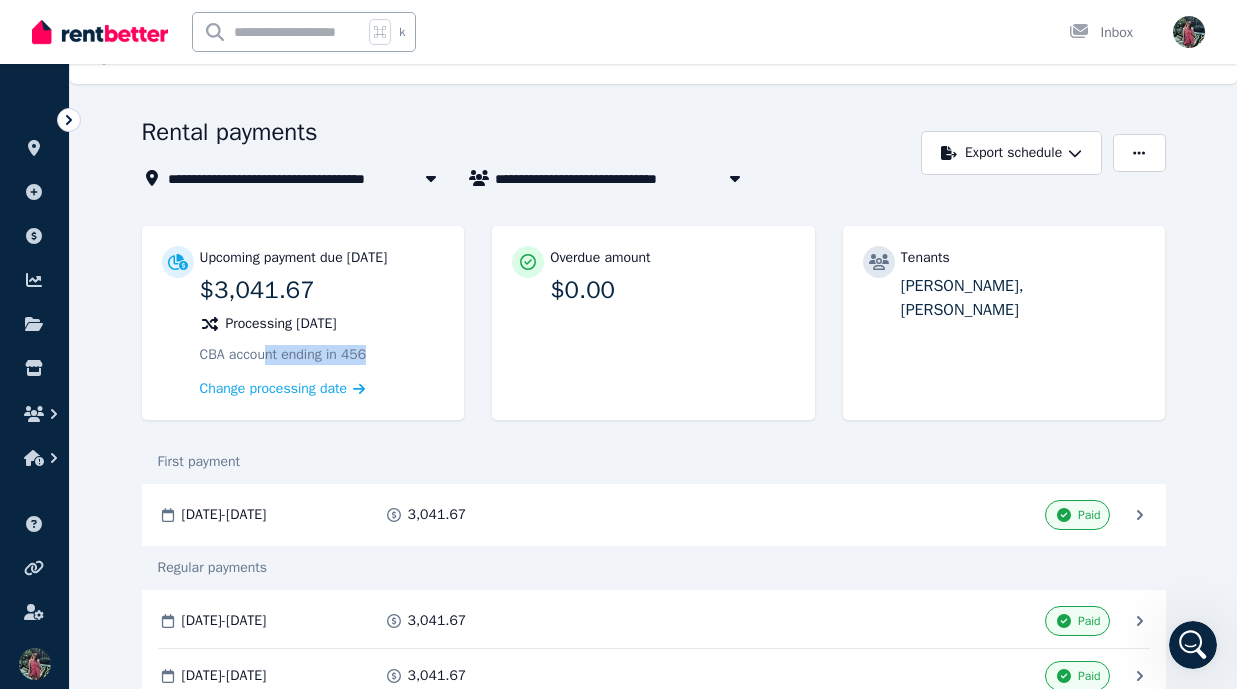 drag, startPoint x: 272, startPoint y: 354, endPoint x: 393, endPoint y: 357, distance: 121.037186 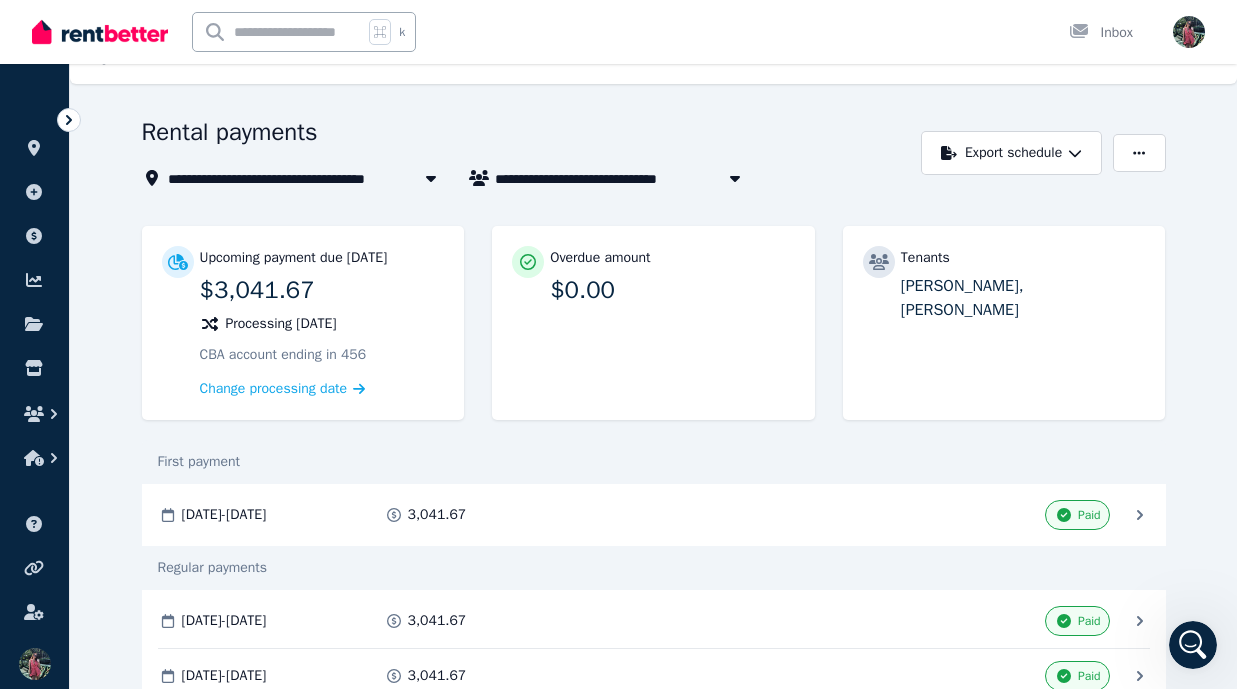 scroll, scrollTop: 0, scrollLeft: 0, axis: both 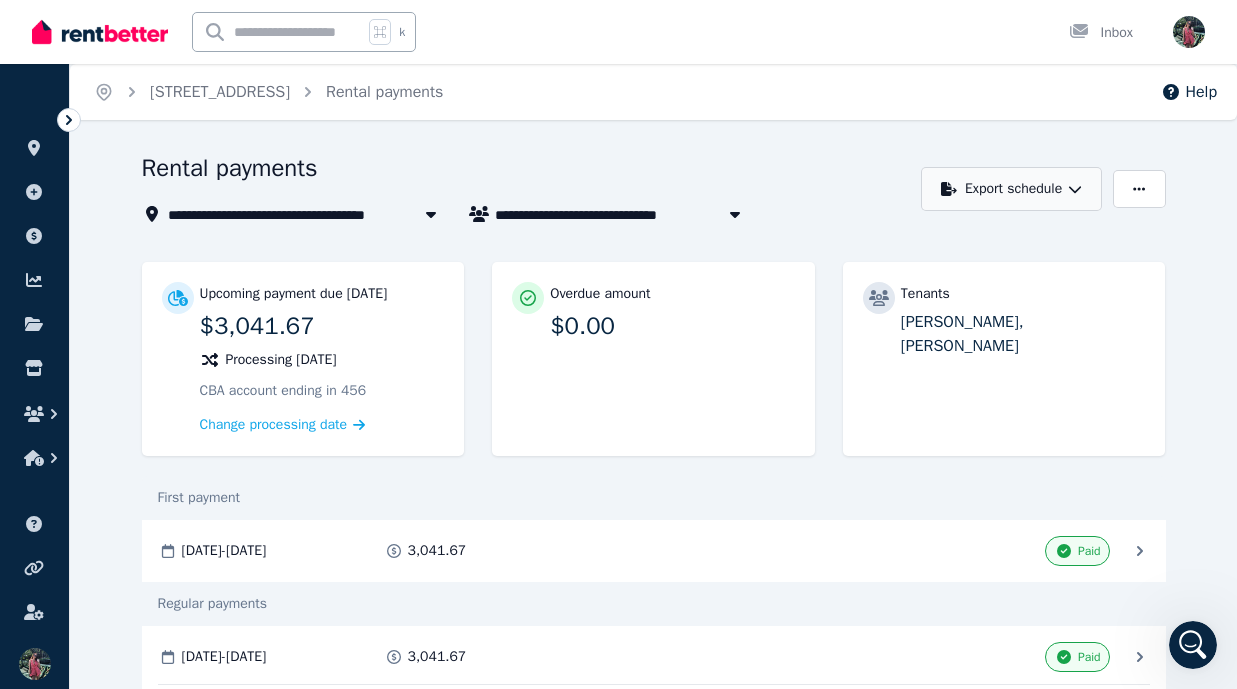 click on "Export schedule" at bounding box center [1011, 189] 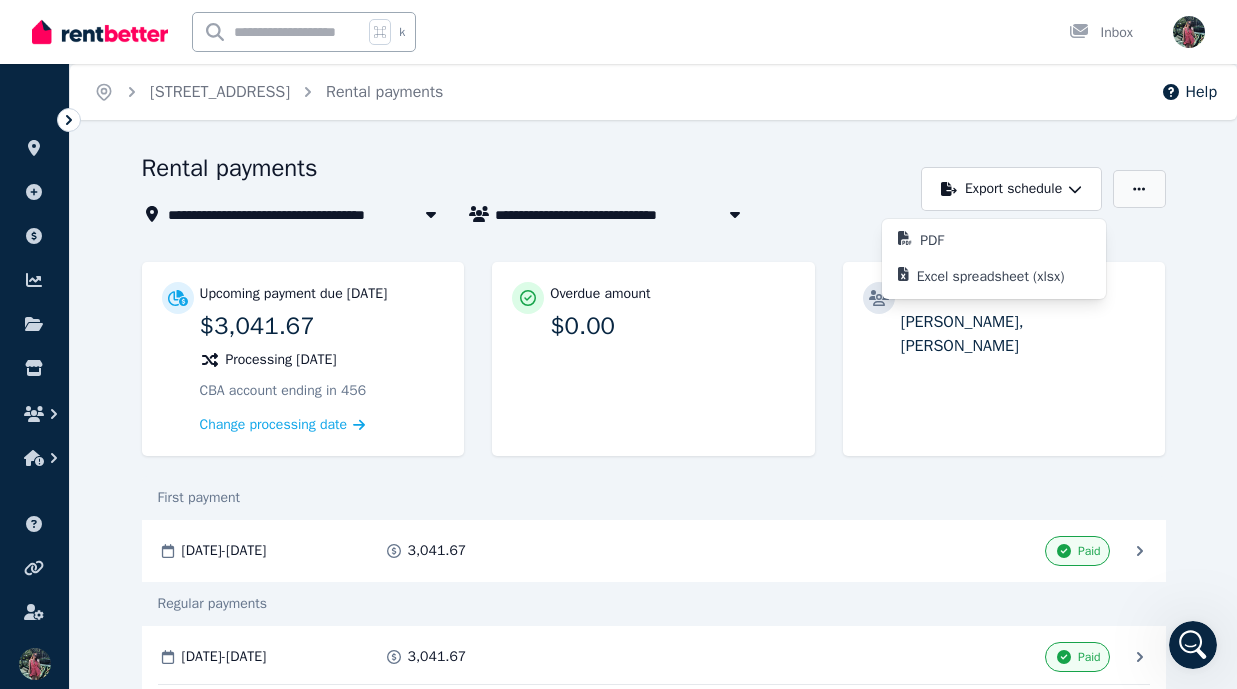 click at bounding box center [1139, 189] 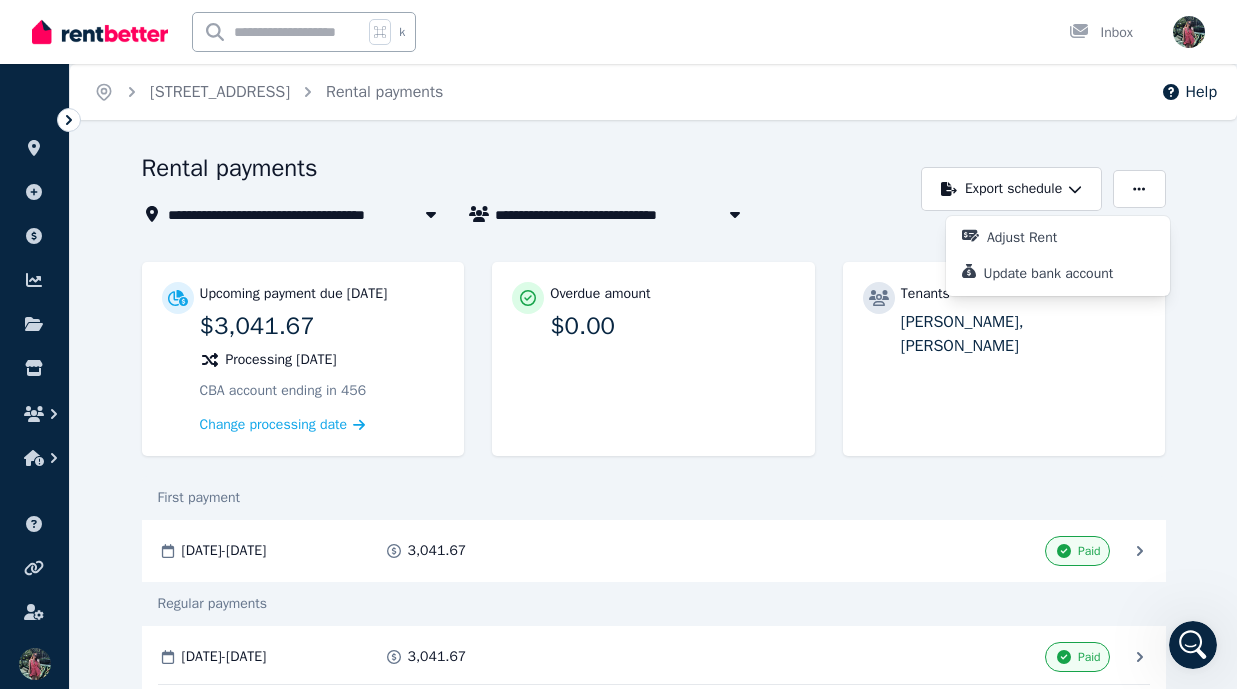 click on "**********" at bounding box center (654, 742) 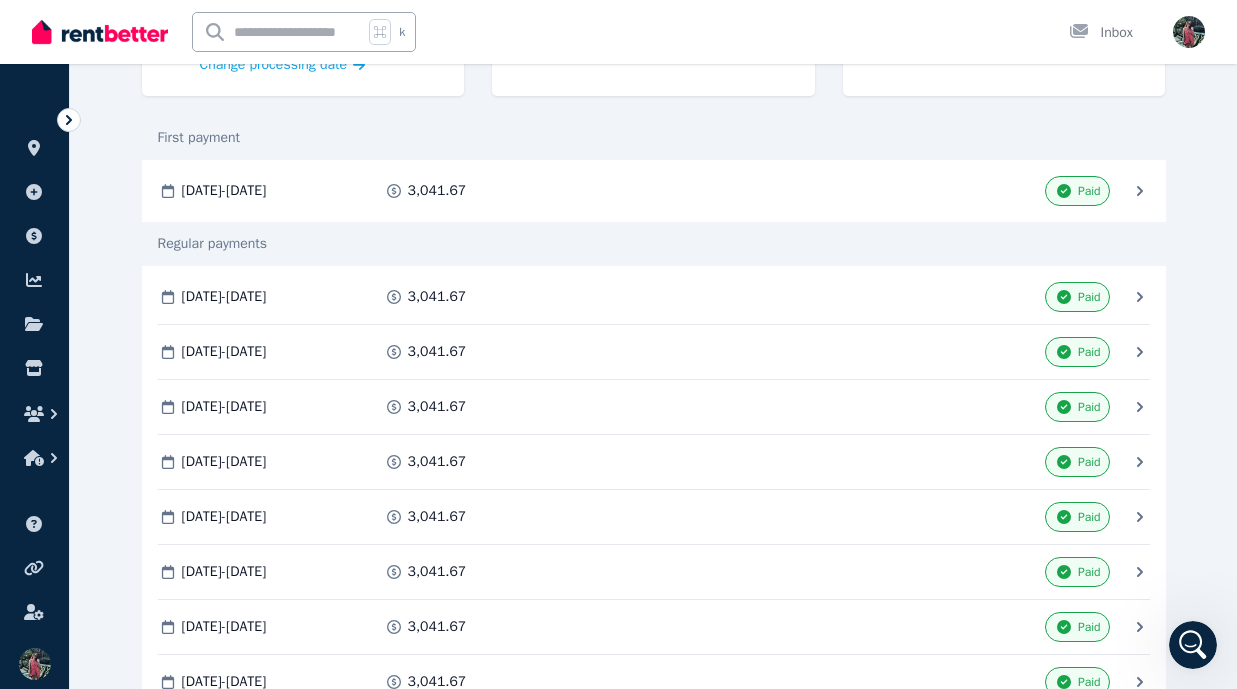 scroll, scrollTop: 359, scrollLeft: 0, axis: vertical 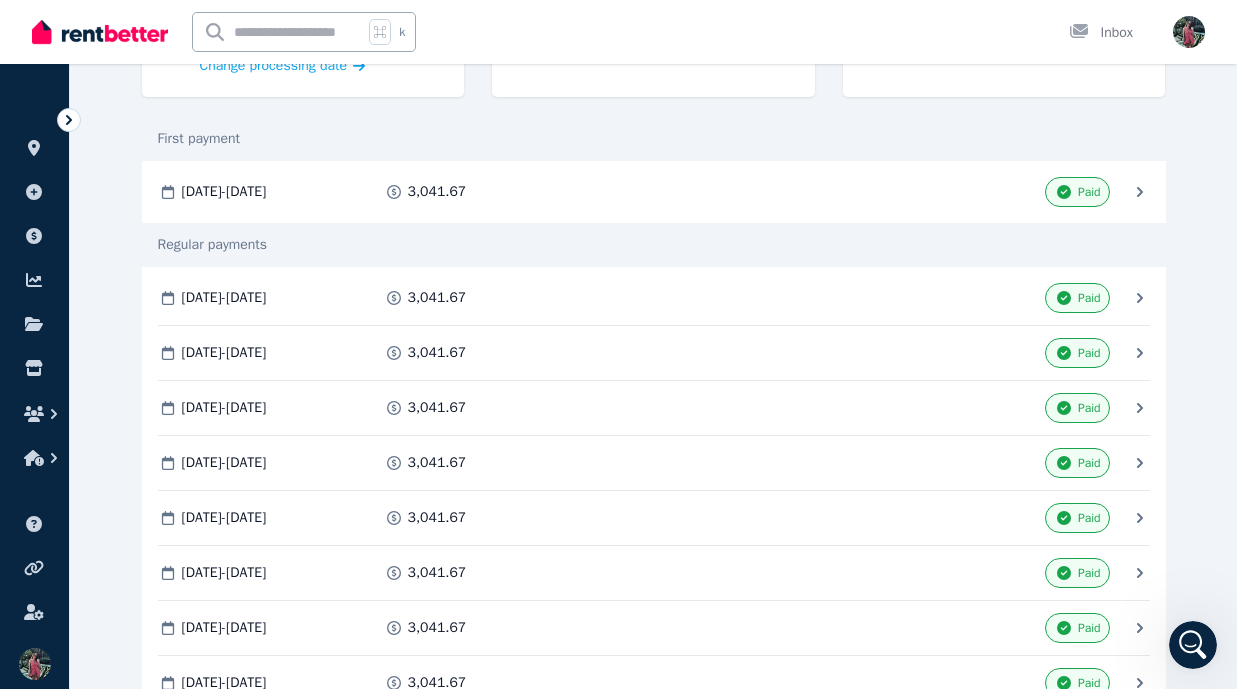 click 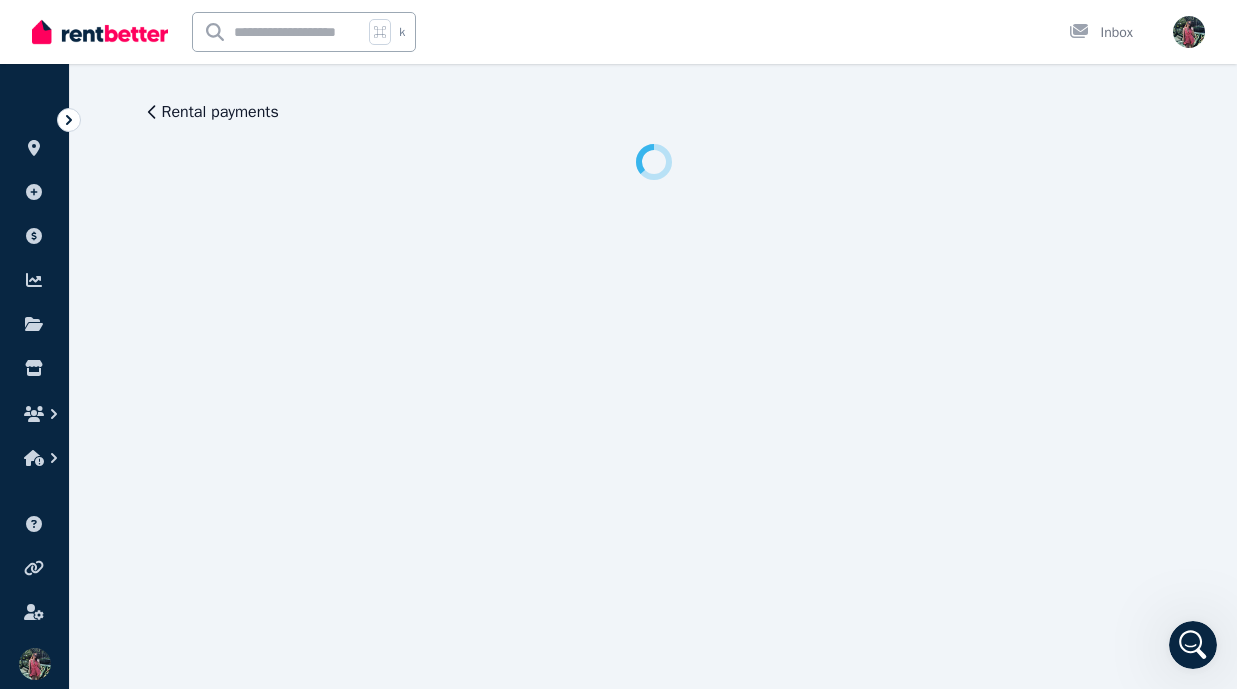 scroll, scrollTop: 0, scrollLeft: 0, axis: both 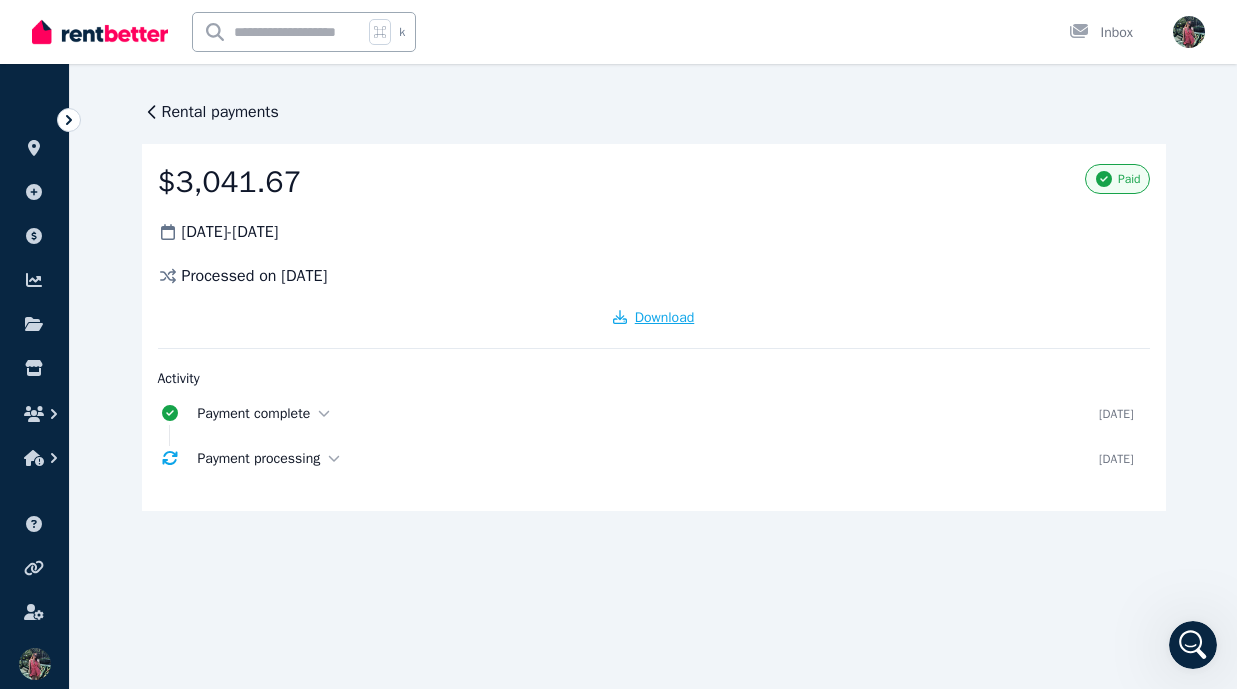 click on "Download" at bounding box center [665, 317] 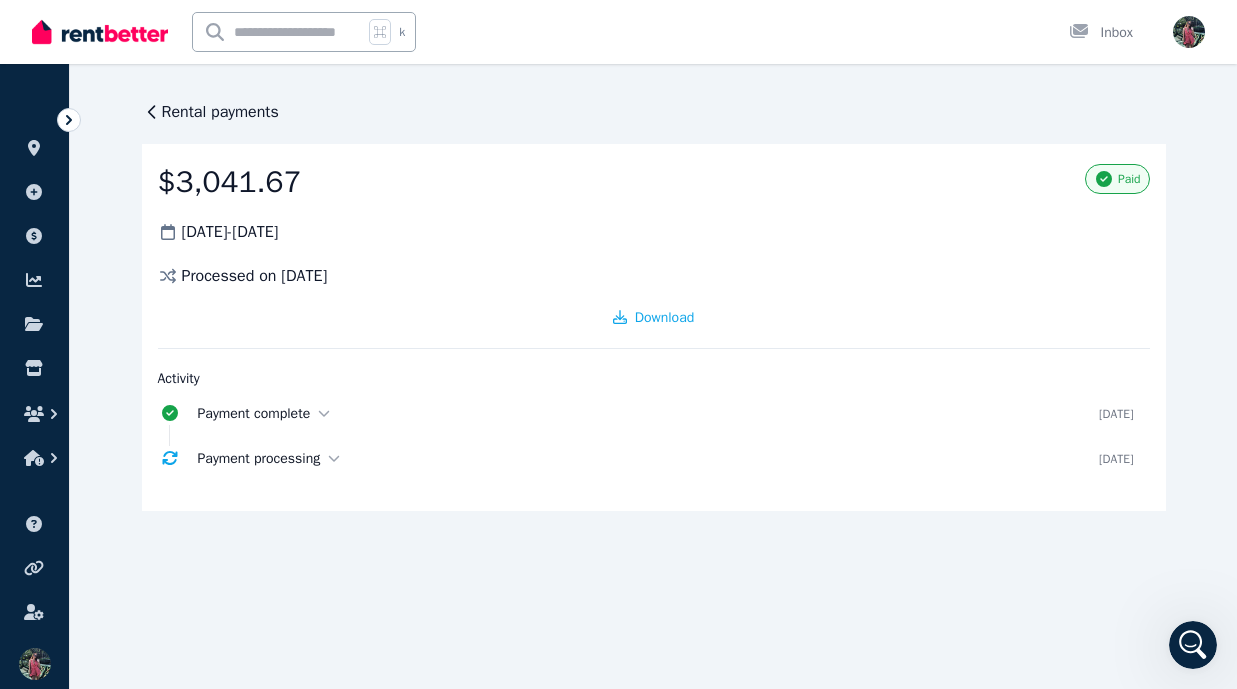 click on "Rental payments" at bounding box center [220, 112] 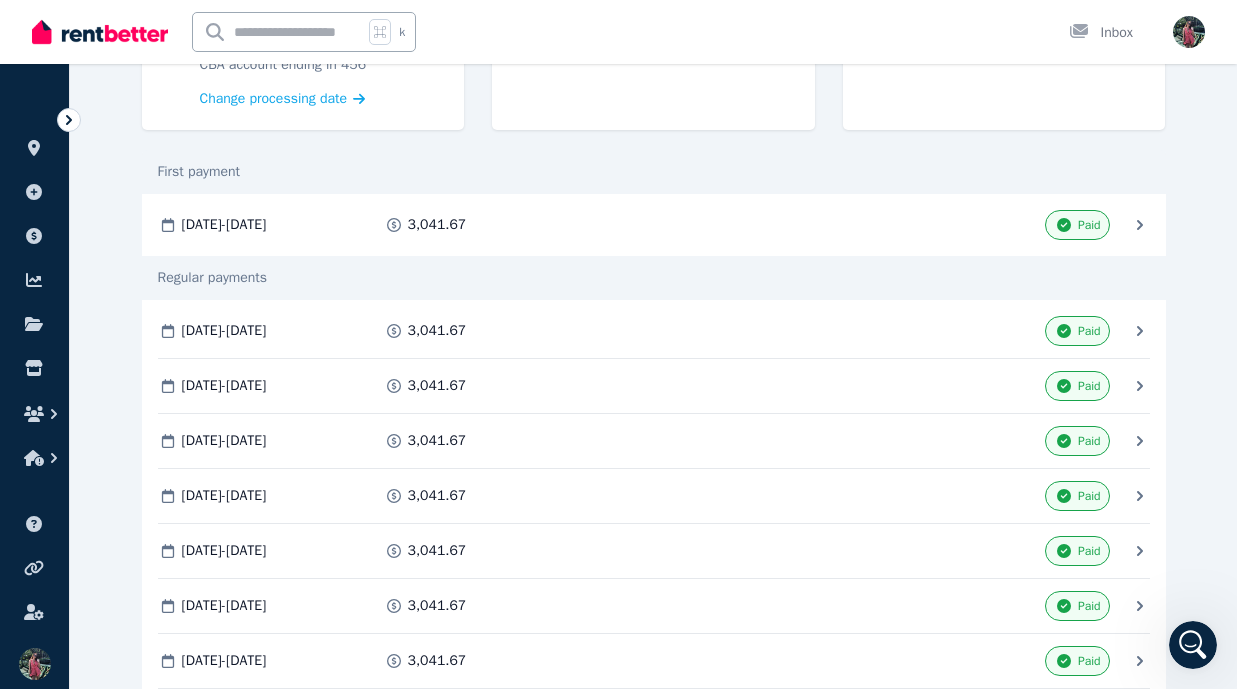scroll, scrollTop: 327, scrollLeft: 0, axis: vertical 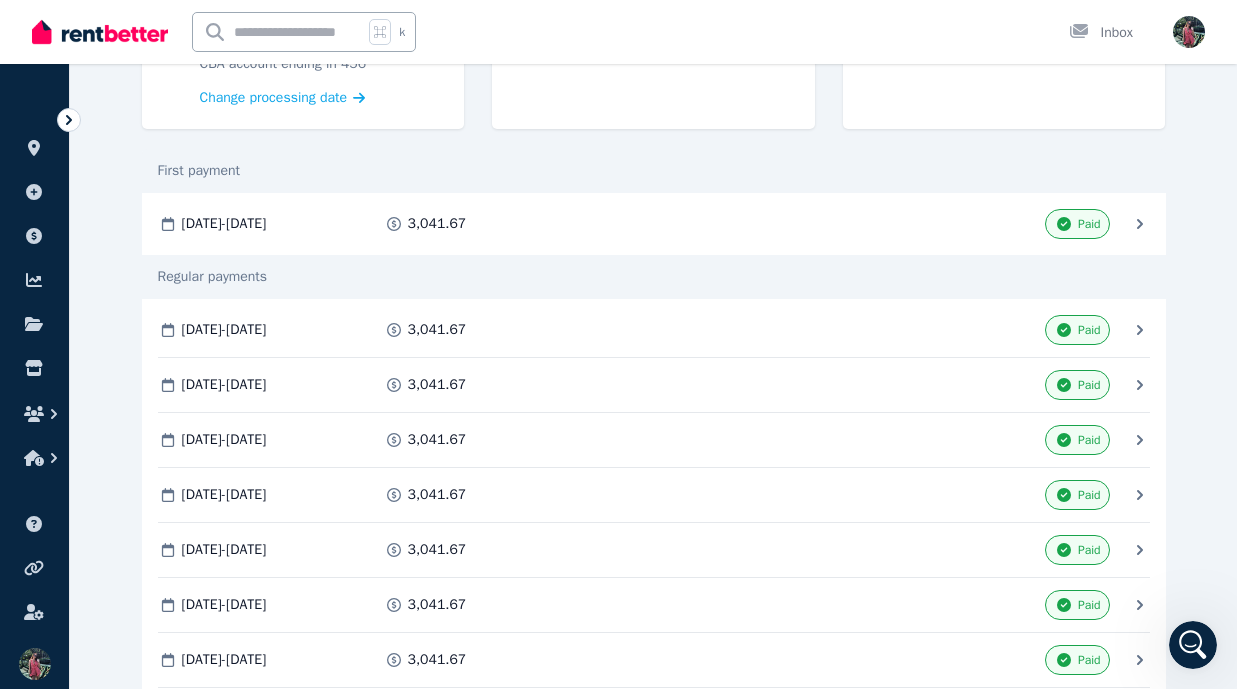 click 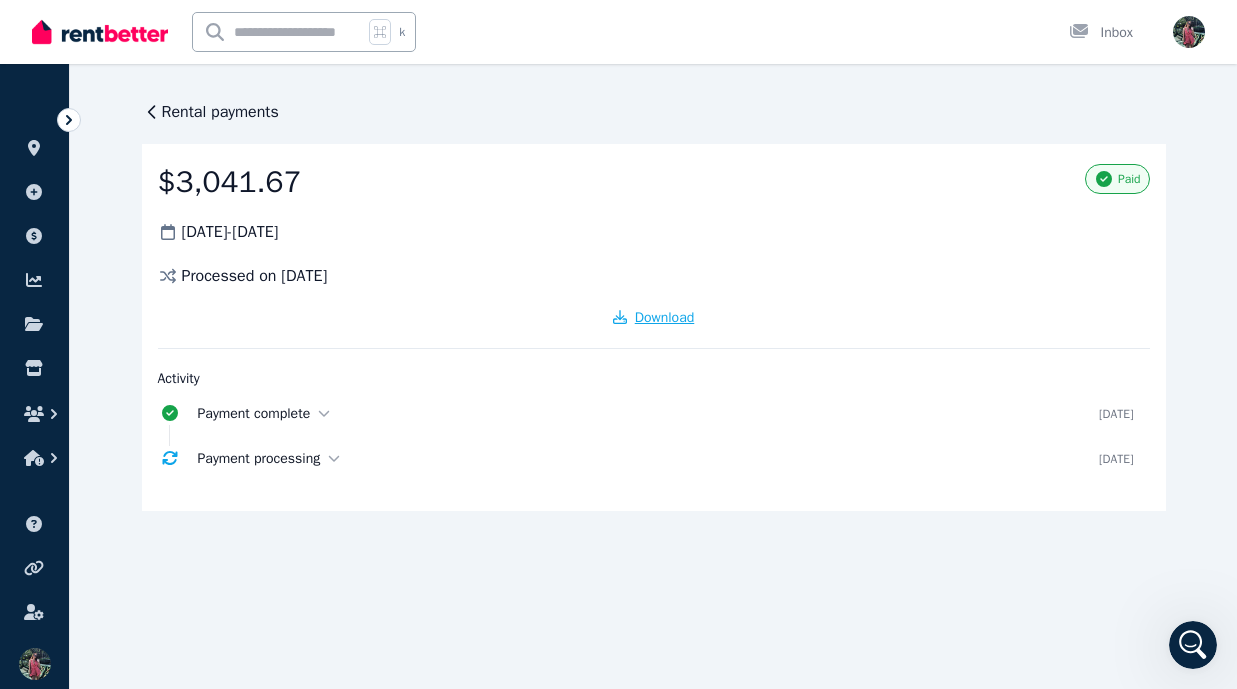 click on "Download" at bounding box center [665, 317] 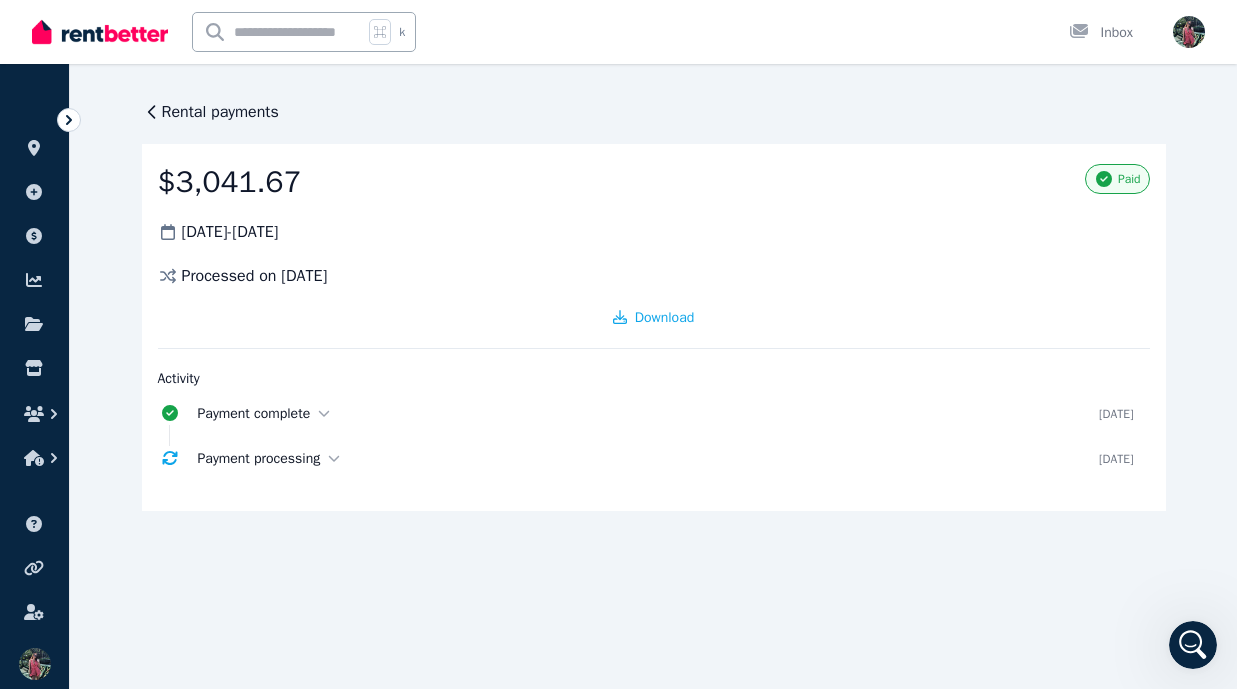 click on "Rental payments" at bounding box center [220, 112] 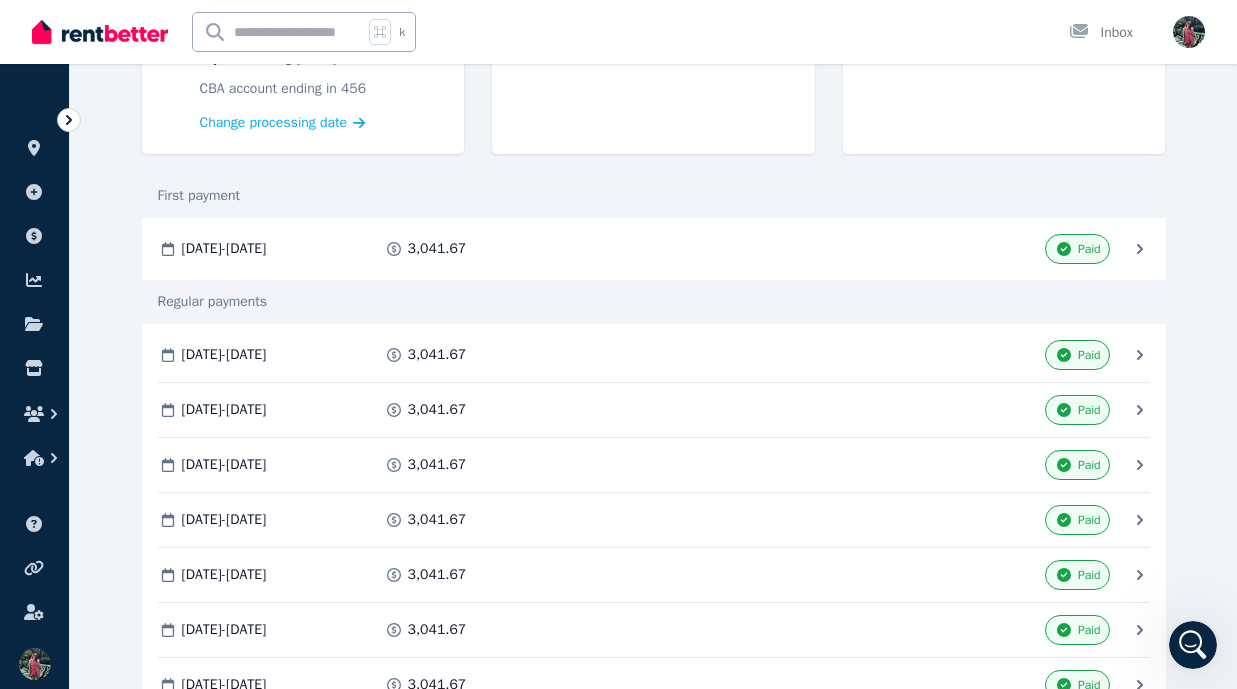 scroll, scrollTop: 309, scrollLeft: 0, axis: vertical 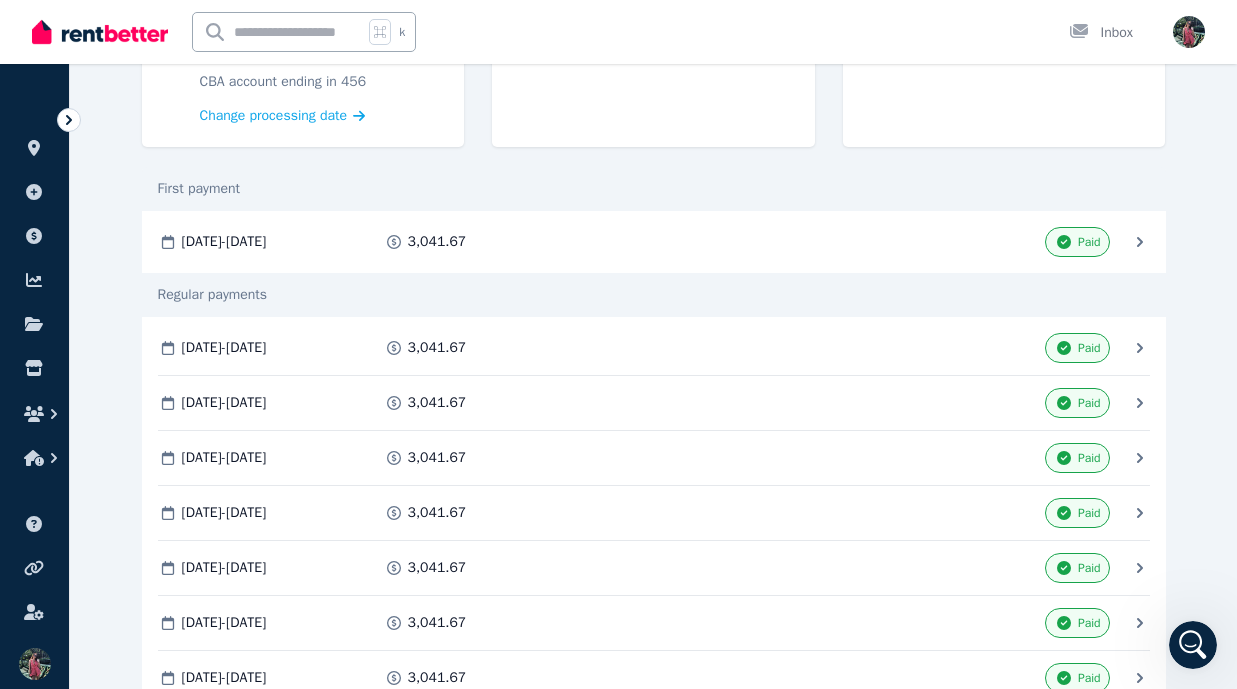 click 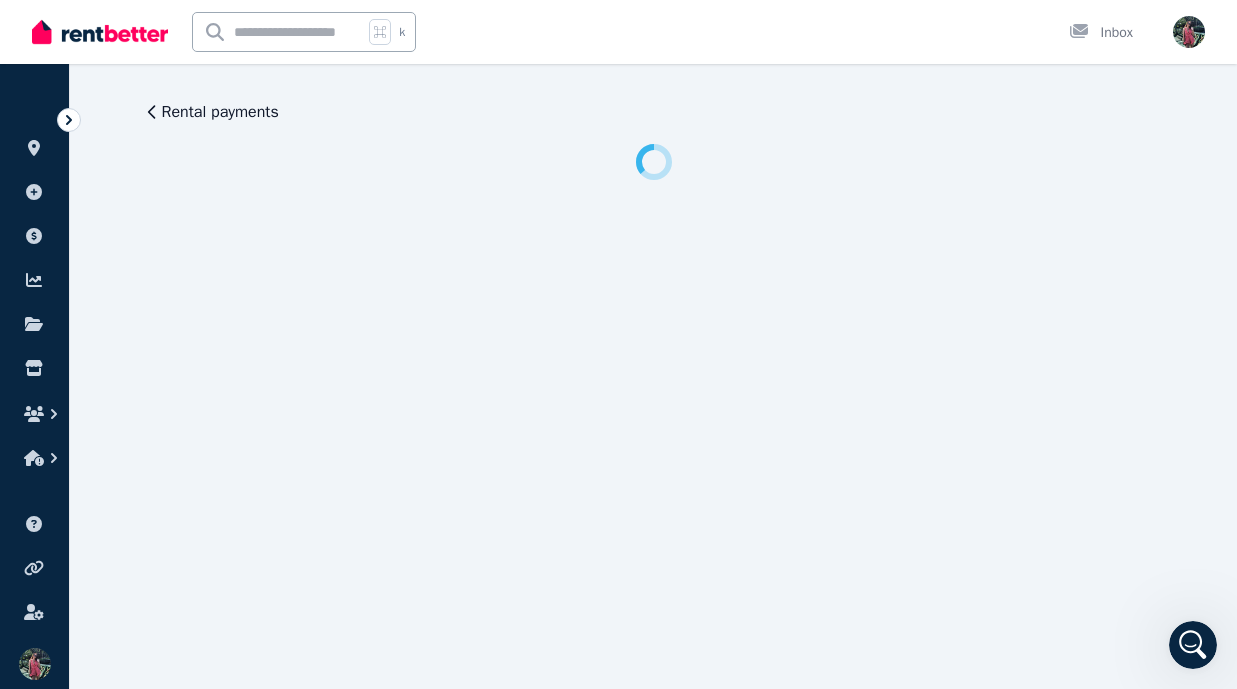 scroll, scrollTop: 0, scrollLeft: 0, axis: both 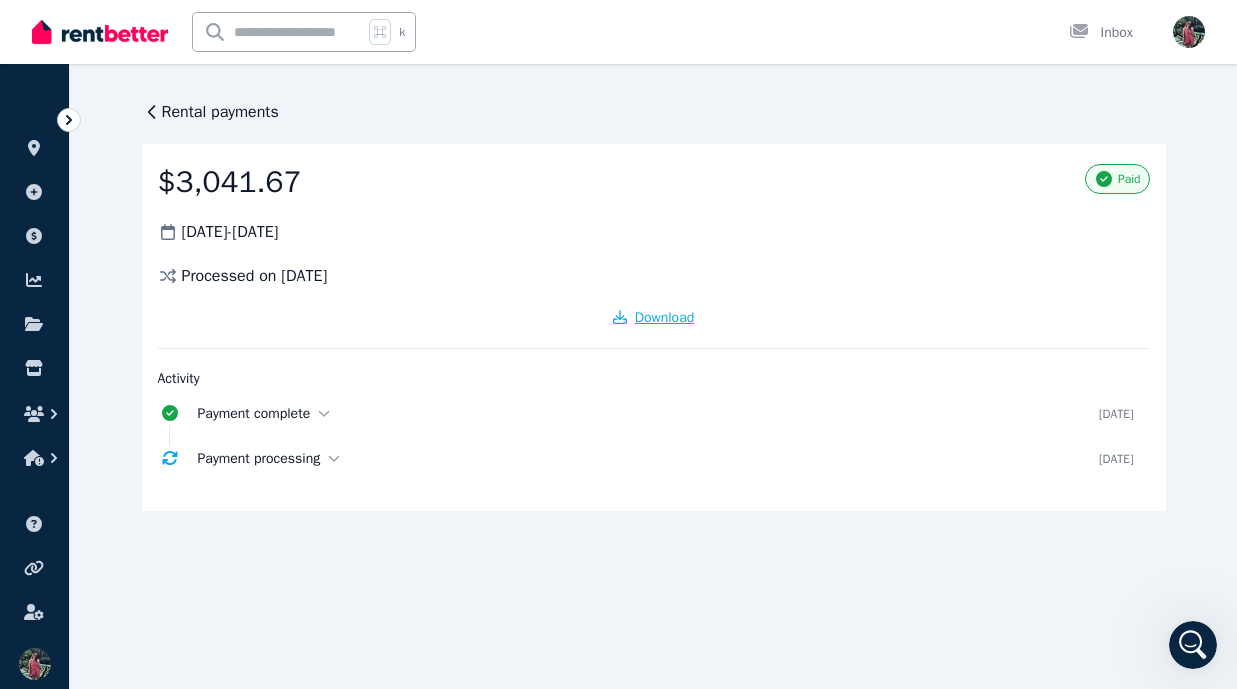 click on "Download" at bounding box center (665, 317) 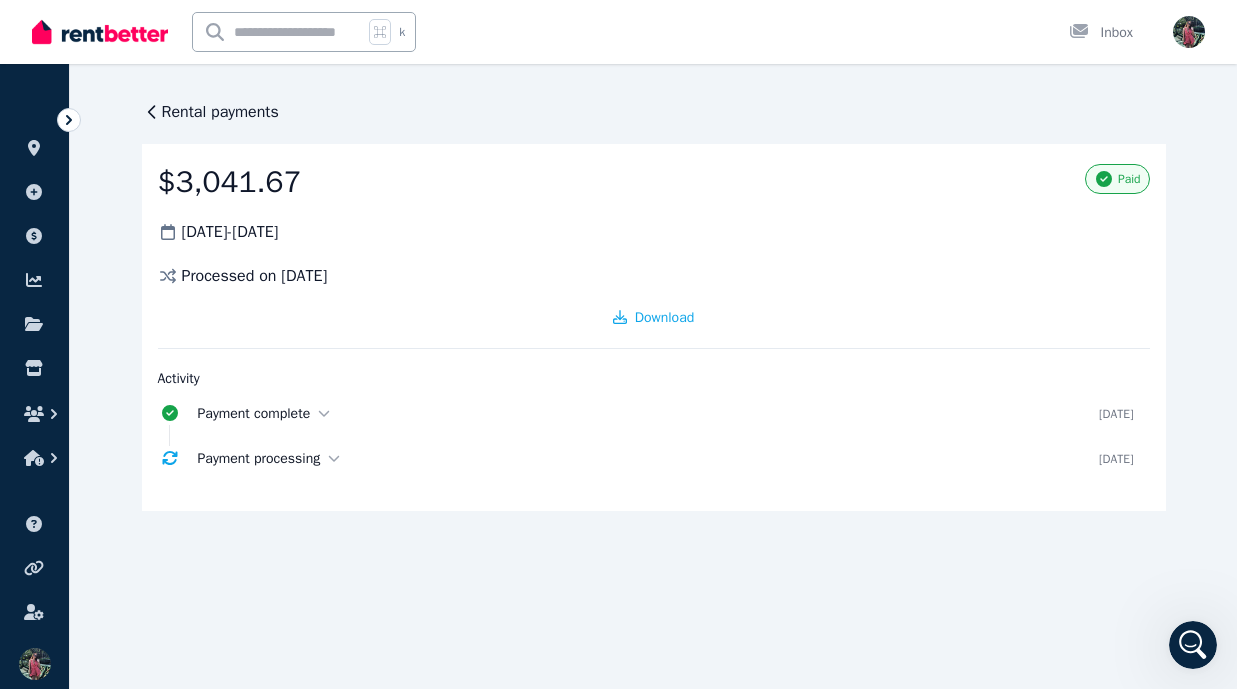 click on "Rental payments" at bounding box center (220, 112) 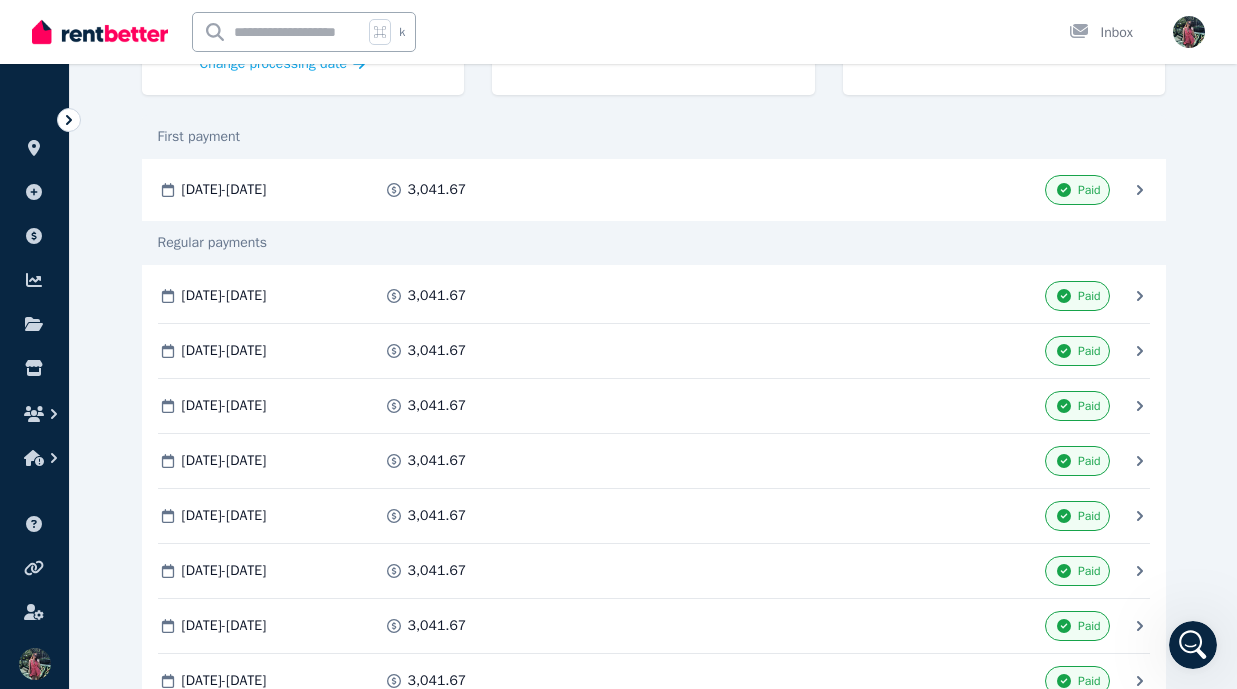 scroll, scrollTop: 365, scrollLeft: 0, axis: vertical 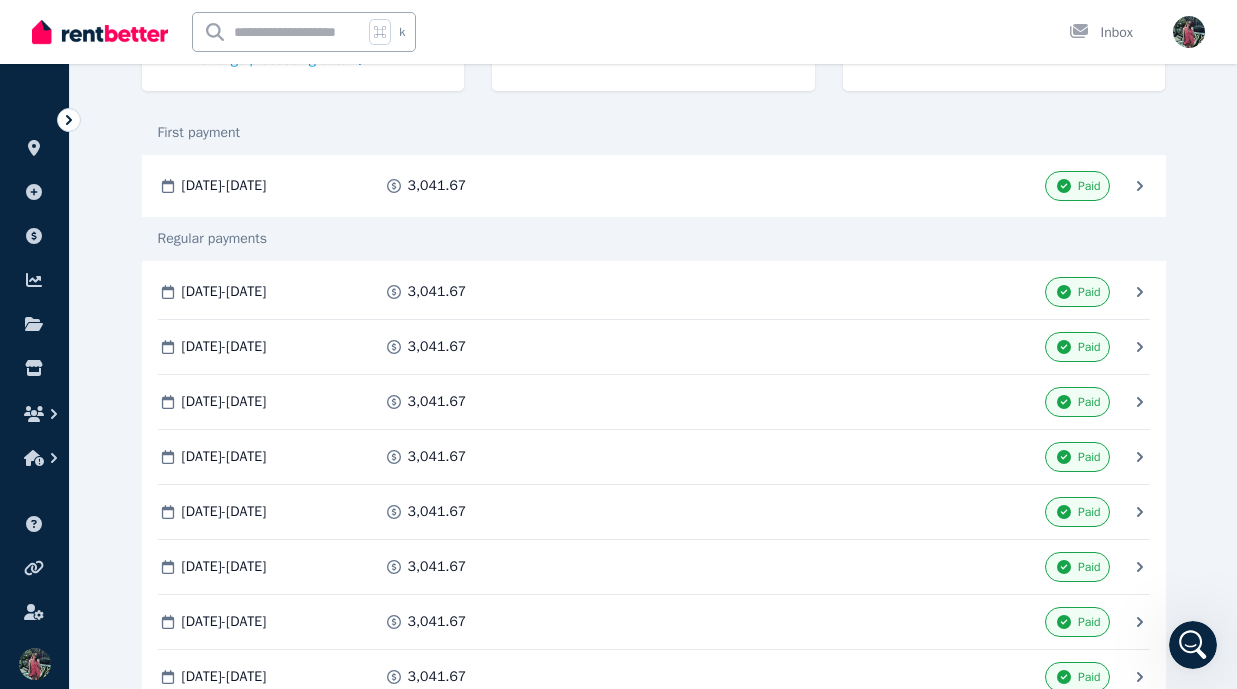 click on "3,041.67" at bounding box center (437, 457) 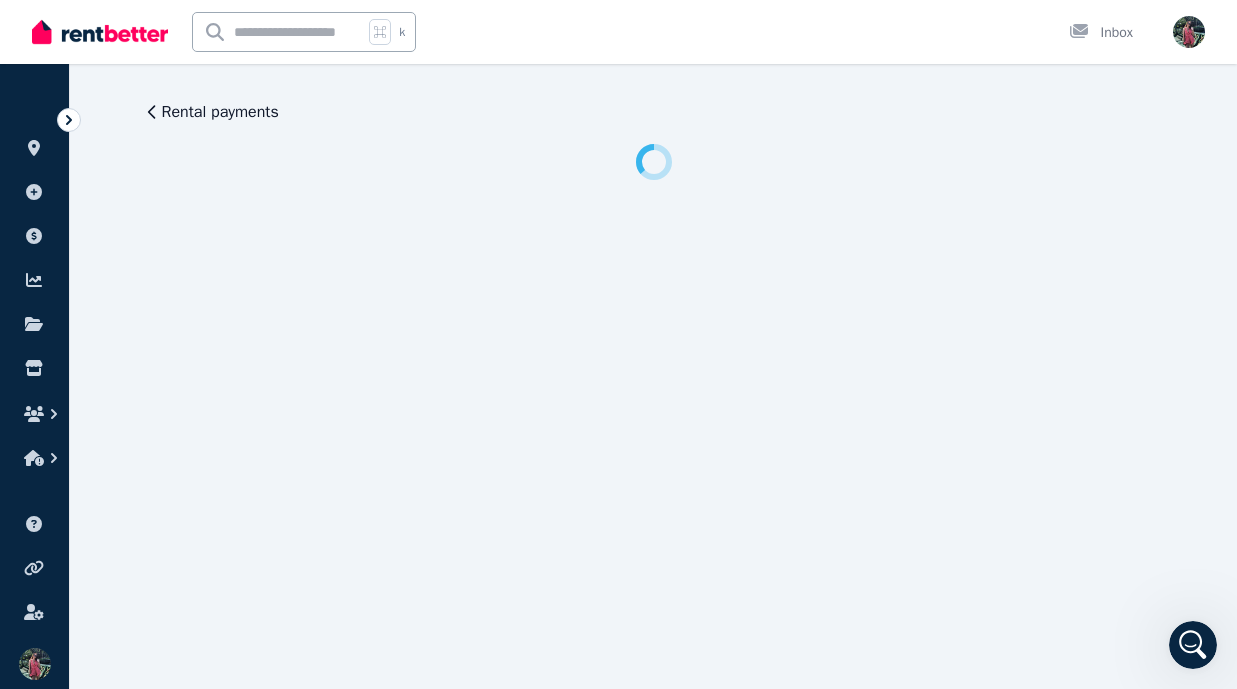 scroll, scrollTop: 0, scrollLeft: 0, axis: both 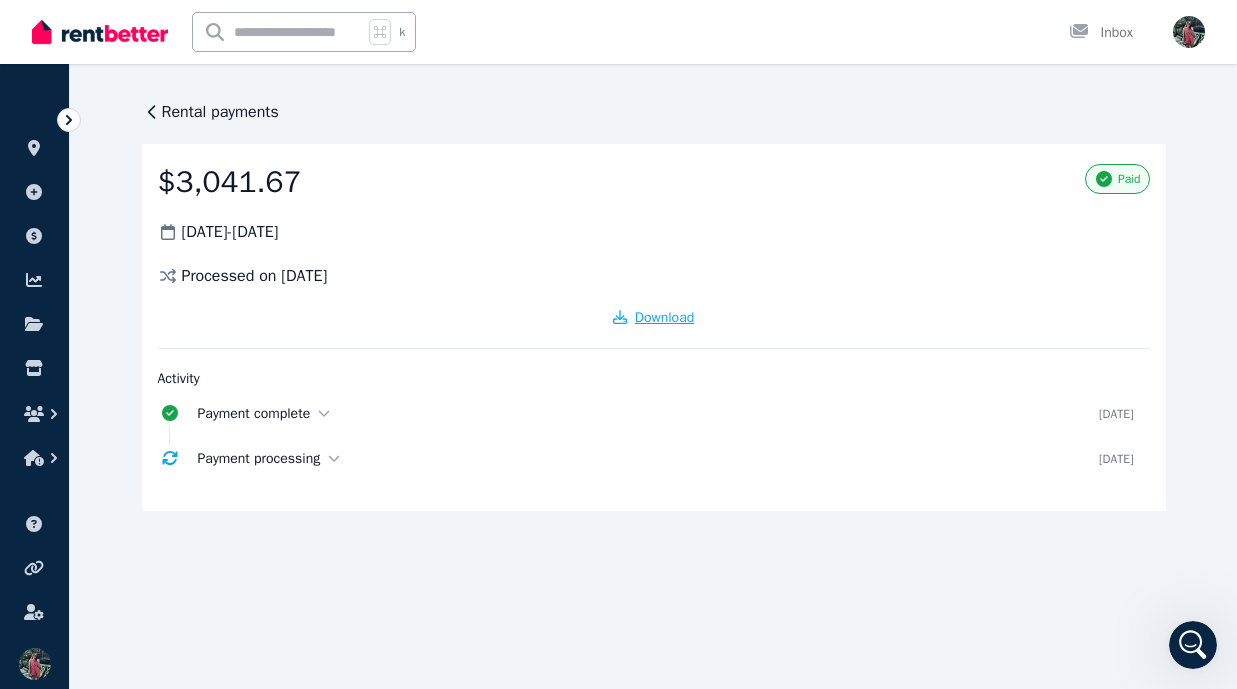 click on "Download" at bounding box center [654, 318] 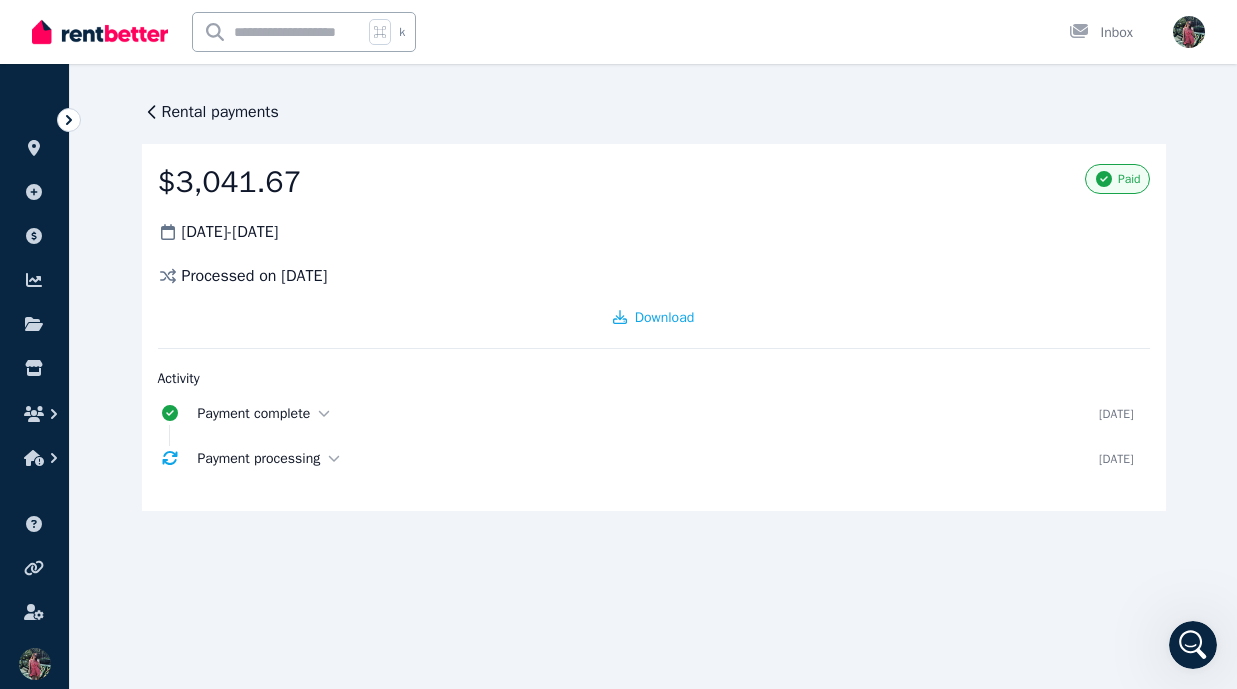 click on "Rental payments" at bounding box center [220, 112] 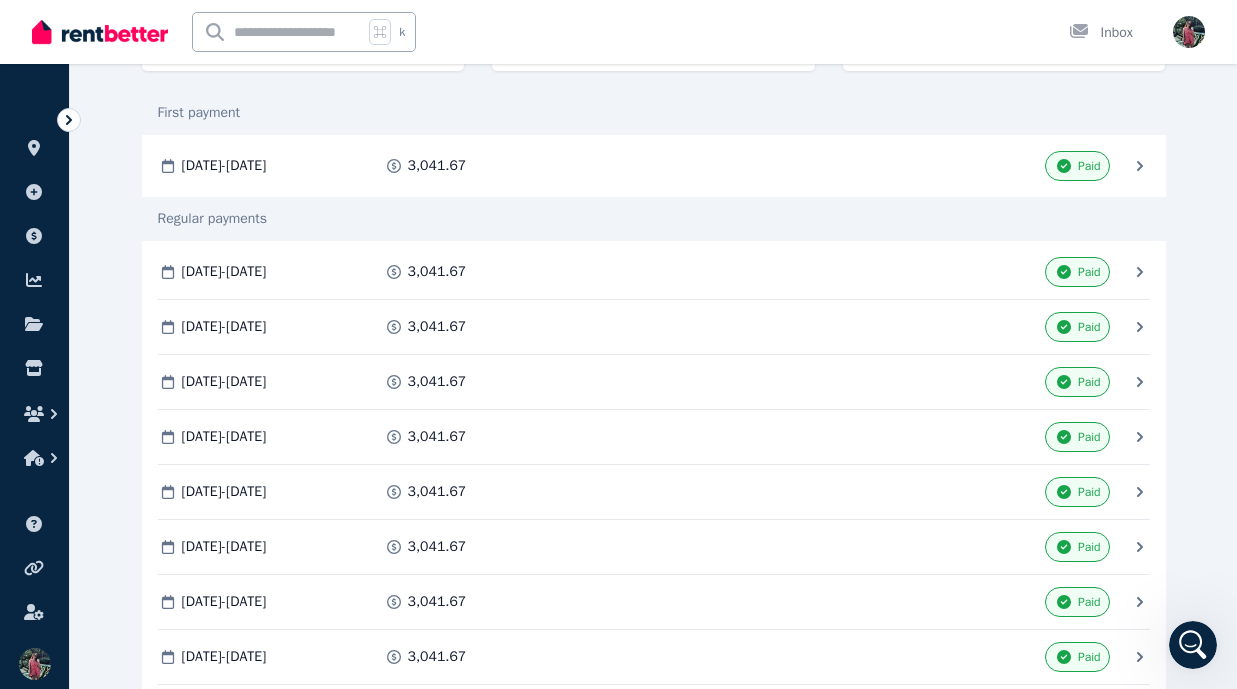 scroll, scrollTop: 396, scrollLeft: 0, axis: vertical 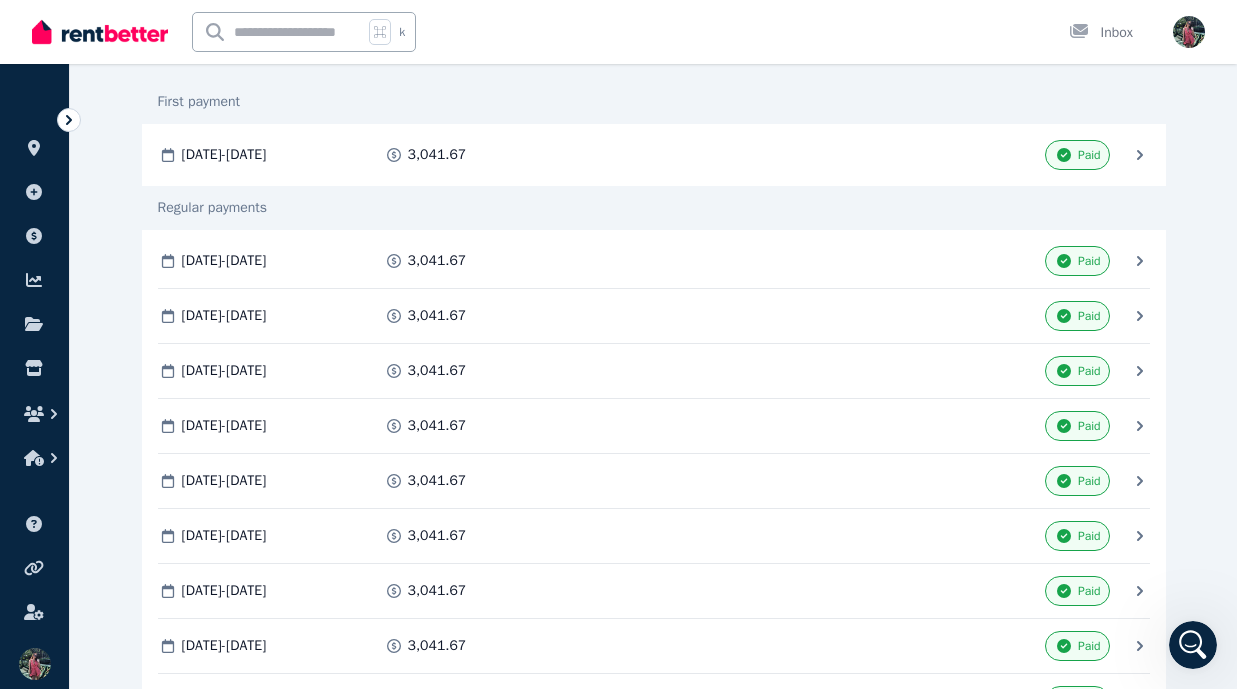 click on "3,041.67" at bounding box center [503, 481] 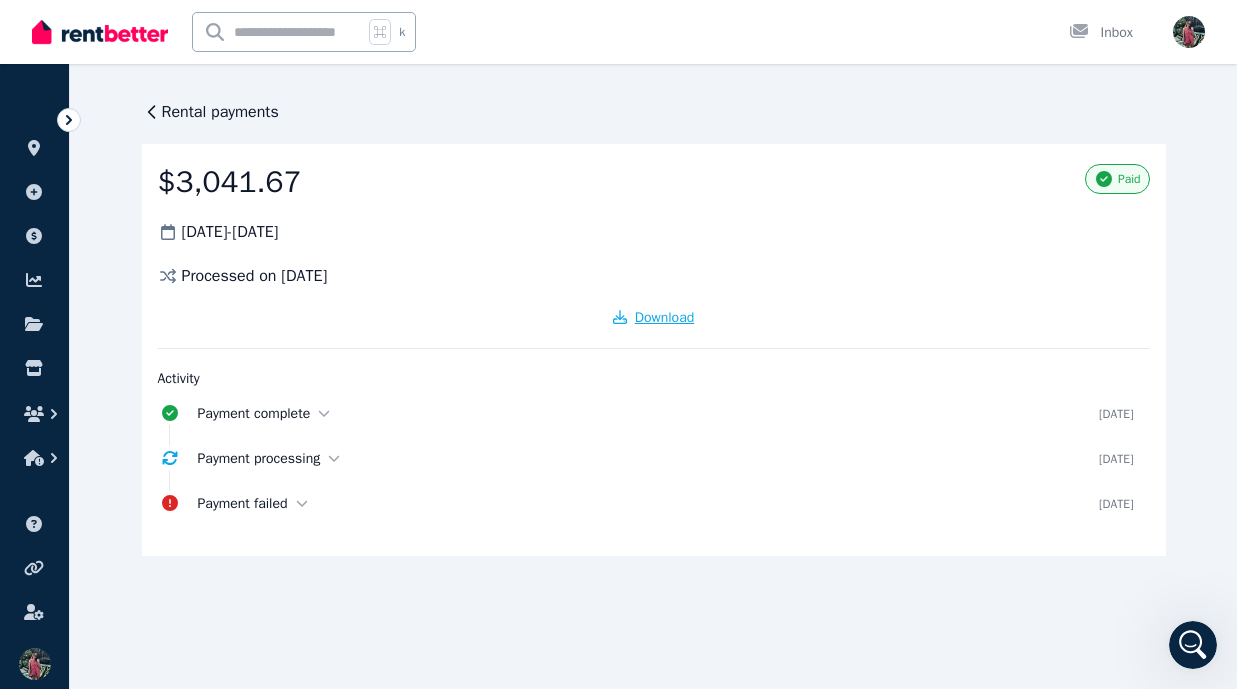 click on "Download" at bounding box center (665, 317) 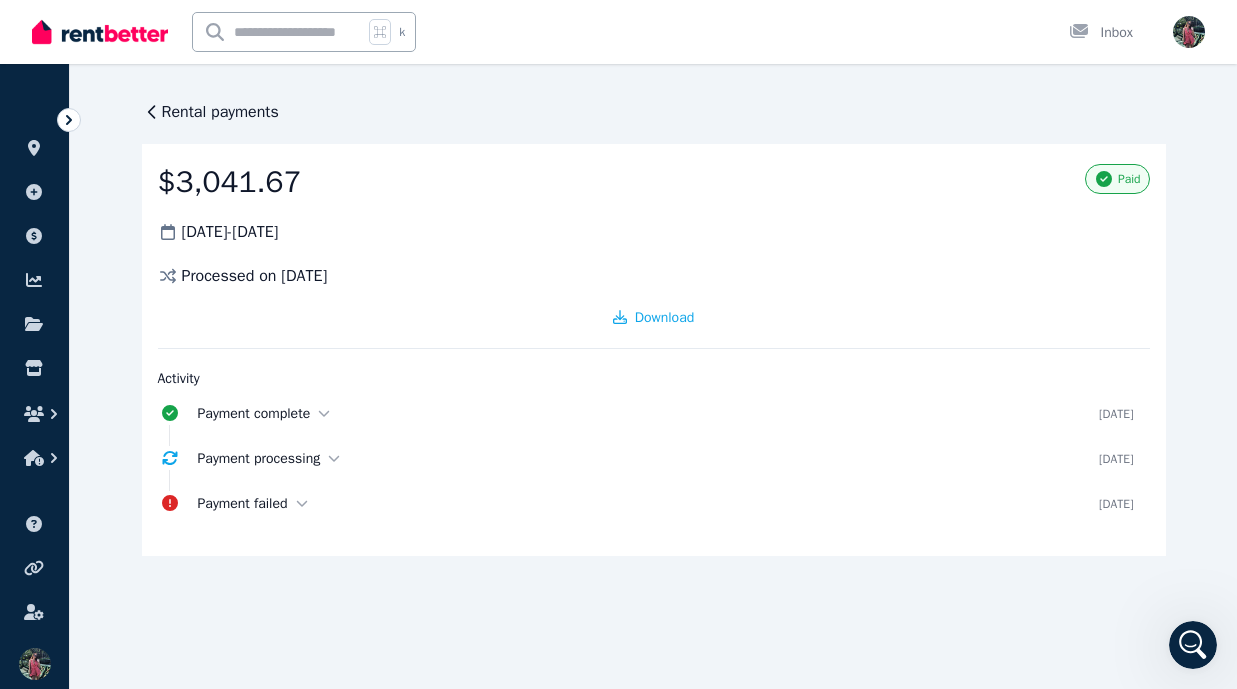 click on "Rental payments" at bounding box center [220, 112] 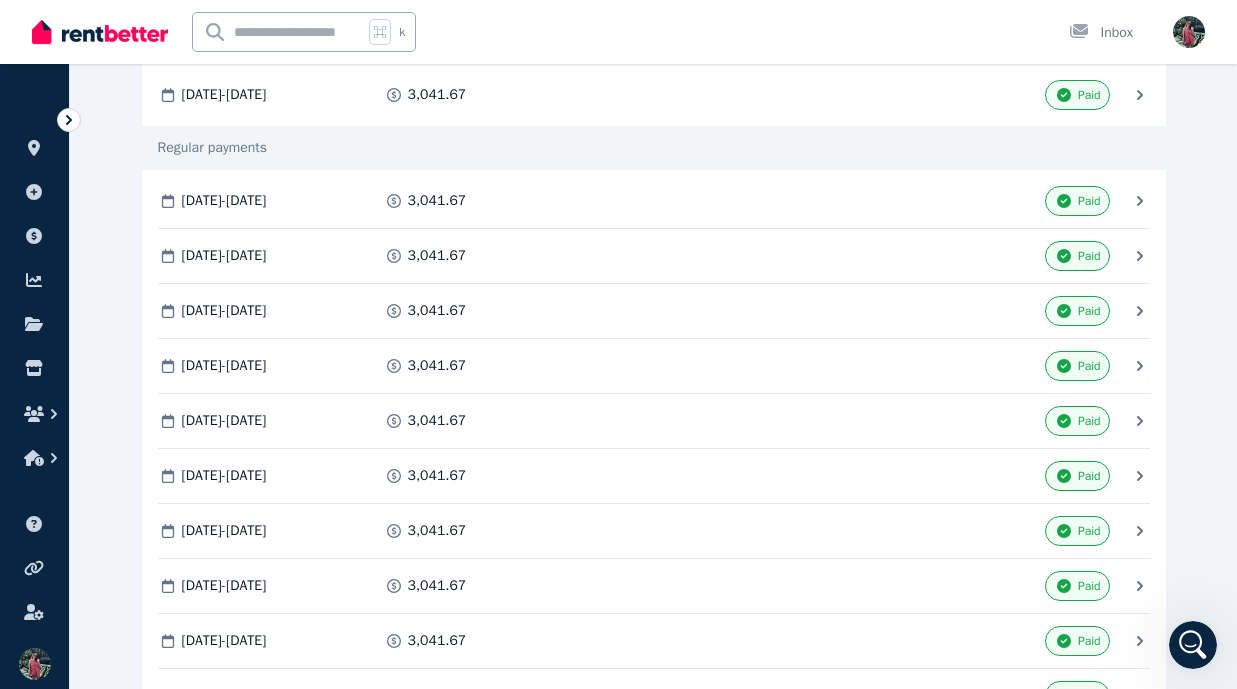 scroll, scrollTop: 455, scrollLeft: 0, axis: vertical 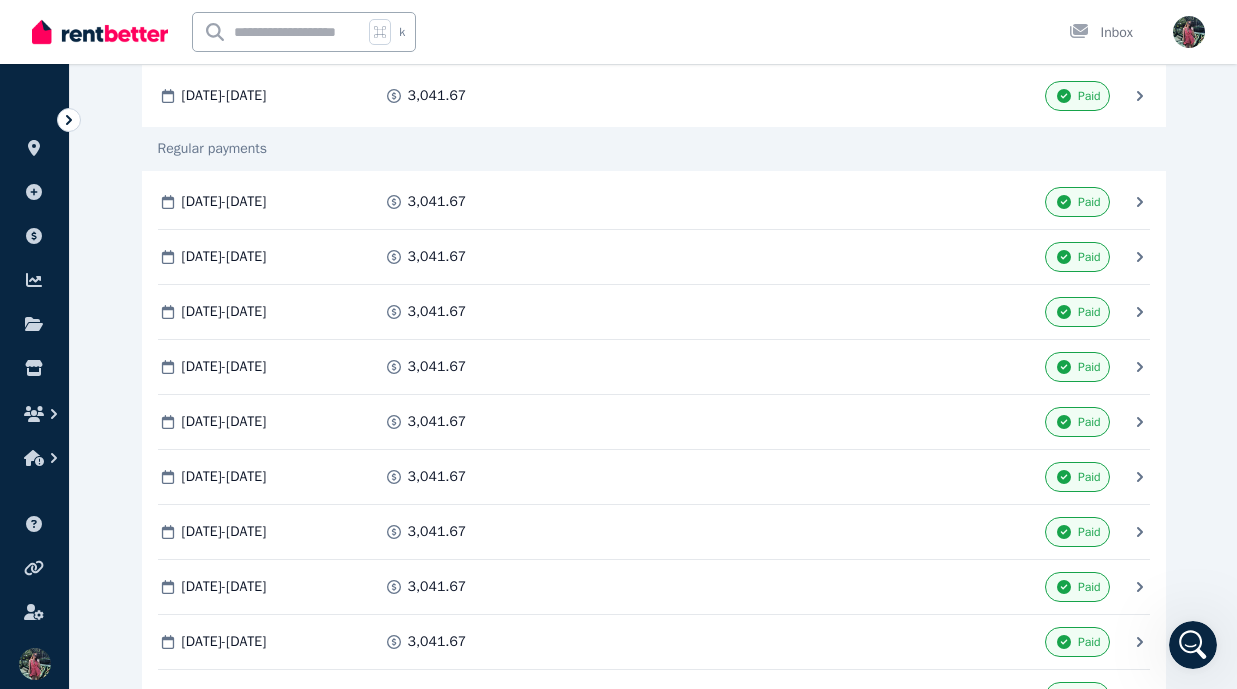 click on "3,041.67" at bounding box center [503, 477] 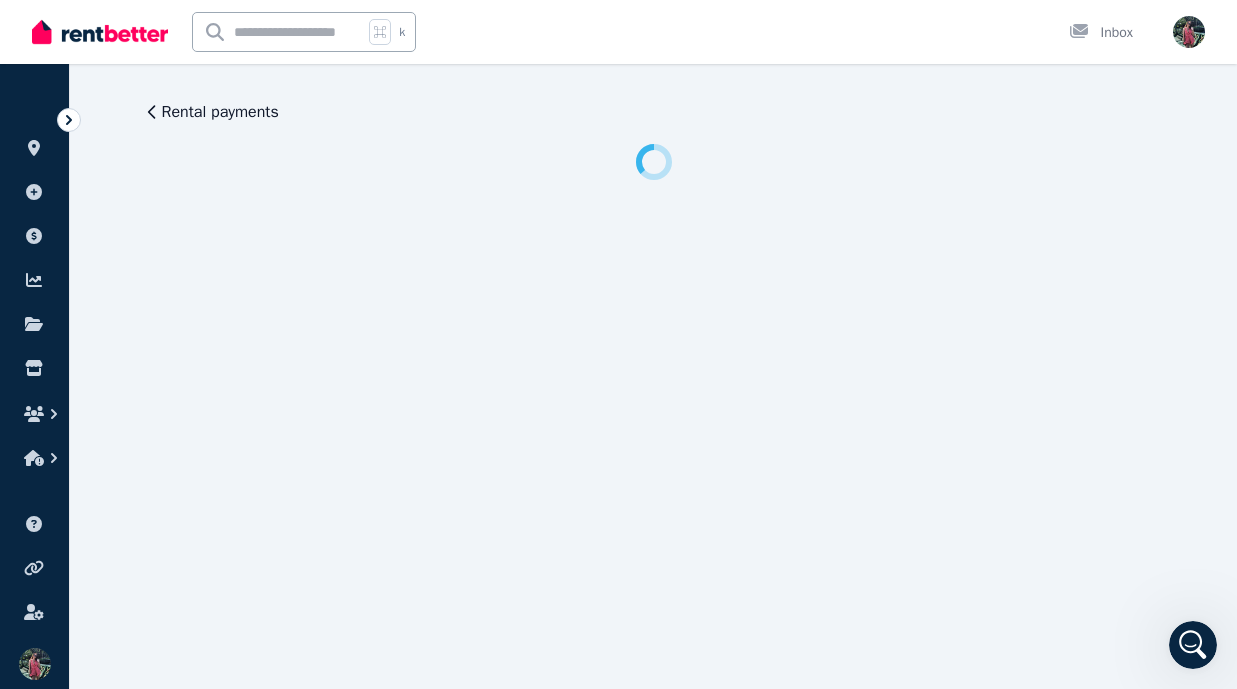 scroll, scrollTop: 0, scrollLeft: 0, axis: both 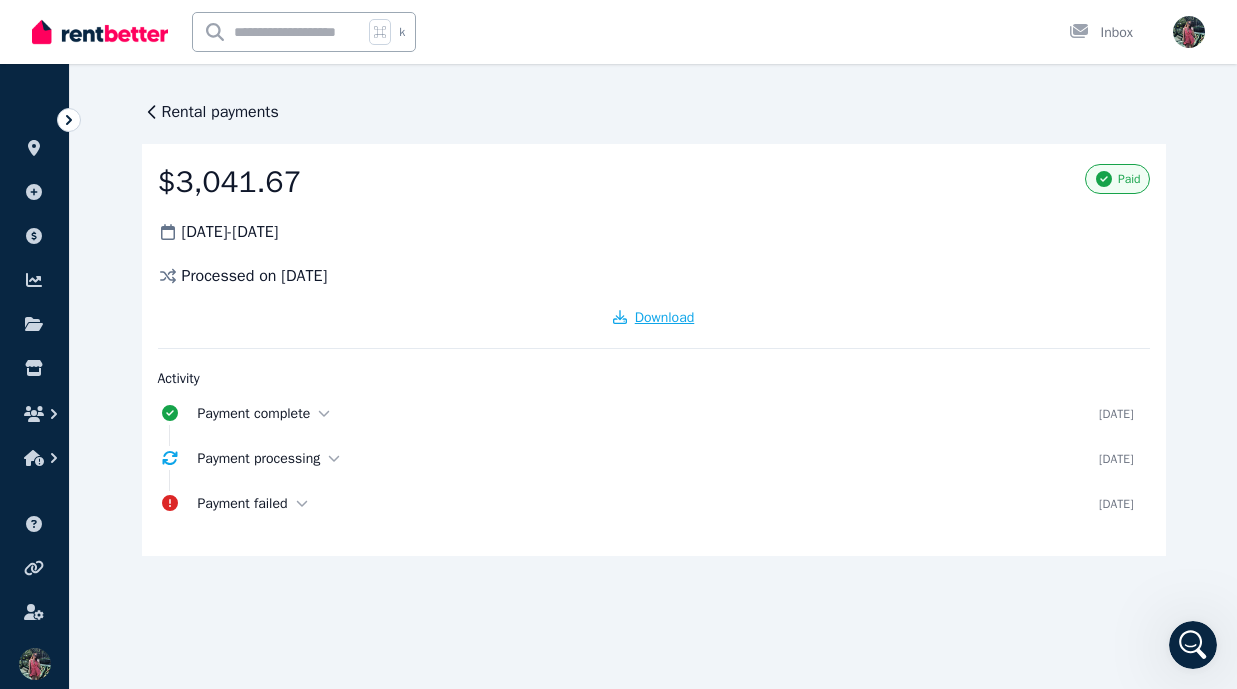 click on "Download" at bounding box center [654, 318] 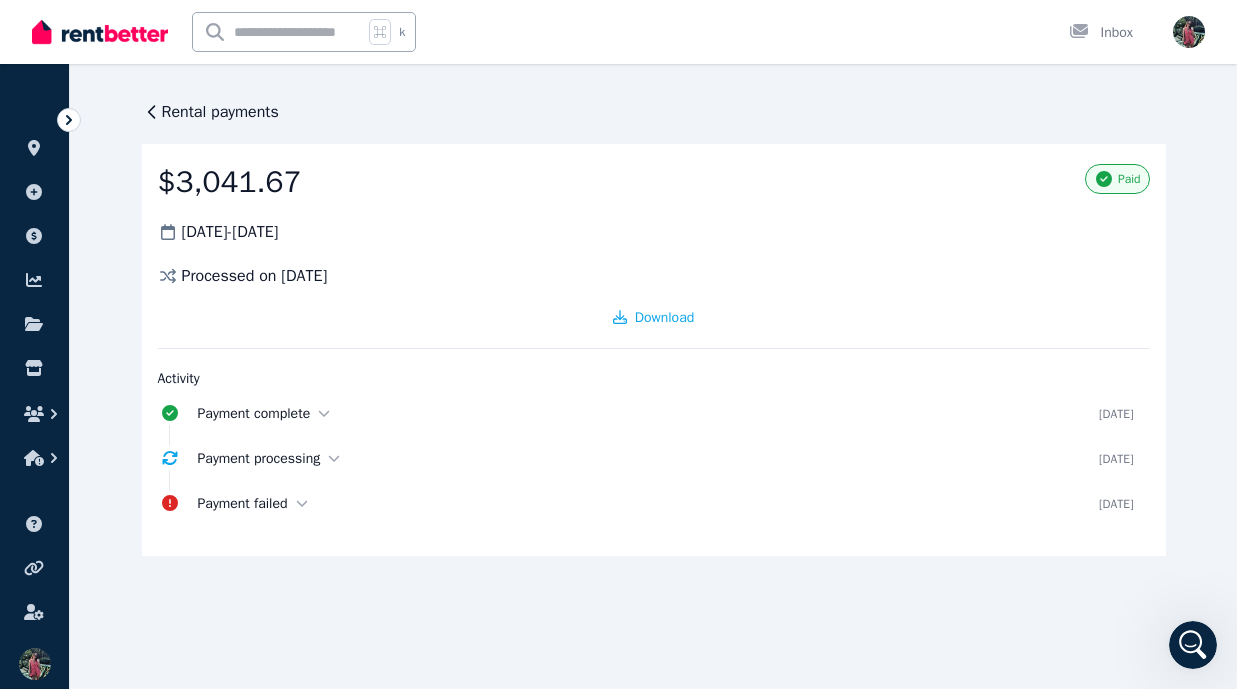 click on "Rental payments" at bounding box center [220, 112] 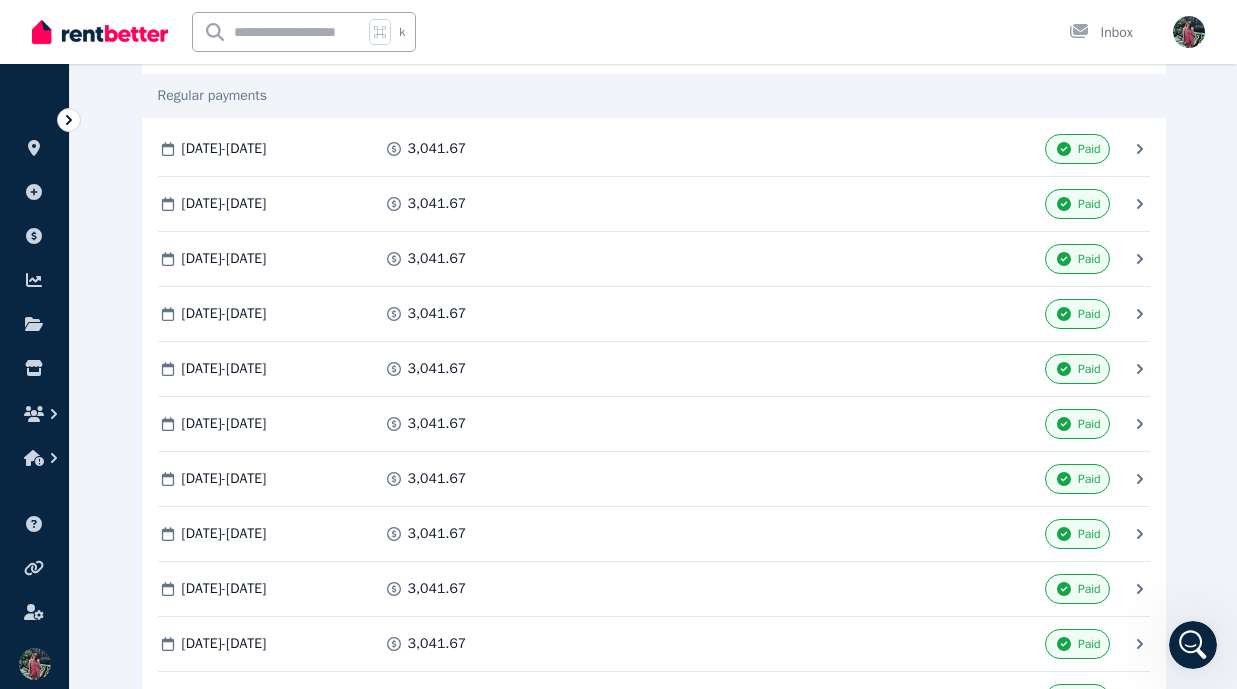 scroll, scrollTop: 510, scrollLeft: 0, axis: vertical 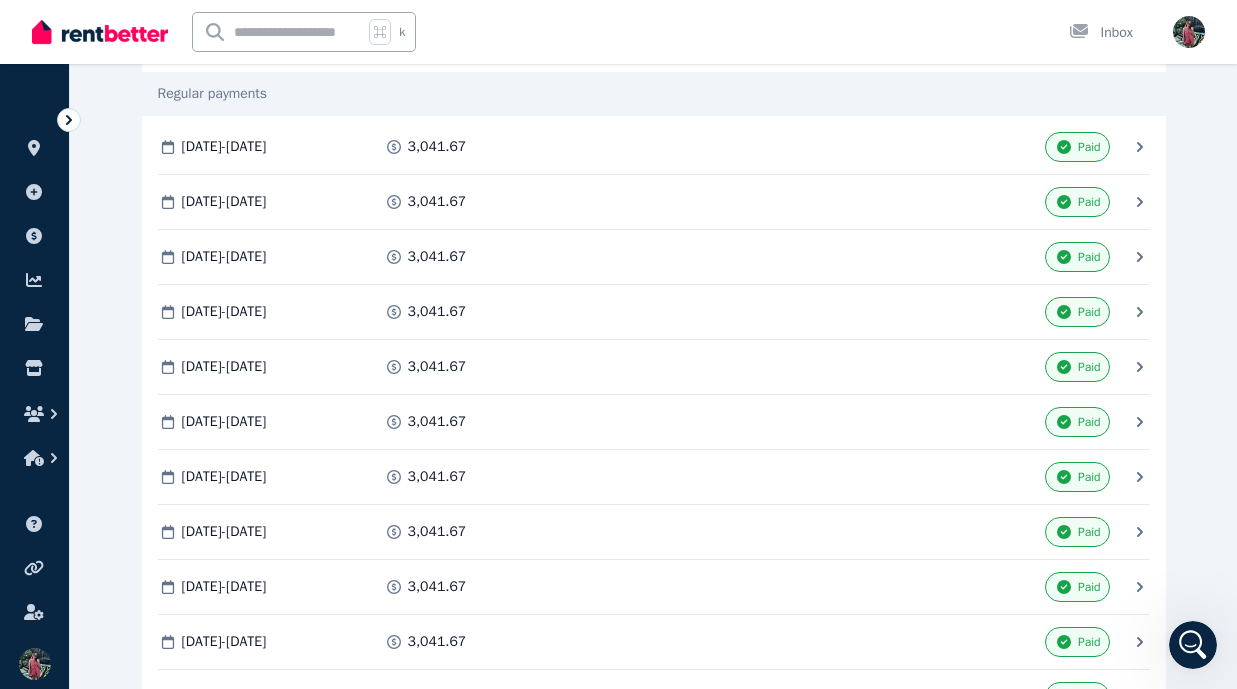 click on "[DATE]  -  [DATE]" at bounding box center (268, 477) 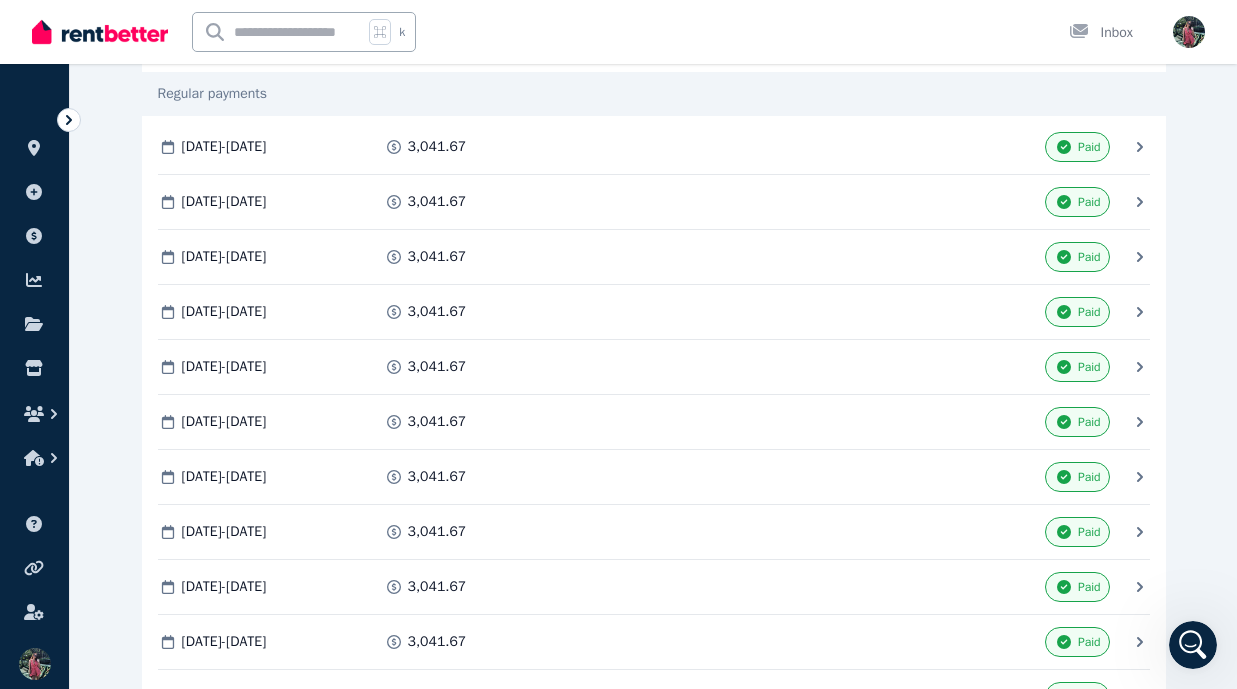 scroll, scrollTop: 0, scrollLeft: 0, axis: both 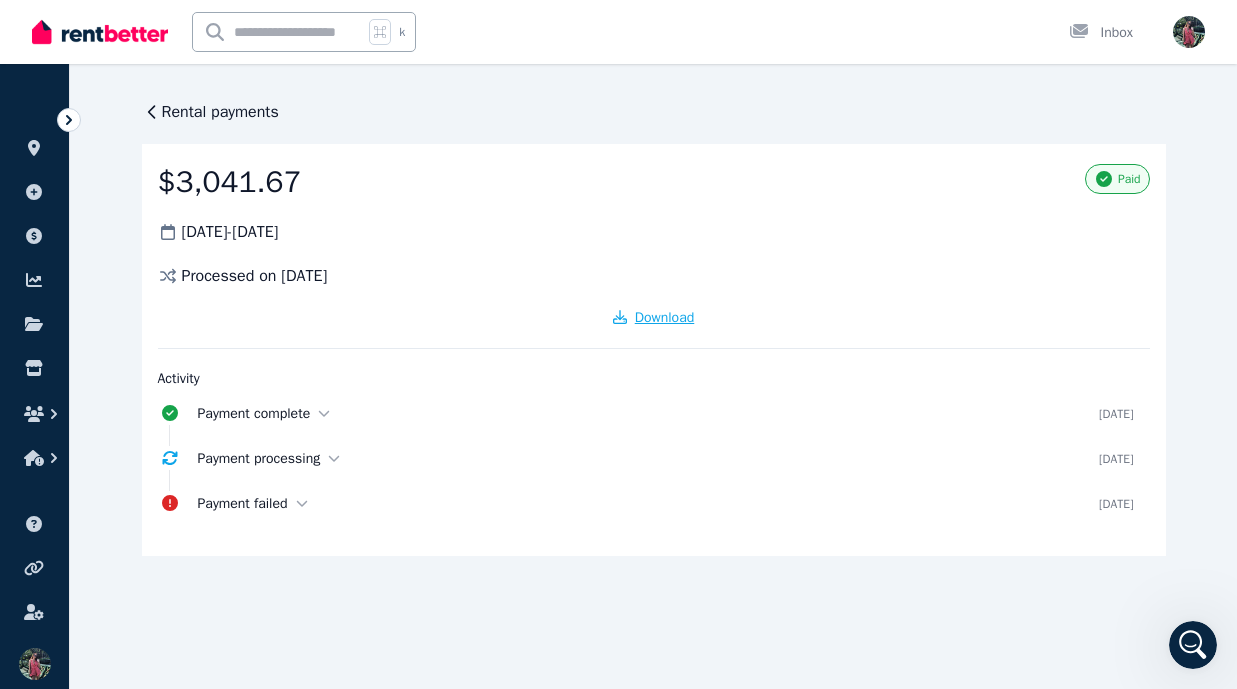 click on "Download" at bounding box center (665, 317) 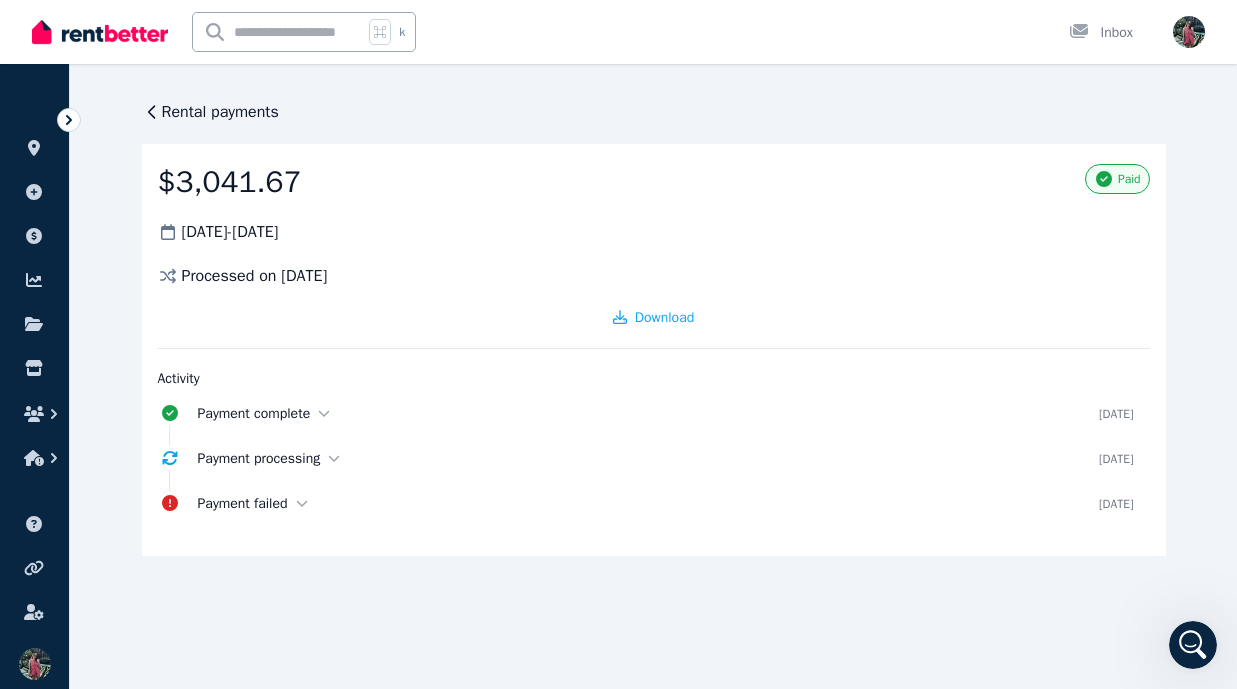 click on "Rental payments" at bounding box center (220, 112) 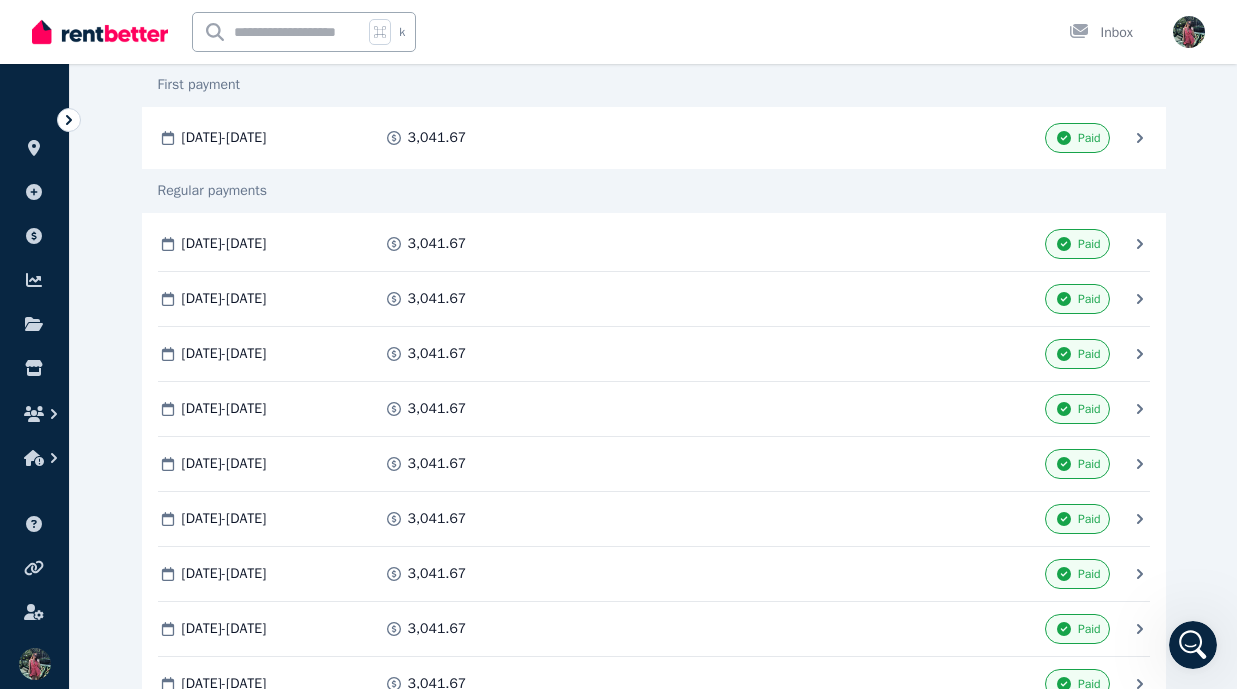 scroll, scrollTop: 504, scrollLeft: 0, axis: vertical 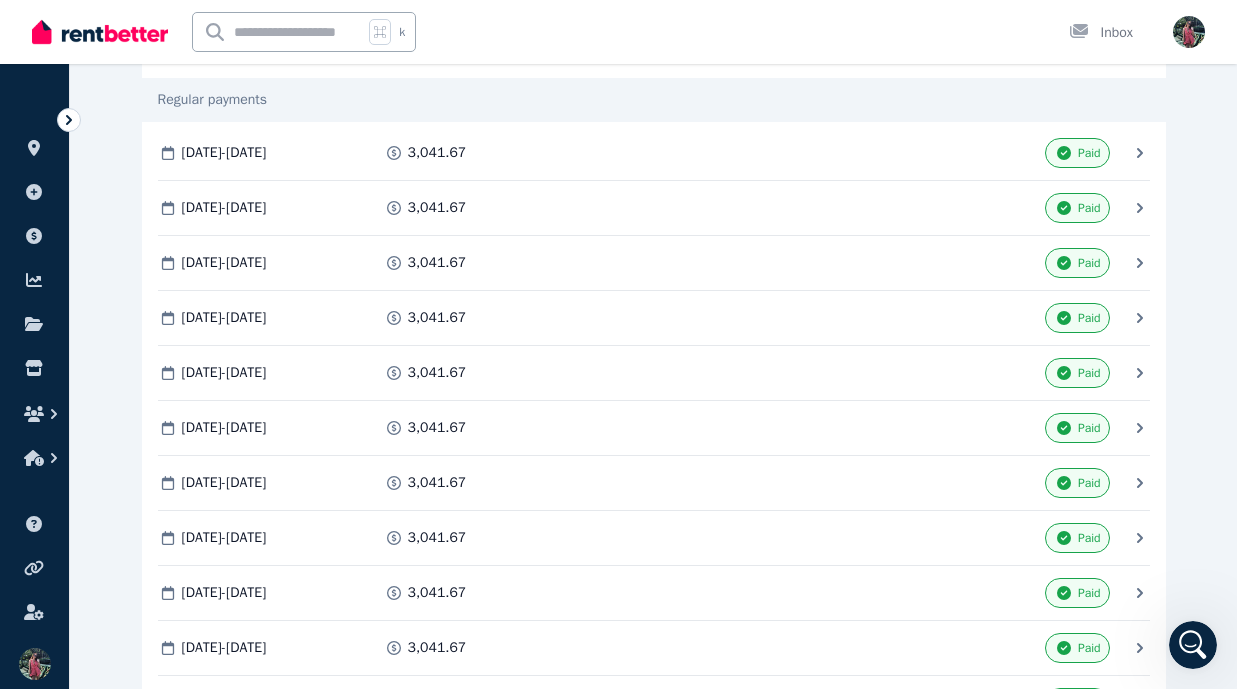 click on "3,041.67" at bounding box center (503, 483) 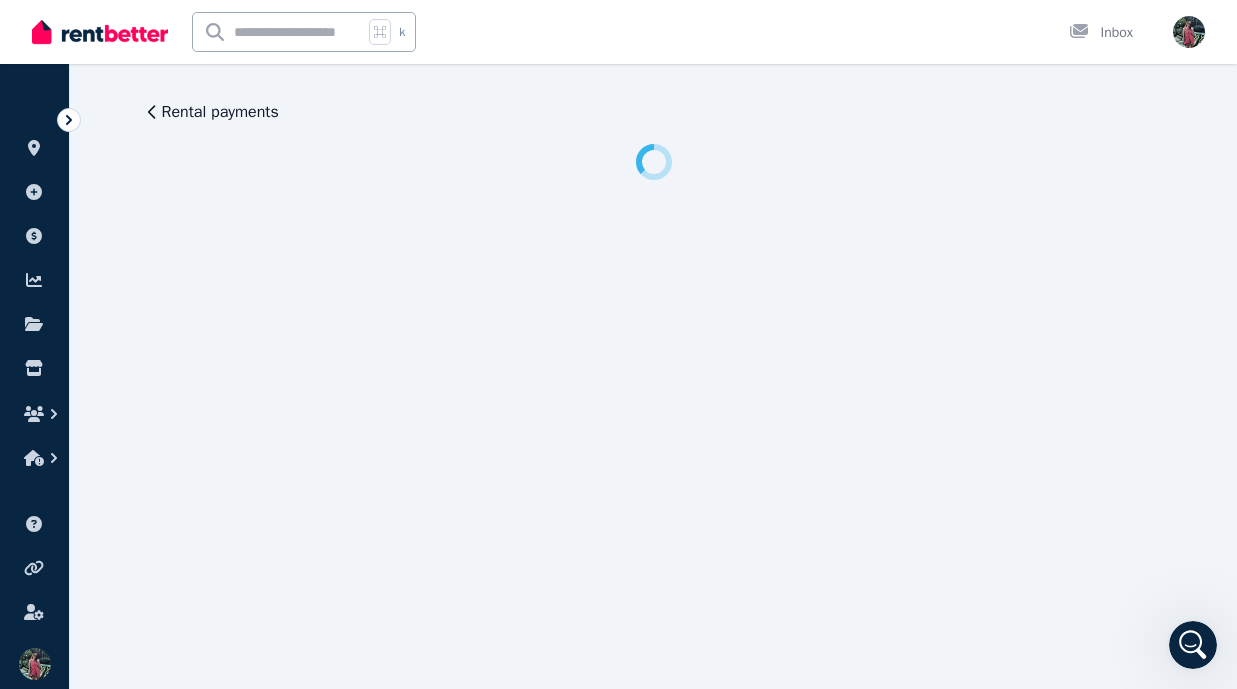 scroll, scrollTop: 0, scrollLeft: 0, axis: both 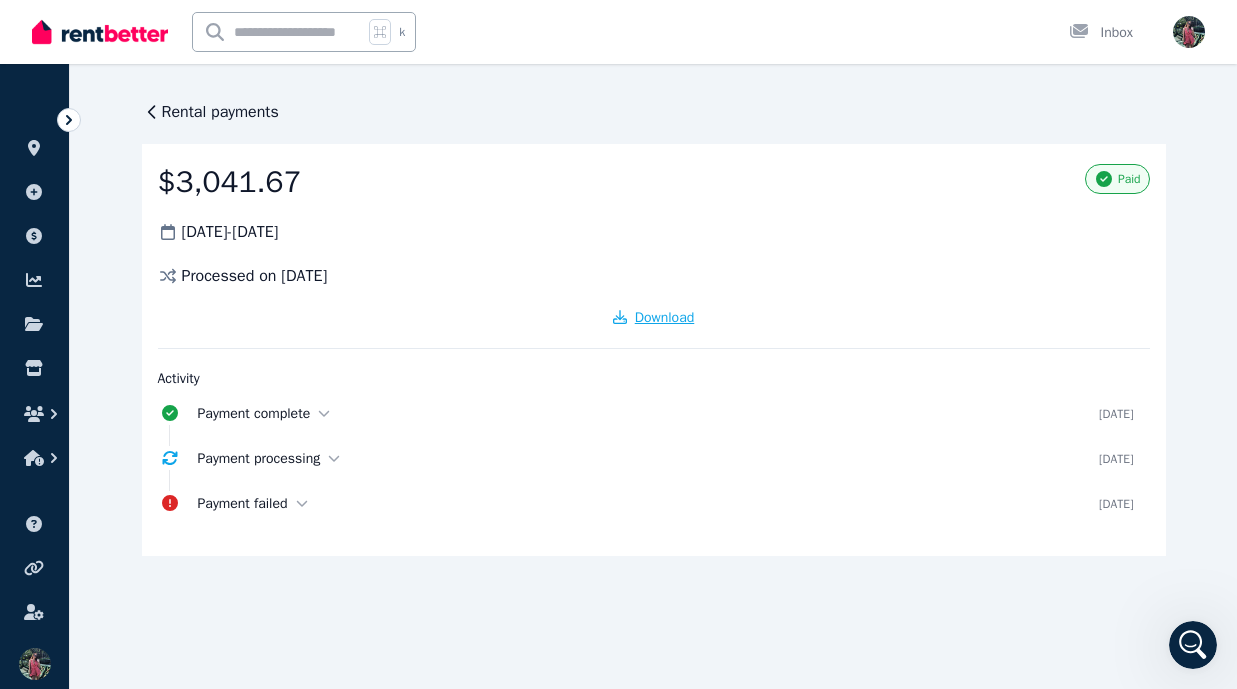 click on "Download" at bounding box center (654, 318) 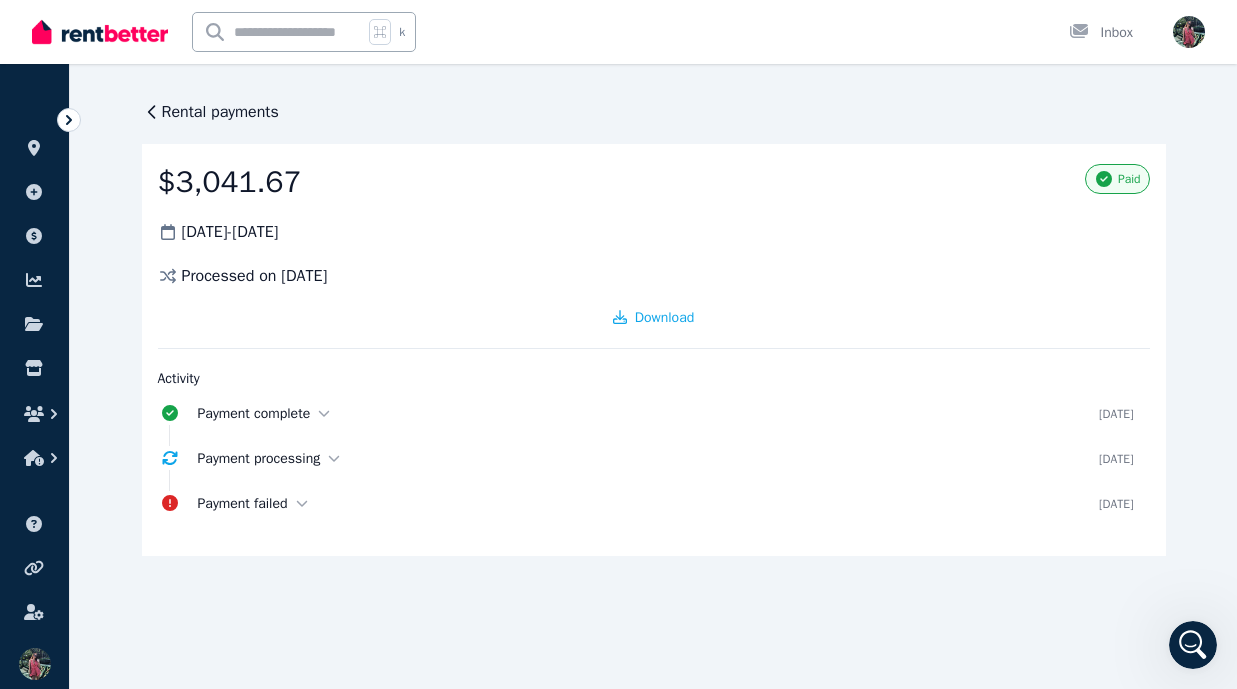 click on "Rental payments" at bounding box center (220, 112) 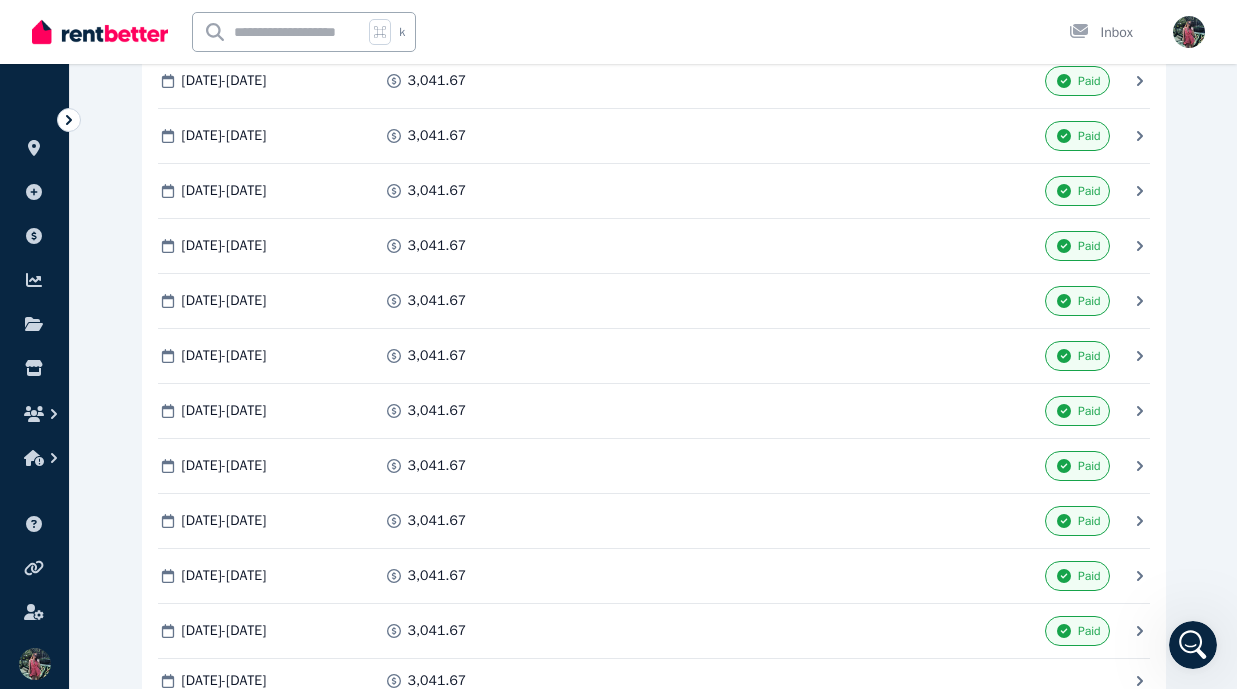 scroll, scrollTop: 579, scrollLeft: 0, axis: vertical 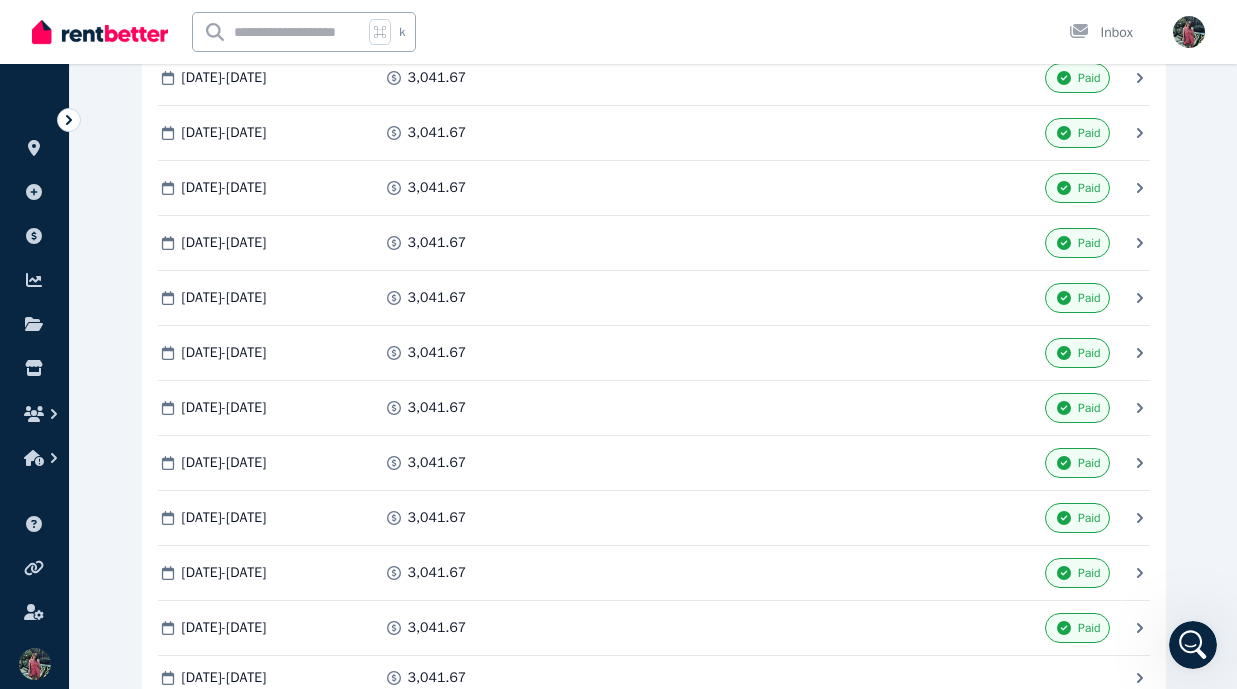 click on "3,041.67" at bounding box center (503, 463) 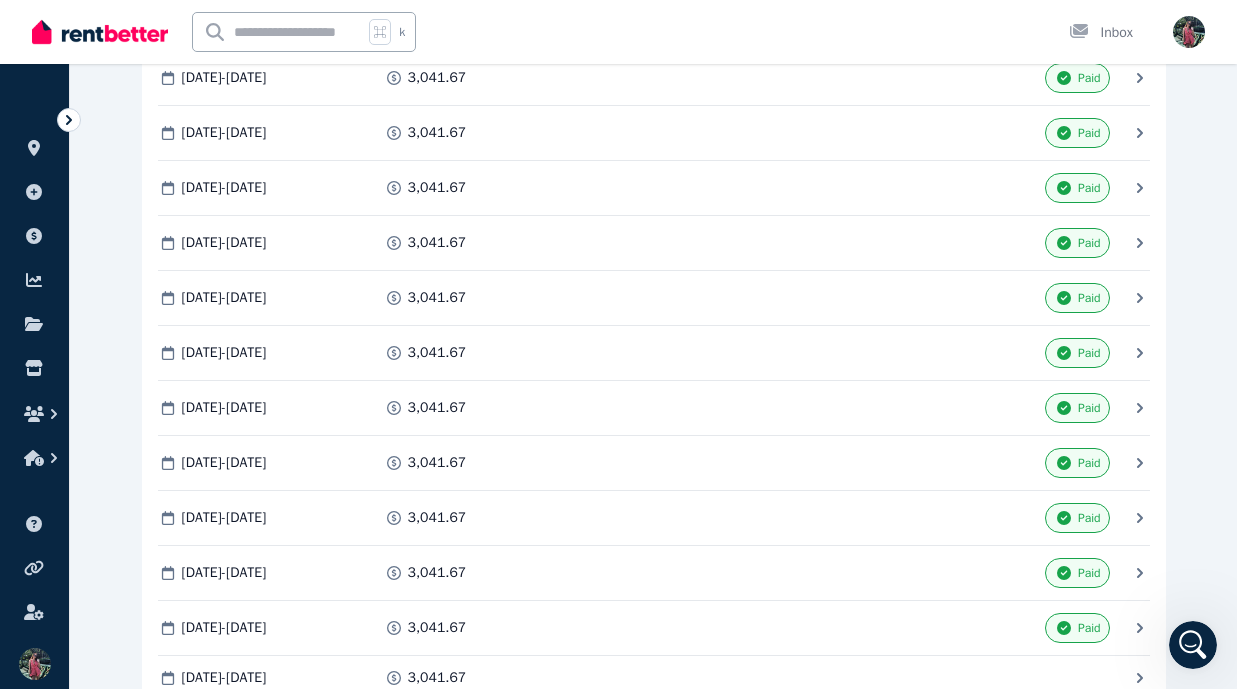scroll, scrollTop: 0, scrollLeft: 0, axis: both 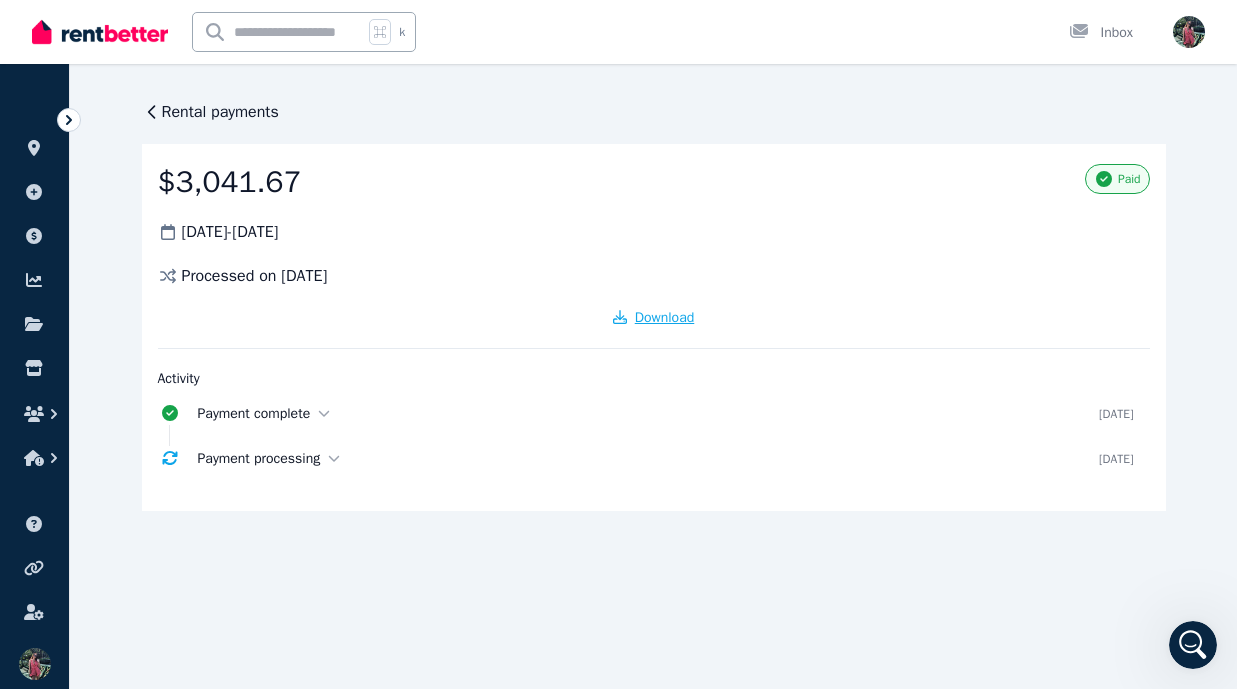 click on "Download" at bounding box center (665, 317) 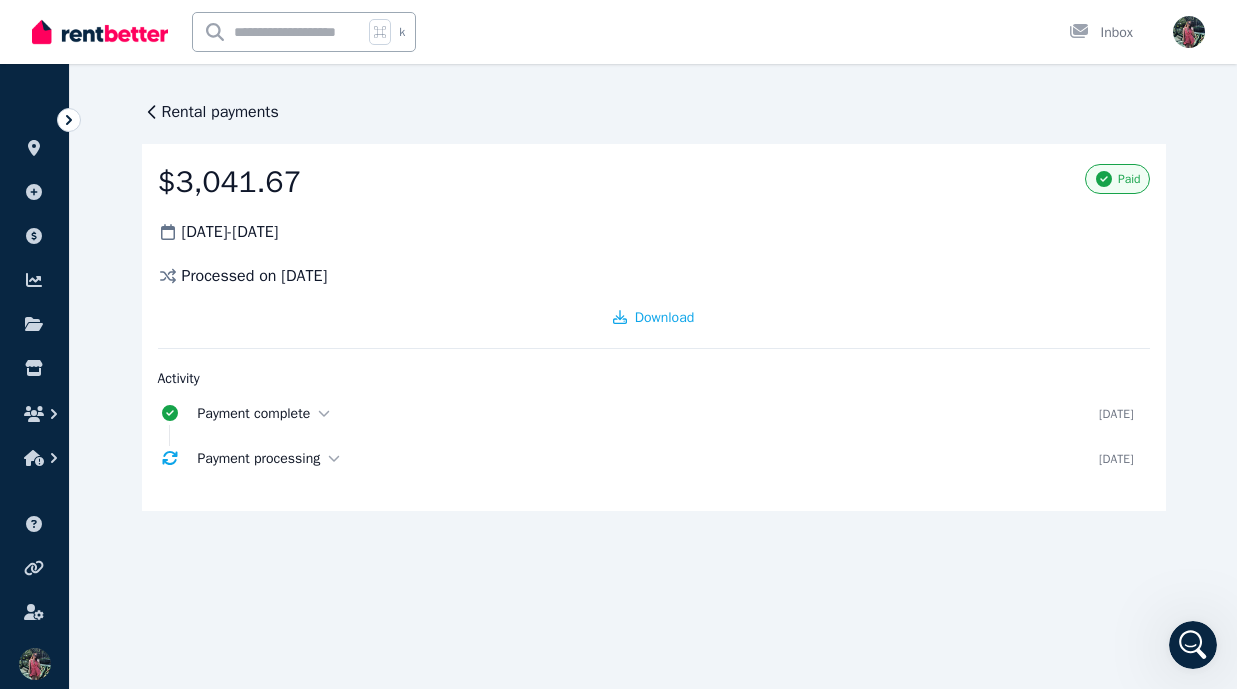 click on "Rental payments" at bounding box center (220, 112) 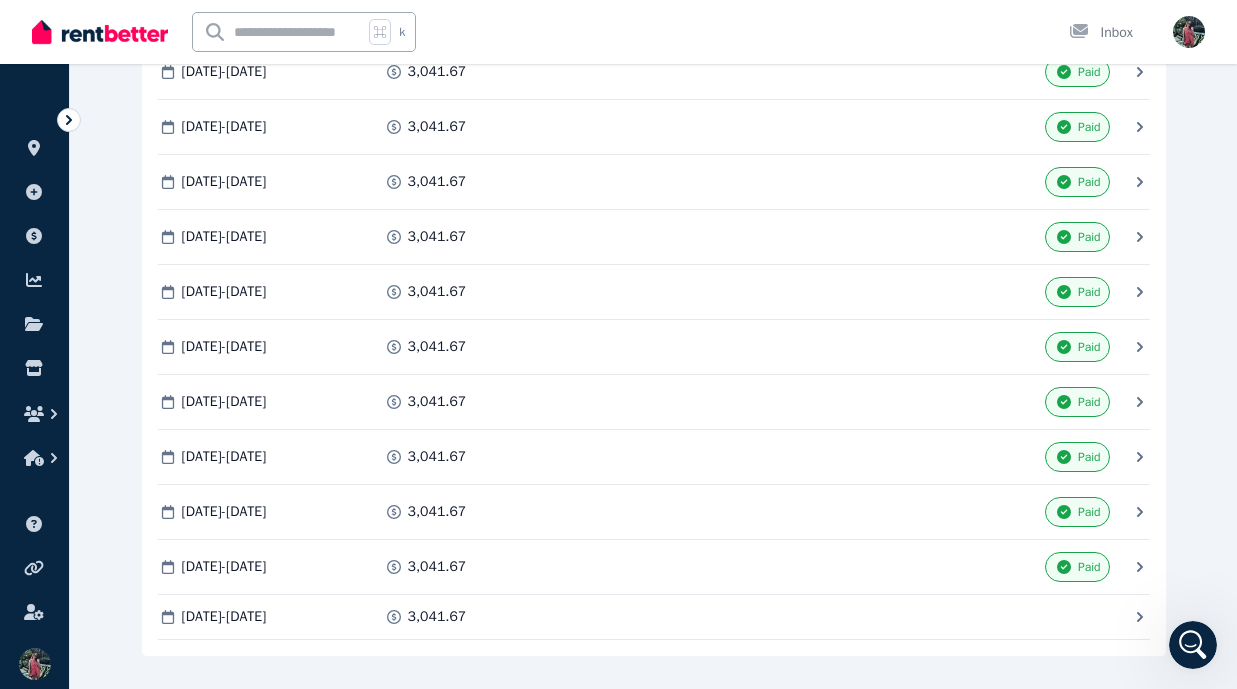 scroll, scrollTop: 661, scrollLeft: 0, axis: vertical 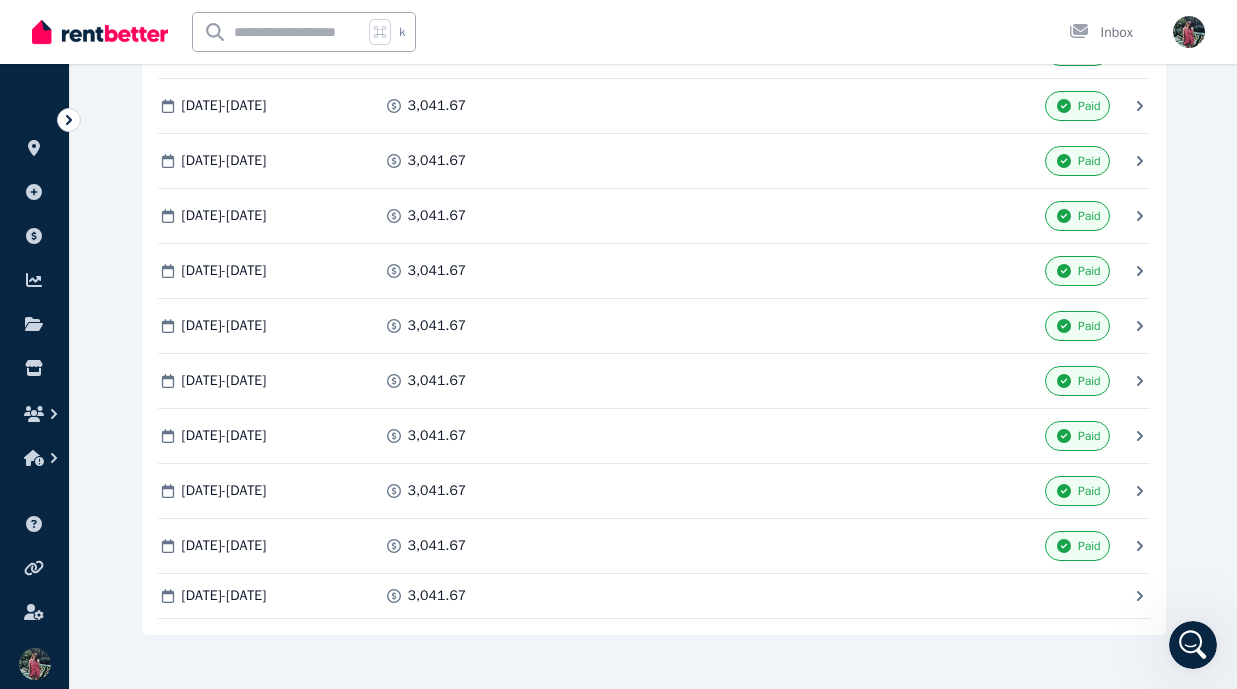 click on "[DATE]  -  [DATE]" at bounding box center [268, 436] 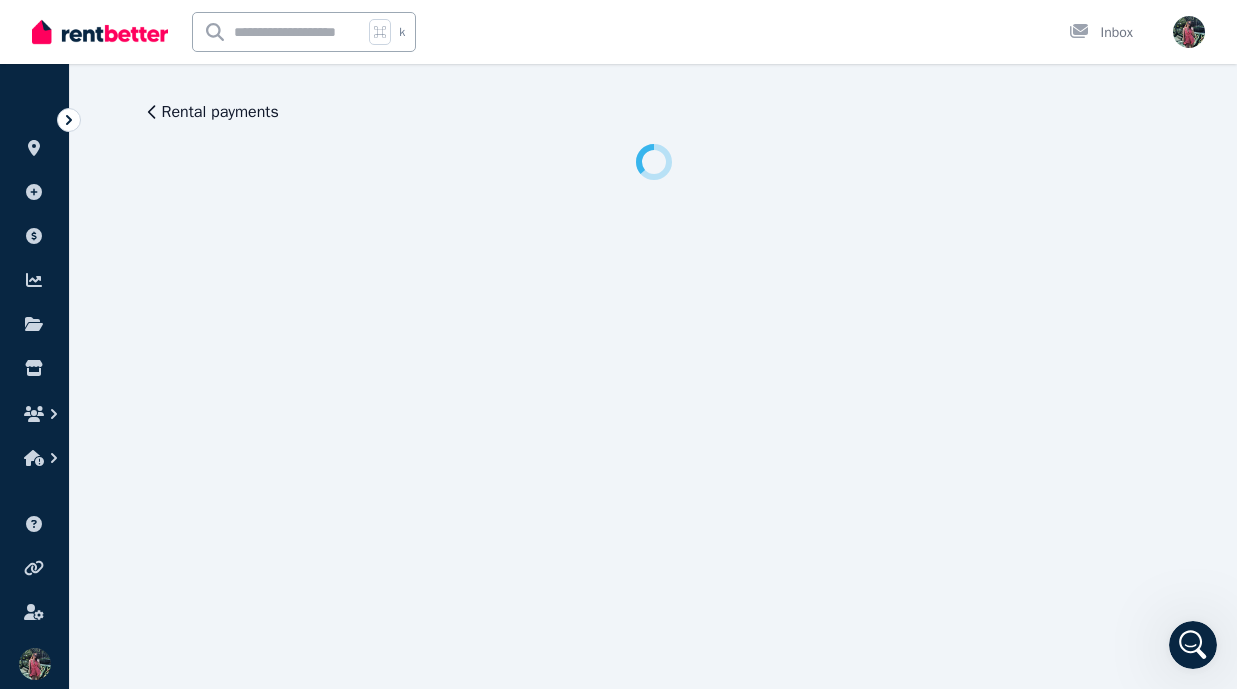 scroll, scrollTop: 0, scrollLeft: 0, axis: both 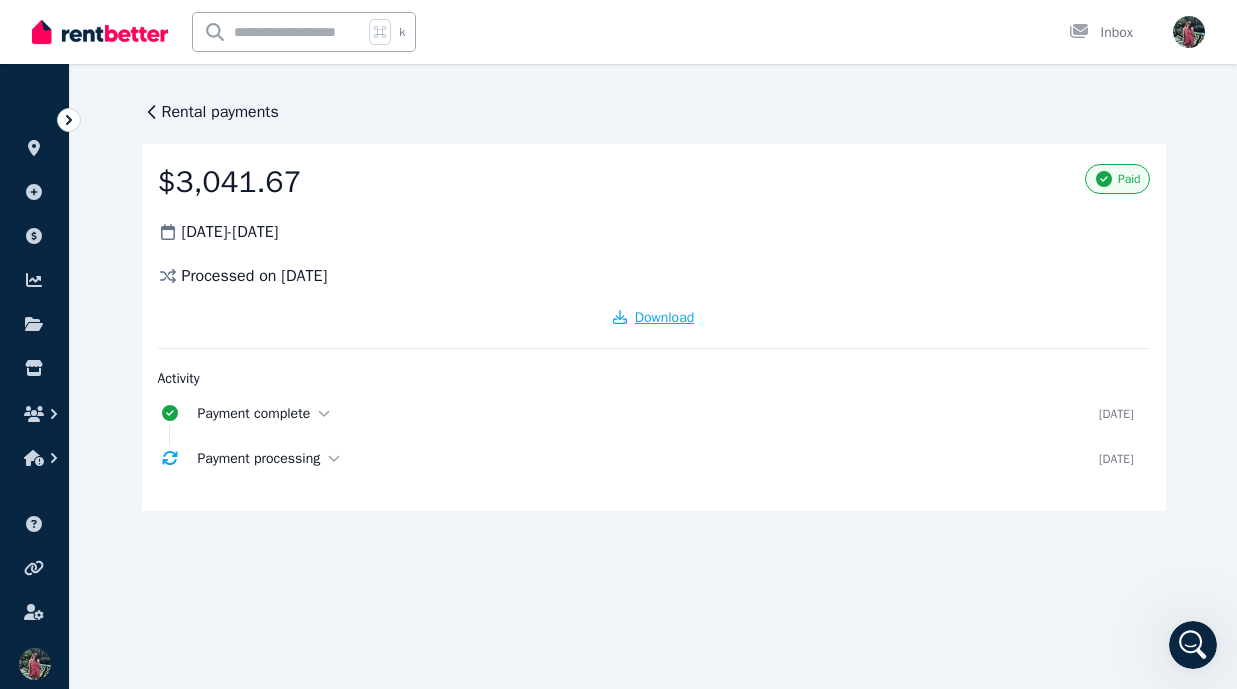 click on "Download" at bounding box center [654, 318] 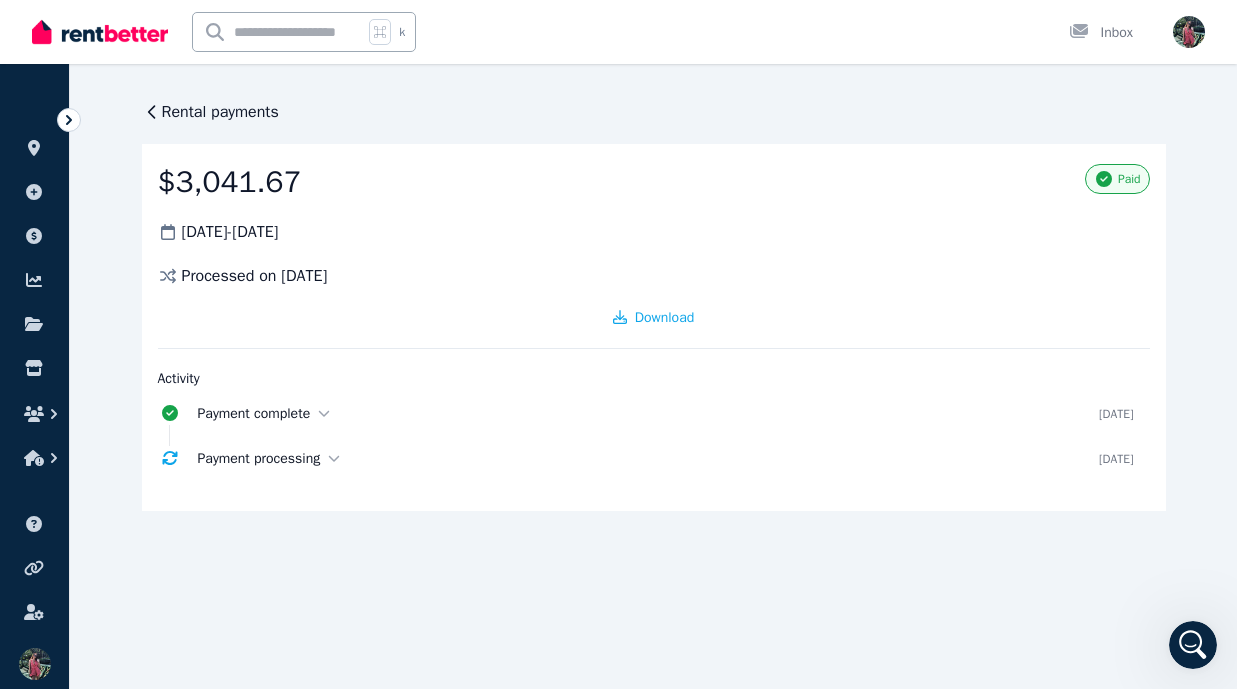 click on "Rental payments" at bounding box center (220, 112) 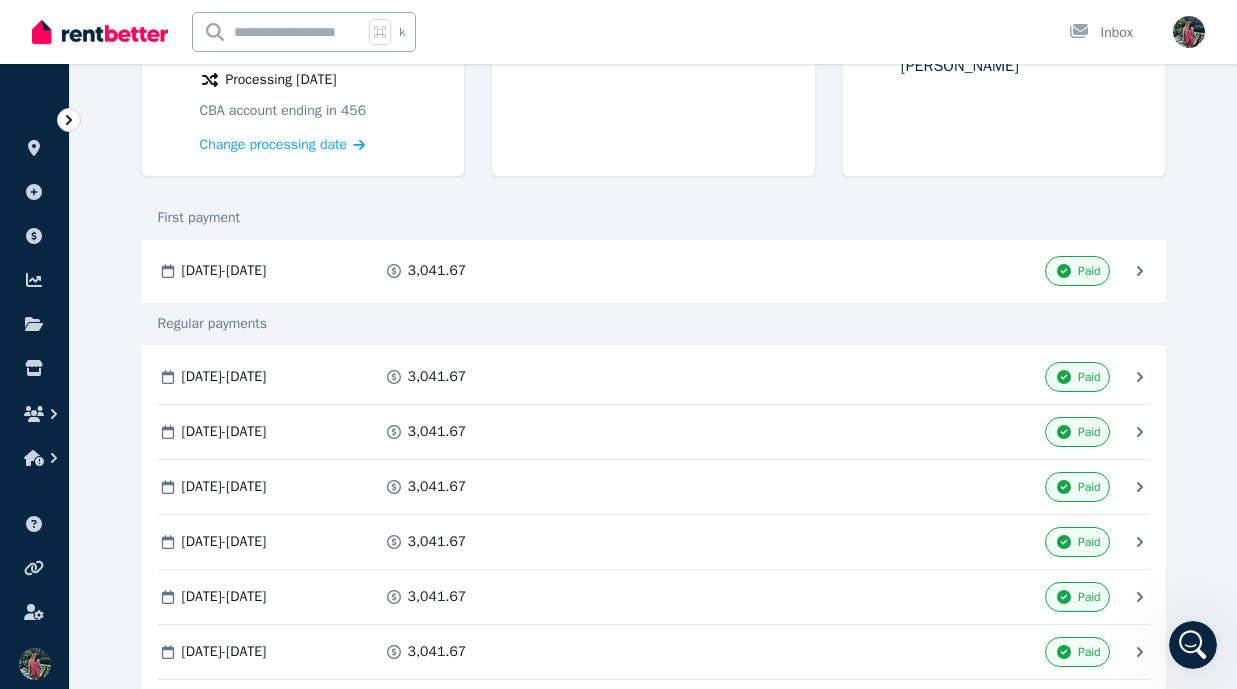 scroll, scrollTop: 678, scrollLeft: 0, axis: vertical 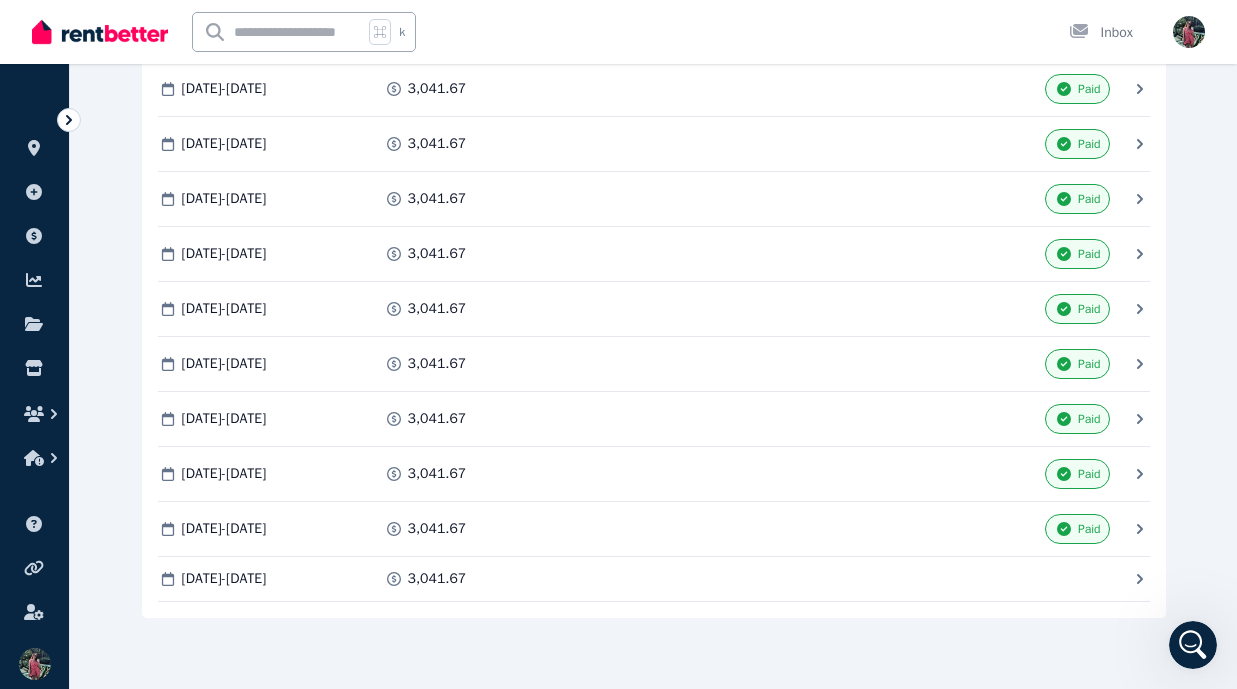 click on "3,041.67" at bounding box center (437, 474) 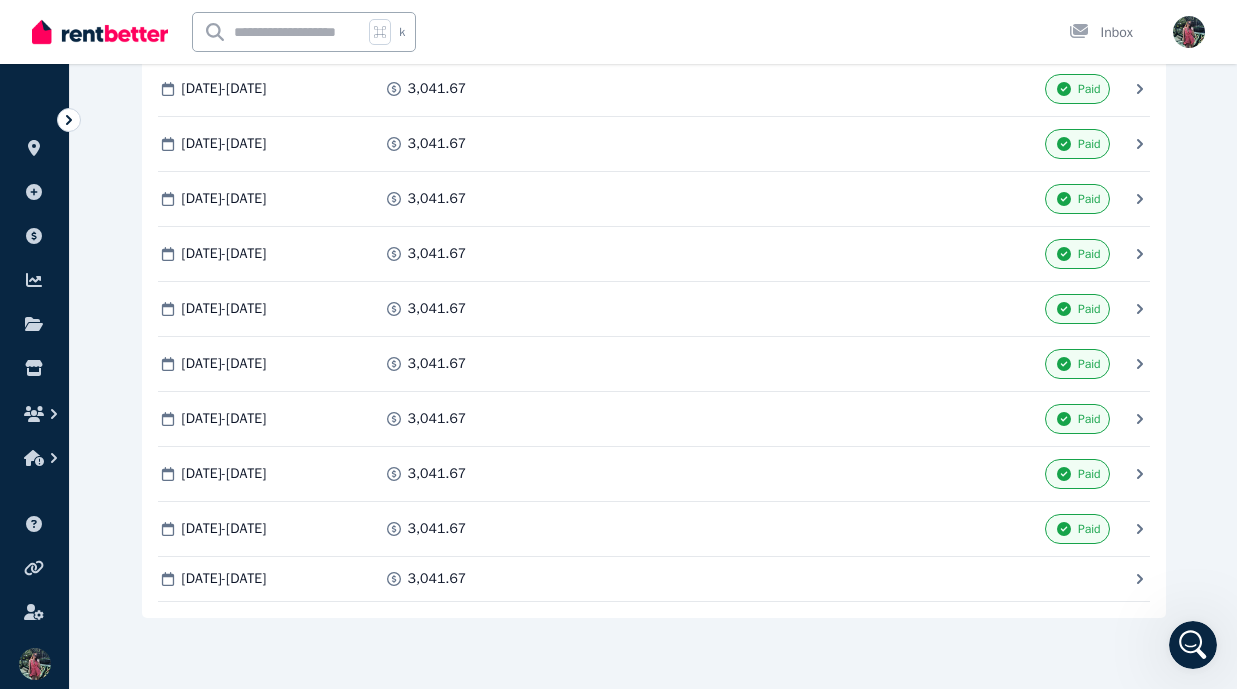scroll, scrollTop: 0, scrollLeft: 0, axis: both 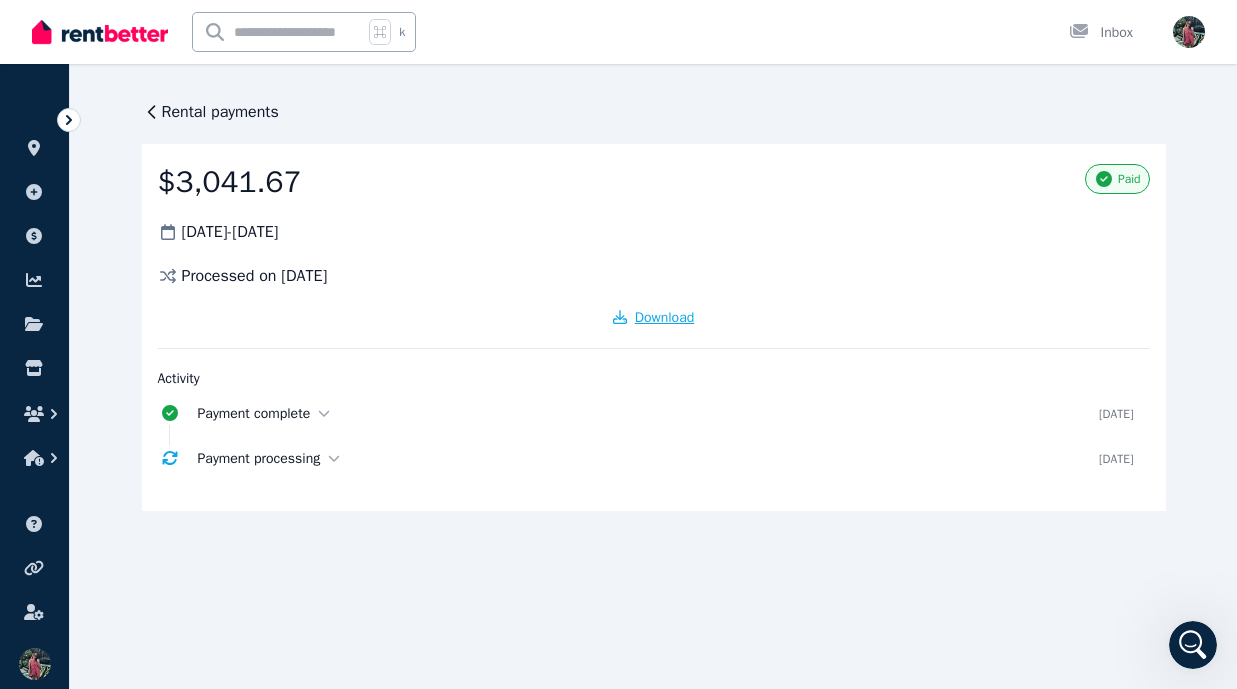 click on "Download" at bounding box center (665, 317) 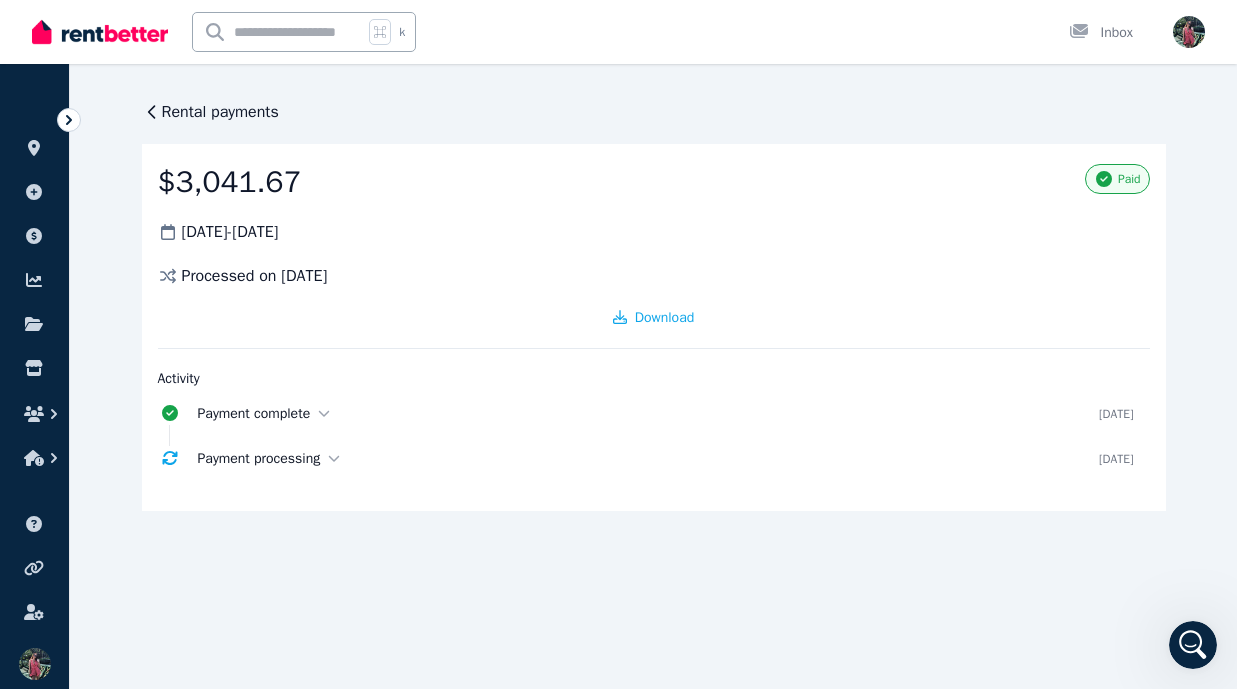 click on "Rental payments" at bounding box center (220, 112) 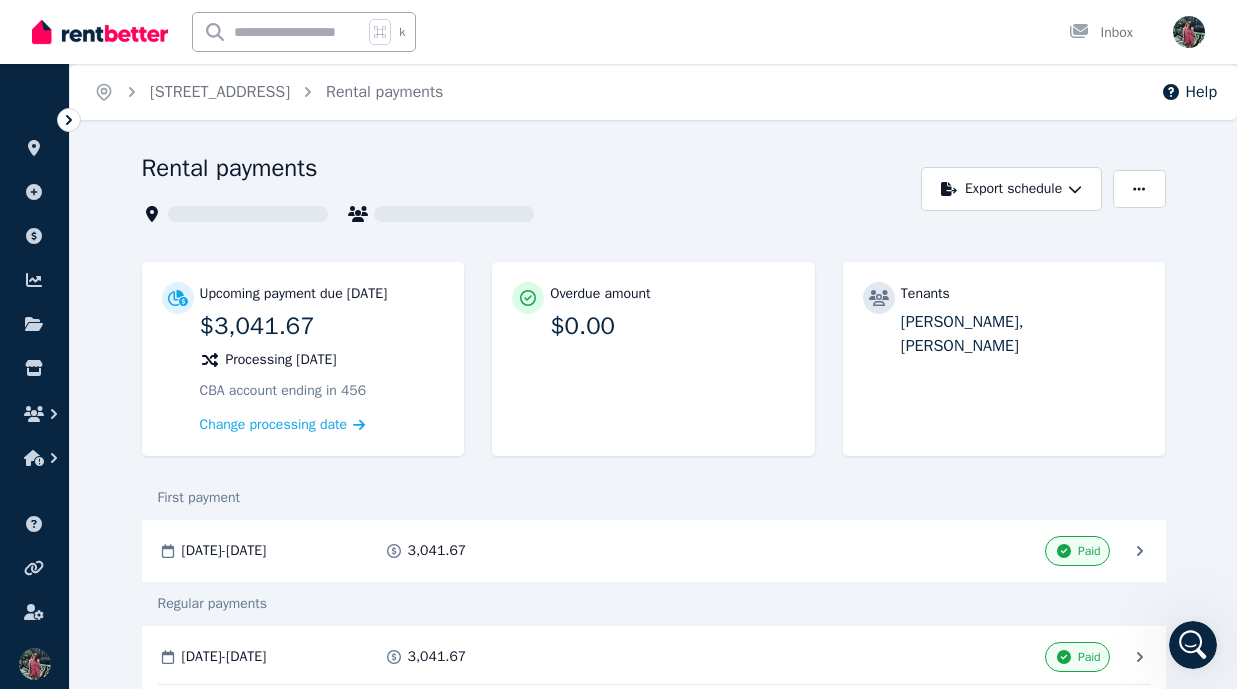 scroll, scrollTop: 678, scrollLeft: 0, axis: vertical 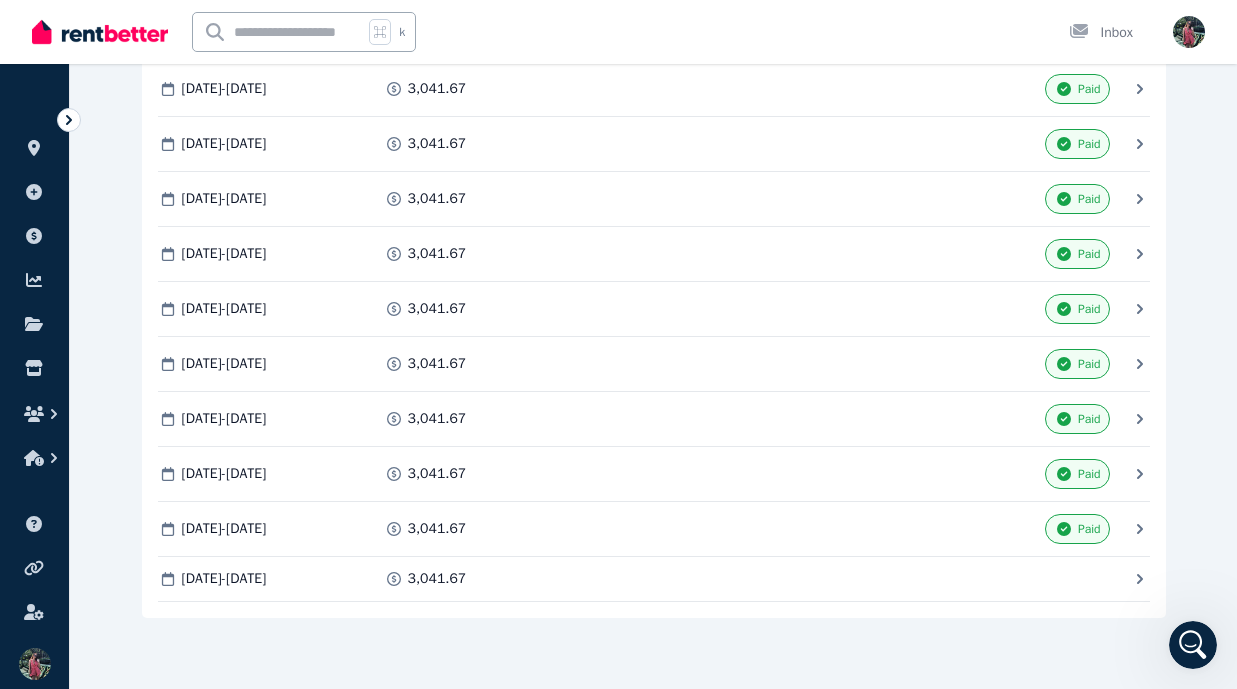 click on "3,041.67" at bounding box center [503, 529] 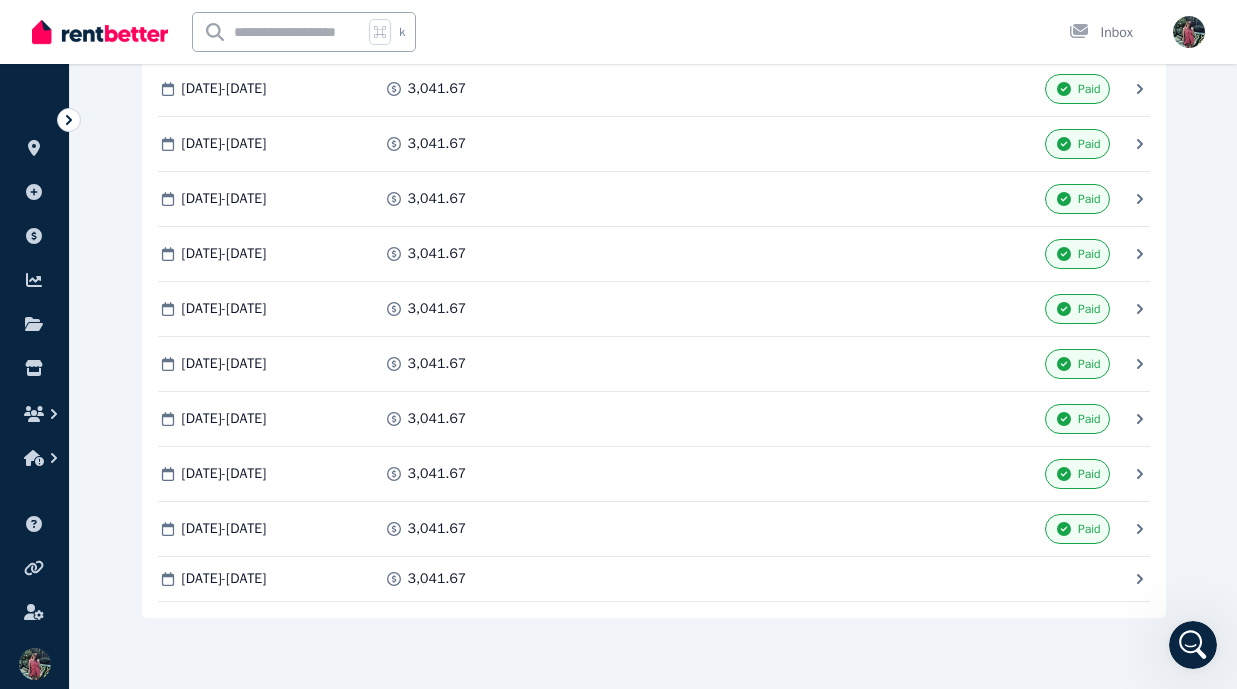 scroll, scrollTop: 0, scrollLeft: 0, axis: both 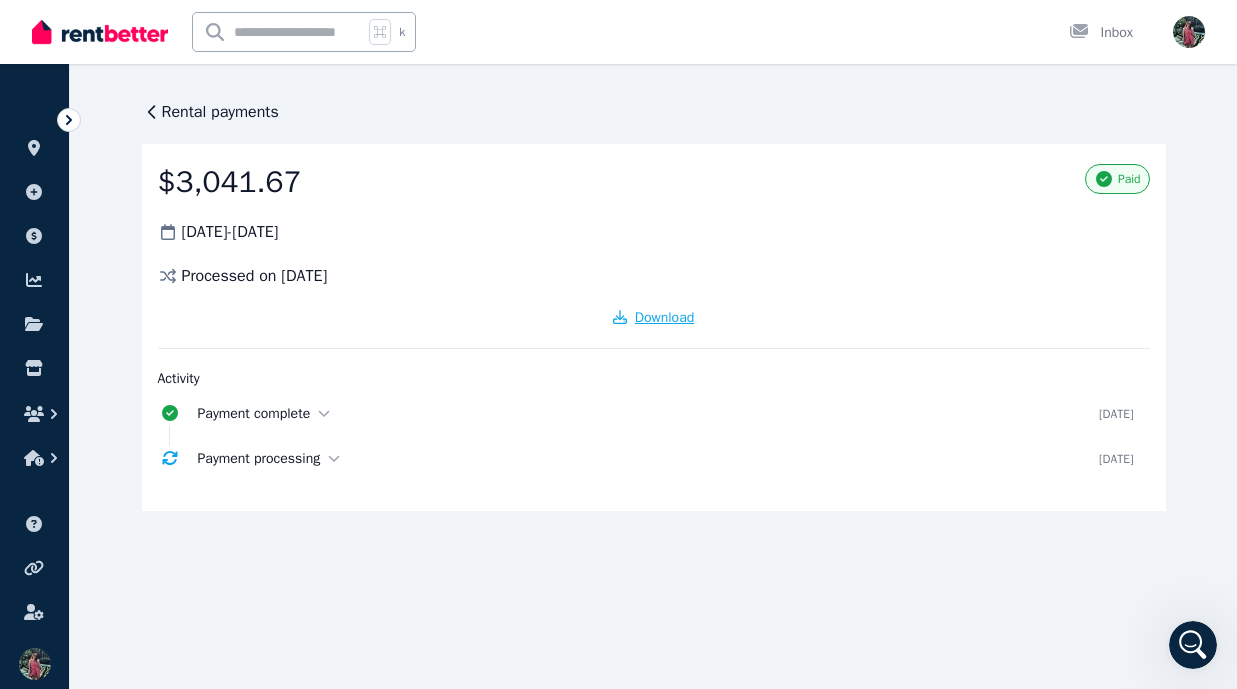 click on "Download" at bounding box center (665, 317) 